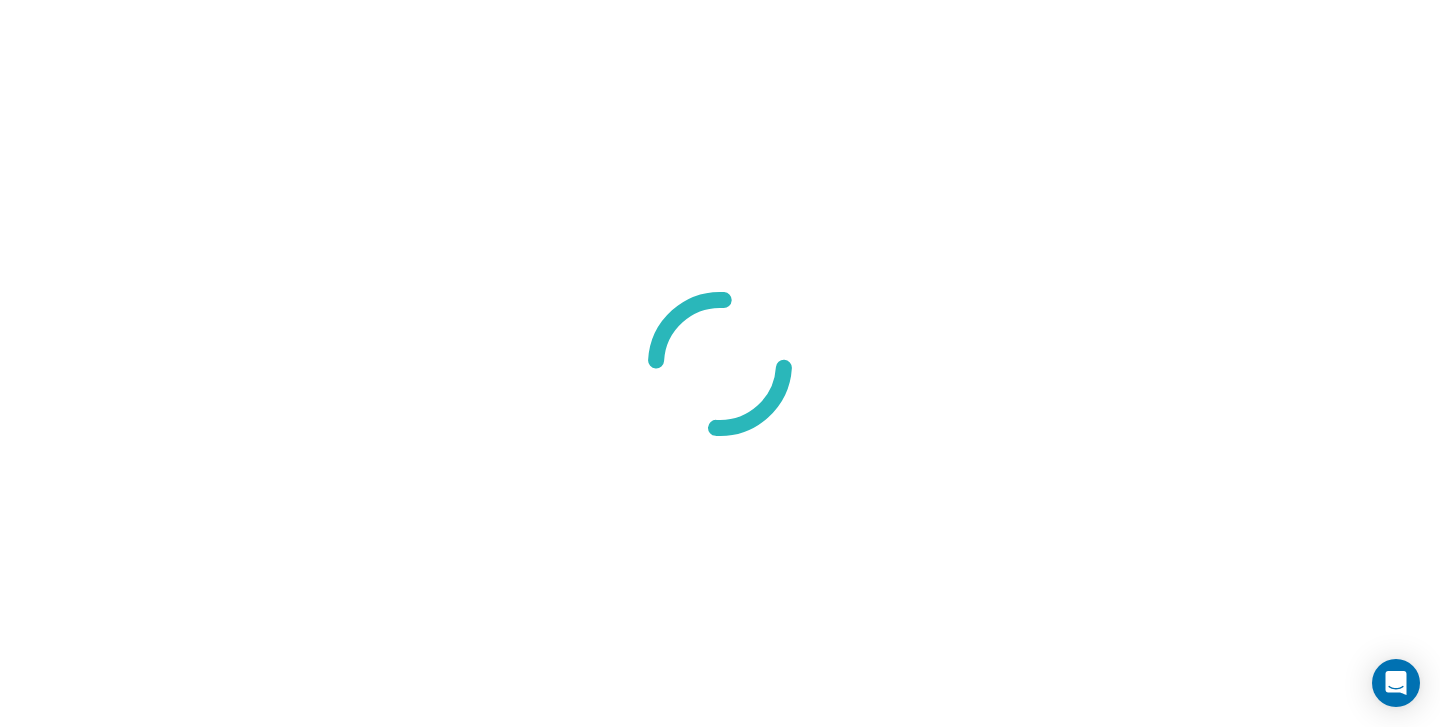 scroll, scrollTop: 0, scrollLeft: 0, axis: both 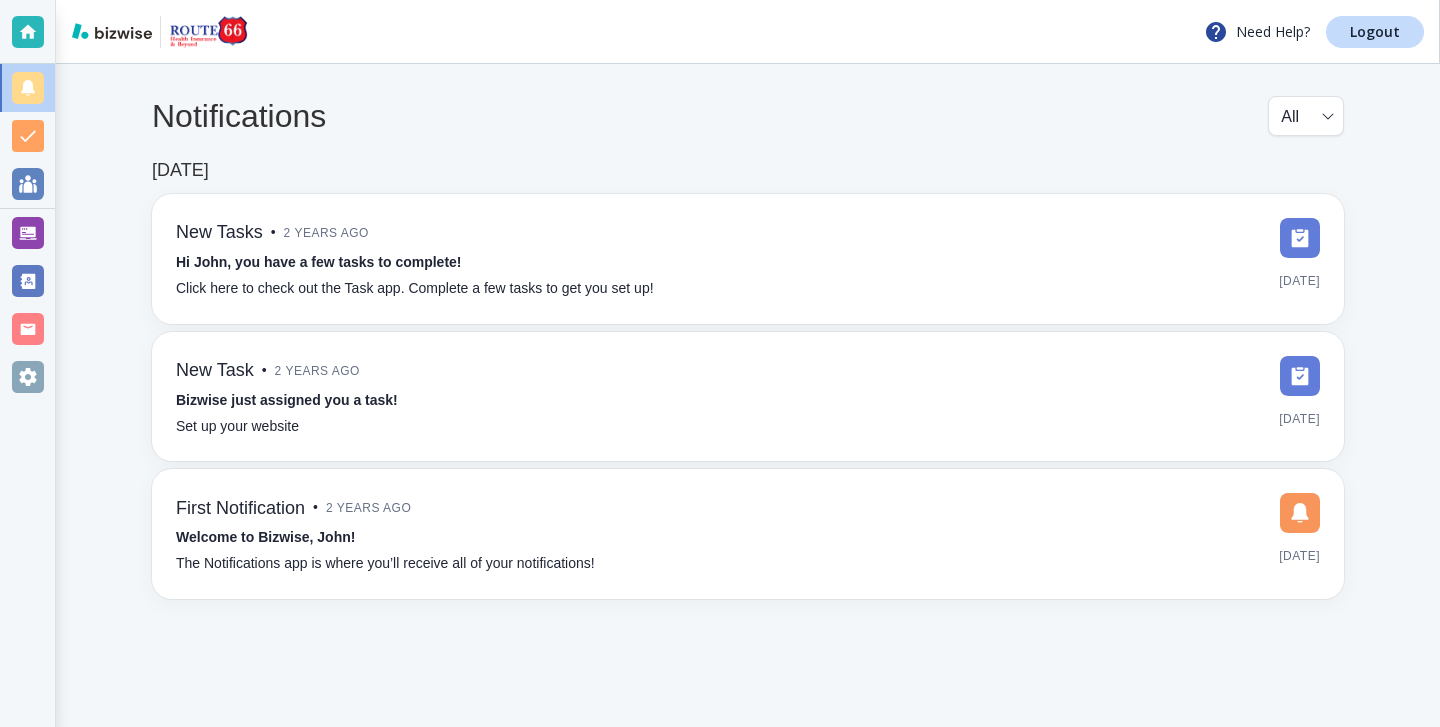 click at bounding box center (28, 233) 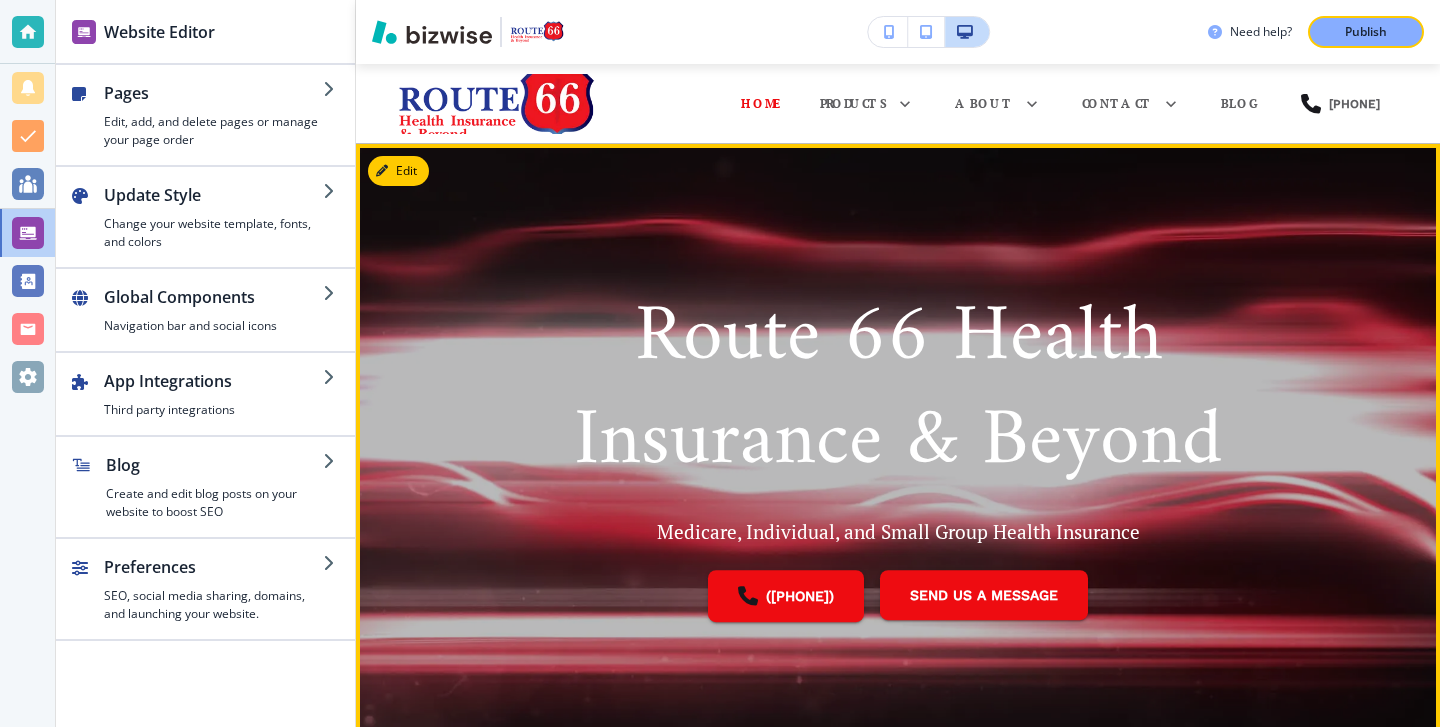 click on "Edit" at bounding box center [398, 171] 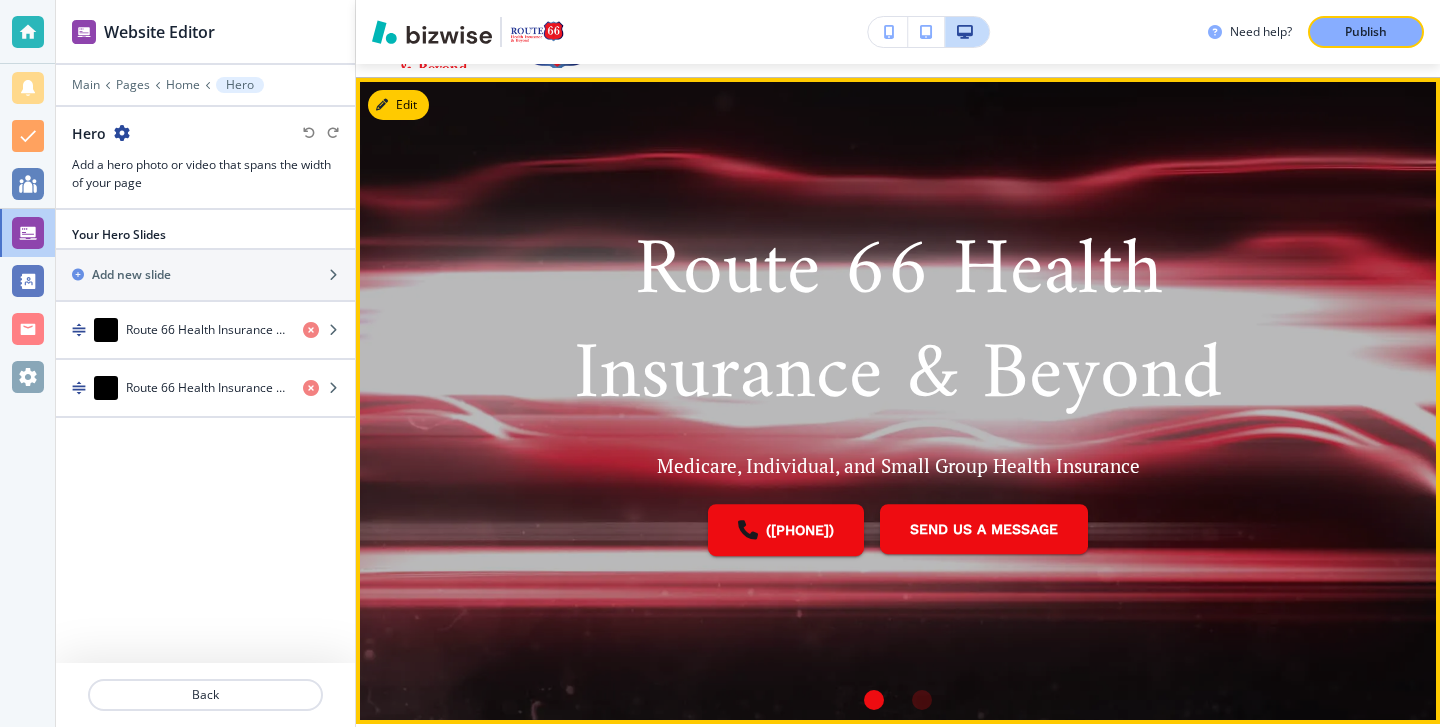 scroll, scrollTop: 80, scrollLeft: 0, axis: vertical 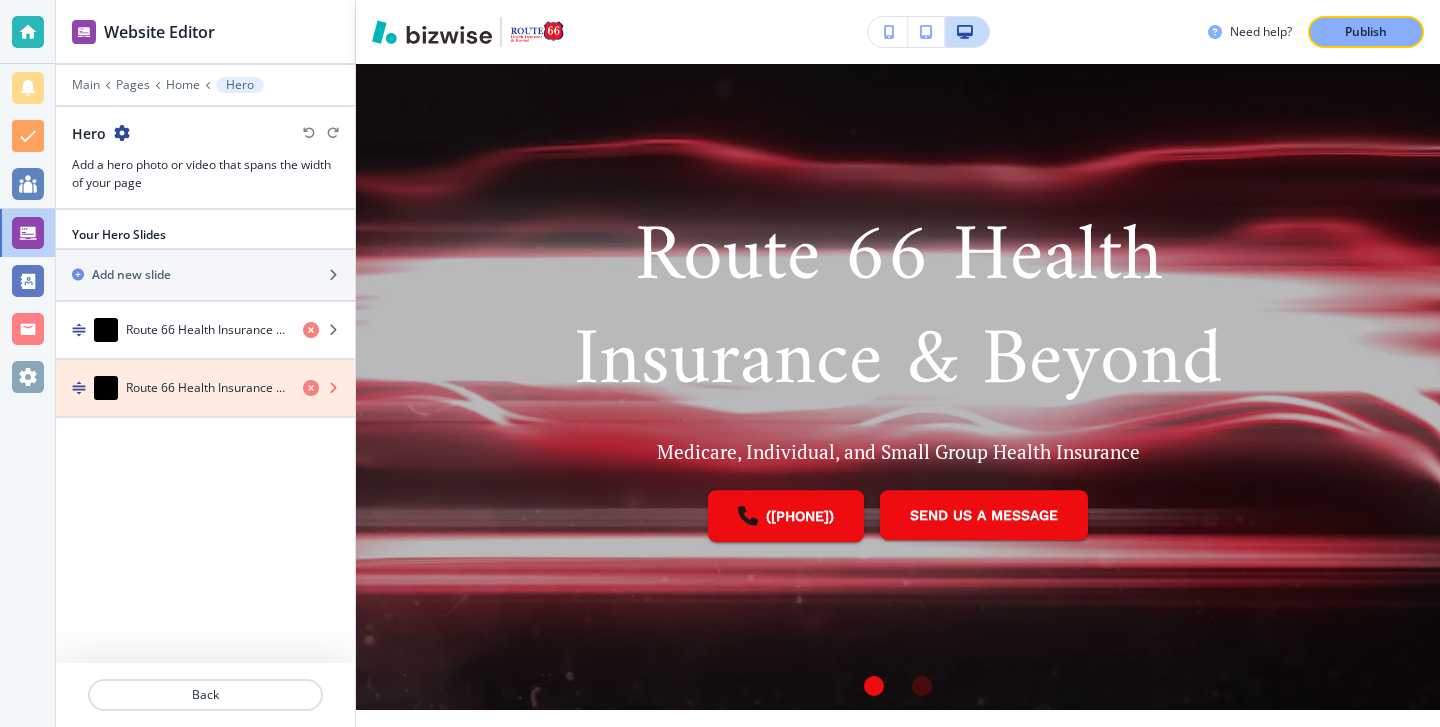 click at bounding box center [311, 388] 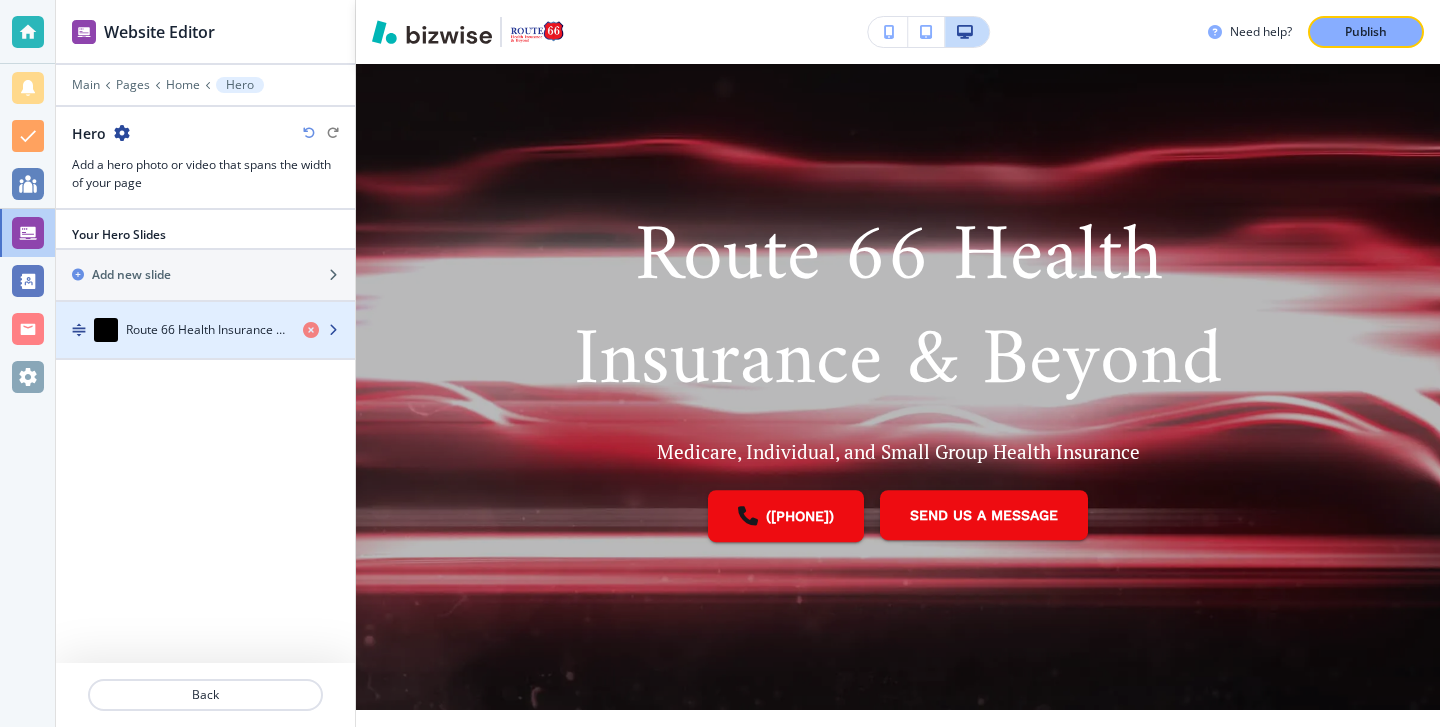 click on "Route 66 Health Insurance & Beyond" at bounding box center (206, 330) 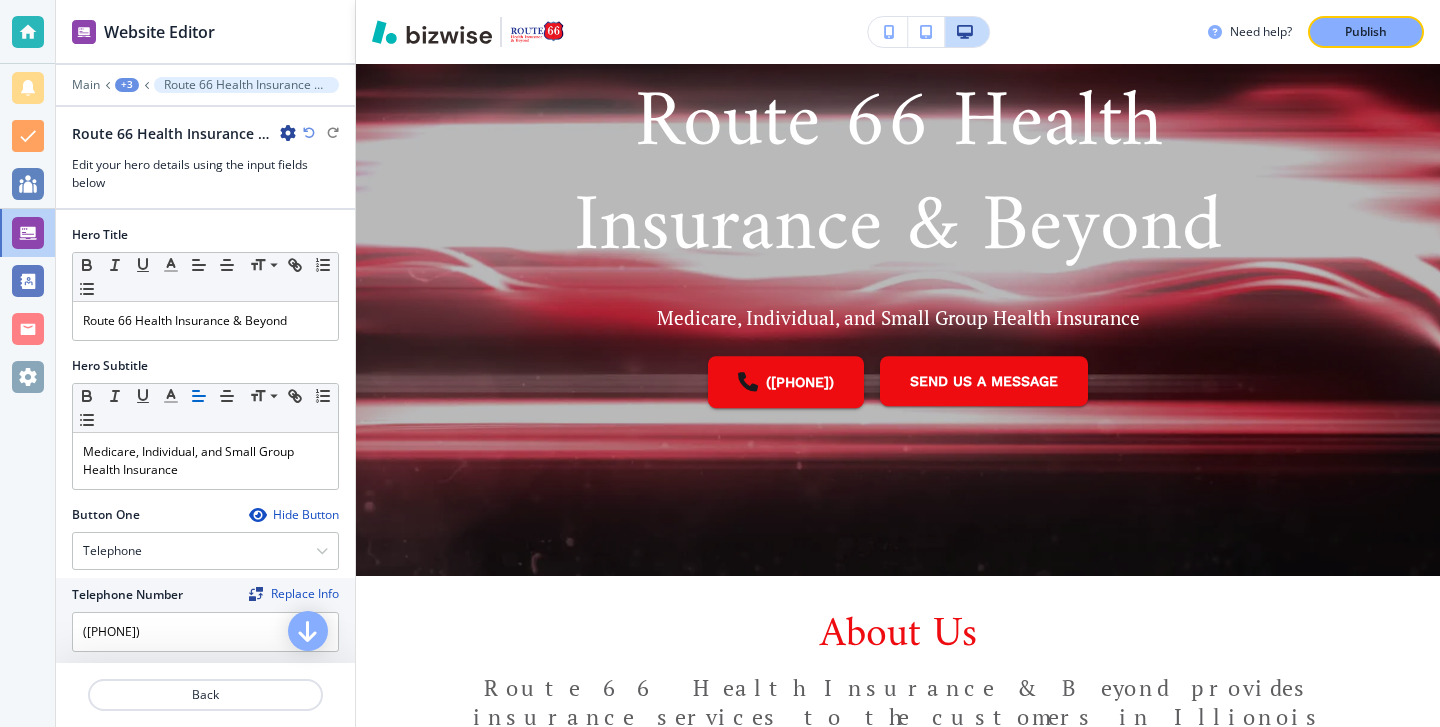 scroll, scrollTop: 223, scrollLeft: 0, axis: vertical 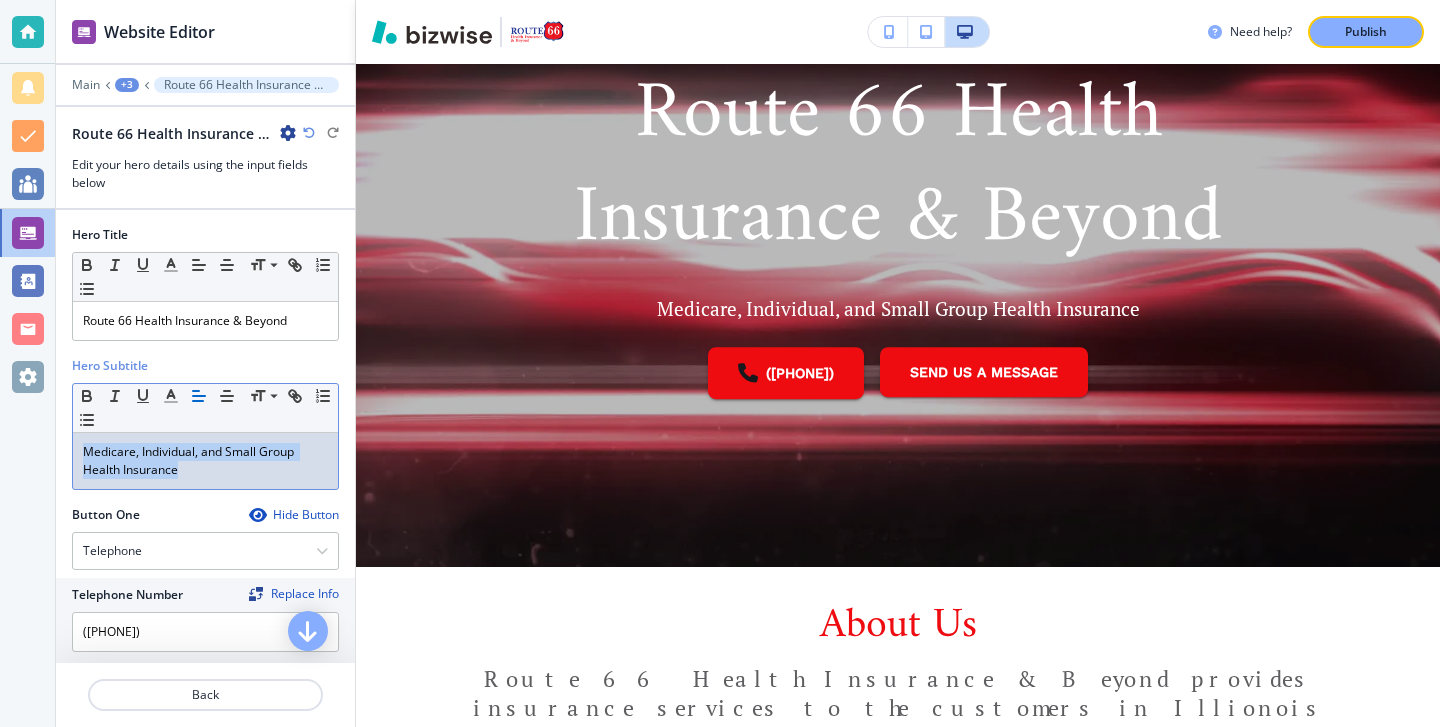 drag, startPoint x: 245, startPoint y: 467, endPoint x: 46, endPoint y: 444, distance: 200.32474 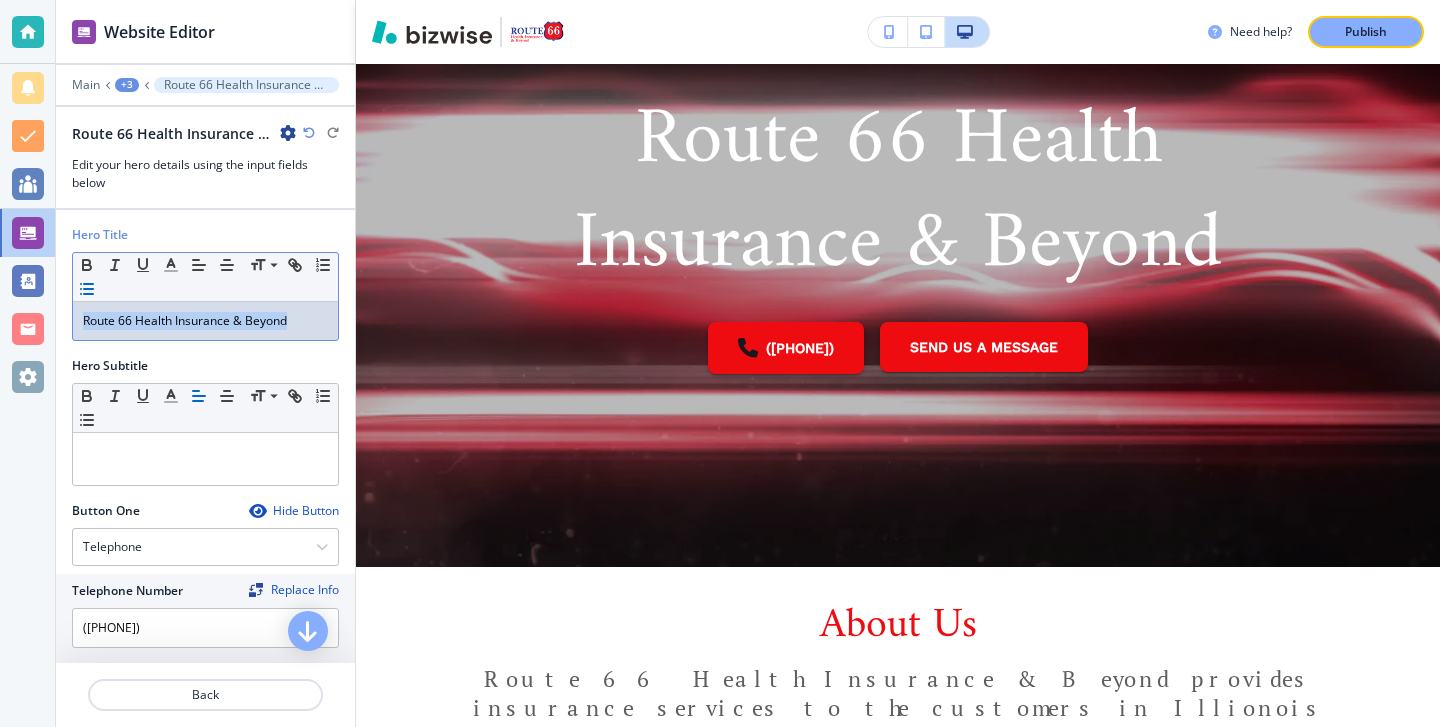 drag, startPoint x: 307, startPoint y: 333, endPoint x: 78, endPoint y: 290, distance: 233.00215 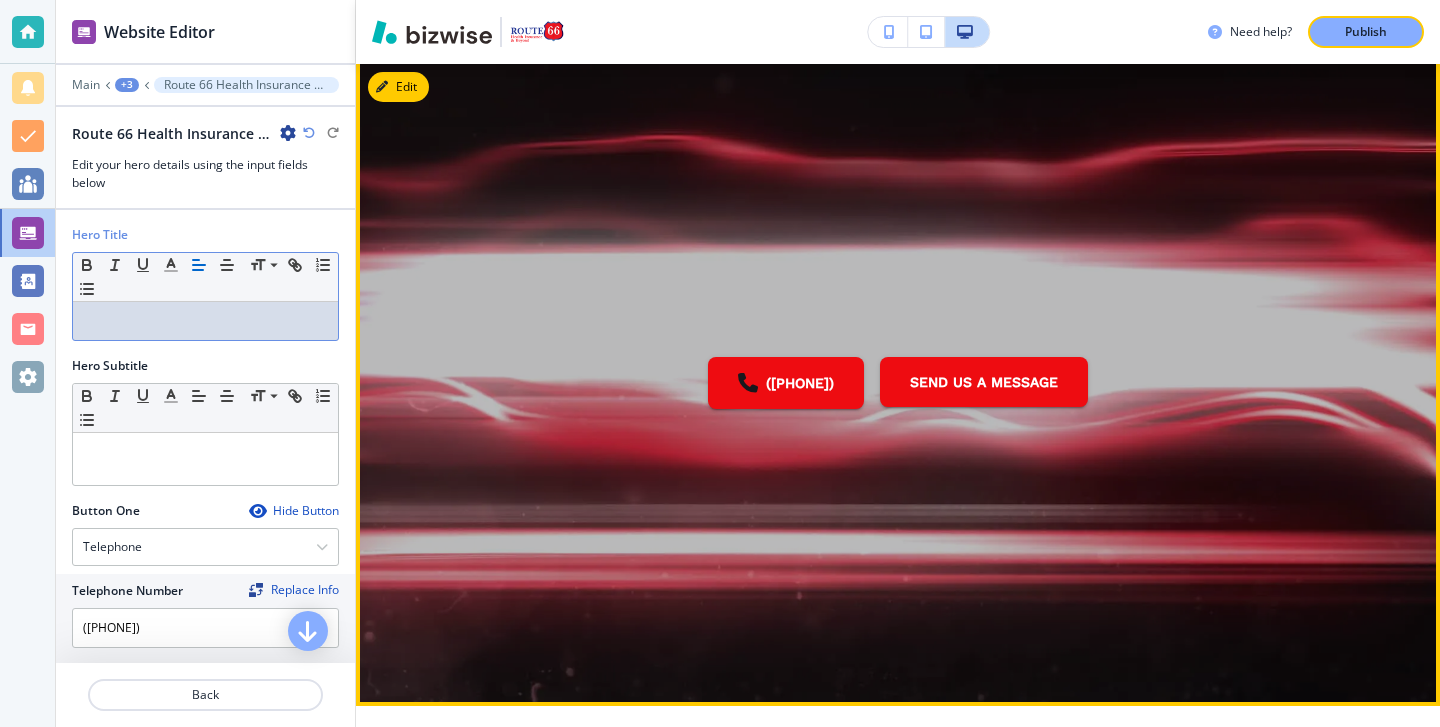 scroll, scrollTop: 0, scrollLeft: 0, axis: both 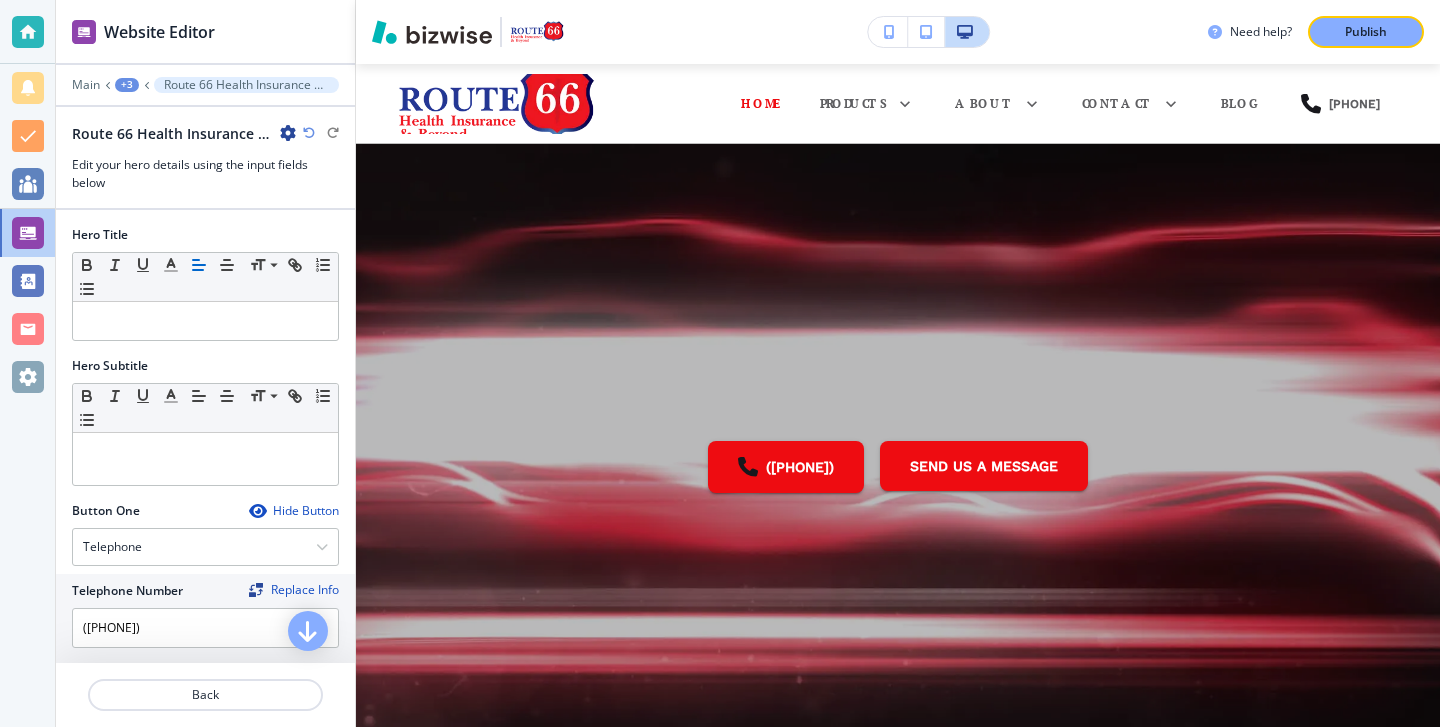 click at bounding box center [257, 511] 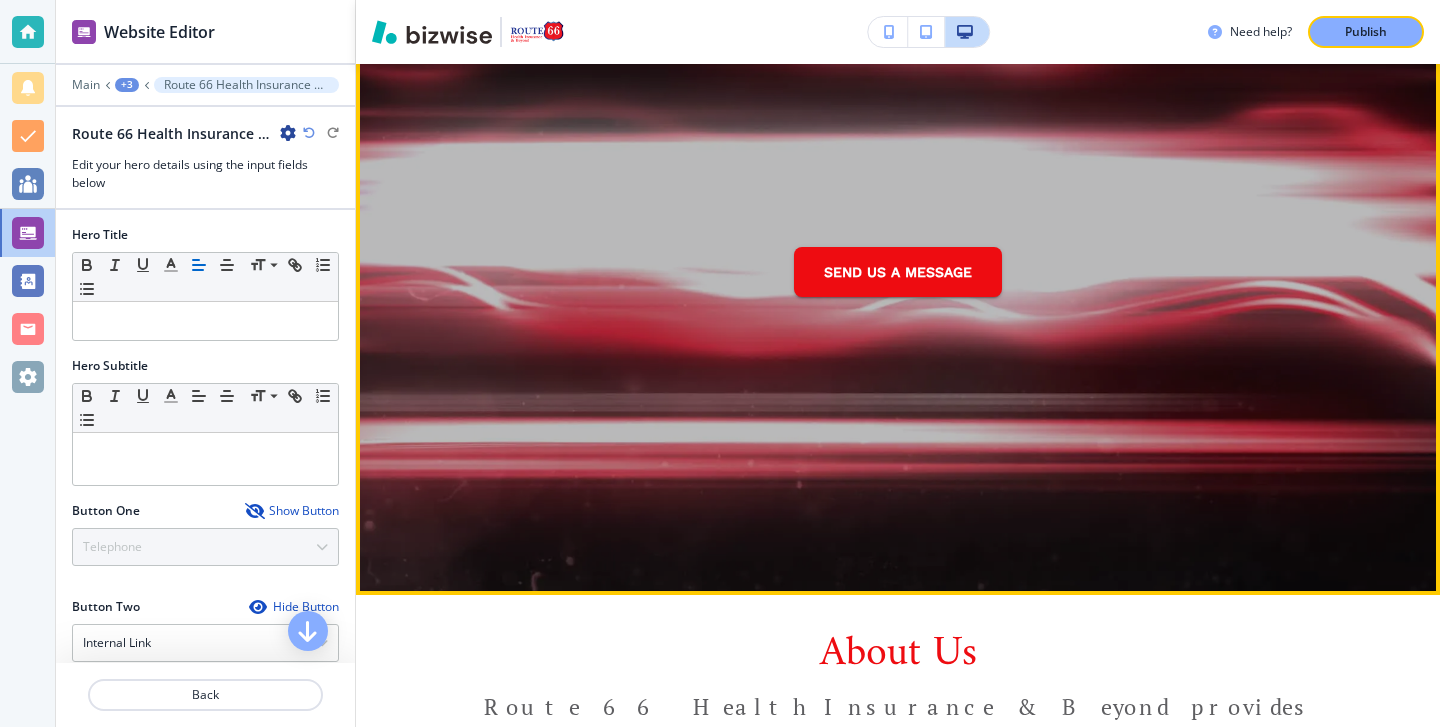 scroll, scrollTop: 213, scrollLeft: 0, axis: vertical 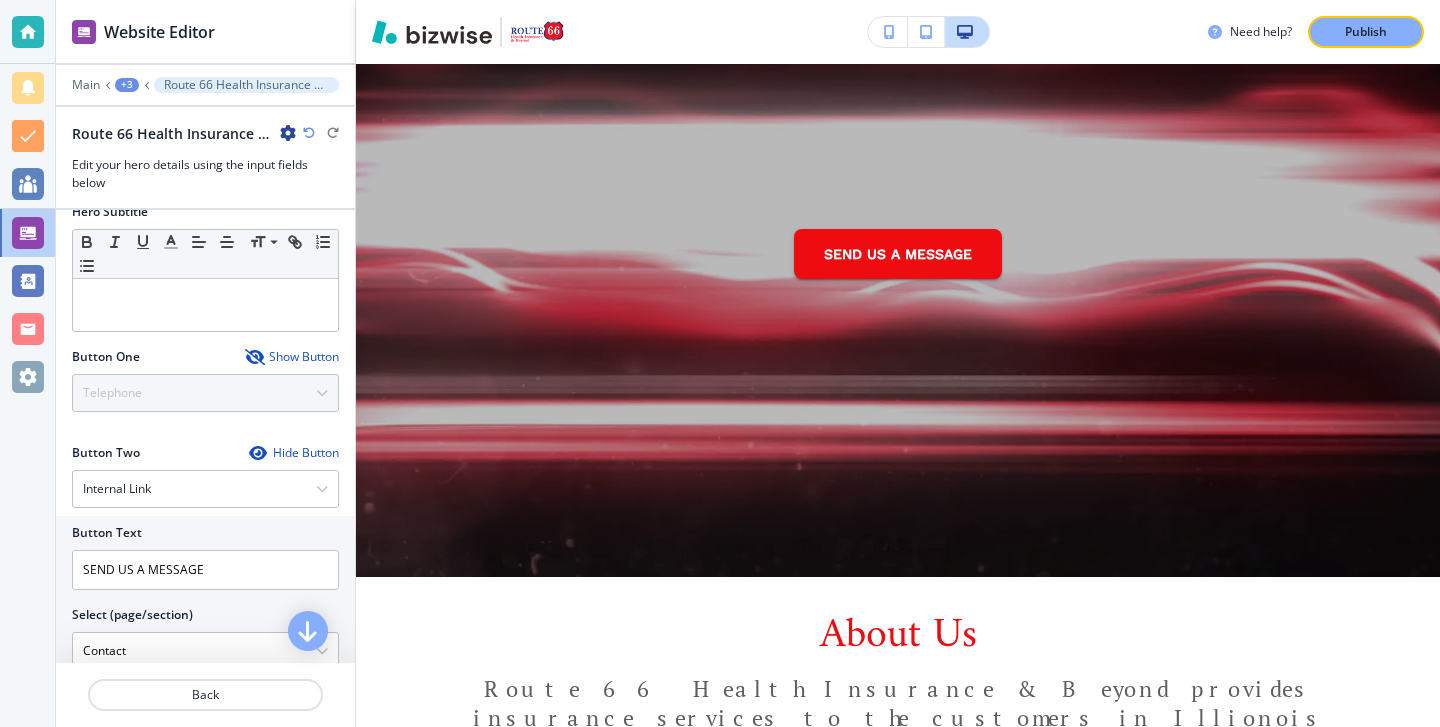 click on "Hide Button" at bounding box center (294, 453) 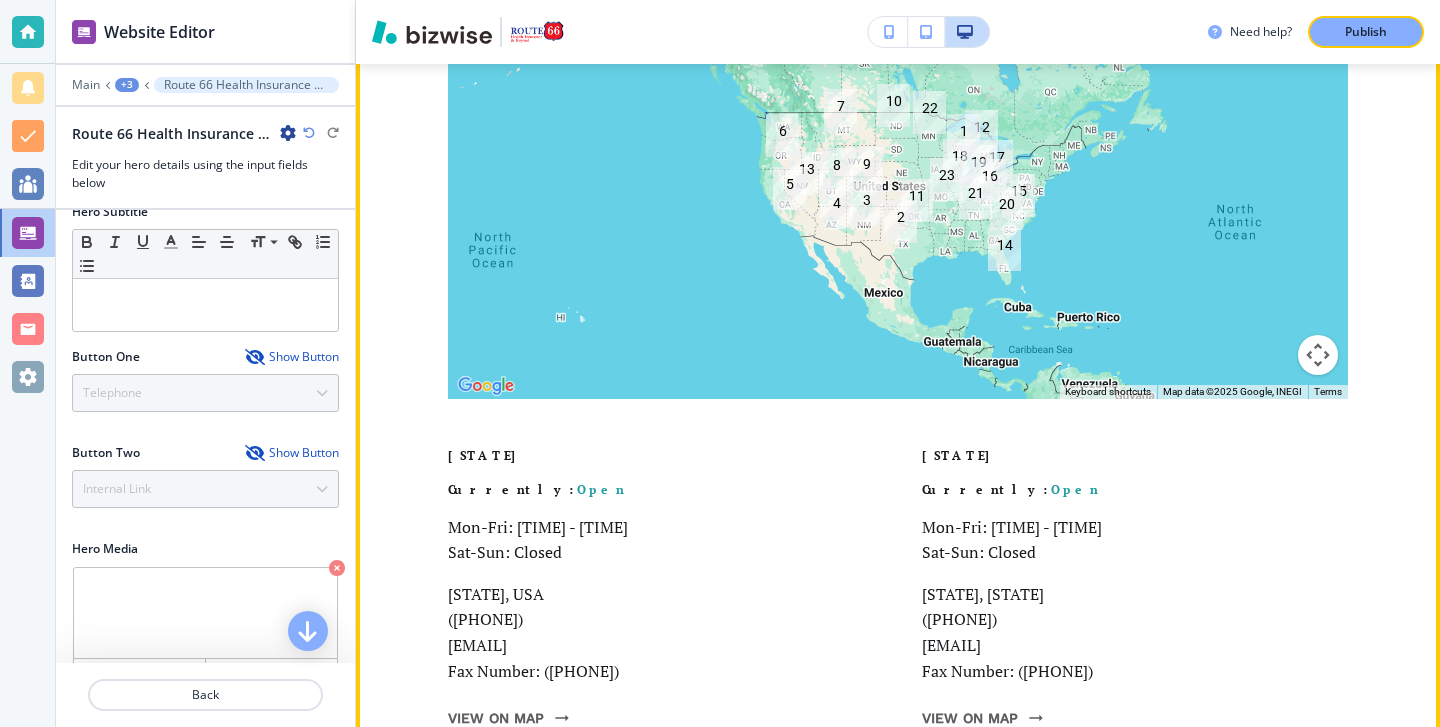scroll, scrollTop: 7422, scrollLeft: 0, axis: vertical 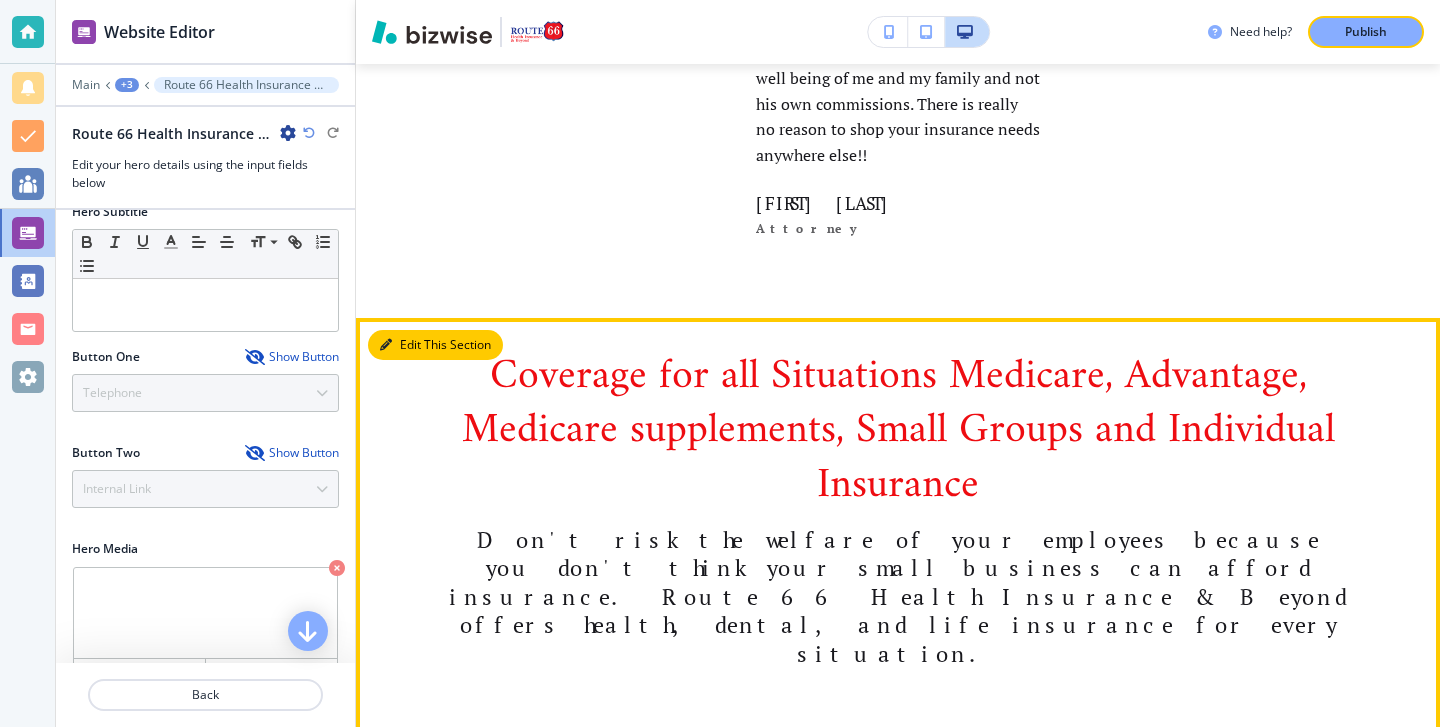 click on "Edit This Section" at bounding box center (435, 345) 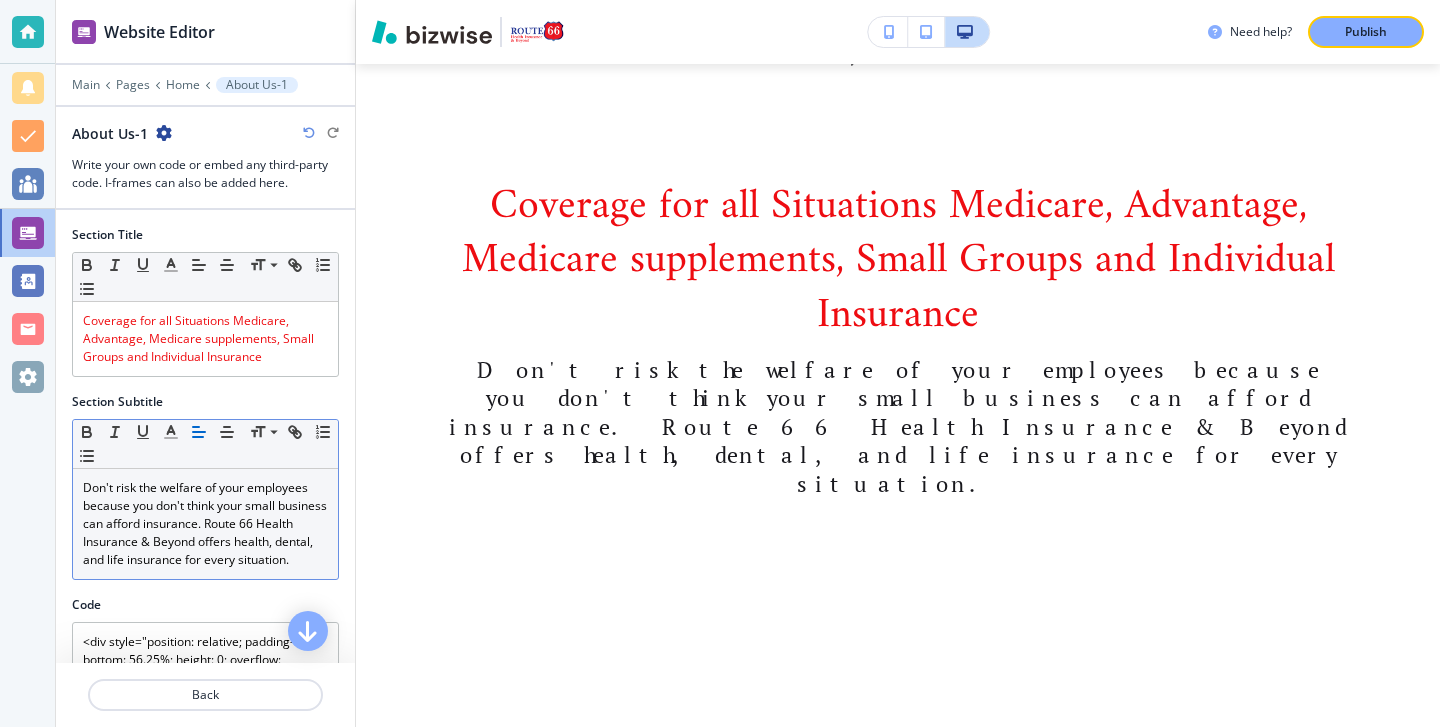 scroll, scrollTop: 5355, scrollLeft: 0, axis: vertical 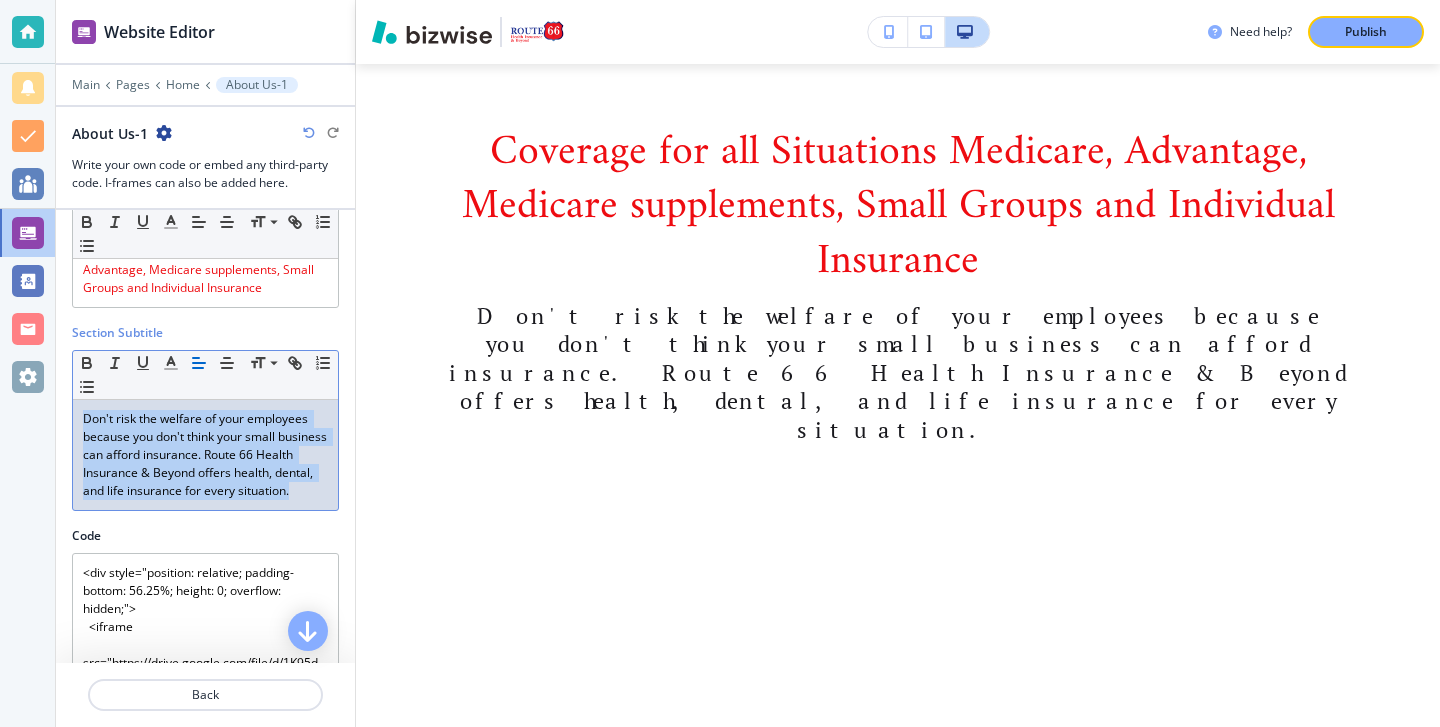drag, startPoint x: 209, startPoint y: 511, endPoint x: 9, endPoint y: 418, distance: 220.56519 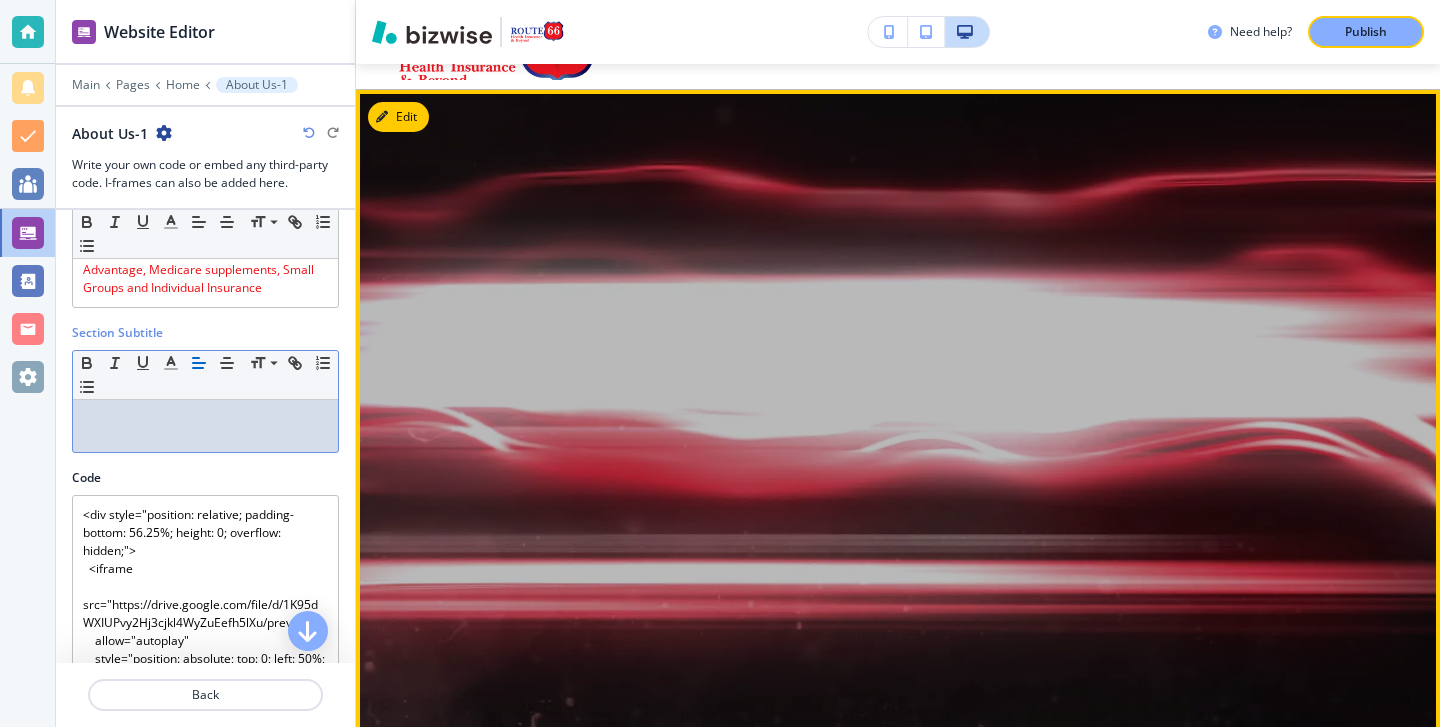 scroll, scrollTop: 0, scrollLeft: 0, axis: both 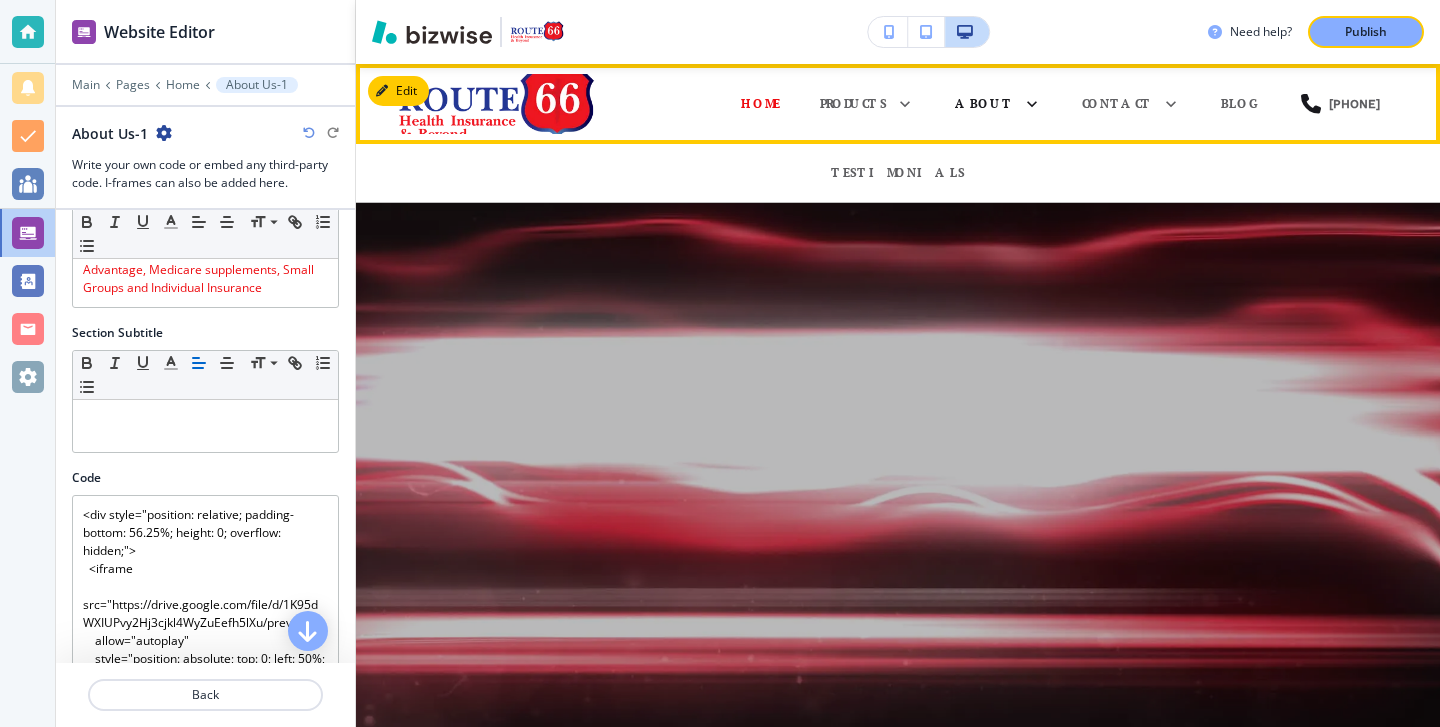 click on "About" at bounding box center [984, 104] 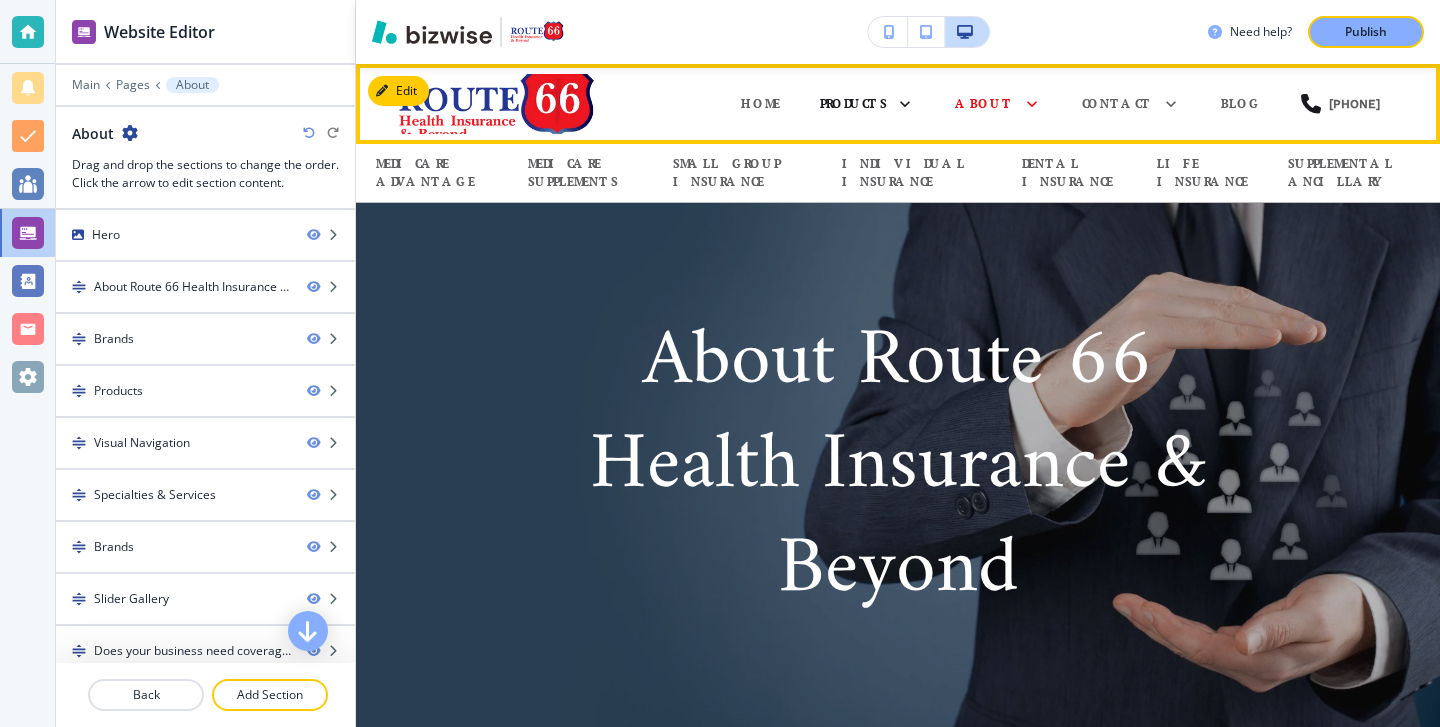 click on "Products" at bounding box center [853, 104] 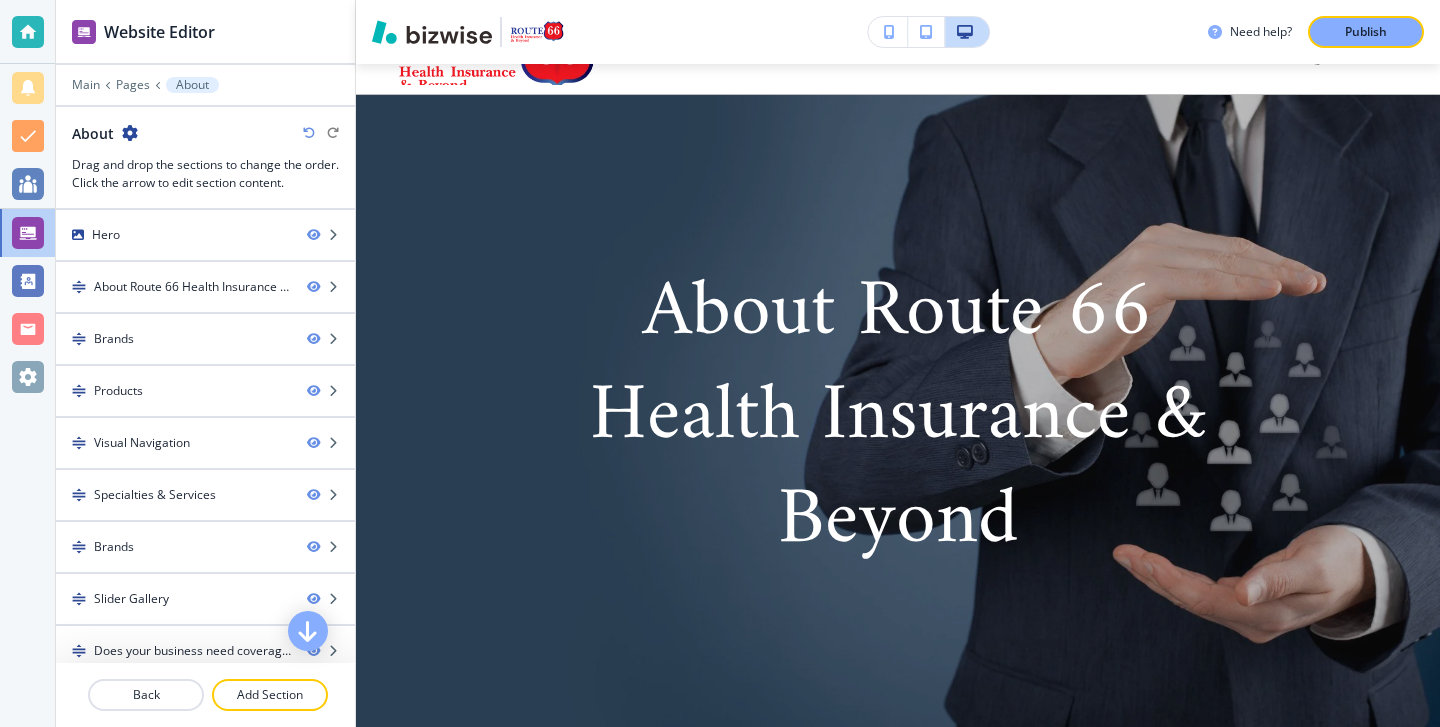 scroll, scrollTop: 0, scrollLeft: 0, axis: both 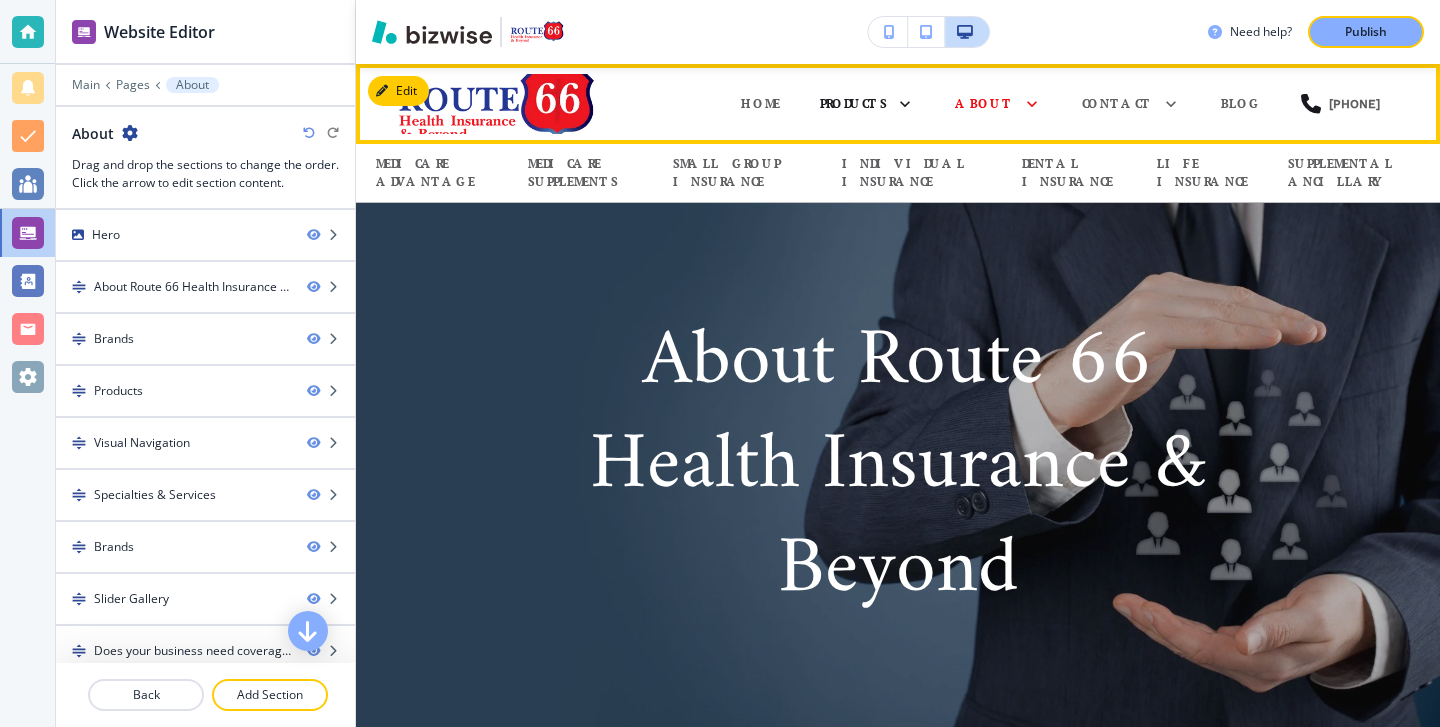 click 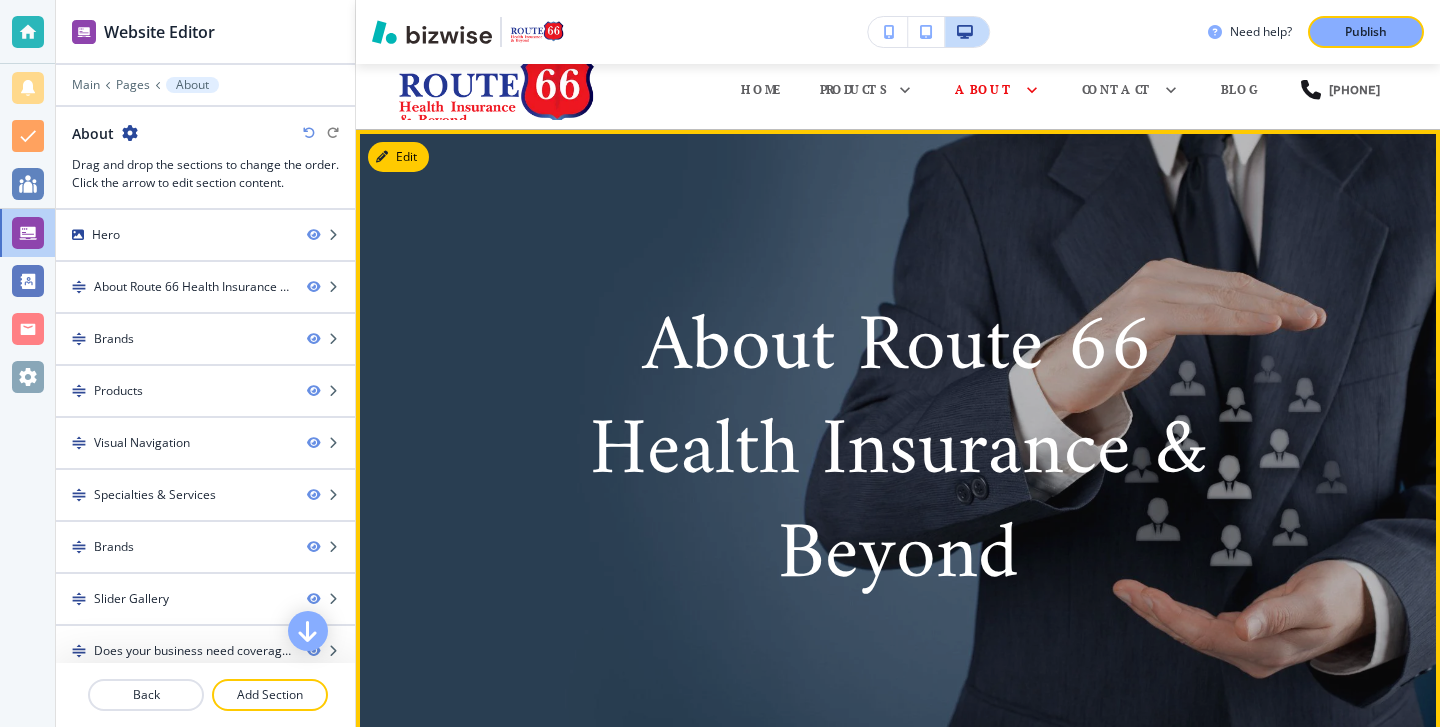 scroll, scrollTop: 0, scrollLeft: 0, axis: both 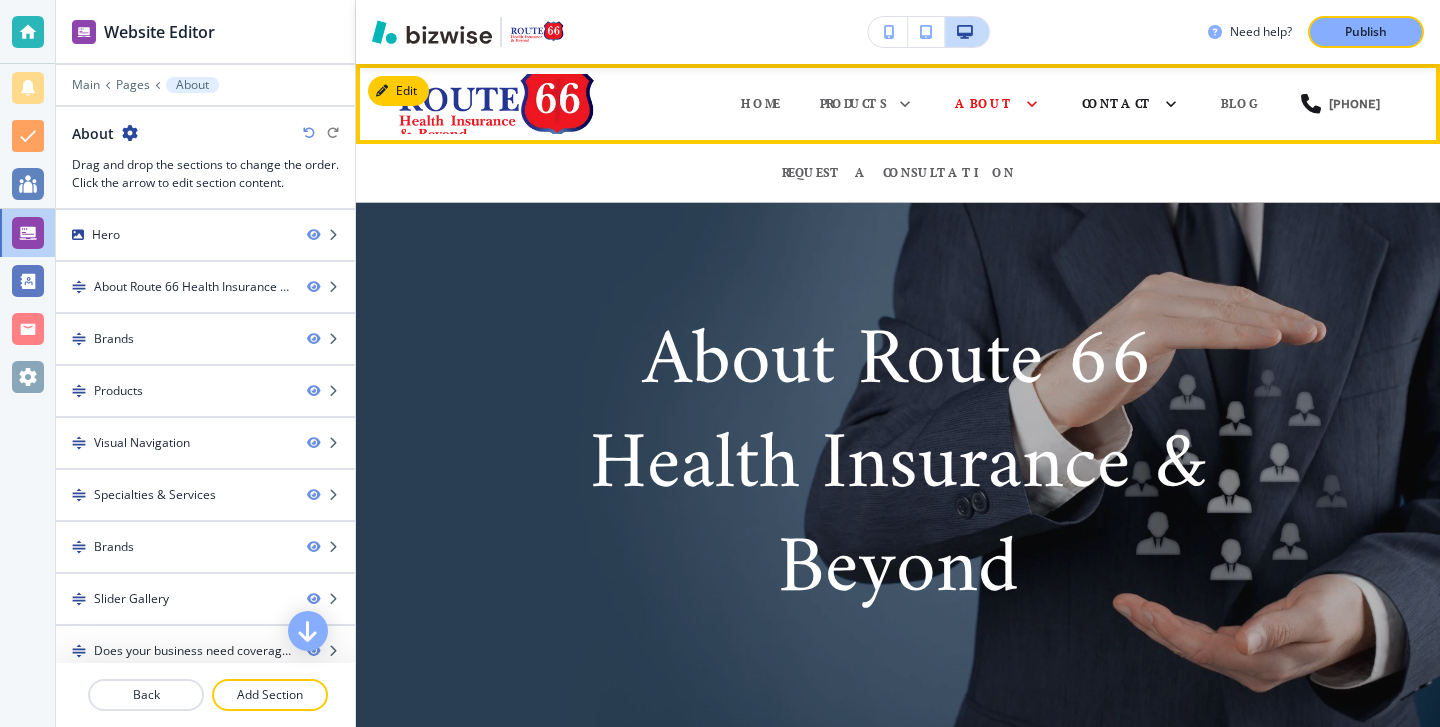 click on "Contact" at bounding box center [1117, 104] 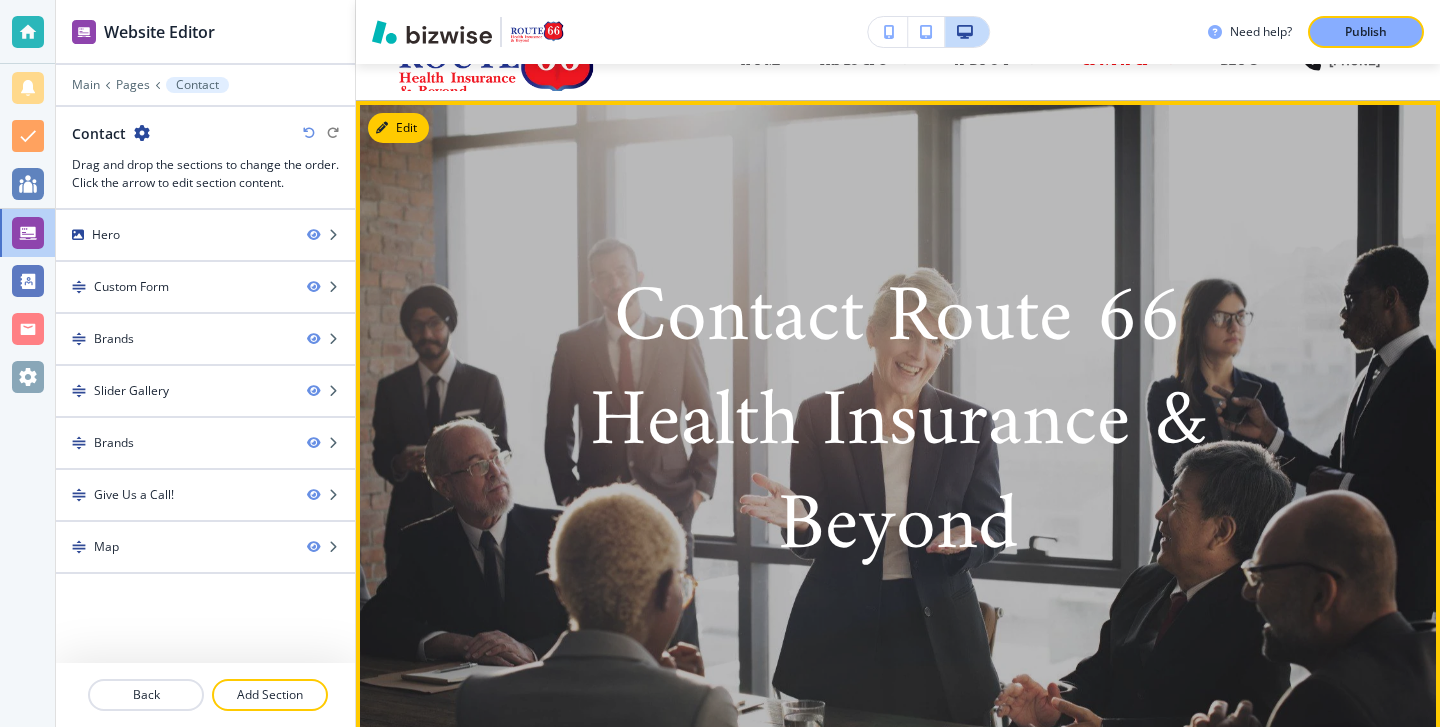 scroll, scrollTop: 0, scrollLeft: 0, axis: both 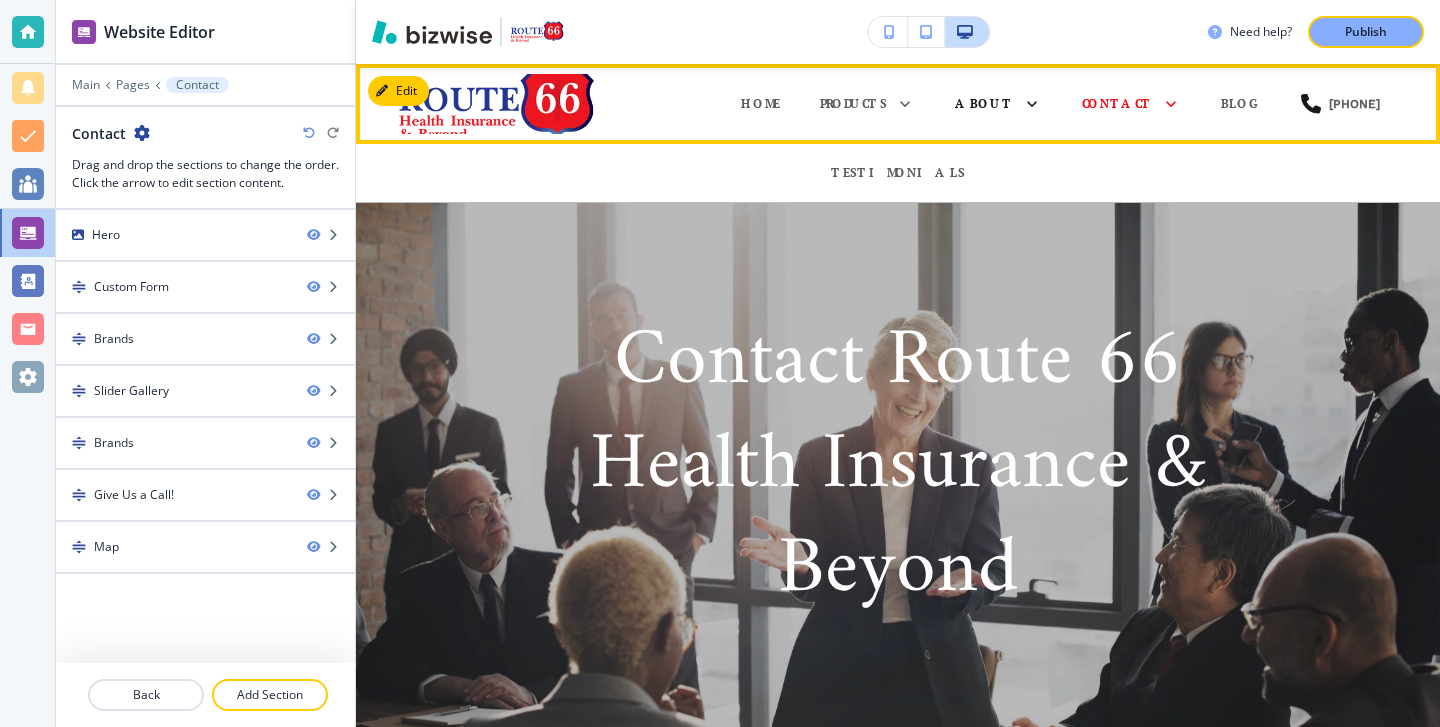 click on "About" at bounding box center [984, 104] 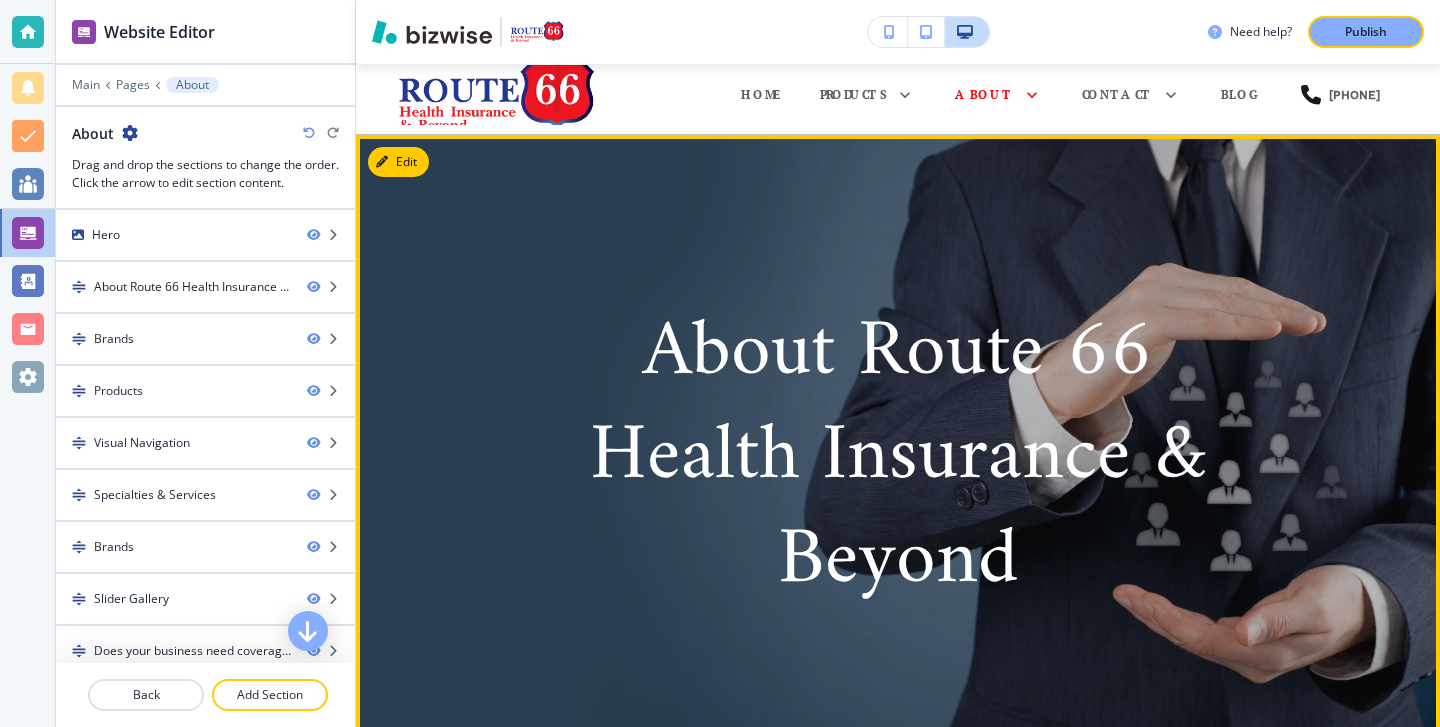 scroll, scrollTop: 0, scrollLeft: 0, axis: both 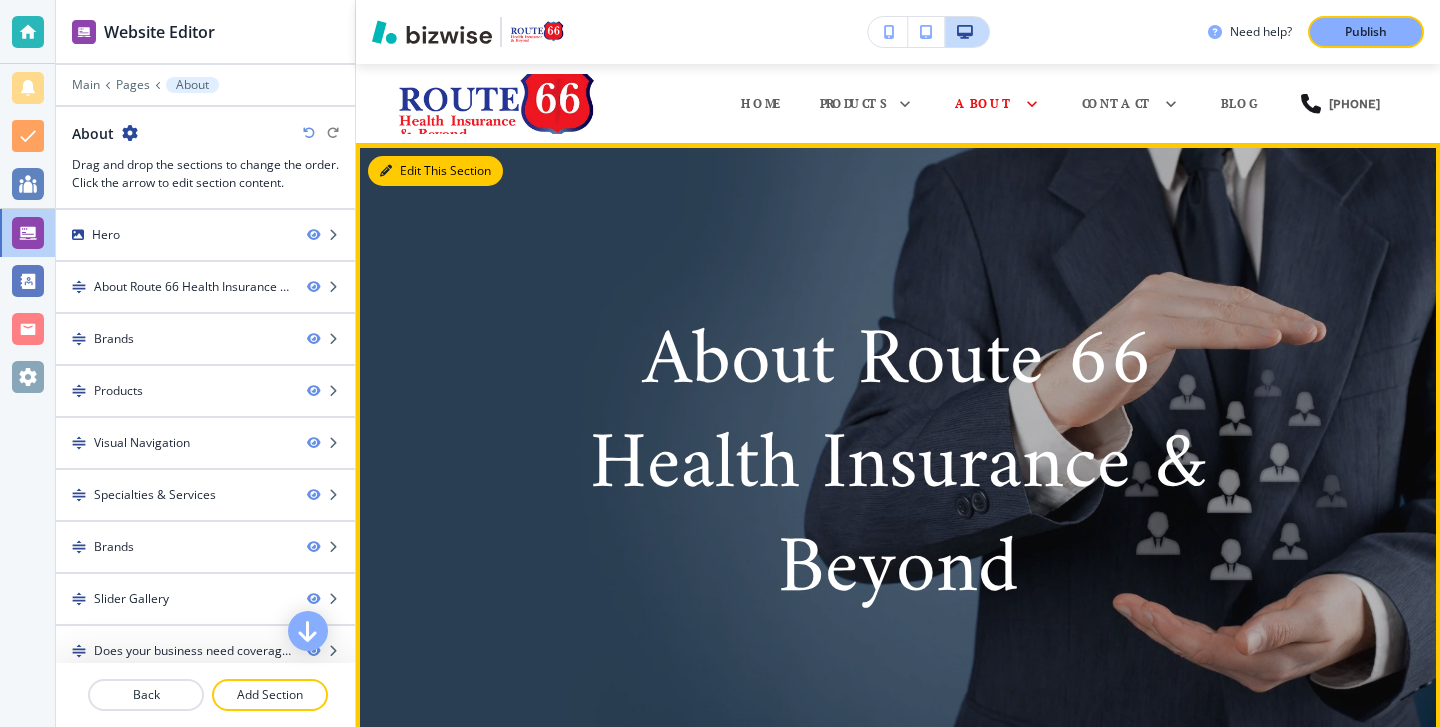 click on "Edit This Section" at bounding box center [435, 171] 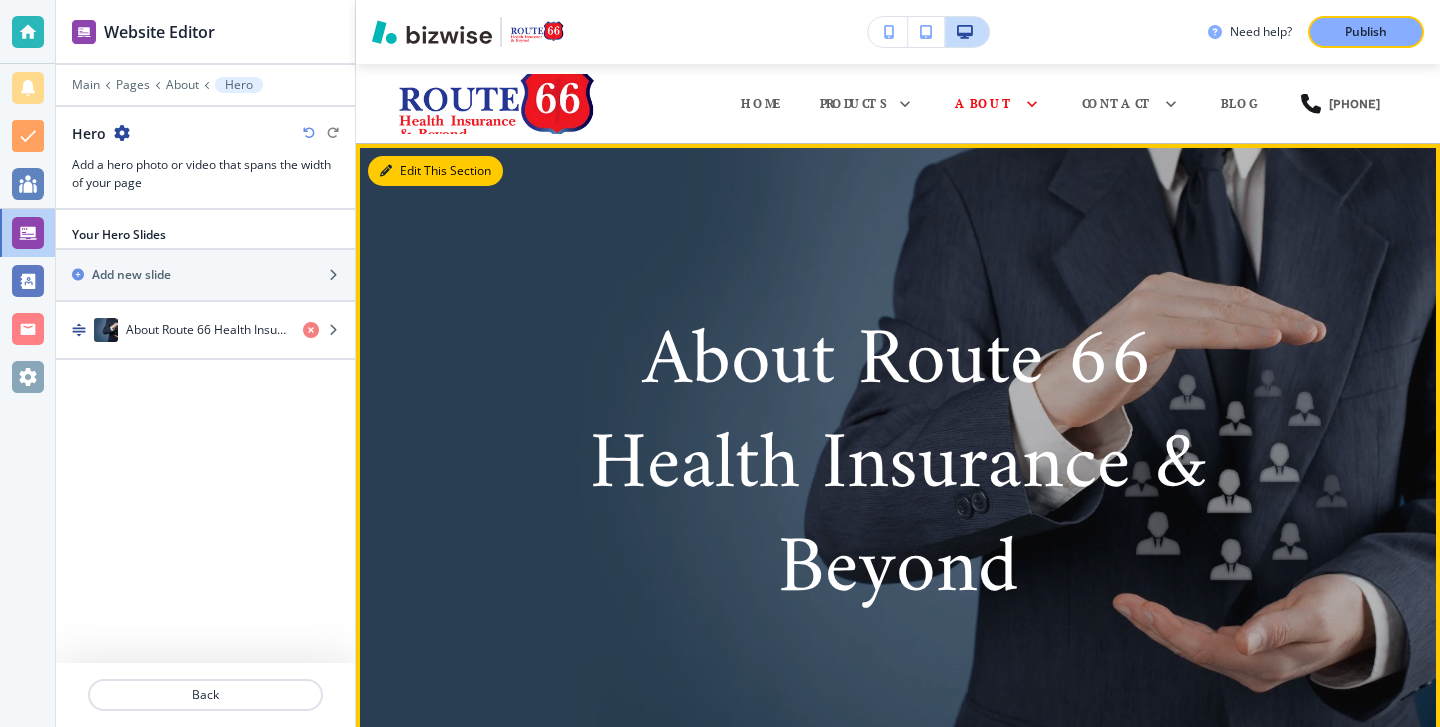 scroll, scrollTop: 80, scrollLeft: 0, axis: vertical 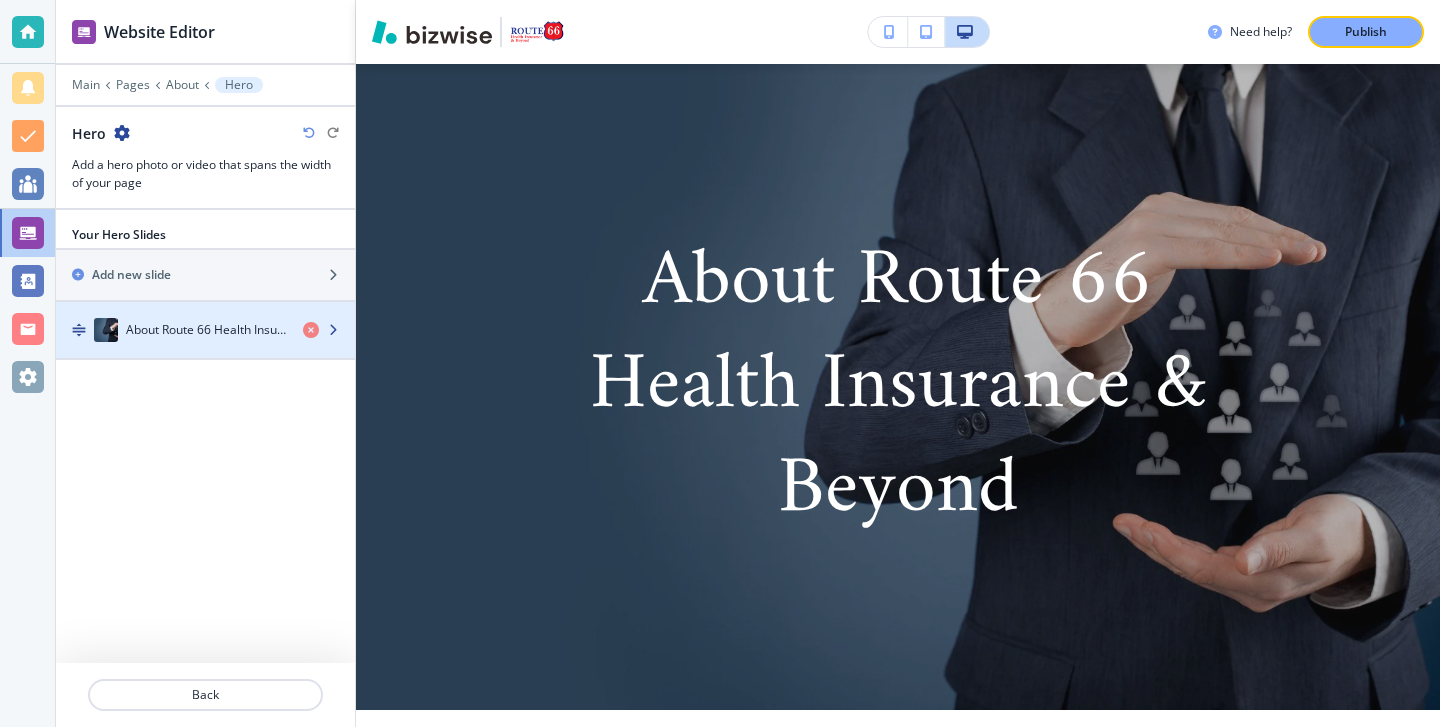 click on "About Route 66 Health Insurance & Beyond" at bounding box center [206, 330] 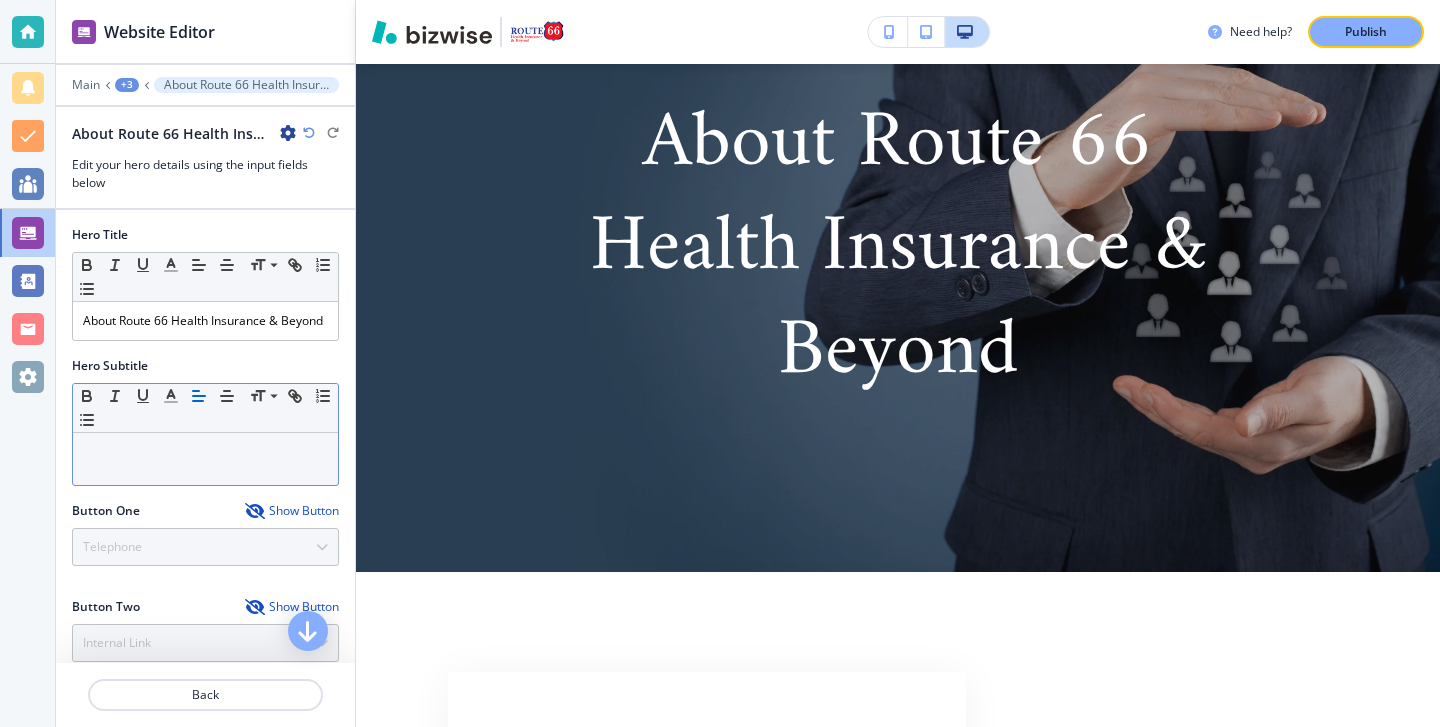 scroll, scrollTop: 247, scrollLeft: 0, axis: vertical 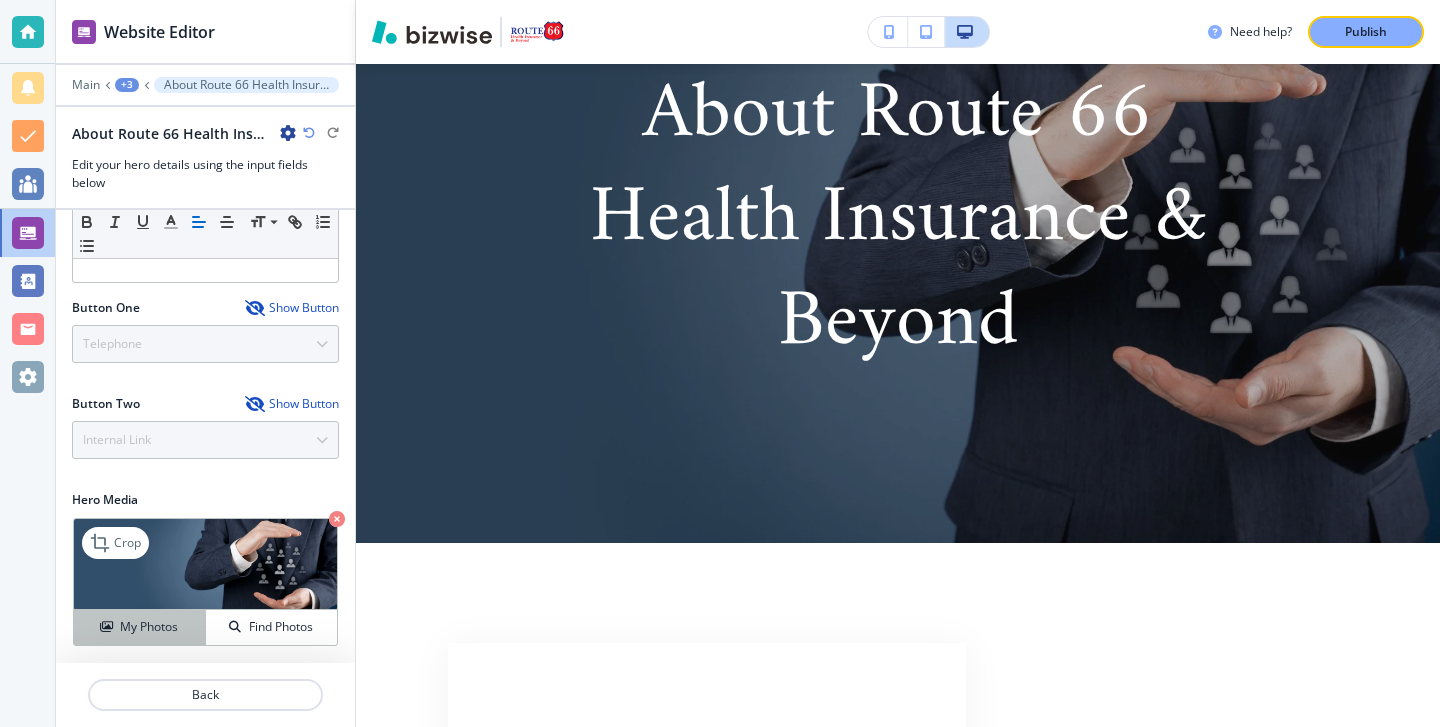 click on "My Photos" at bounding box center (149, 627) 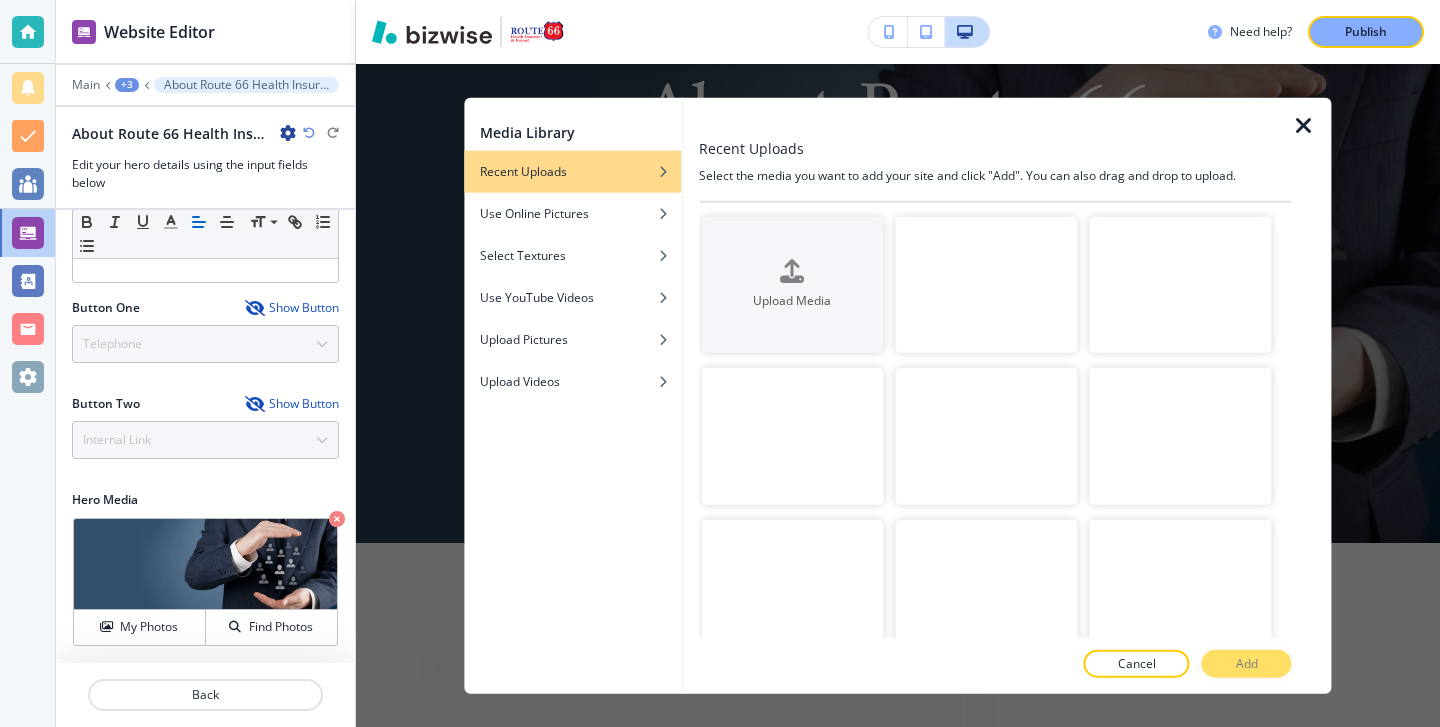 click at bounding box center [986, 284] 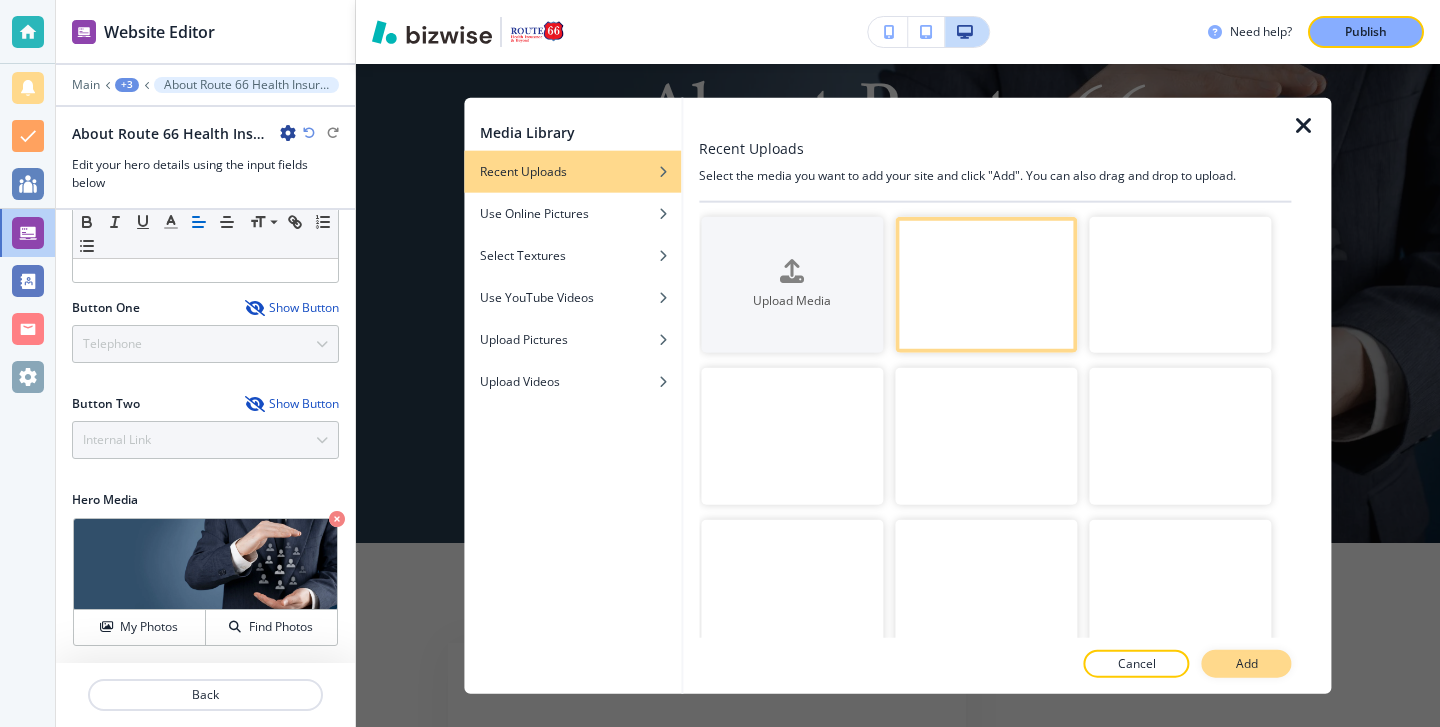 click on "Add" at bounding box center [1247, 664] 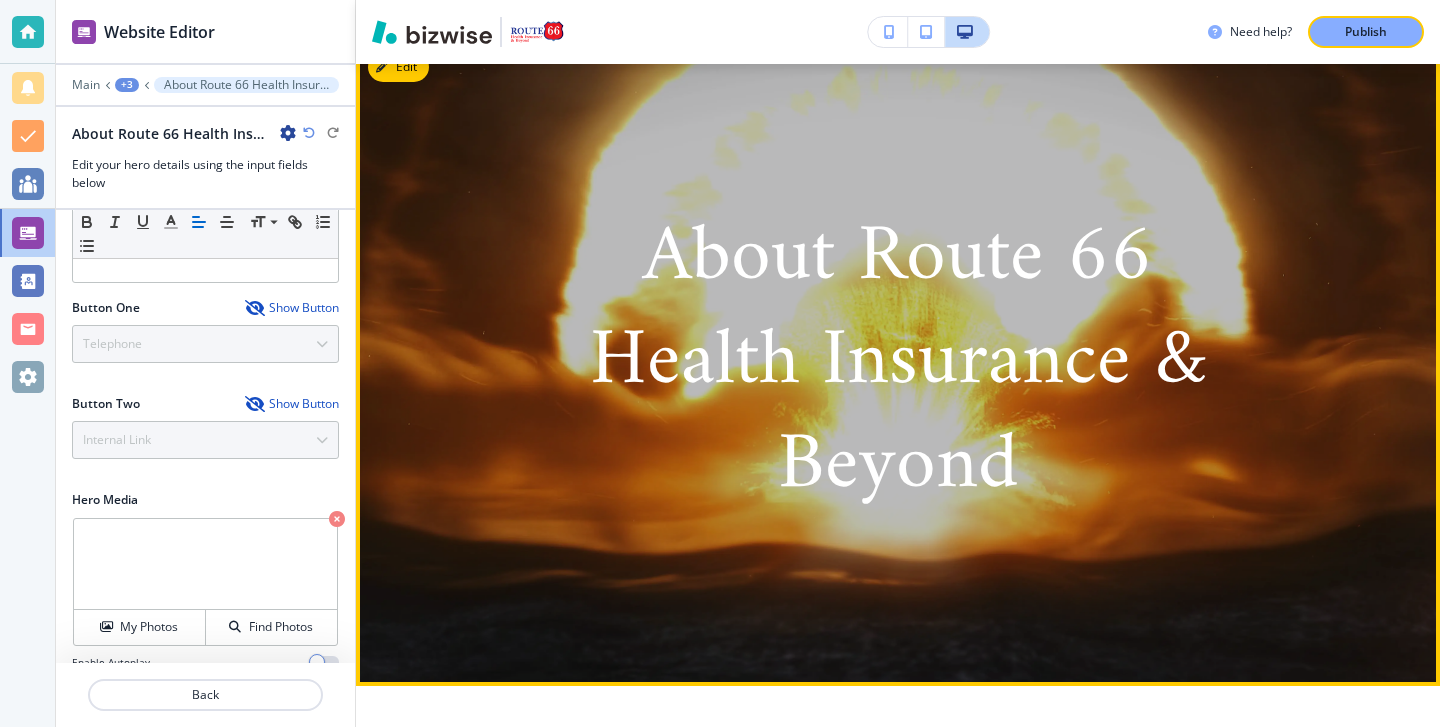scroll, scrollTop: 28, scrollLeft: 0, axis: vertical 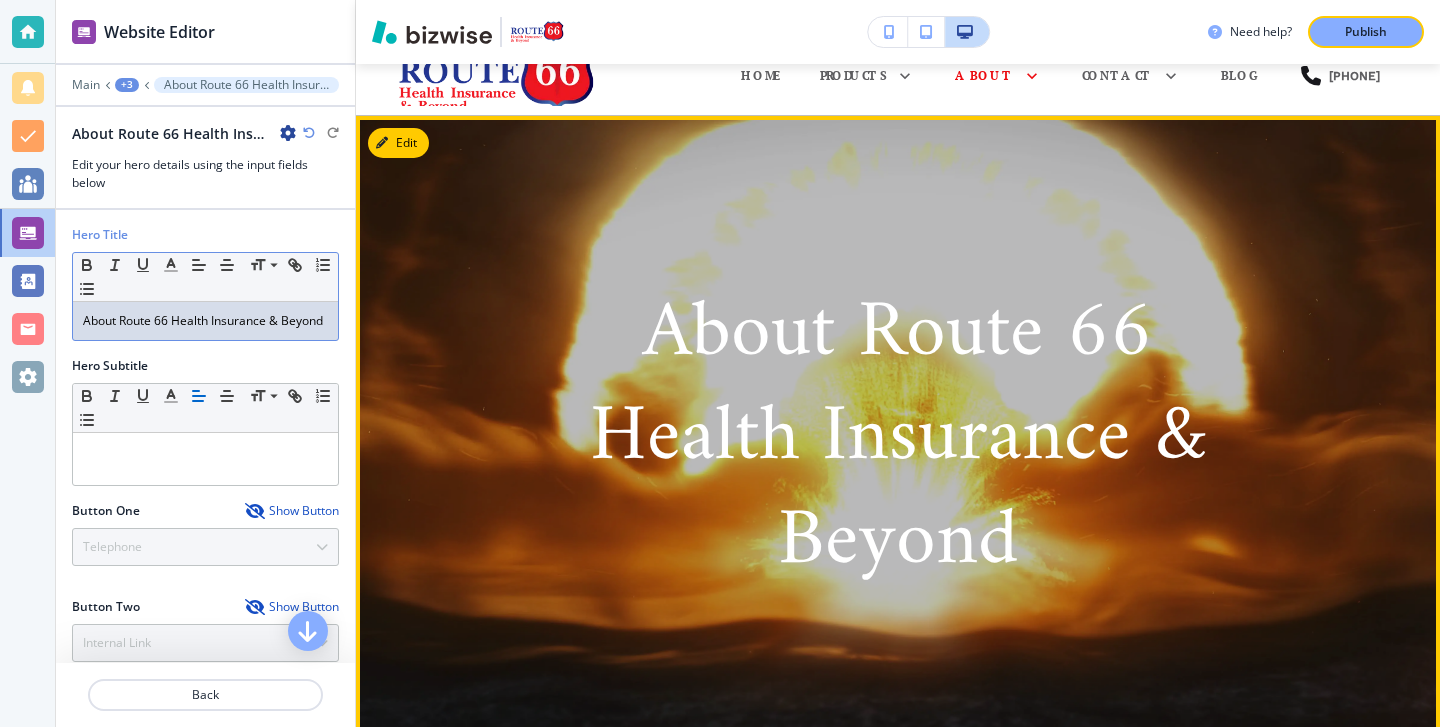 drag, startPoint x: 82, startPoint y: 315, endPoint x: 383, endPoint y: 330, distance: 301.37354 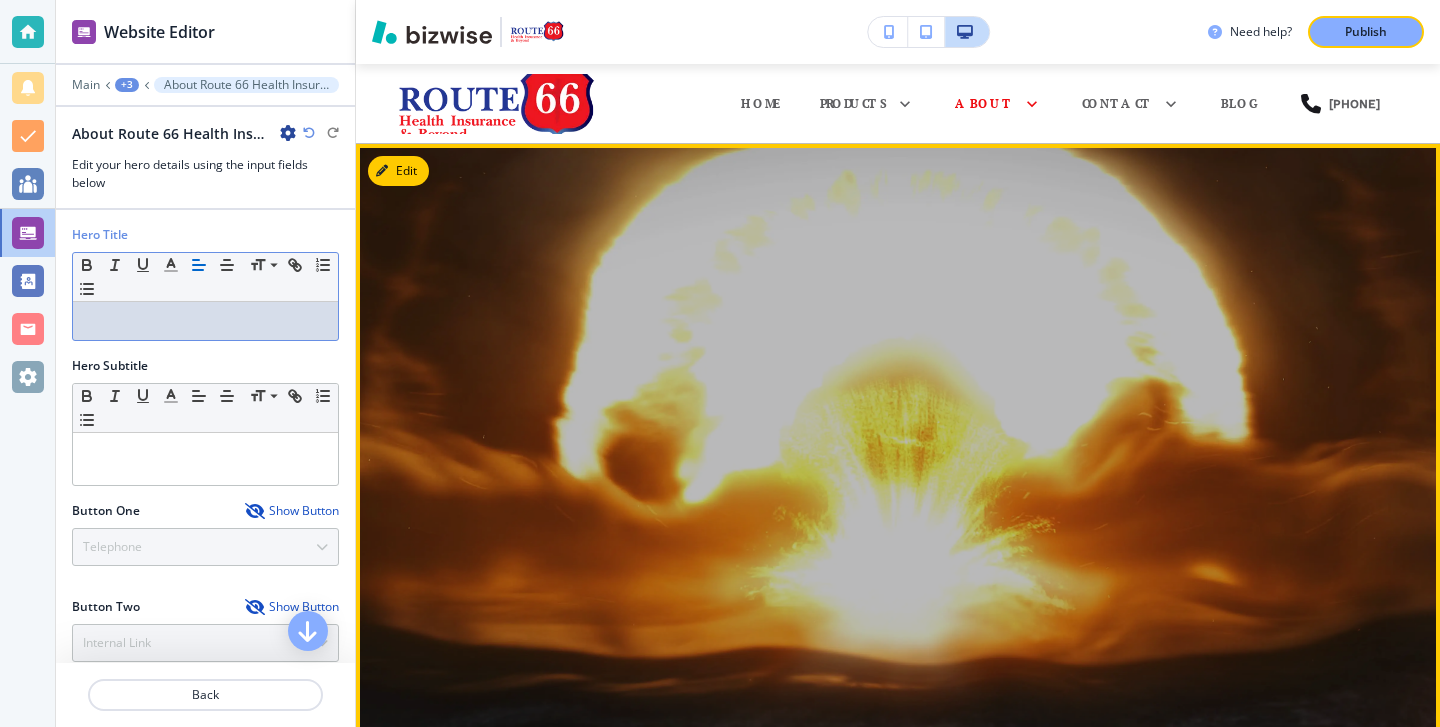 scroll, scrollTop: 17, scrollLeft: 0, axis: vertical 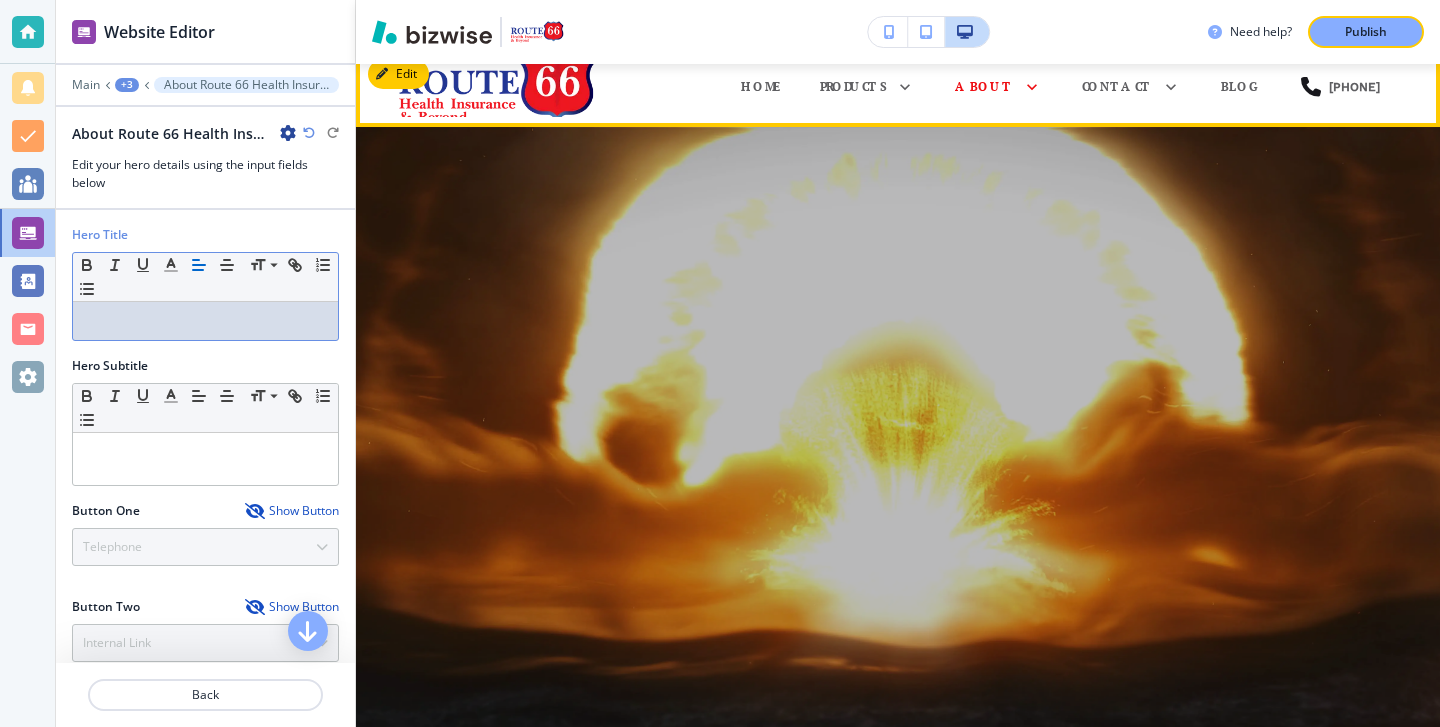 click on "Home" at bounding box center (760, 87) 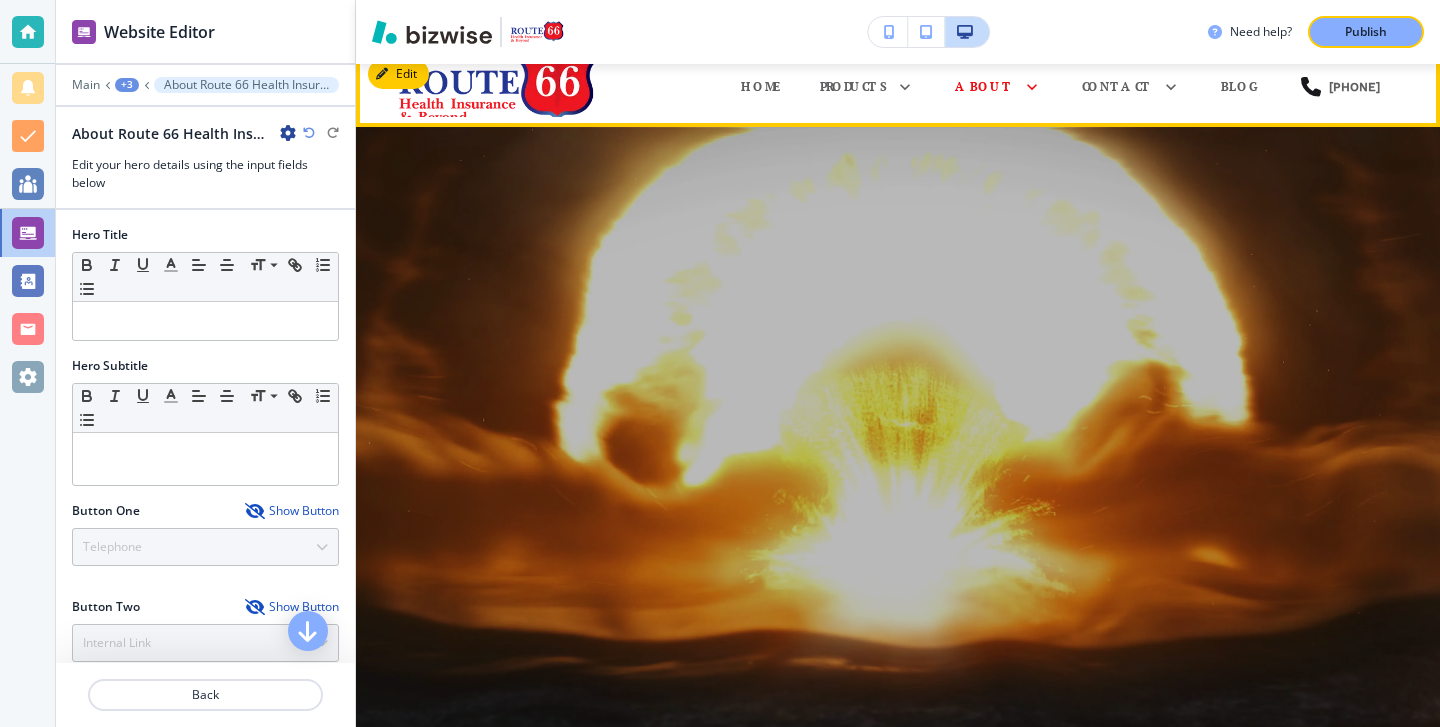 click on "Home" at bounding box center [760, 87] 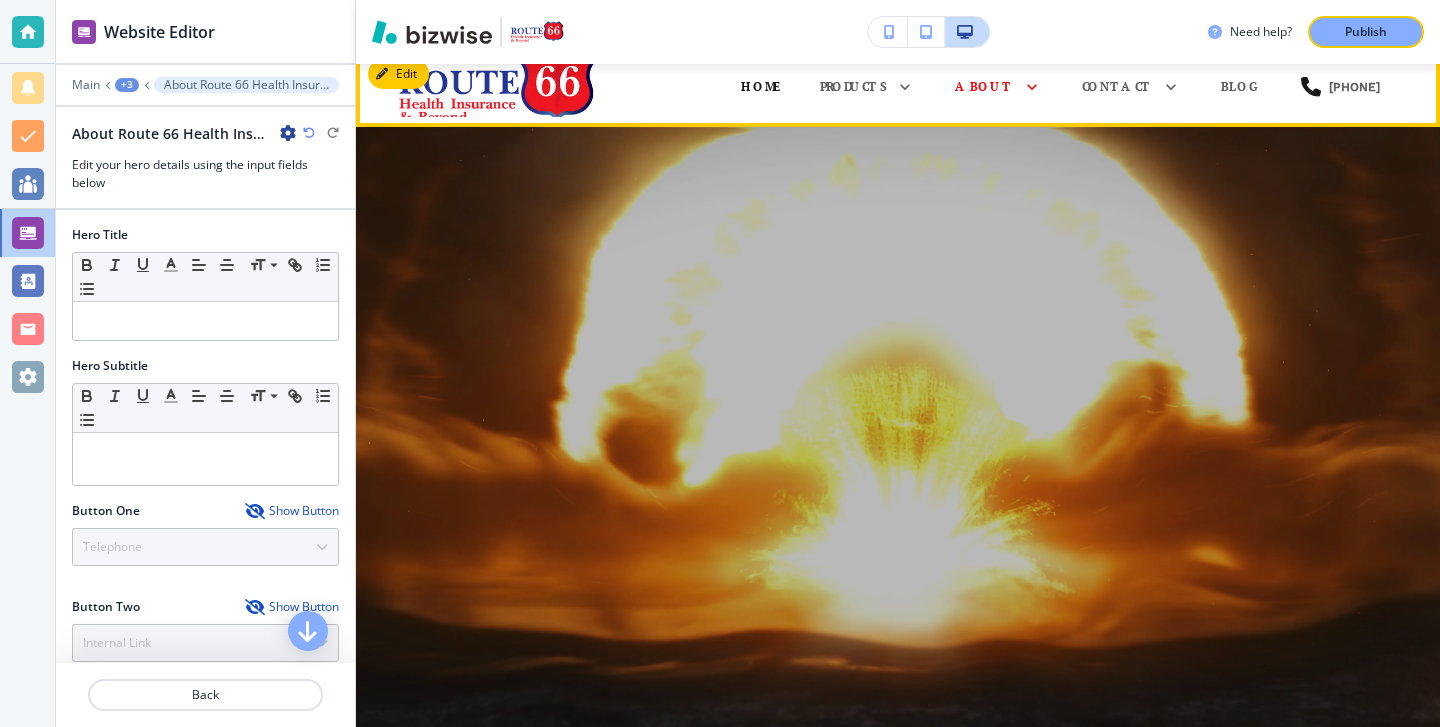click on "Home" at bounding box center (760, 87) 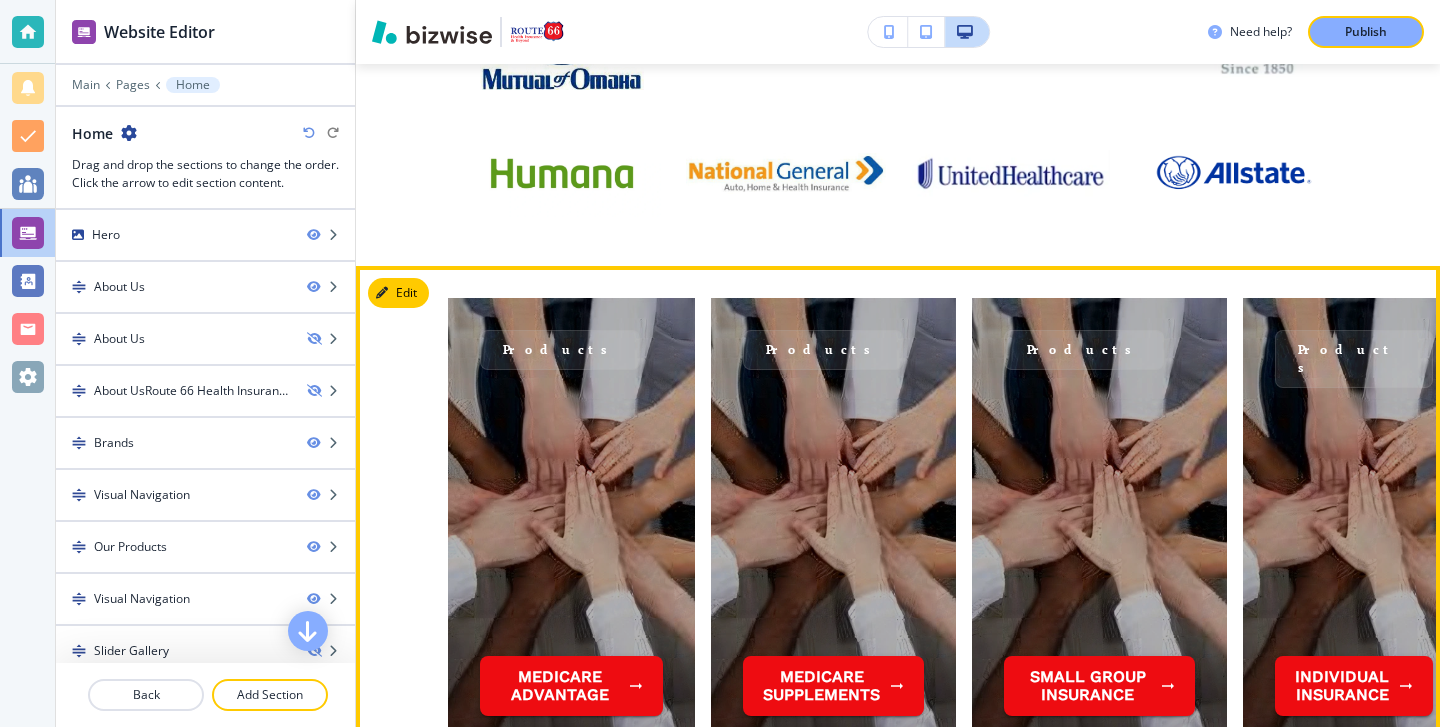 scroll, scrollTop: 1807, scrollLeft: 0, axis: vertical 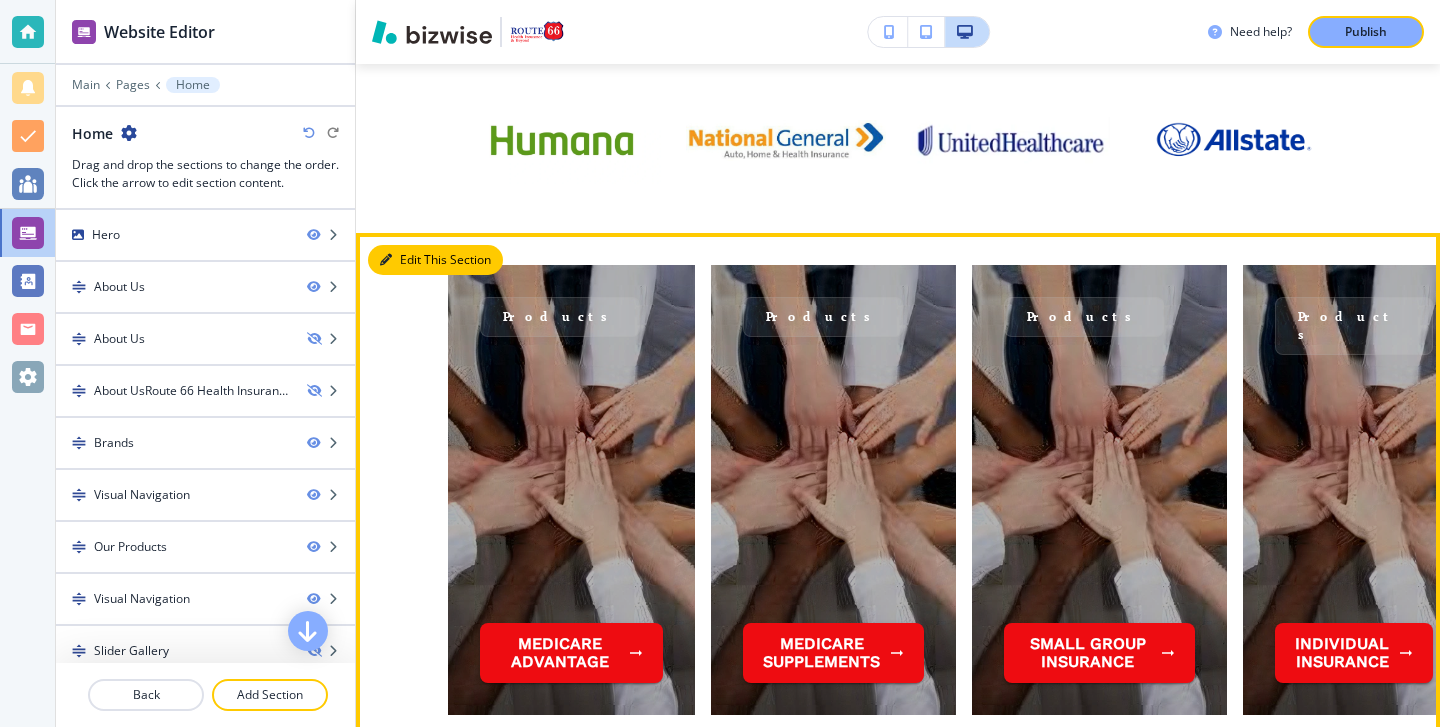 click on "Edit This Section" at bounding box center [435, 260] 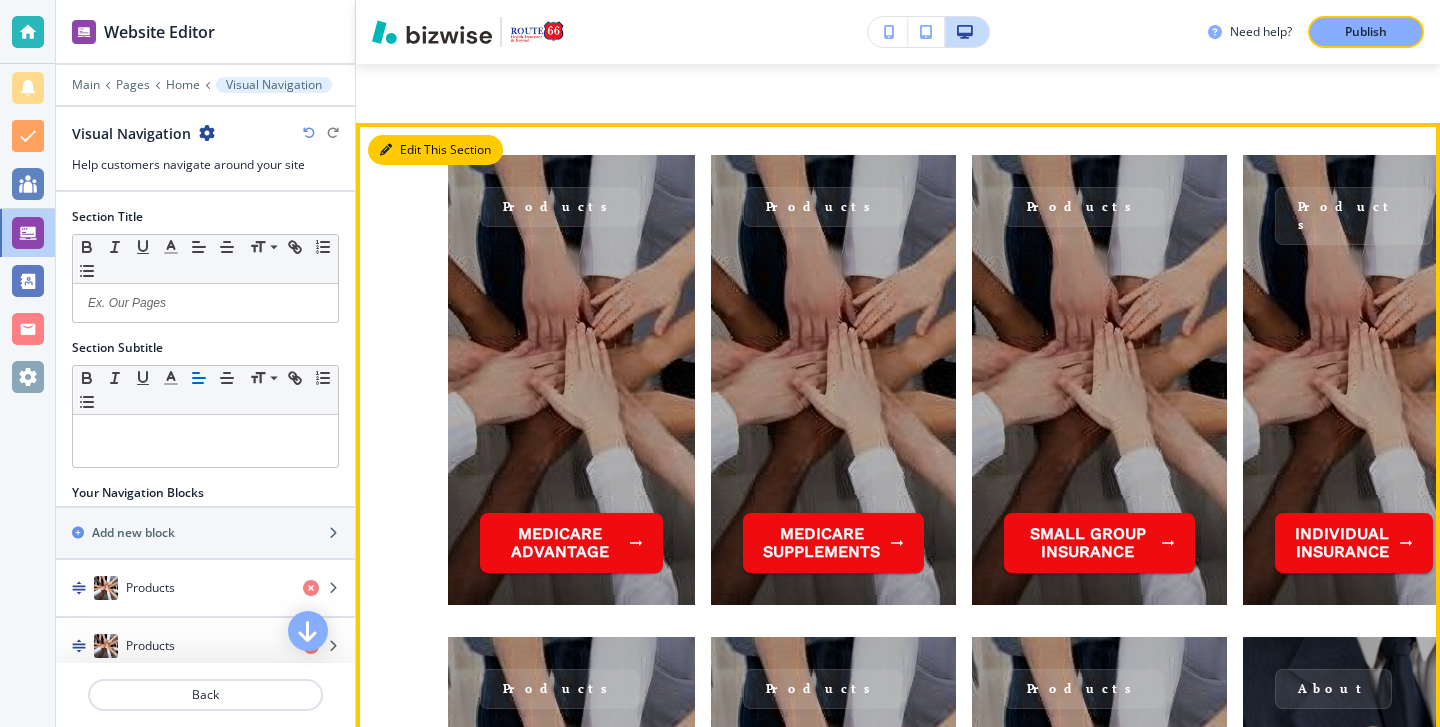 scroll, scrollTop: 1918, scrollLeft: 0, axis: vertical 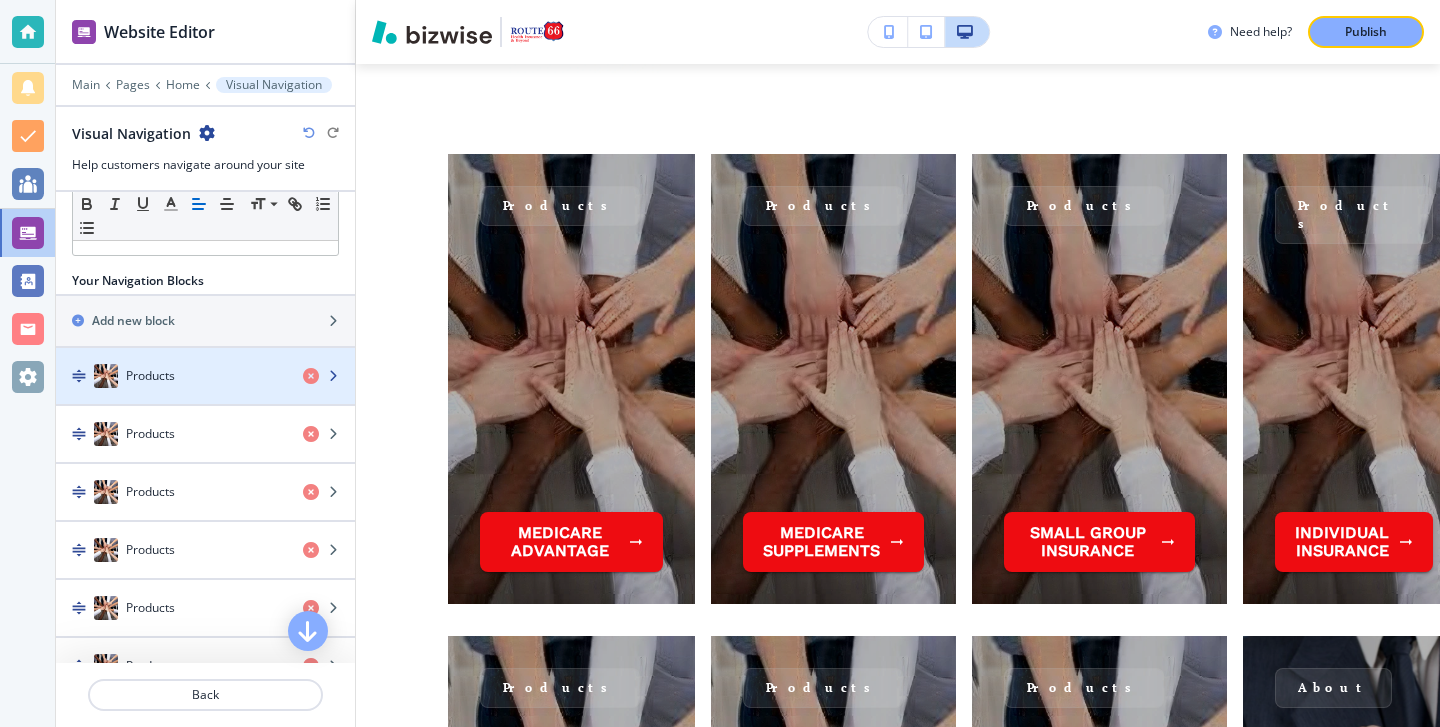 click on "Products" at bounding box center [171, 376] 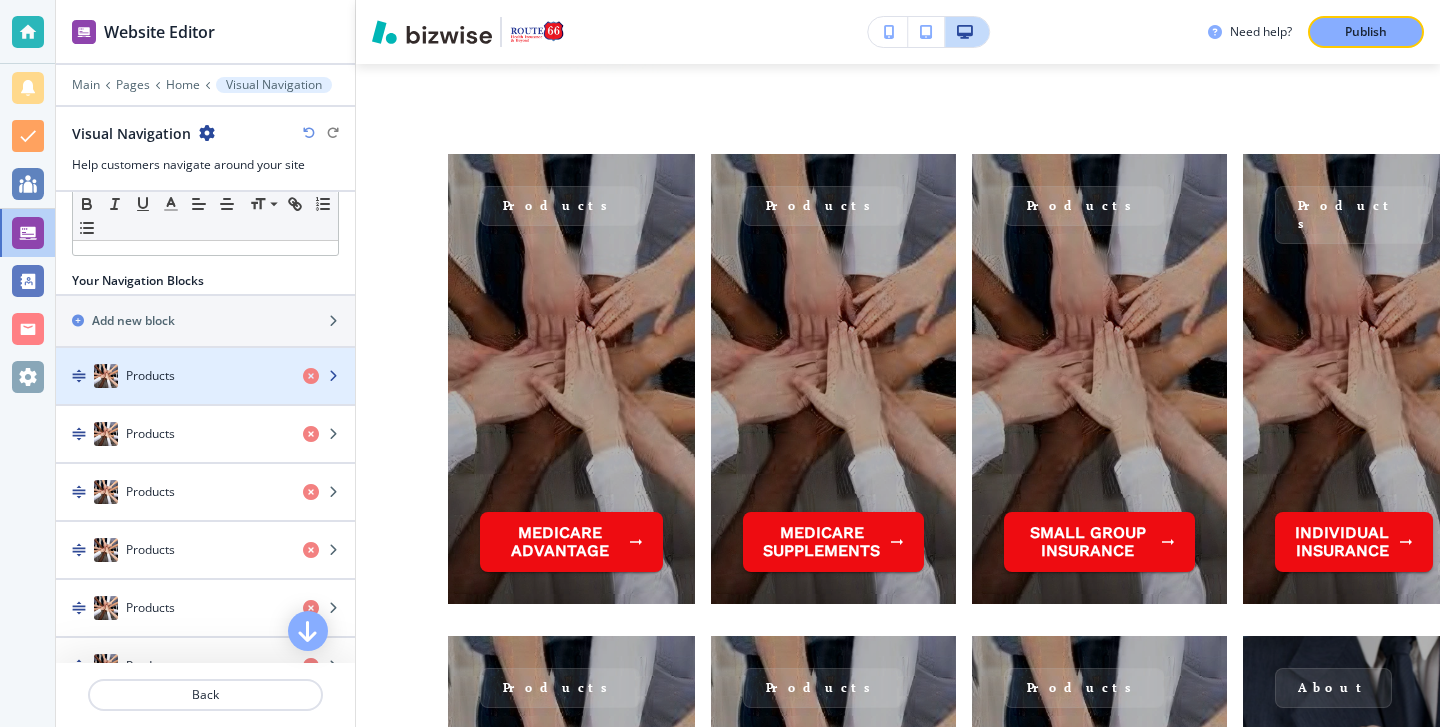 click on "Products" at bounding box center [171, 376] 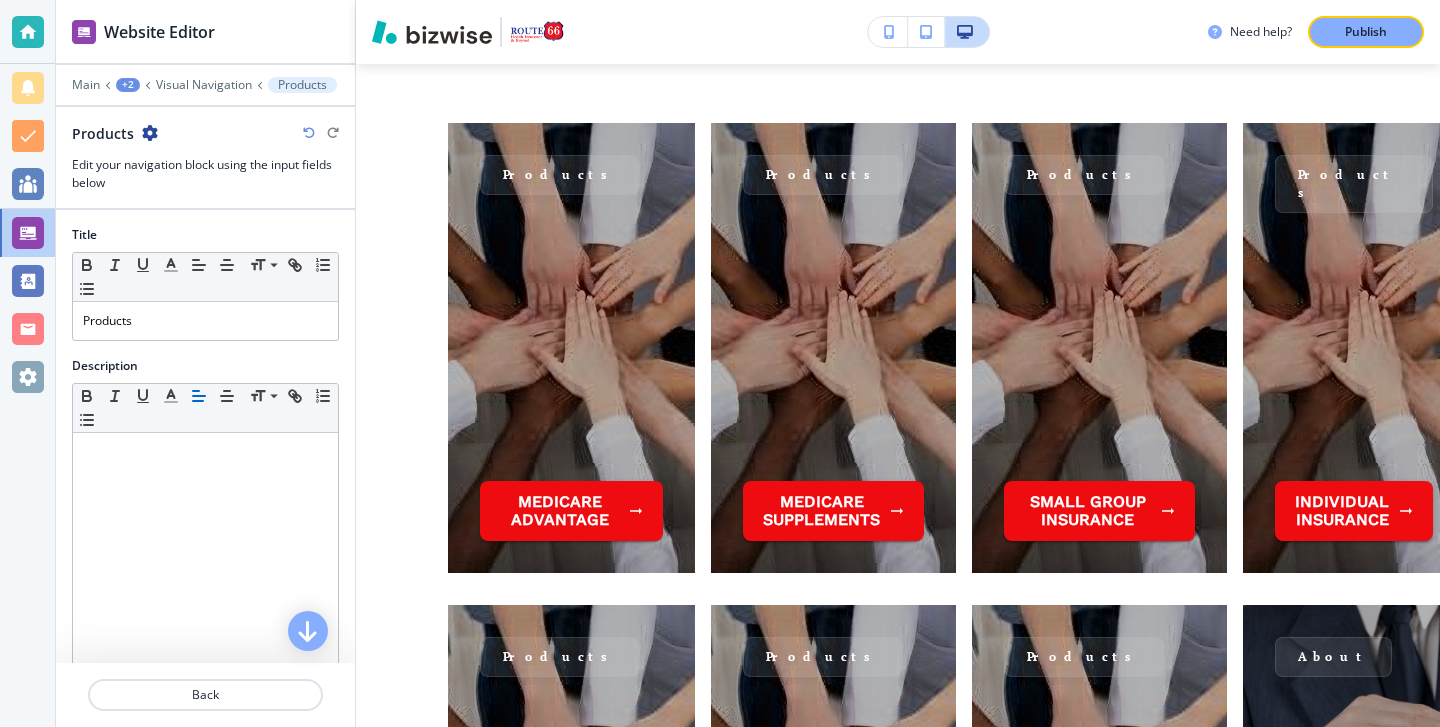 scroll, scrollTop: 1950, scrollLeft: 0, axis: vertical 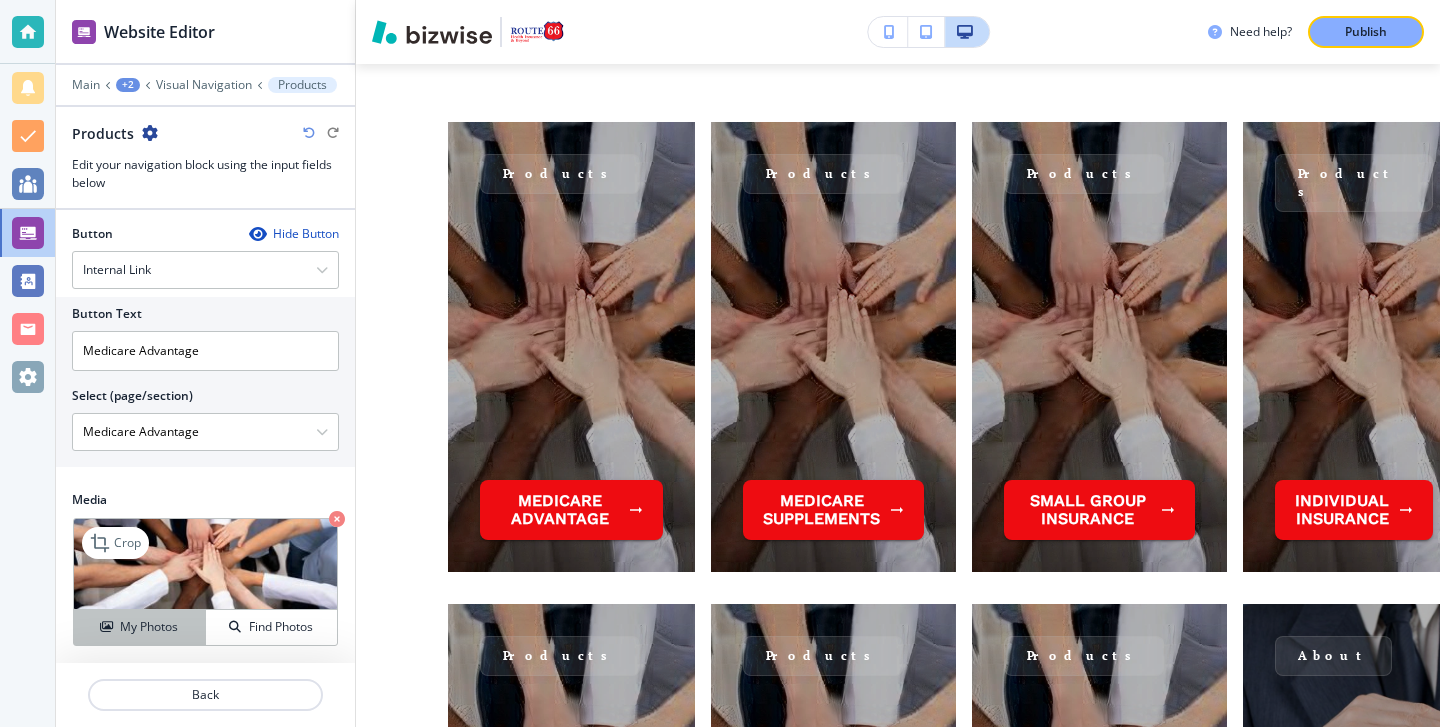 click on "My Photos" at bounding box center [139, 627] 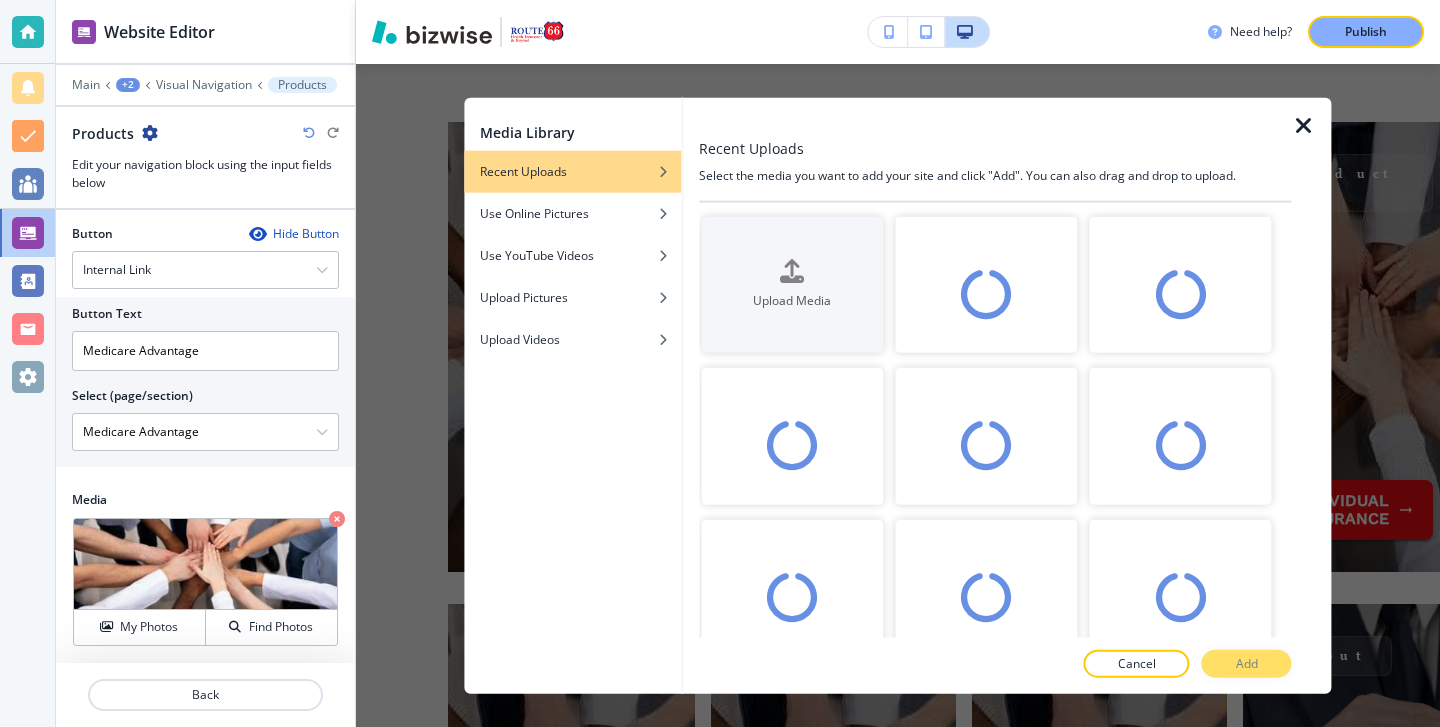 click on "Recent Uploads" at bounding box center [995, 147] 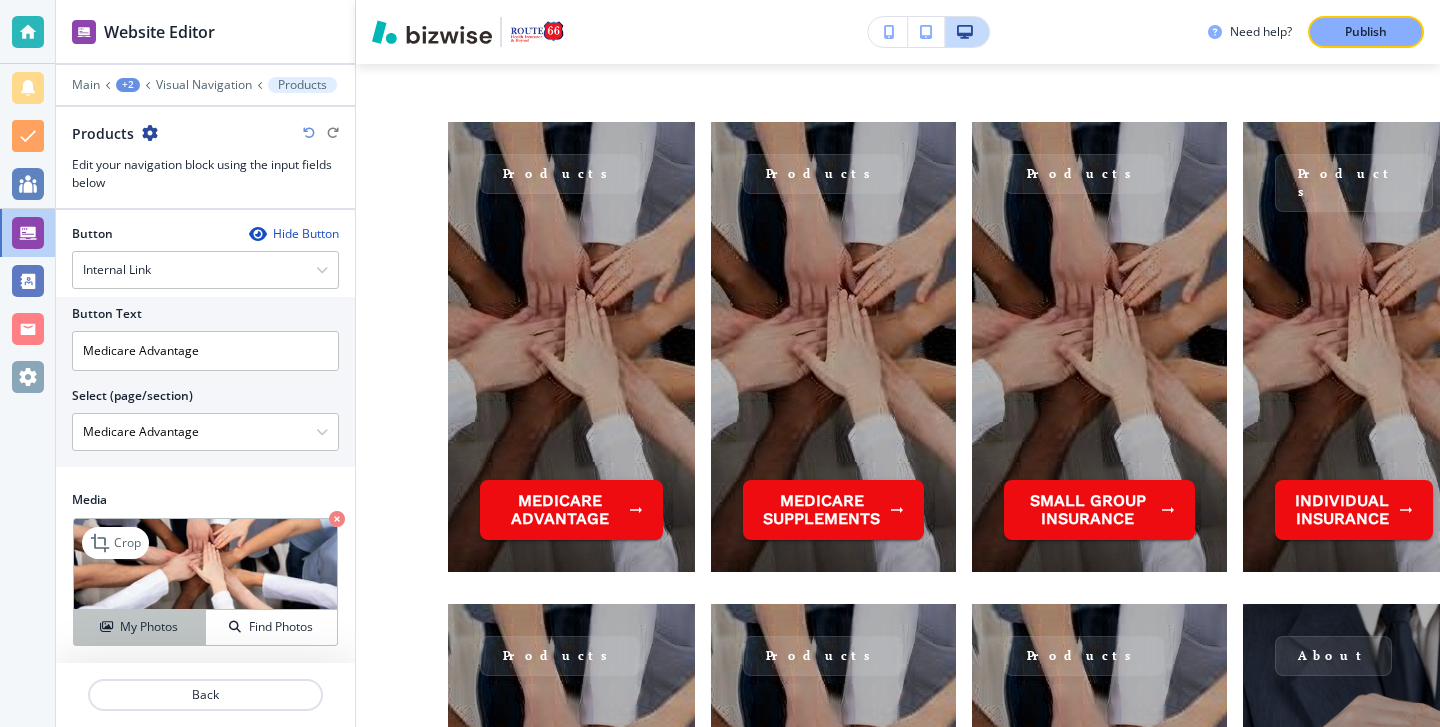 click on "My Photos" at bounding box center [139, 627] 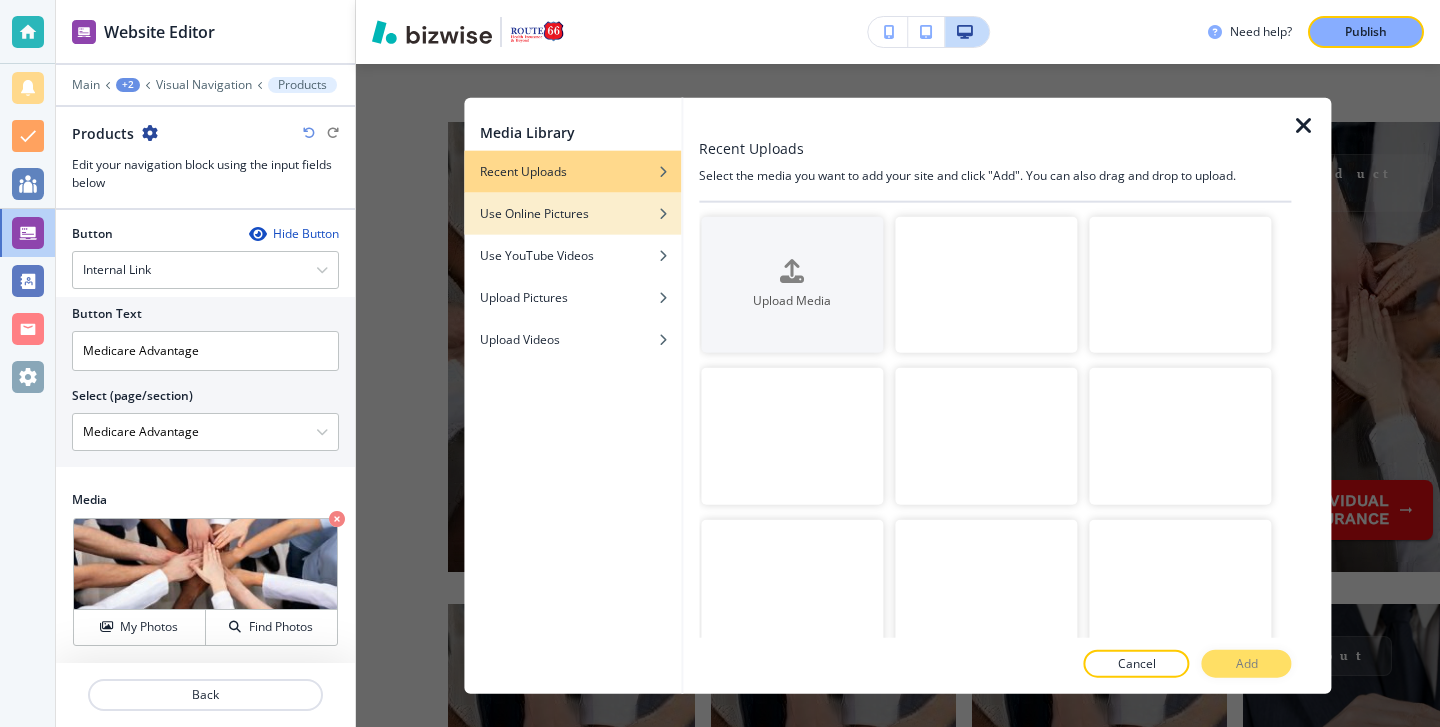 click at bounding box center [572, 228] 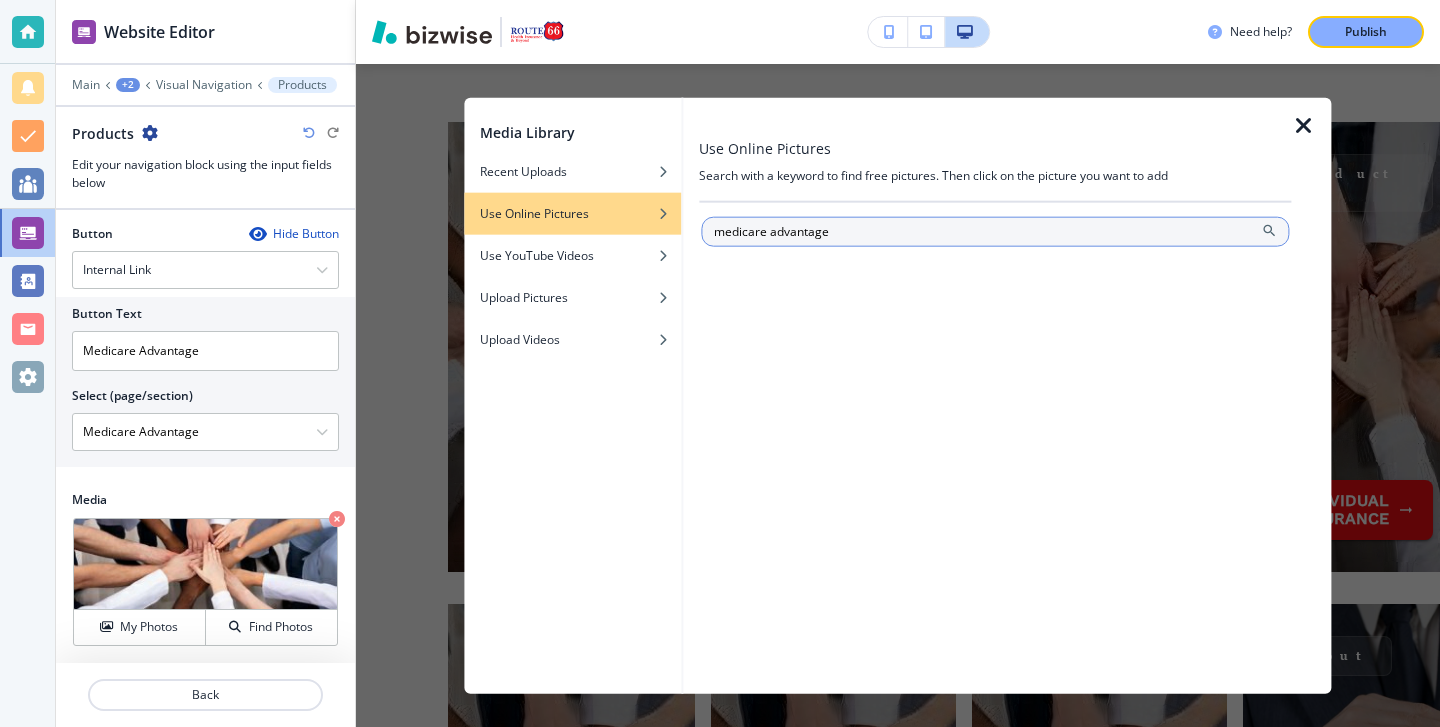 type on "medicare advantage" 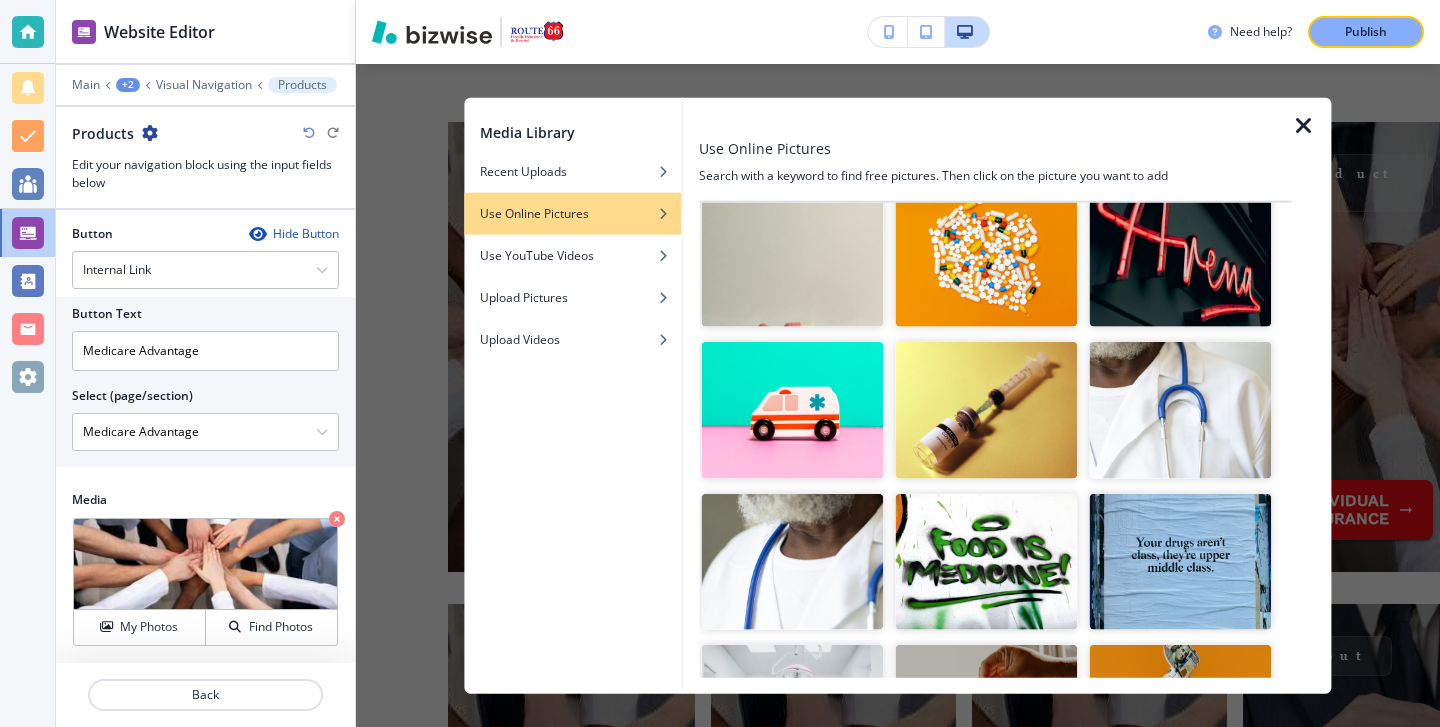 scroll, scrollTop: 524, scrollLeft: 0, axis: vertical 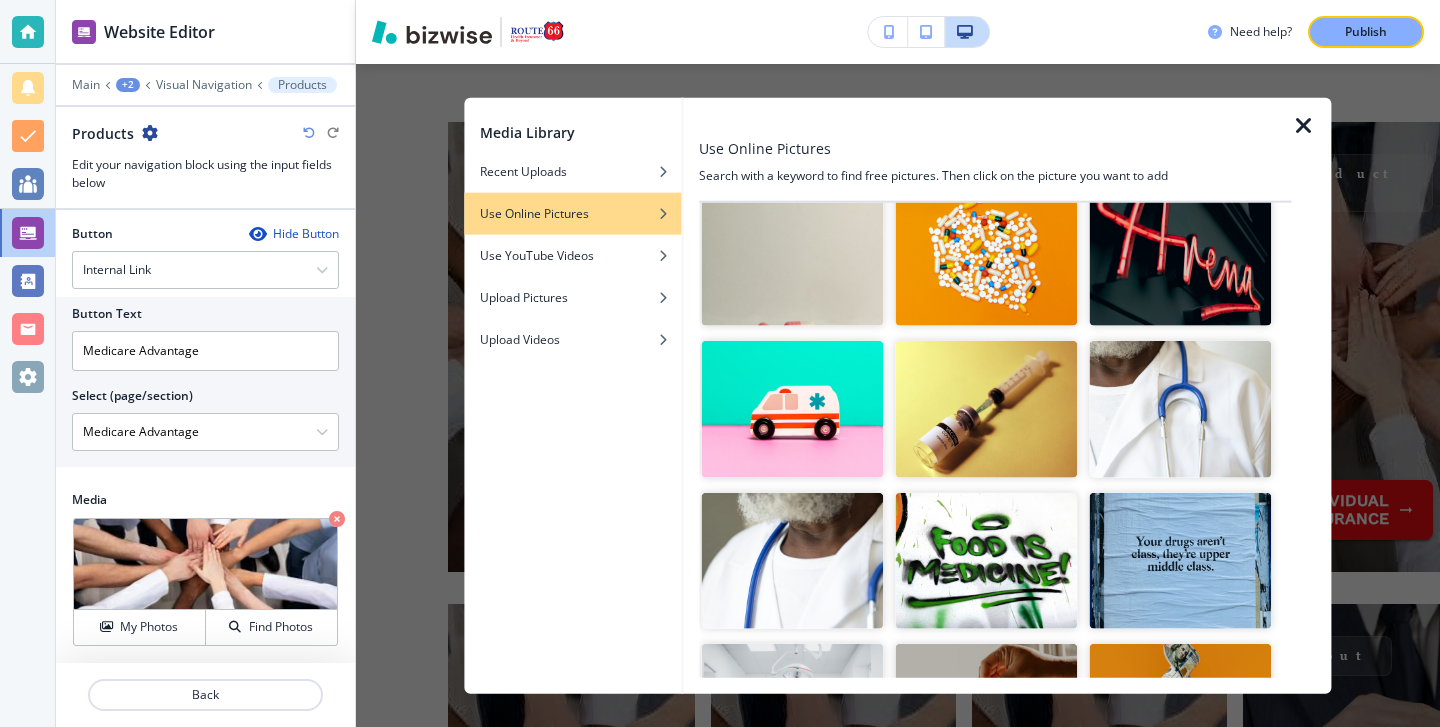 click at bounding box center (1304, 125) 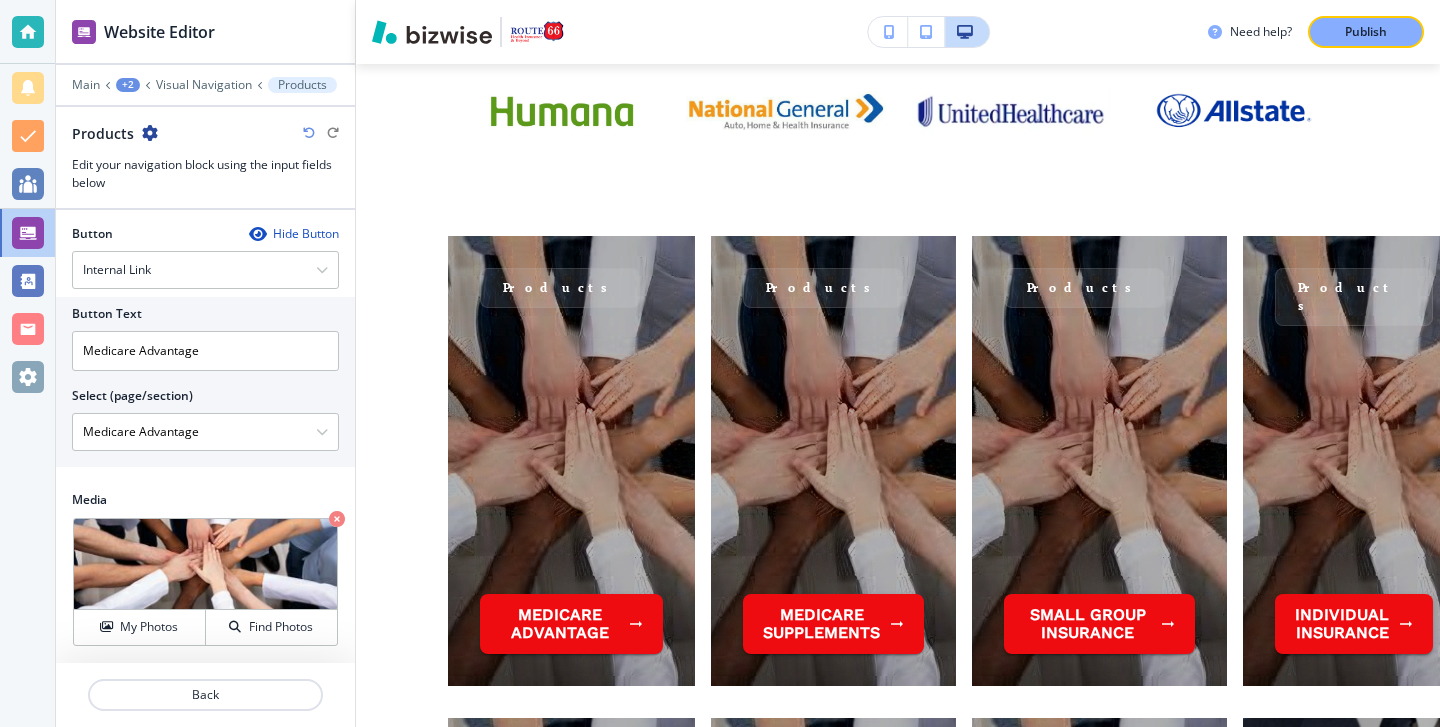 scroll, scrollTop: 1784, scrollLeft: 0, axis: vertical 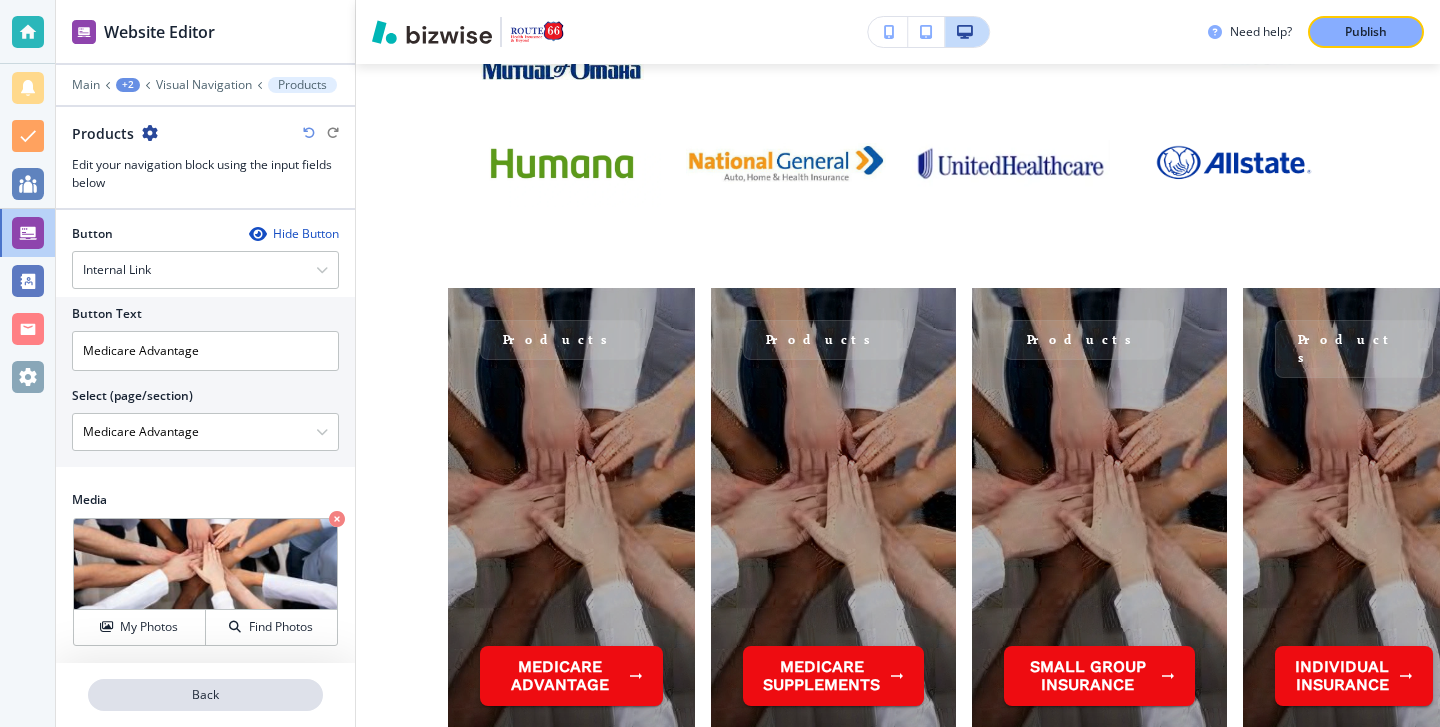 click on "Back" at bounding box center [205, 695] 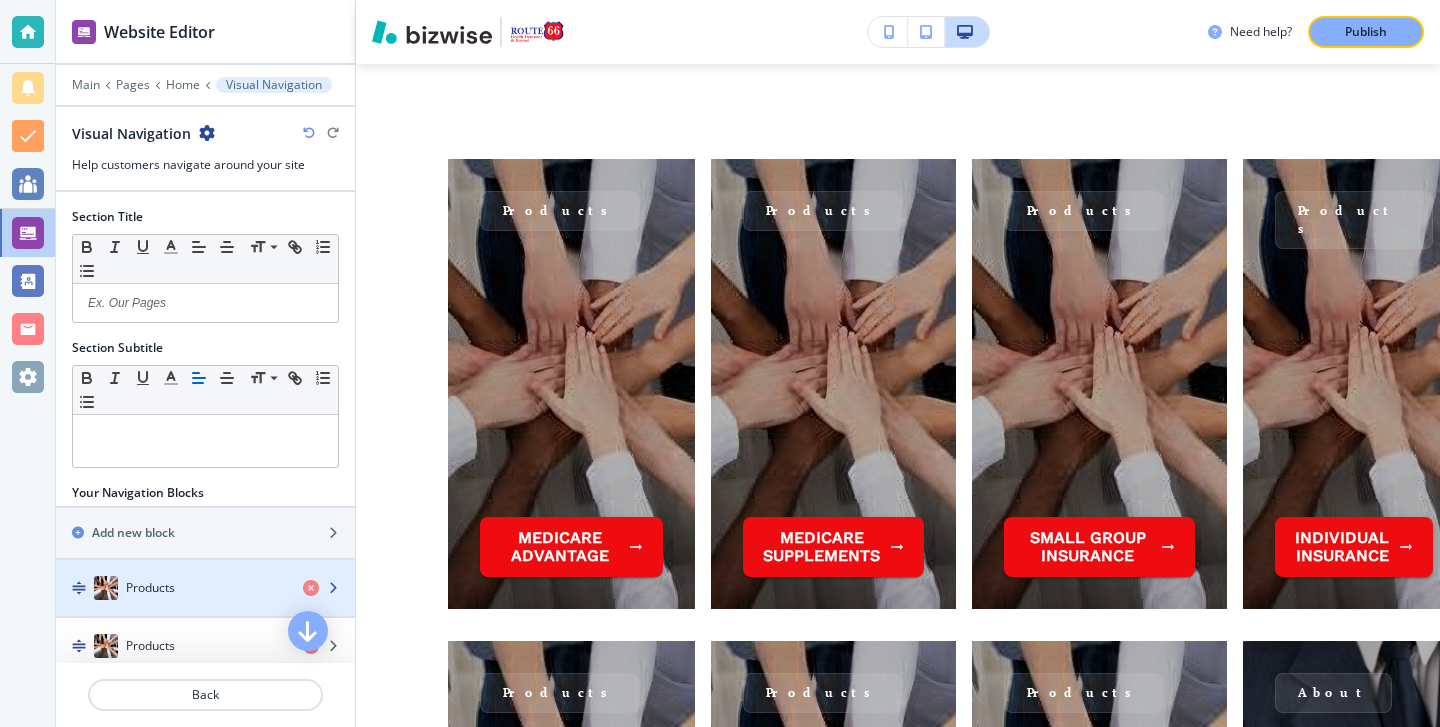 scroll, scrollTop: 1918, scrollLeft: 0, axis: vertical 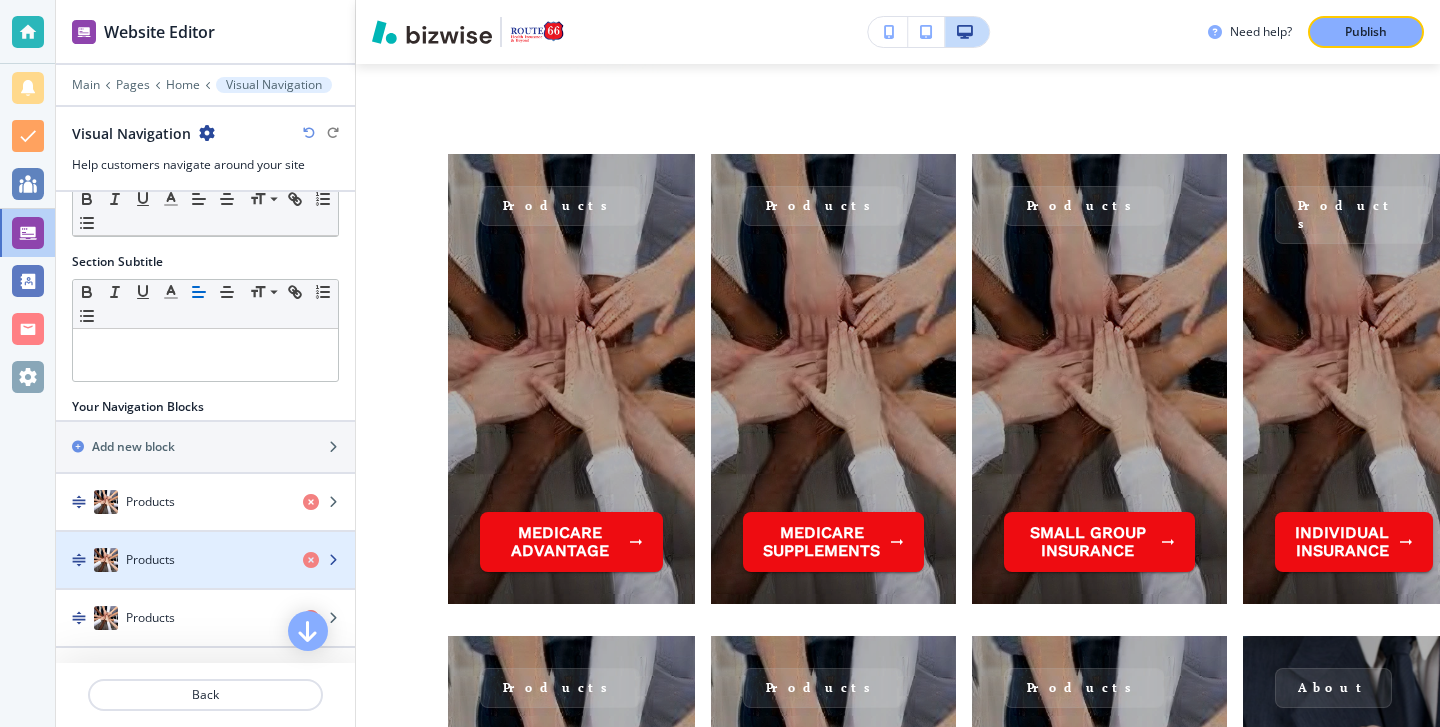 click on "Products" at bounding box center (171, 560) 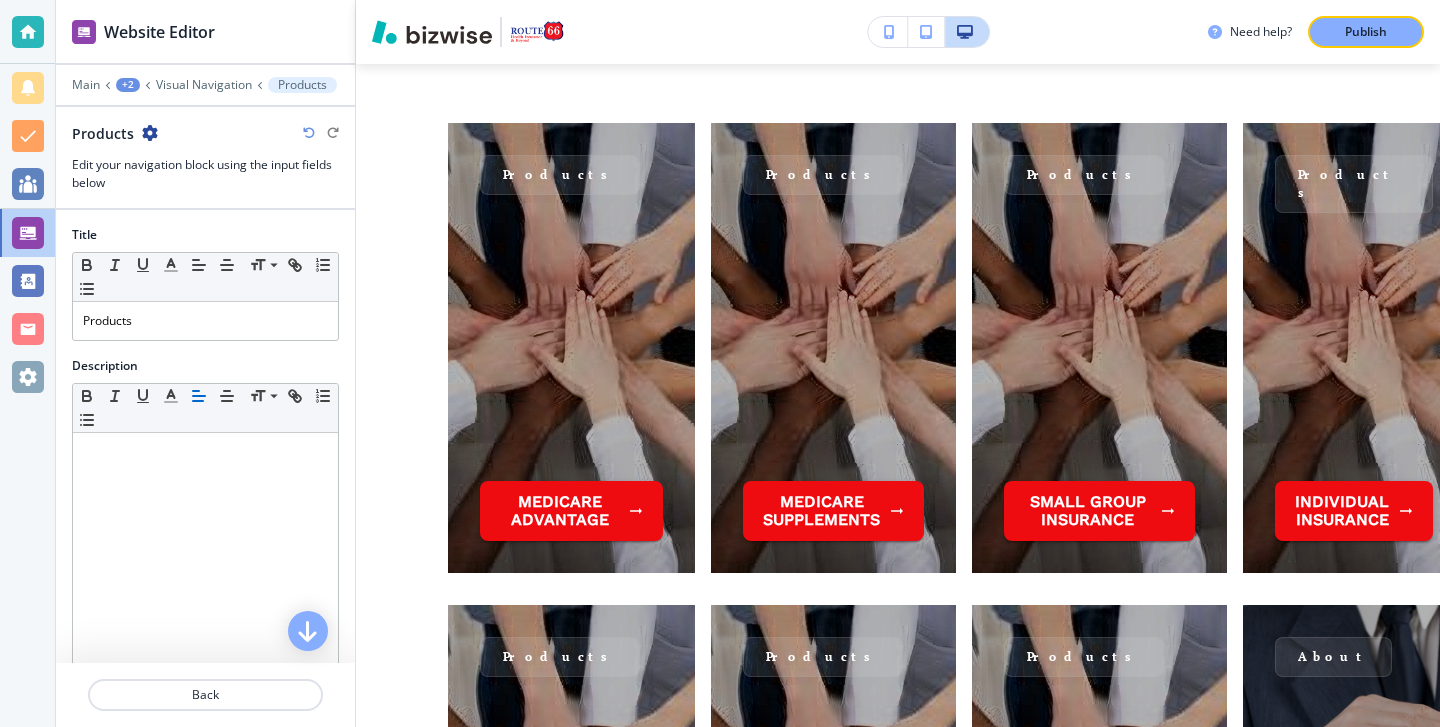 scroll, scrollTop: 1950, scrollLeft: 0, axis: vertical 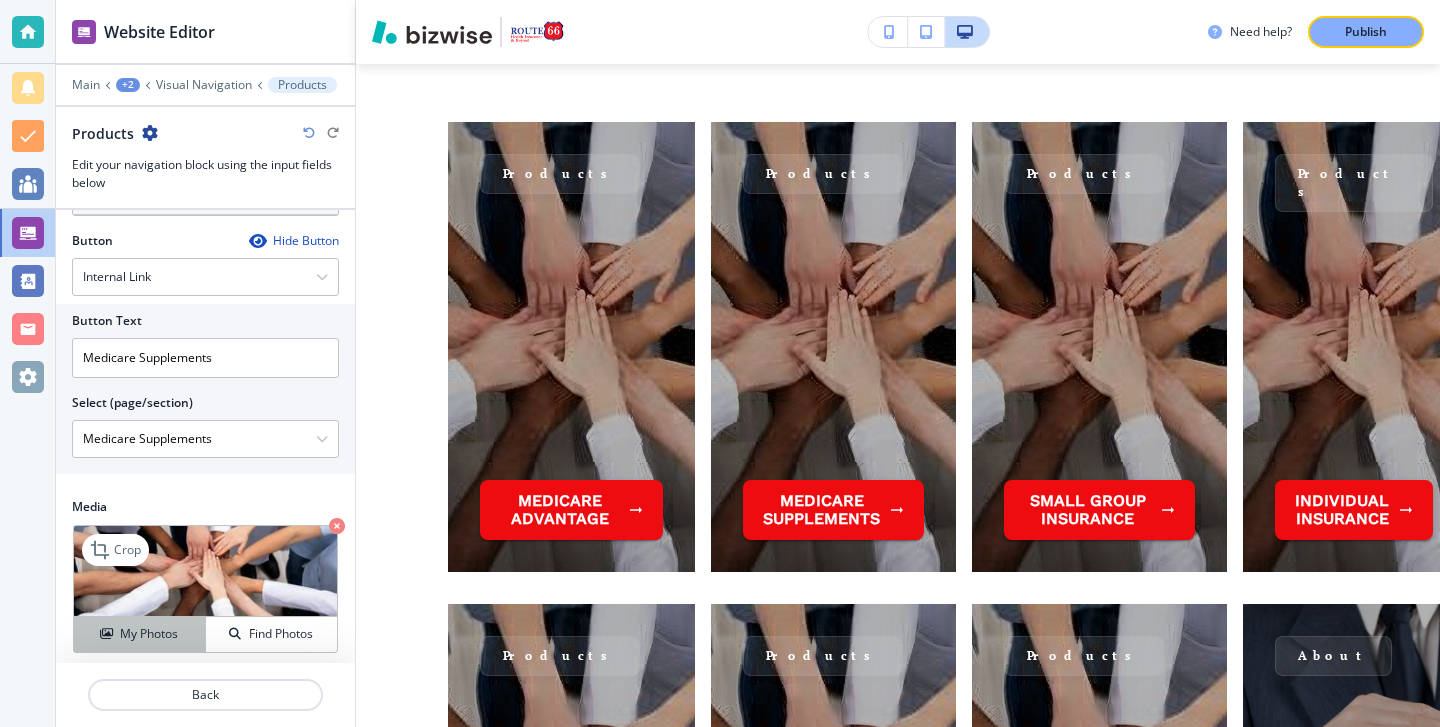 click on "My Photos" at bounding box center [149, 634] 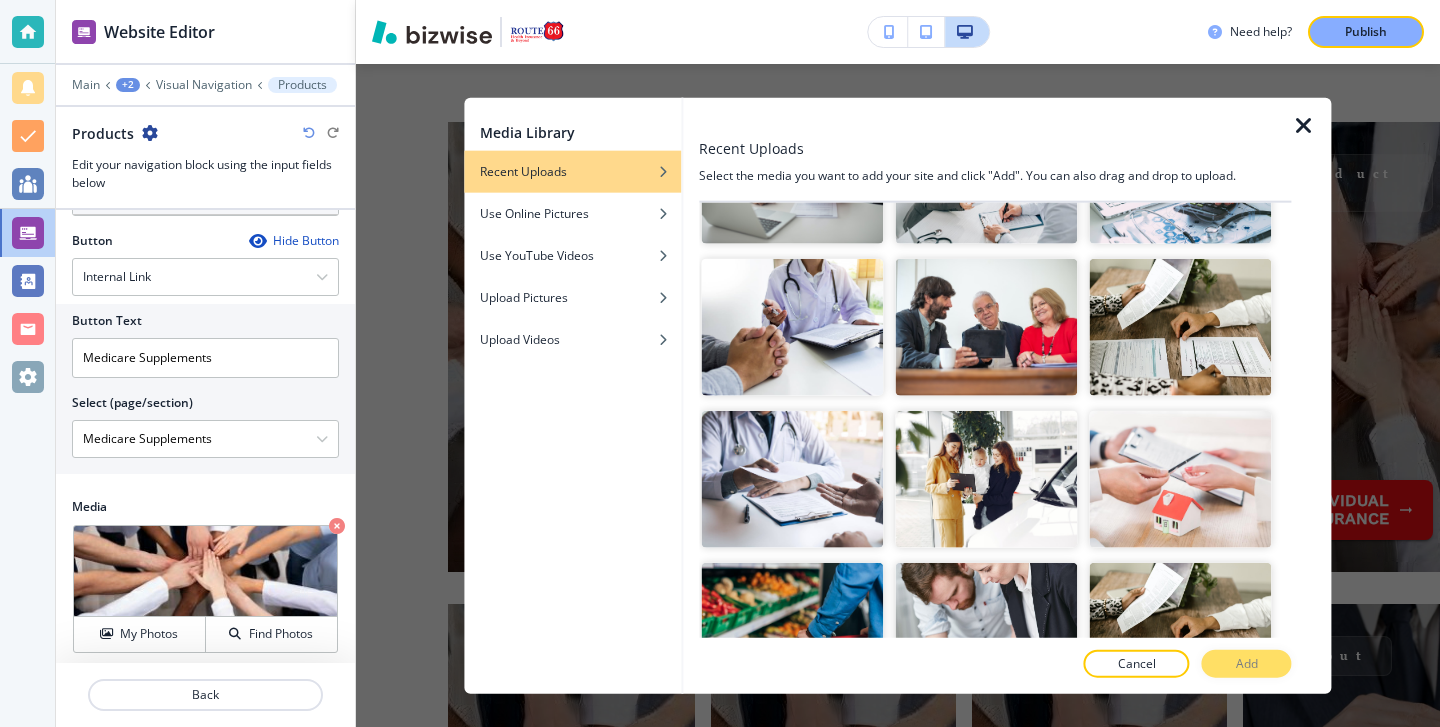scroll, scrollTop: 2895, scrollLeft: 0, axis: vertical 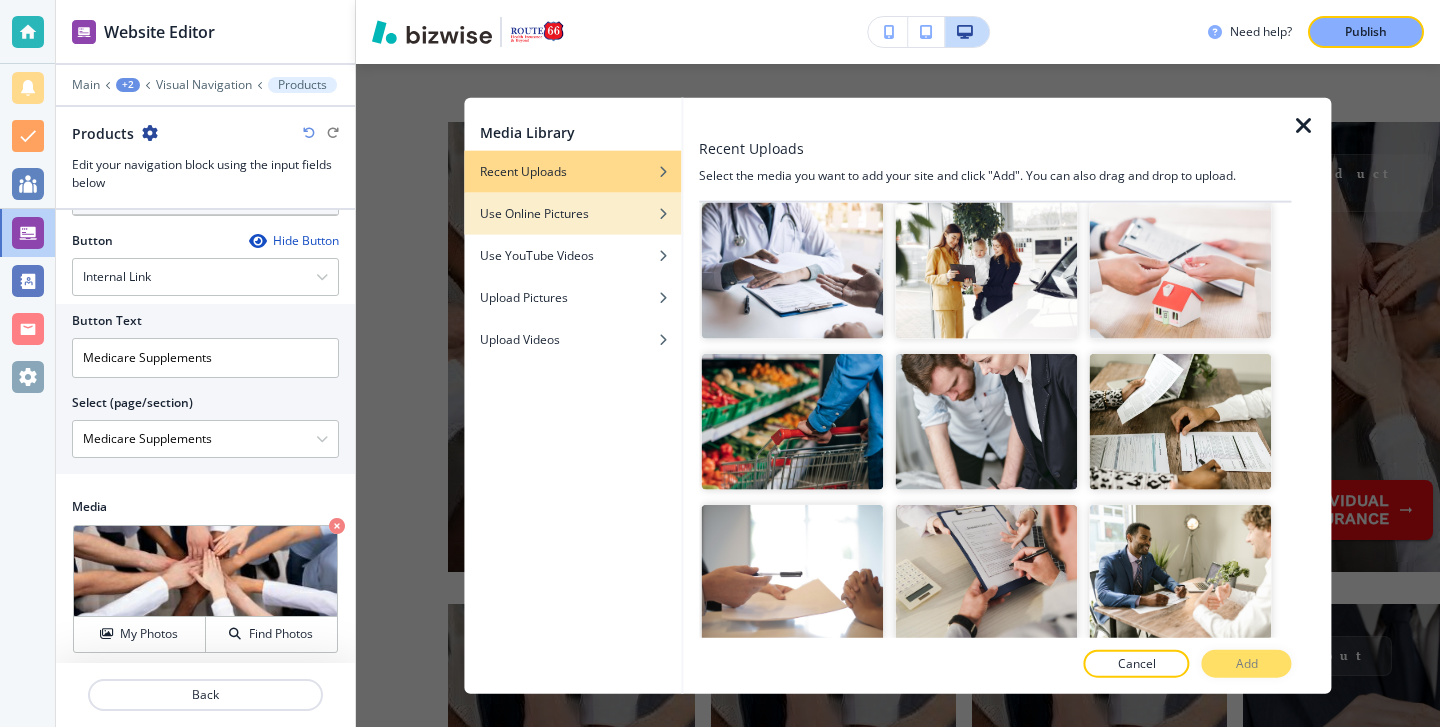 click at bounding box center [572, 228] 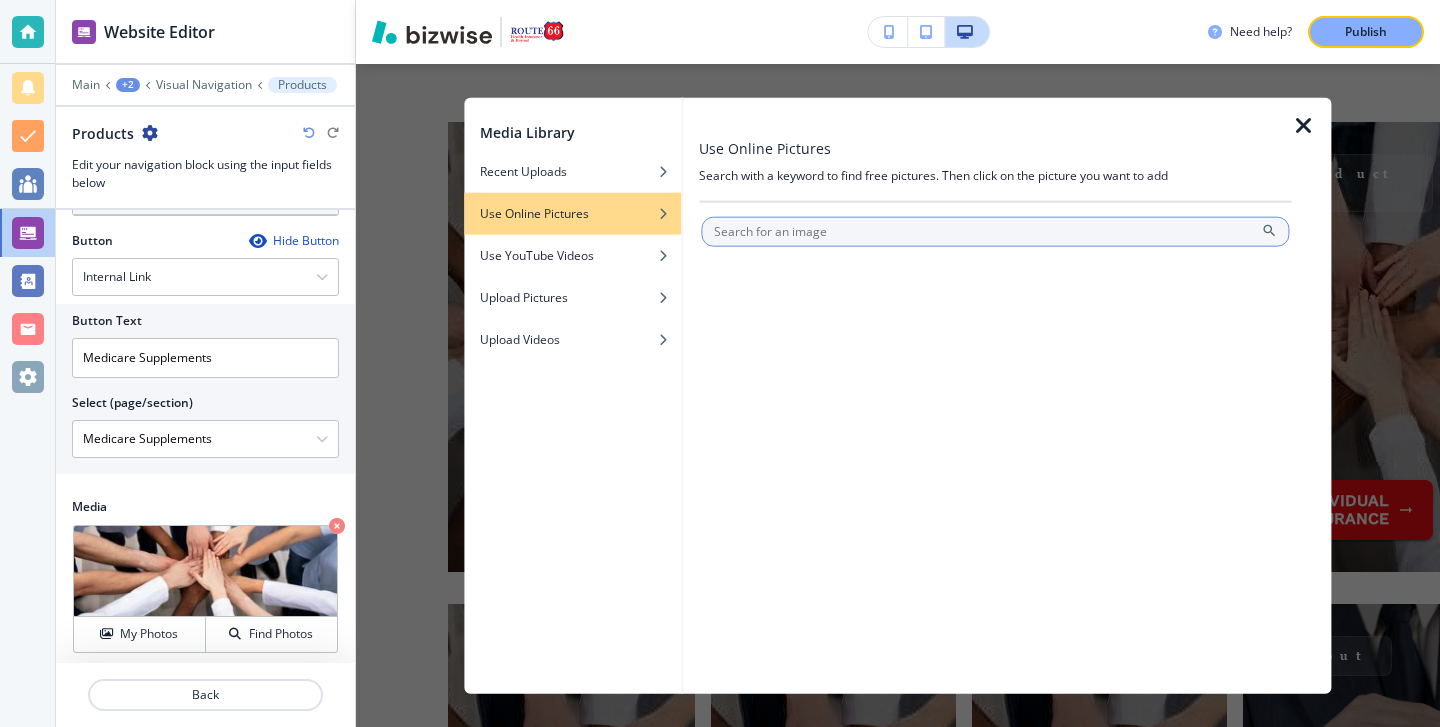 click at bounding box center (995, 231) 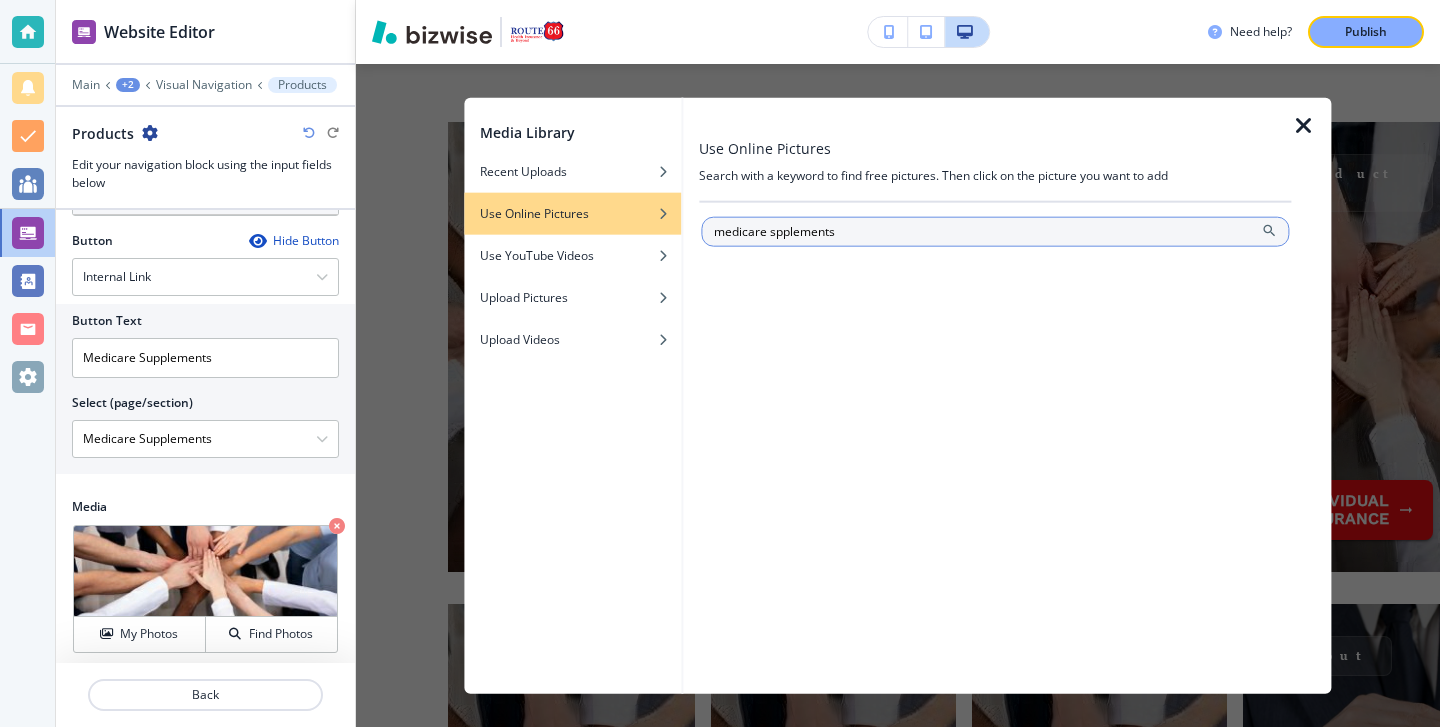 type on "medicare spplements" 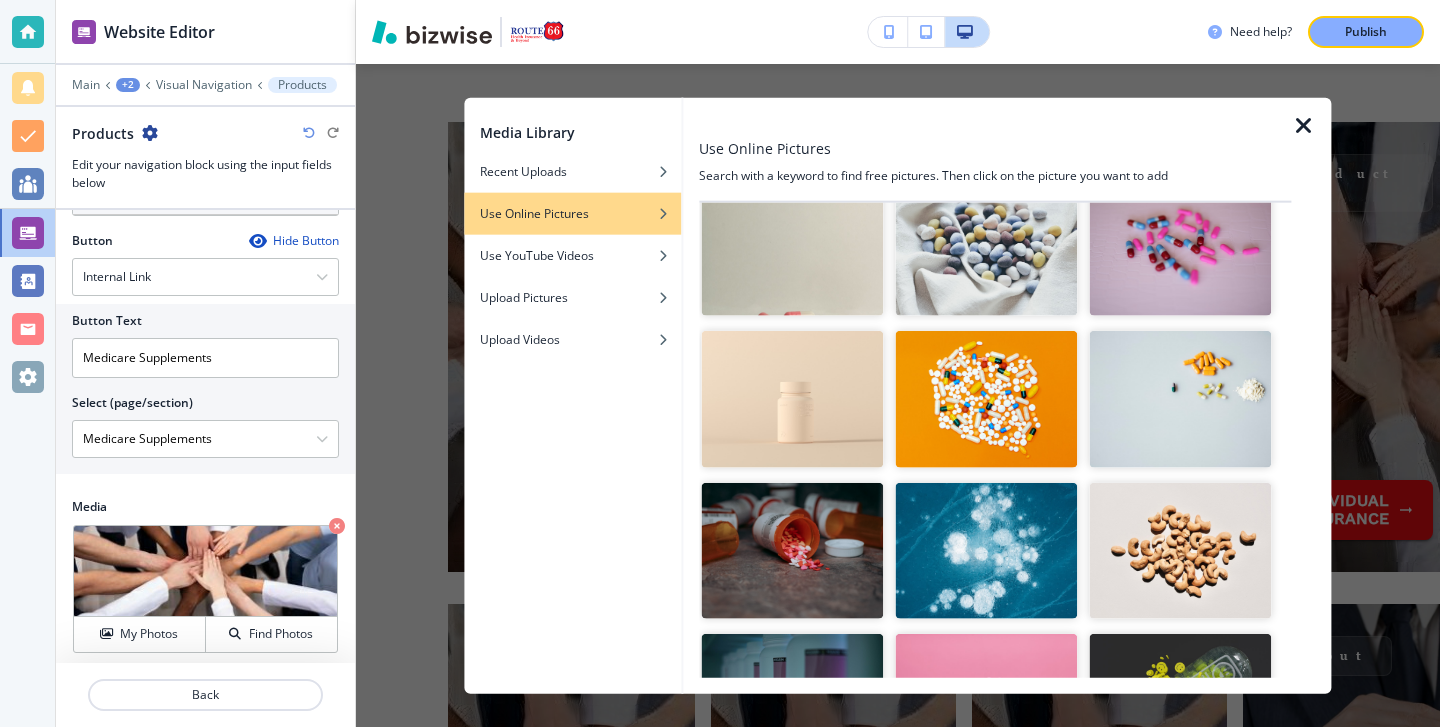 scroll, scrollTop: 103, scrollLeft: 0, axis: vertical 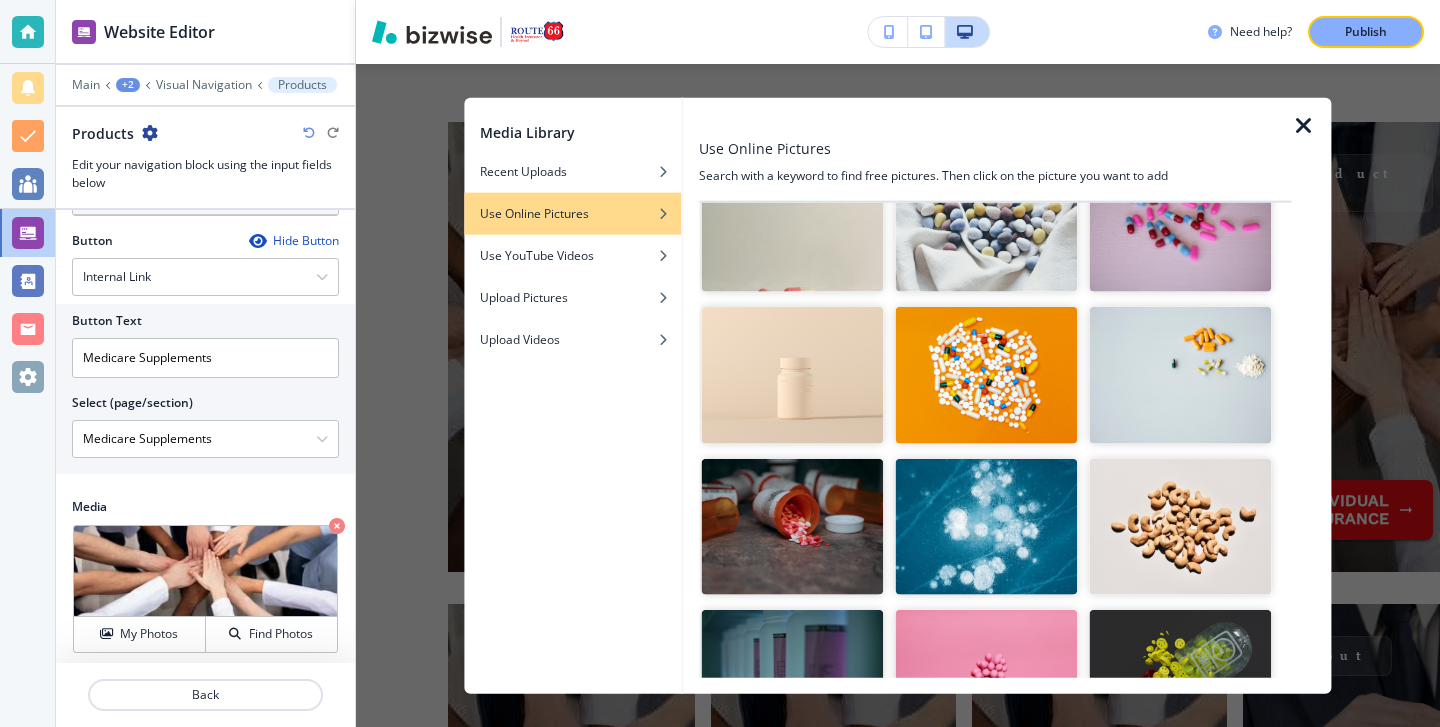 click at bounding box center [792, 375] 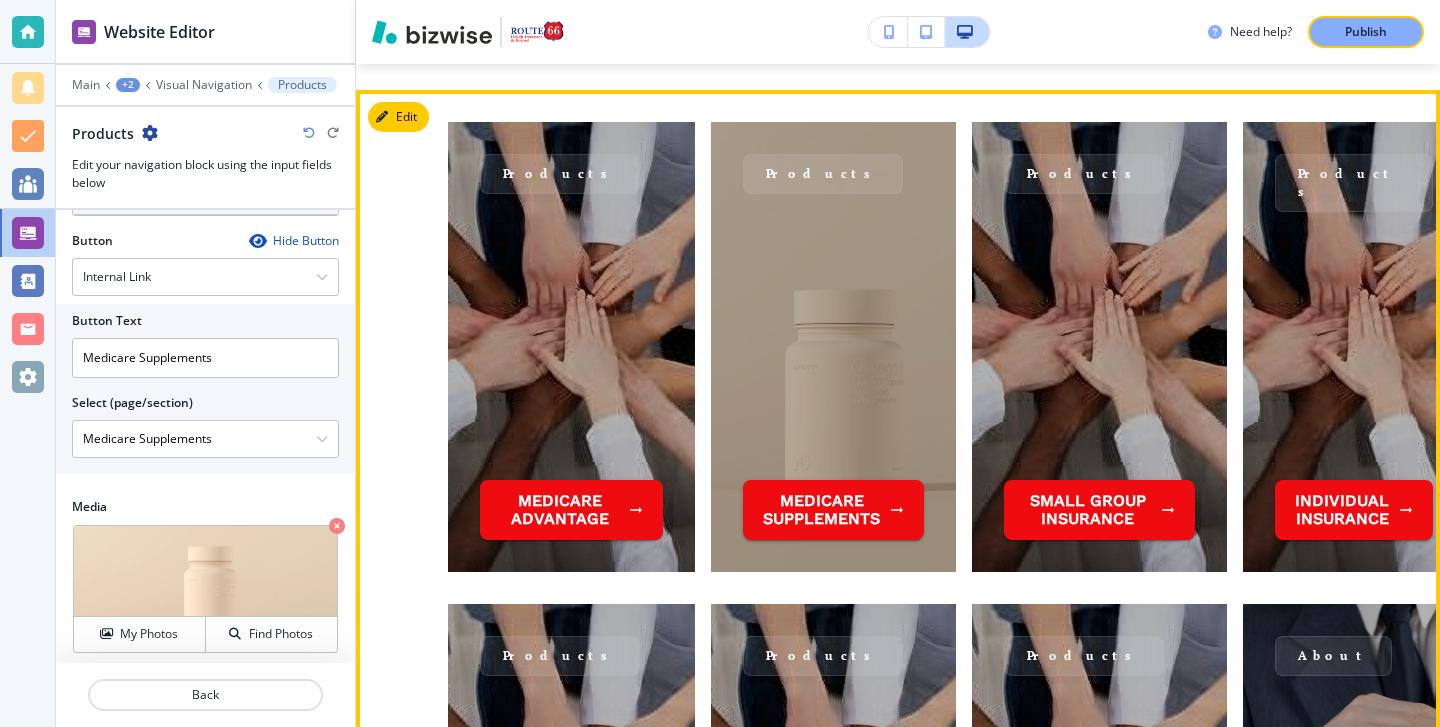 scroll, scrollTop: 1936, scrollLeft: 0, axis: vertical 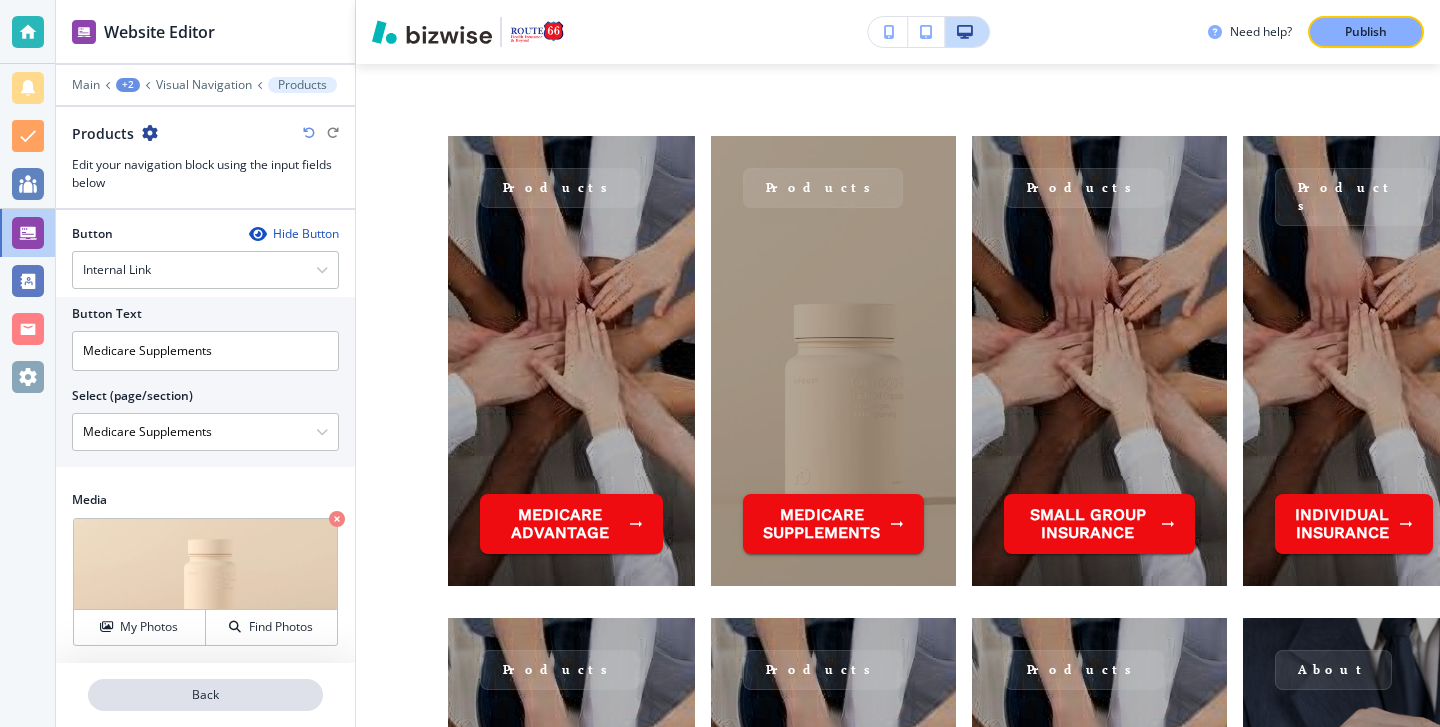 click on "Back" at bounding box center [205, 695] 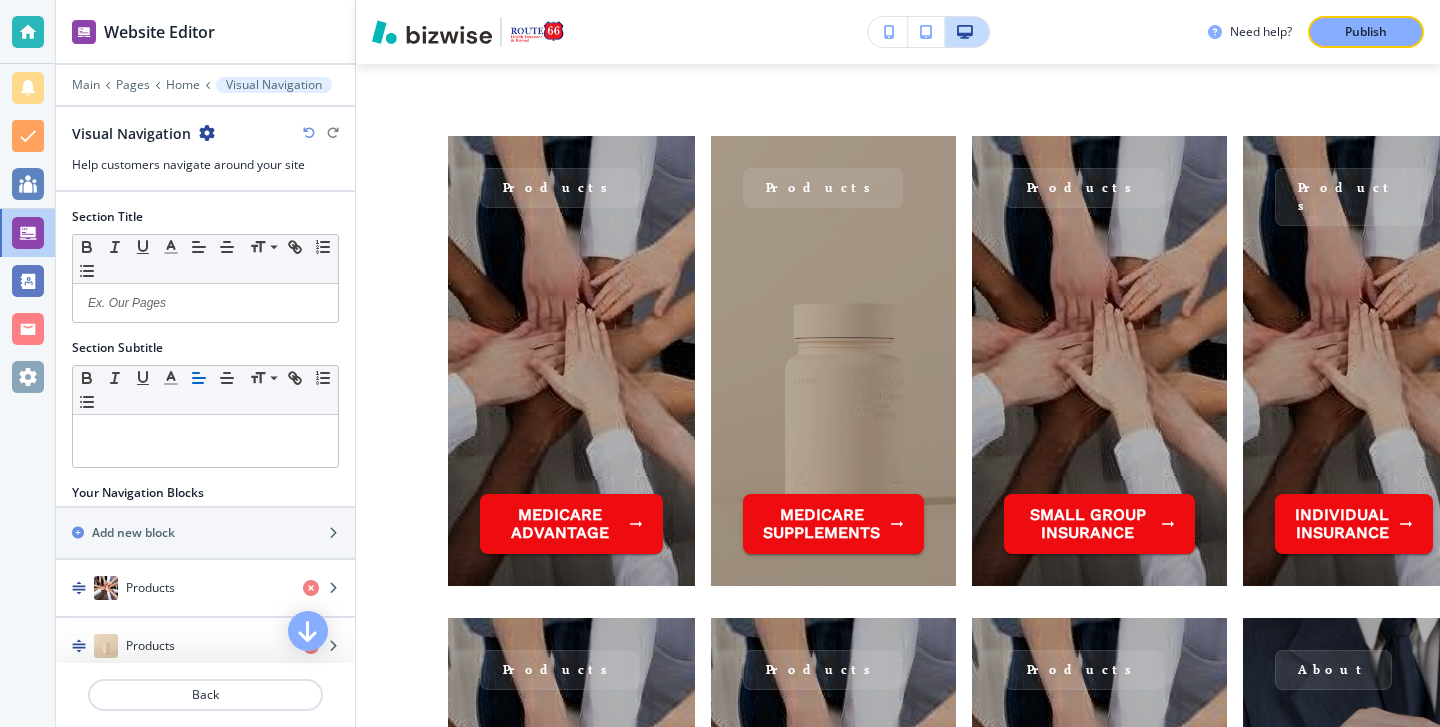 scroll, scrollTop: 1918, scrollLeft: 0, axis: vertical 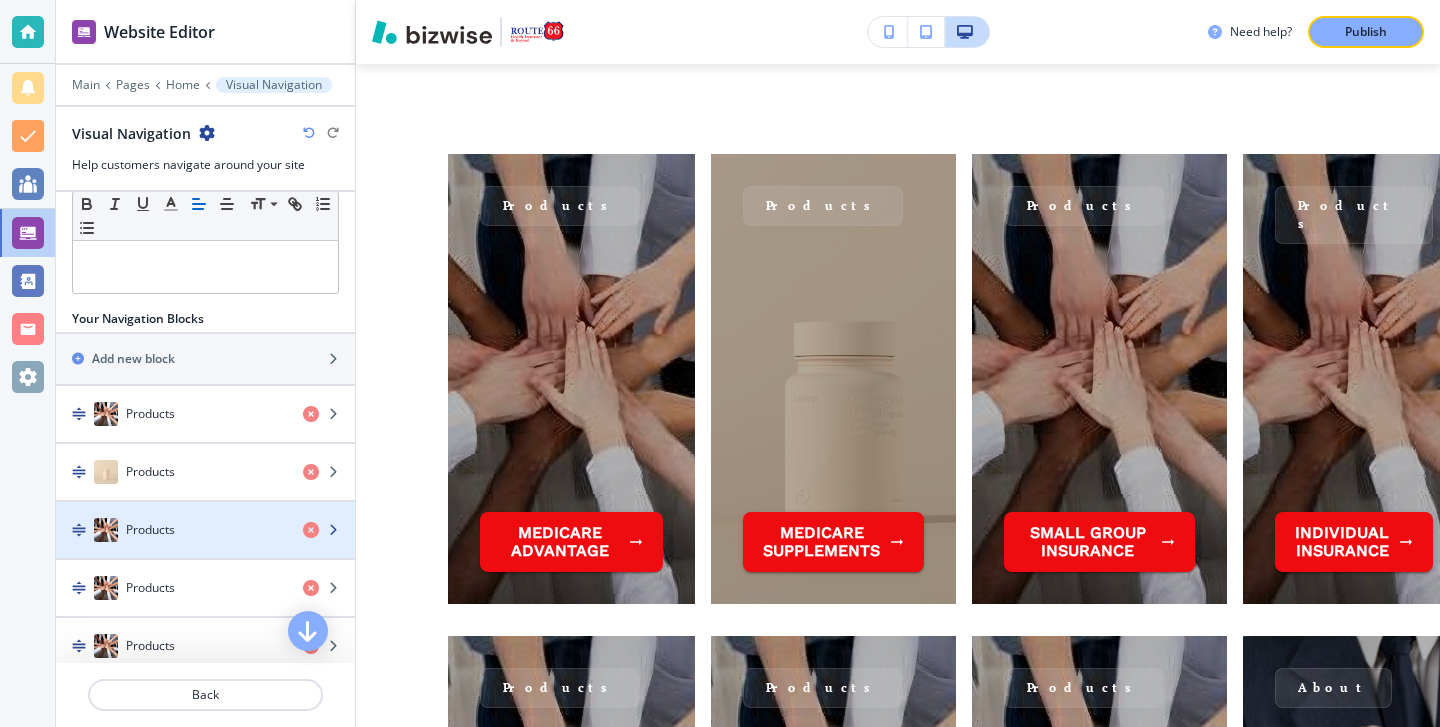 click at bounding box center [205, 510] 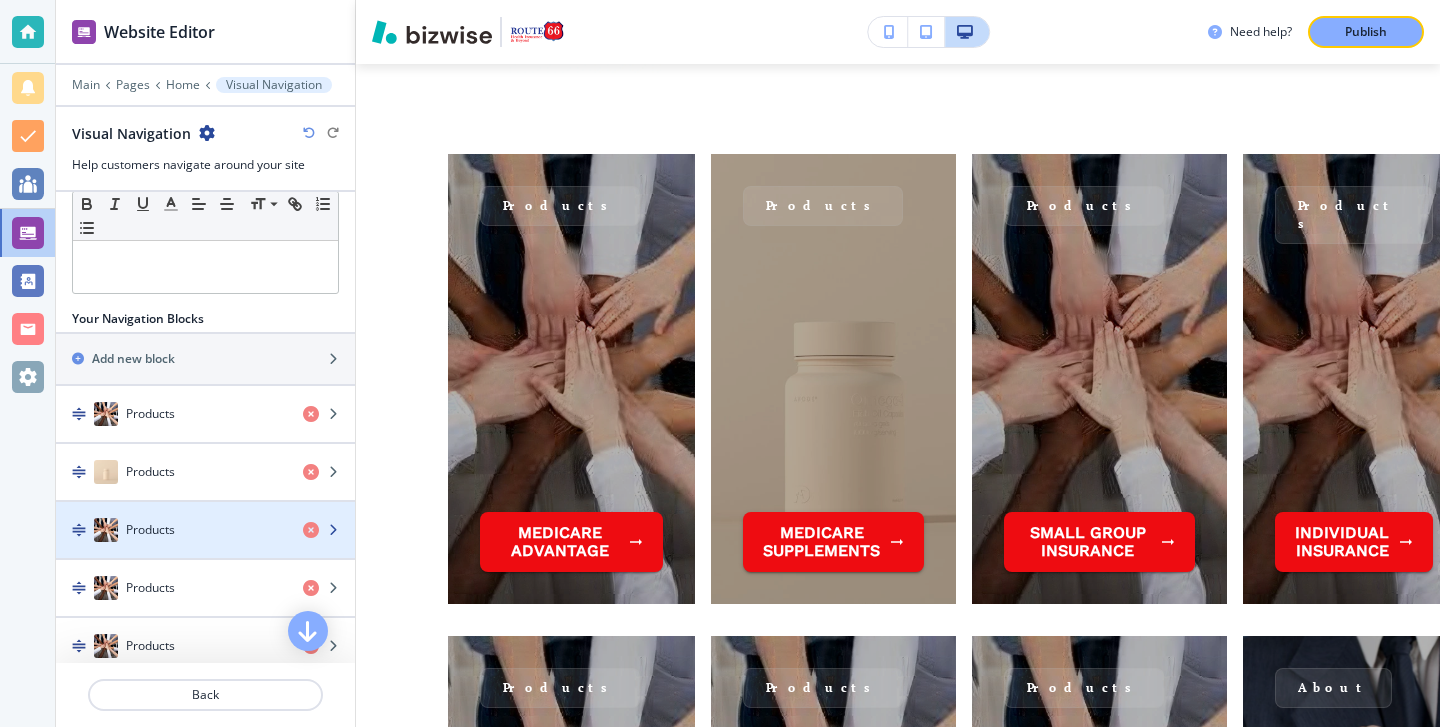 click at bounding box center [205, 510] 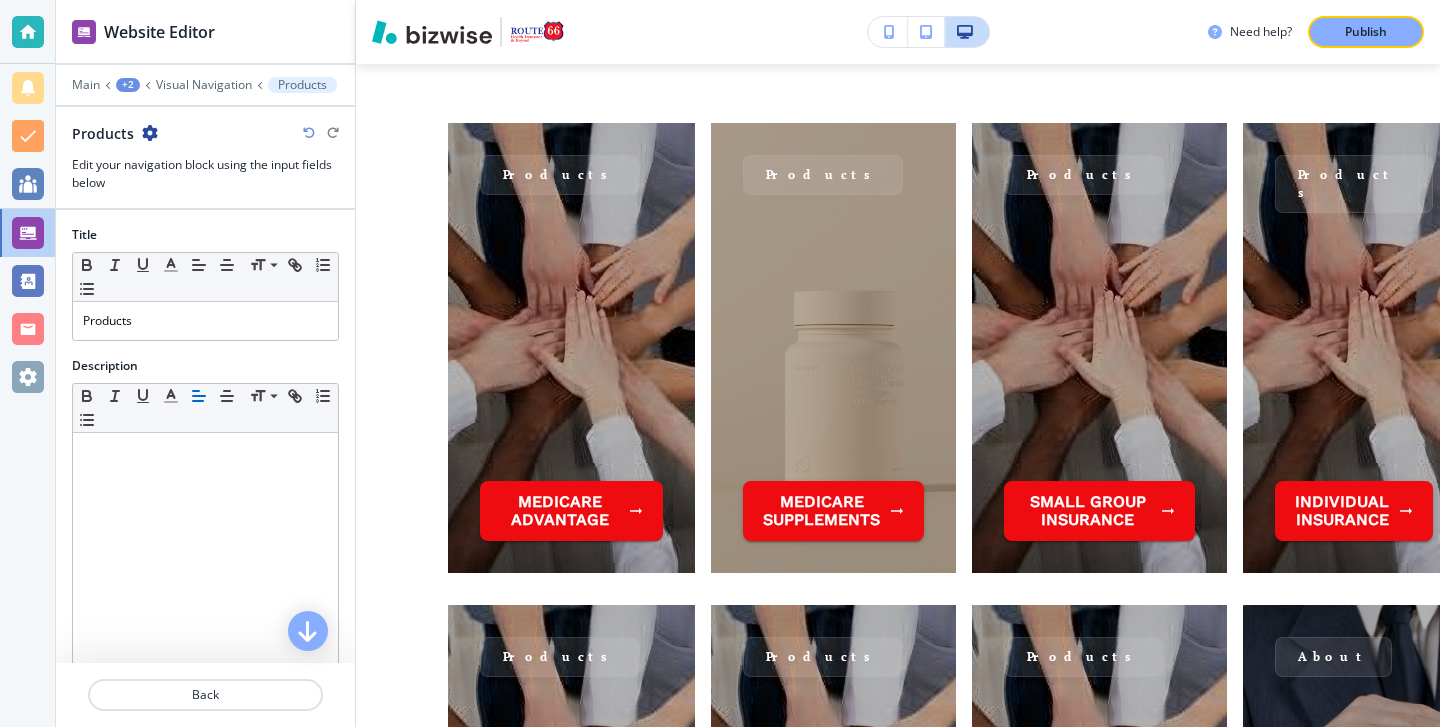 scroll, scrollTop: 1950, scrollLeft: 0, axis: vertical 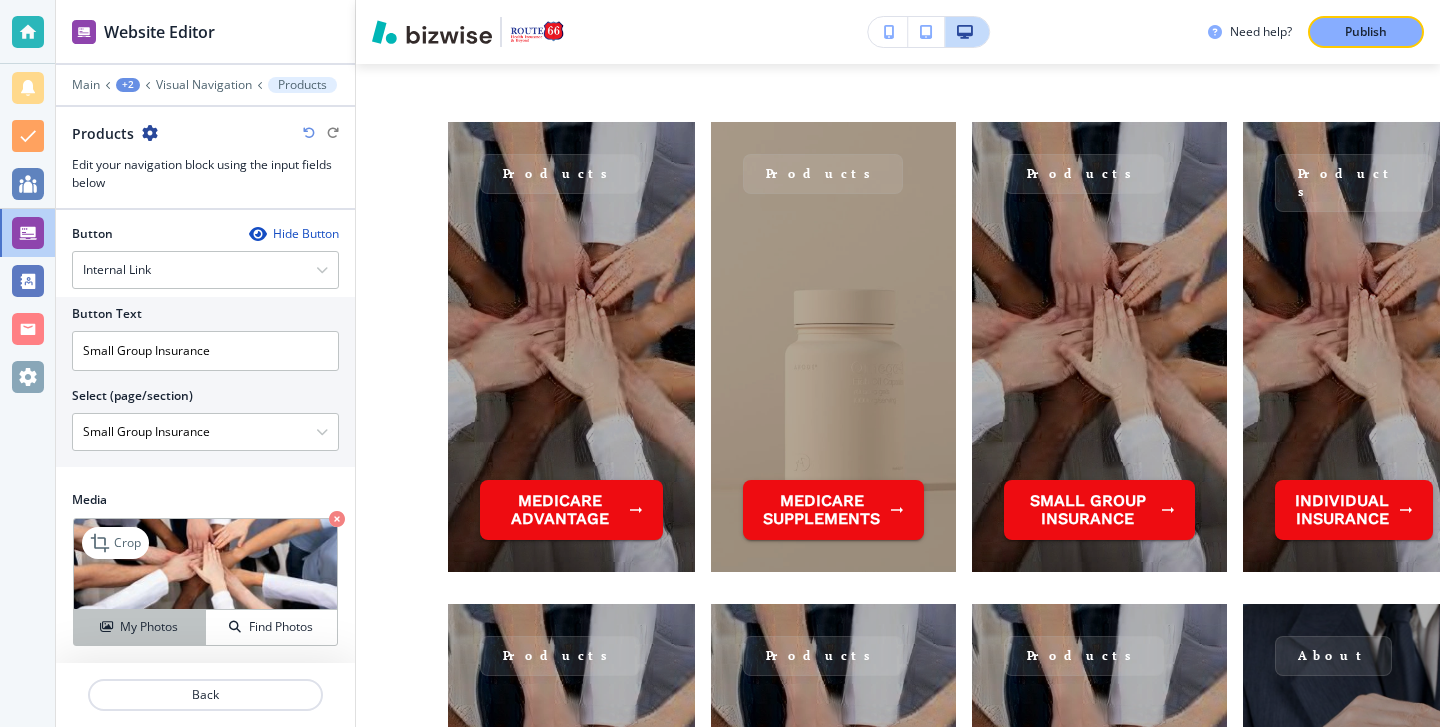click on "My Photos" at bounding box center (139, 627) 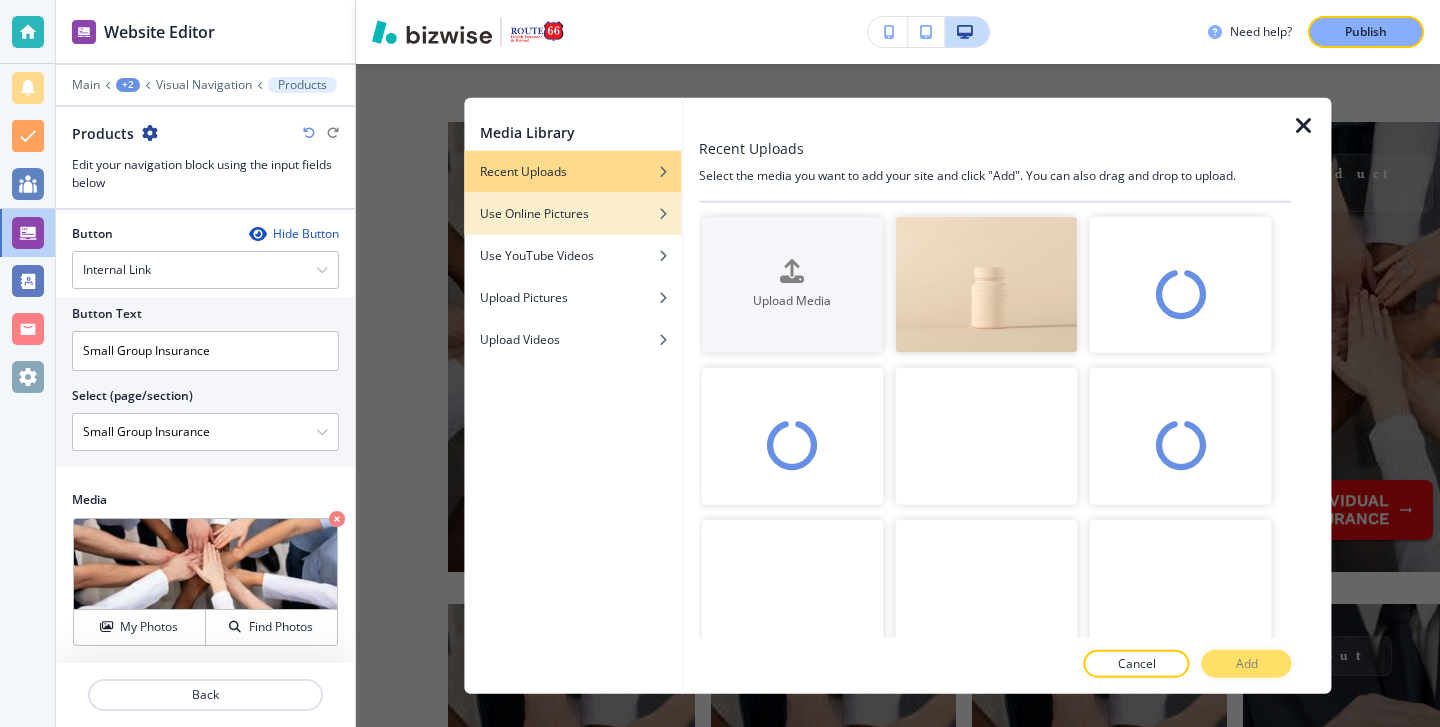 click at bounding box center [572, 228] 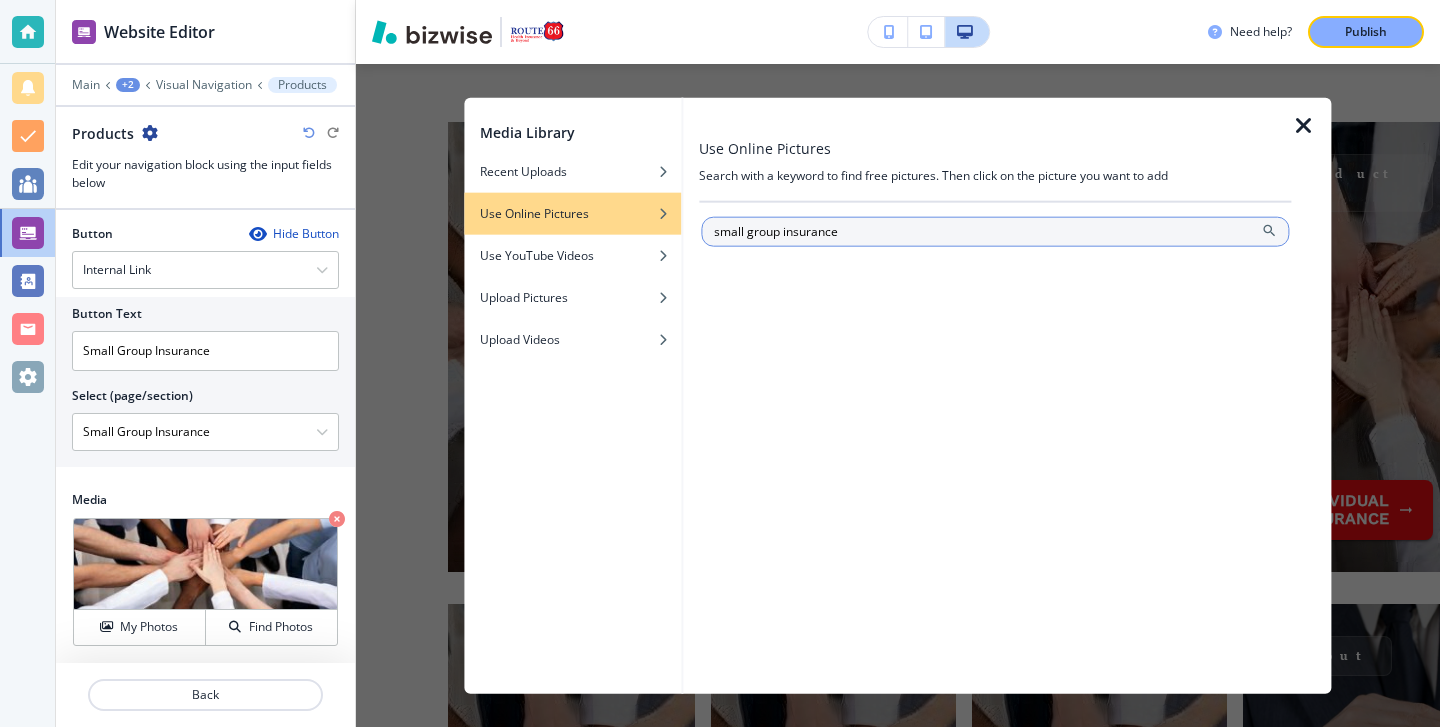 type on "small group insurance" 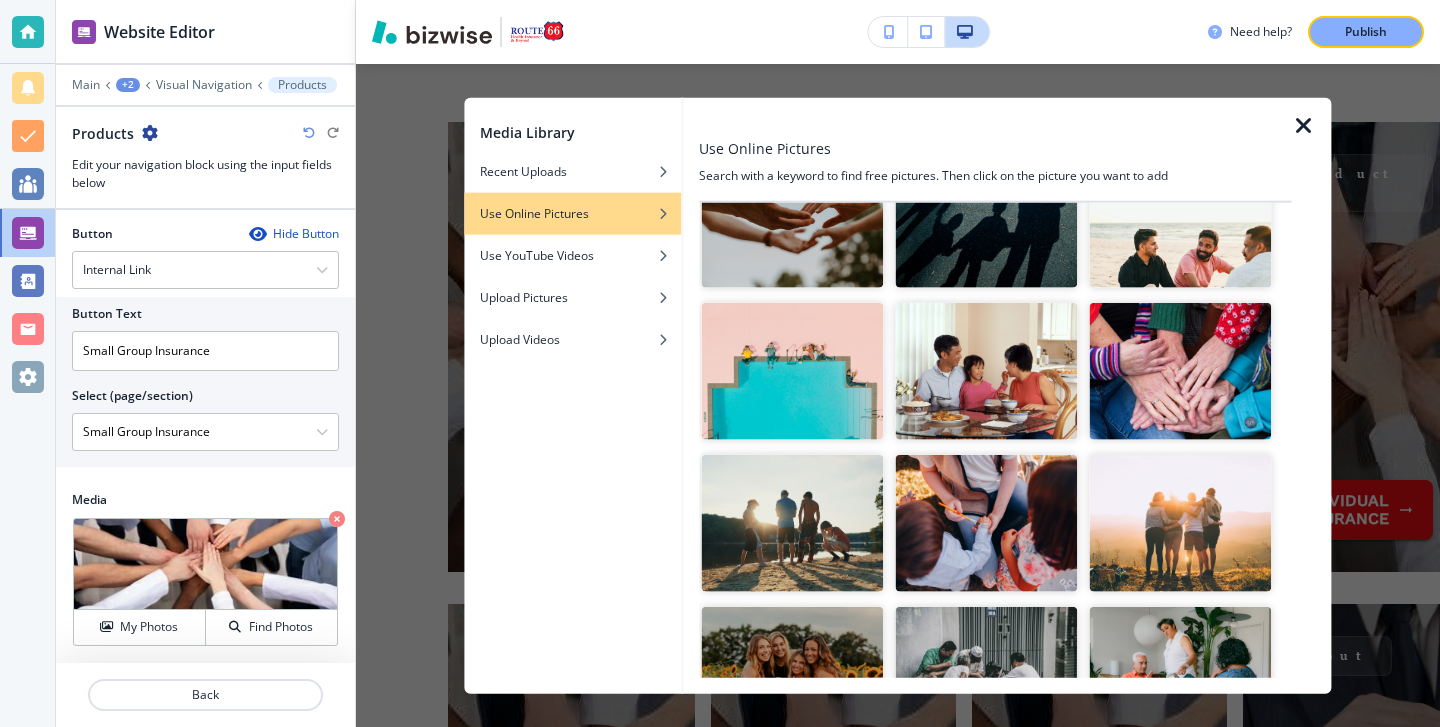 scroll, scrollTop: 389, scrollLeft: 0, axis: vertical 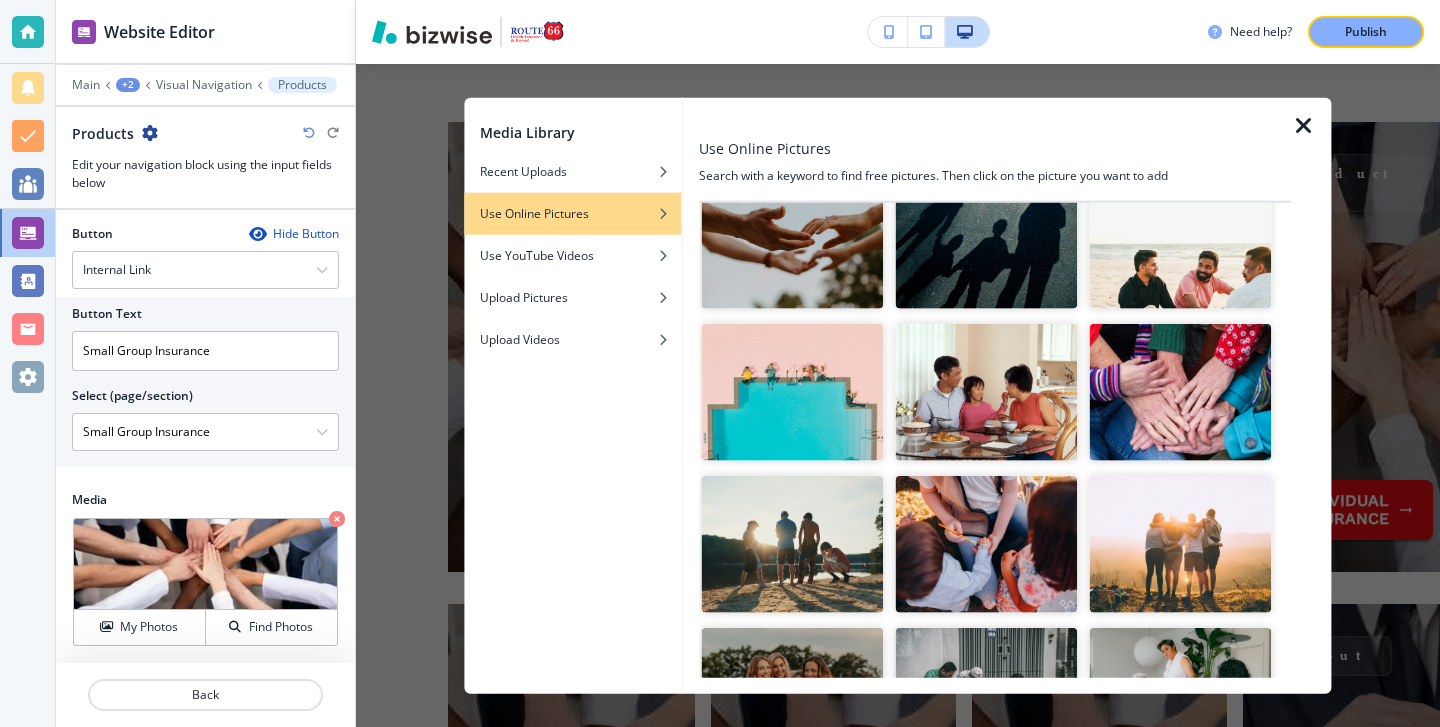 click at bounding box center [1181, 392] 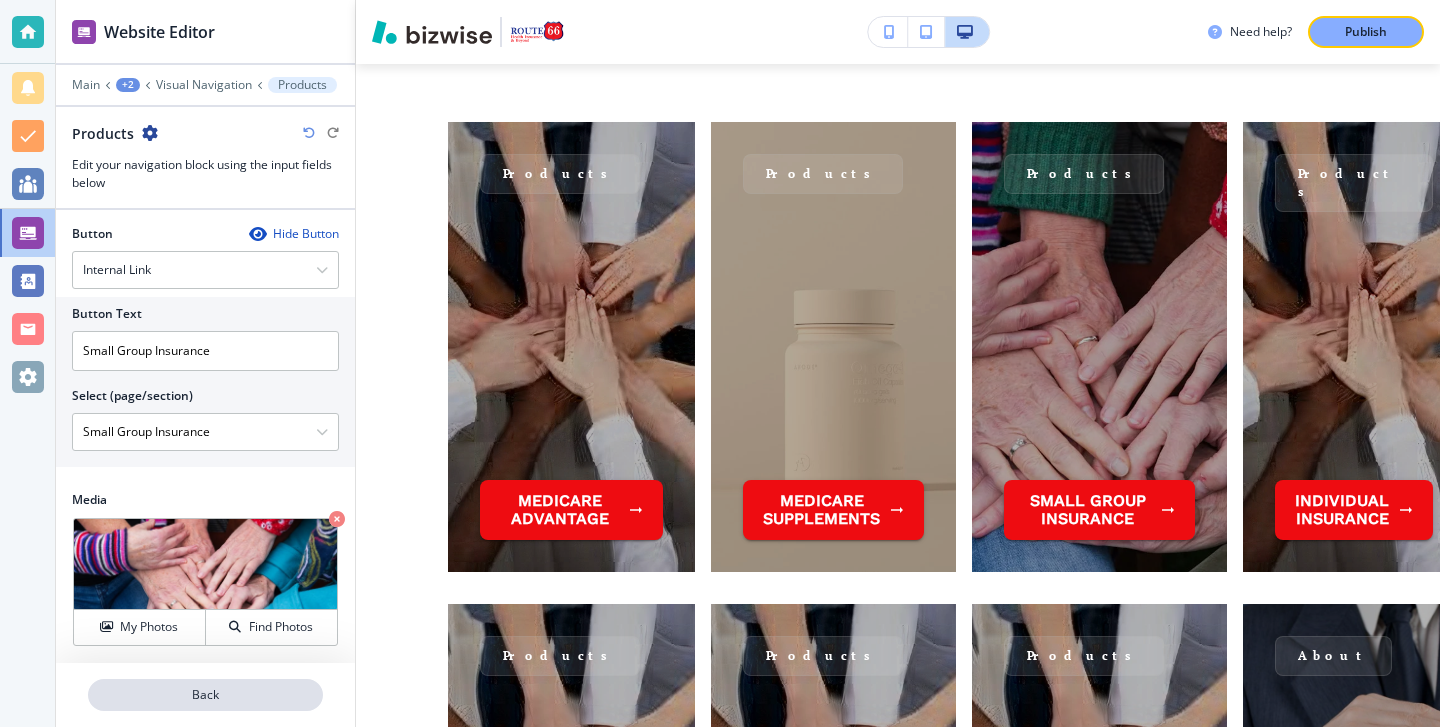 click on "Back" at bounding box center (205, 695) 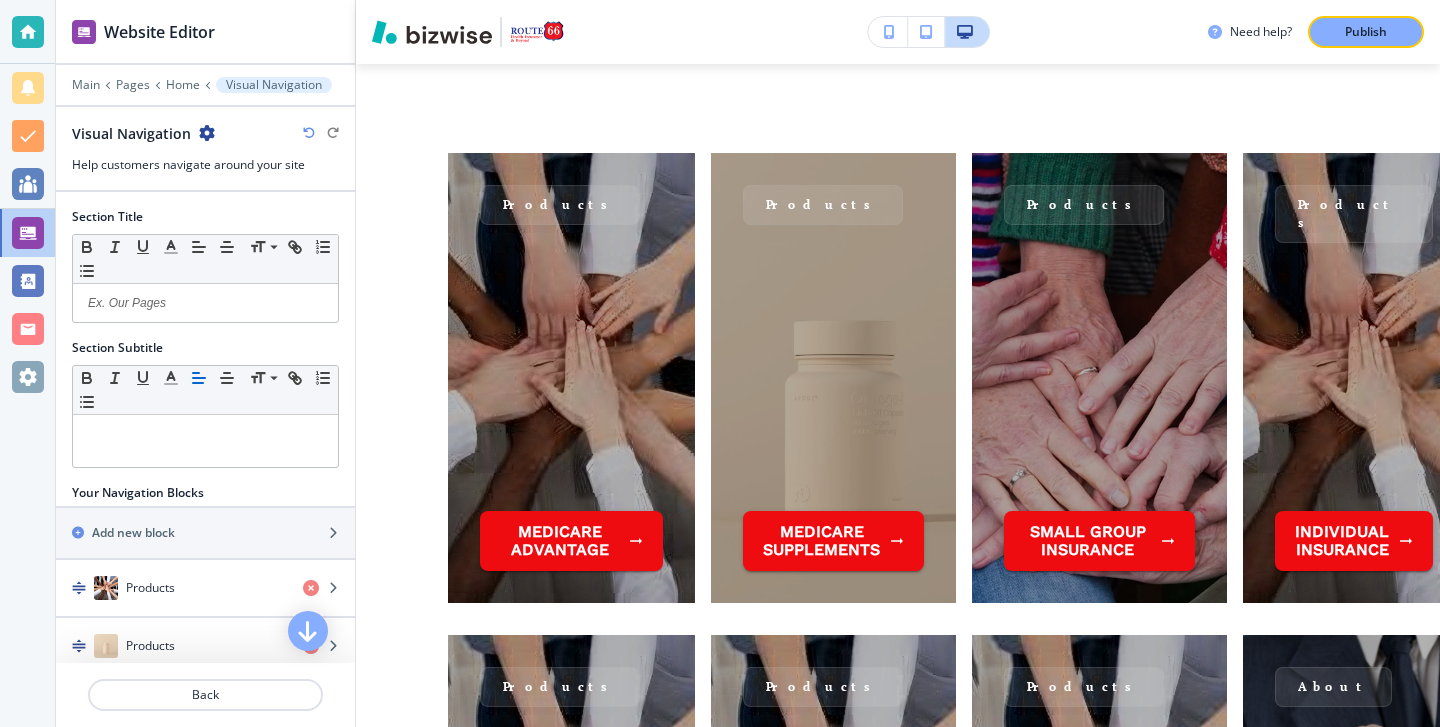 scroll, scrollTop: 1918, scrollLeft: 0, axis: vertical 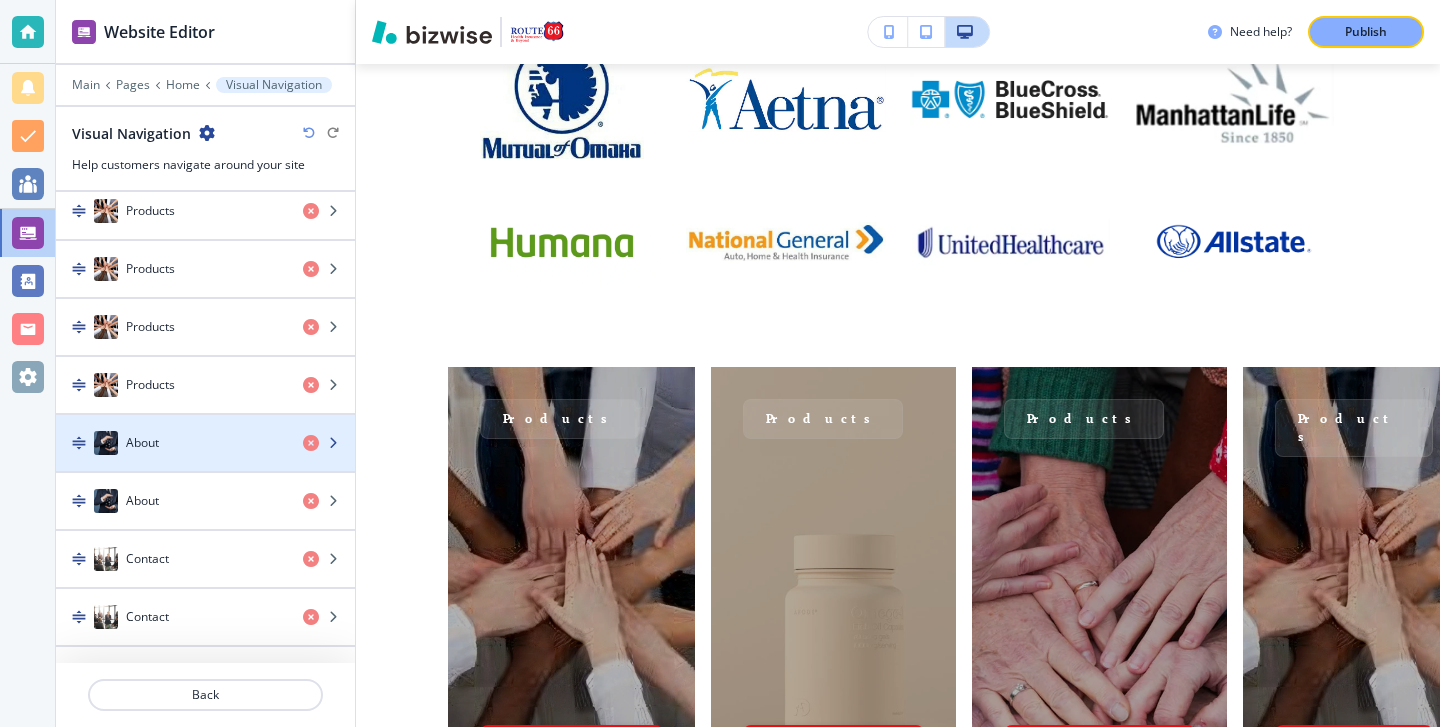 click at bounding box center [205, 463] 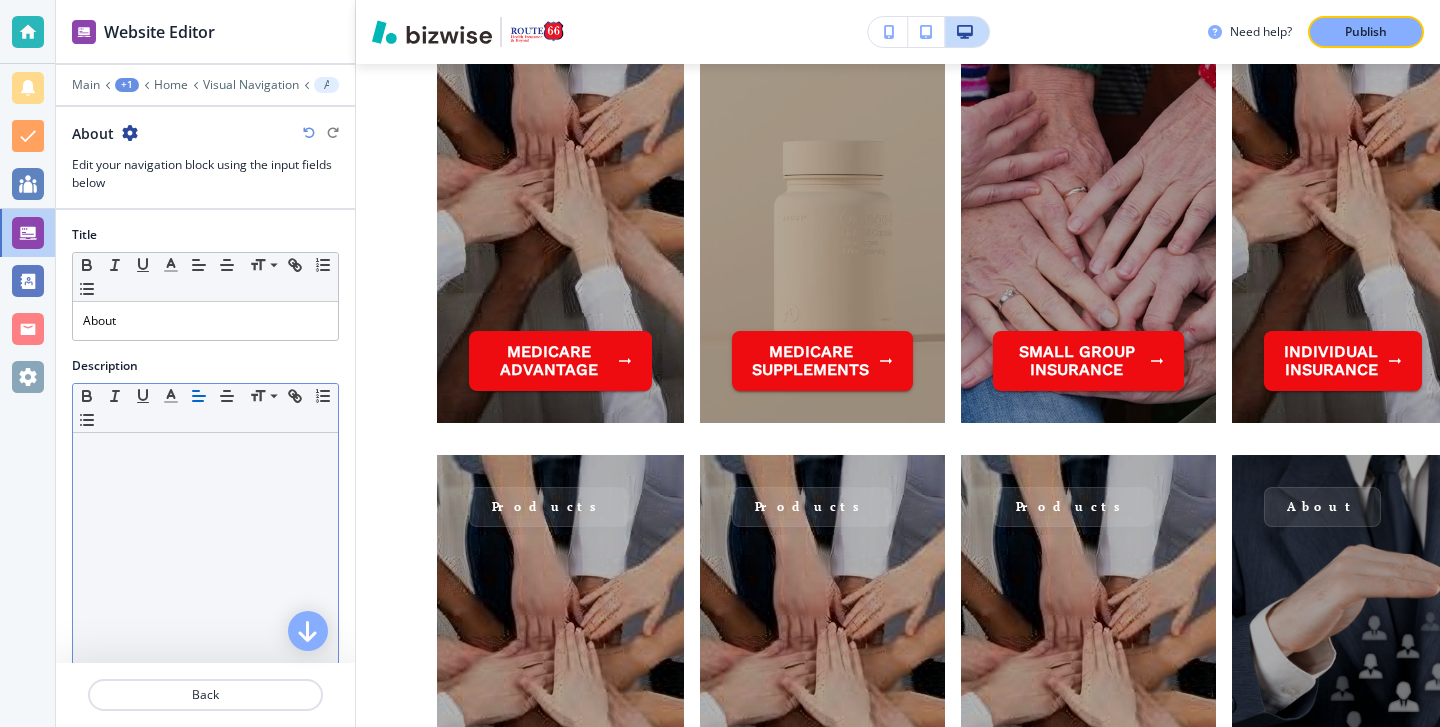 scroll, scrollTop: 2405, scrollLeft: 20, axis: both 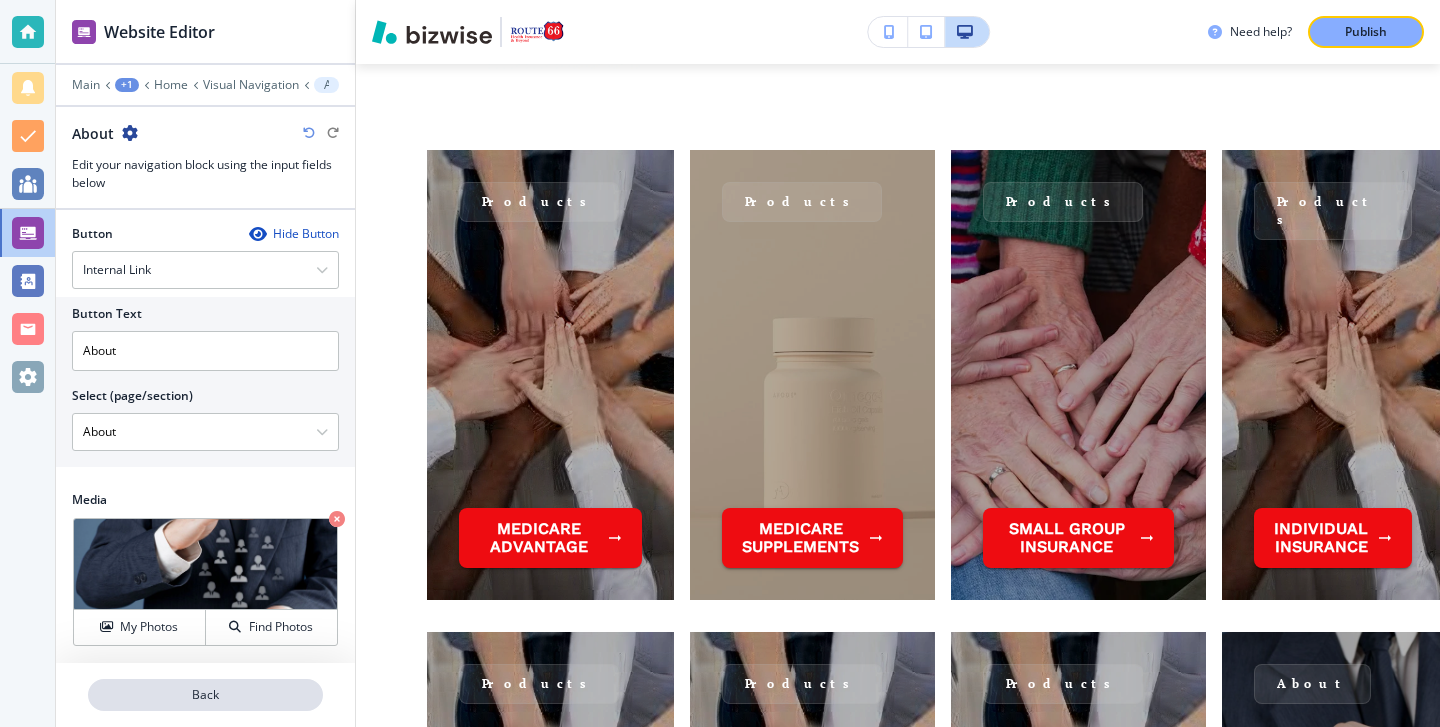 click on "Back" at bounding box center [205, 695] 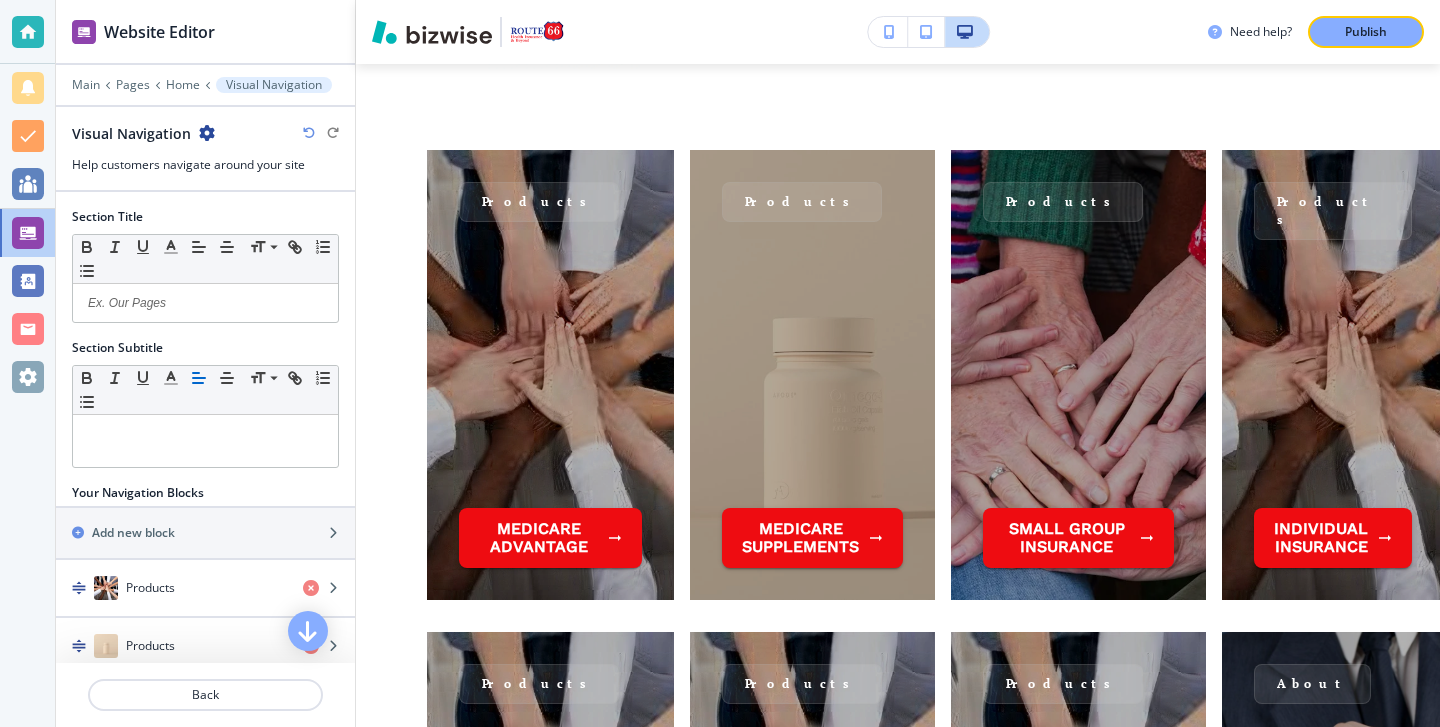 scroll, scrollTop: 1918, scrollLeft: 0, axis: vertical 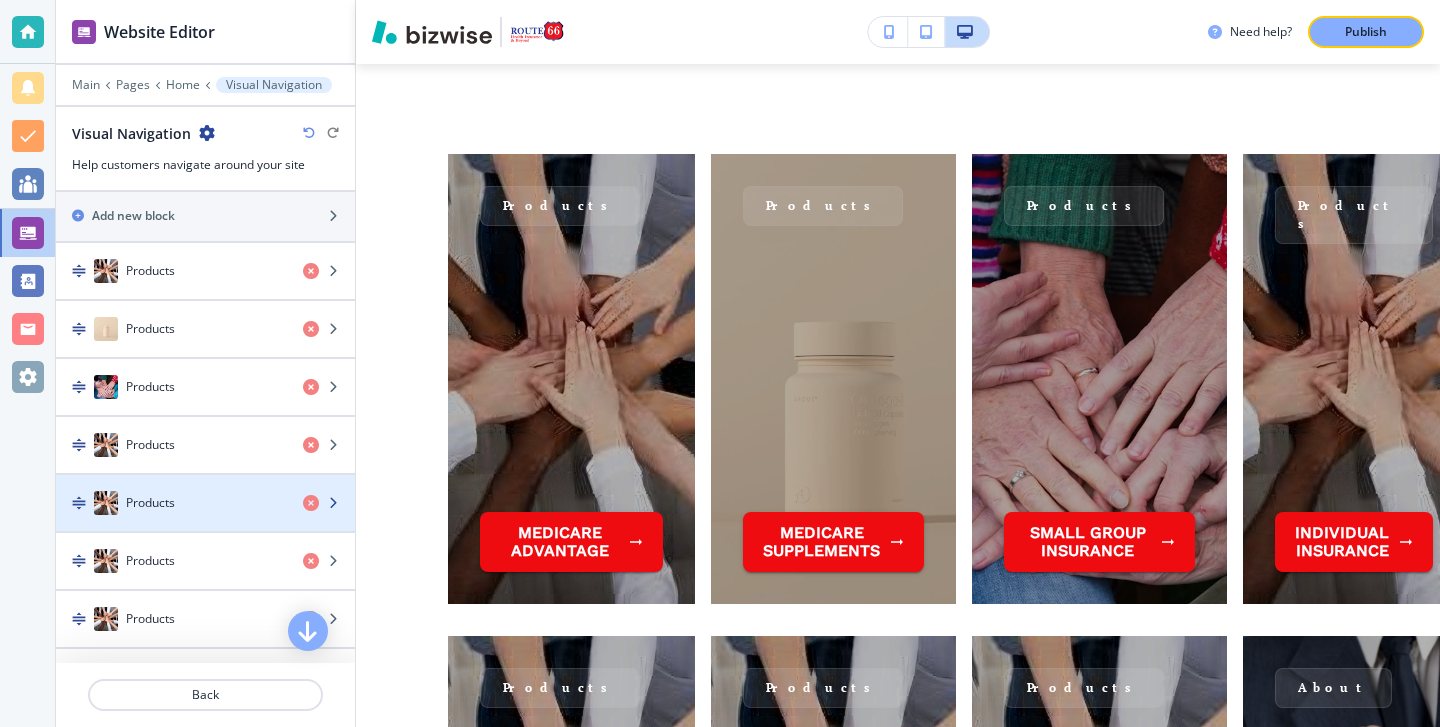 click on "Products" at bounding box center [171, 503] 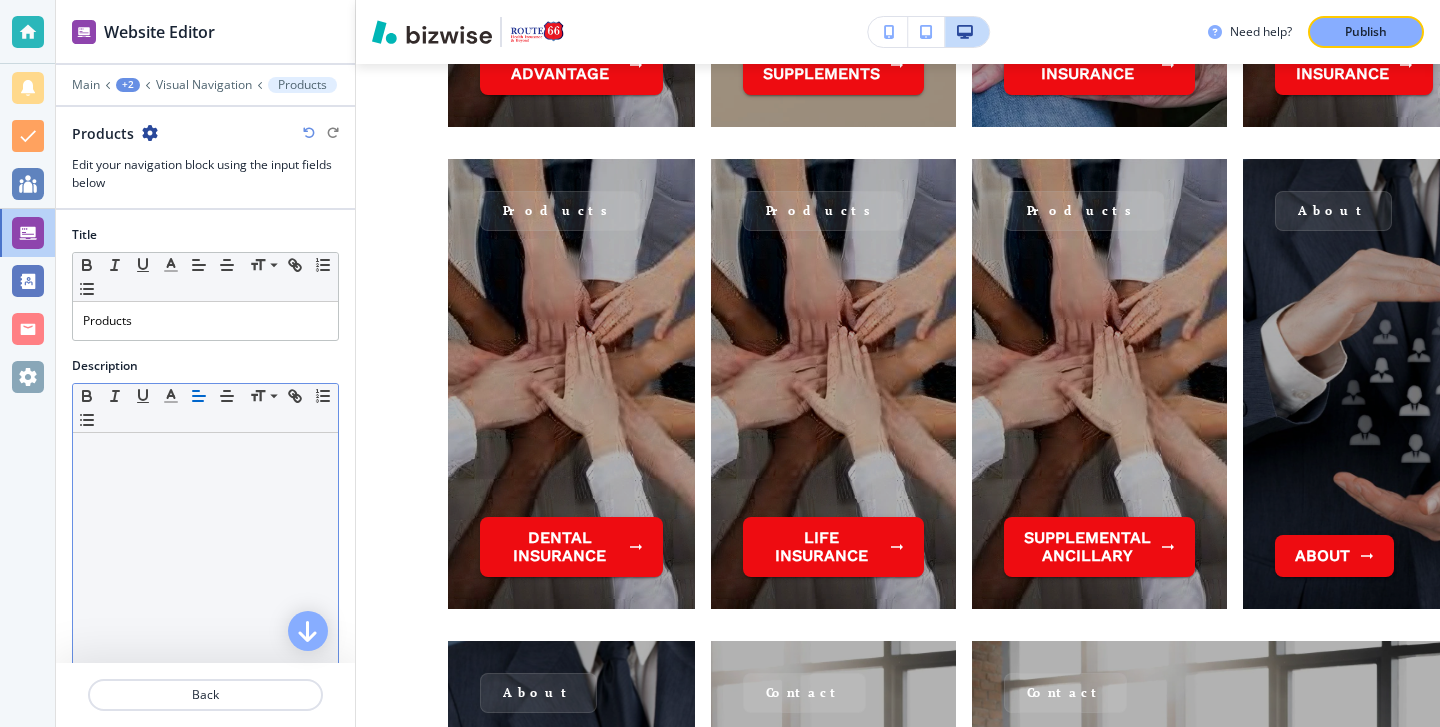 scroll, scrollTop: 2432, scrollLeft: 0, axis: vertical 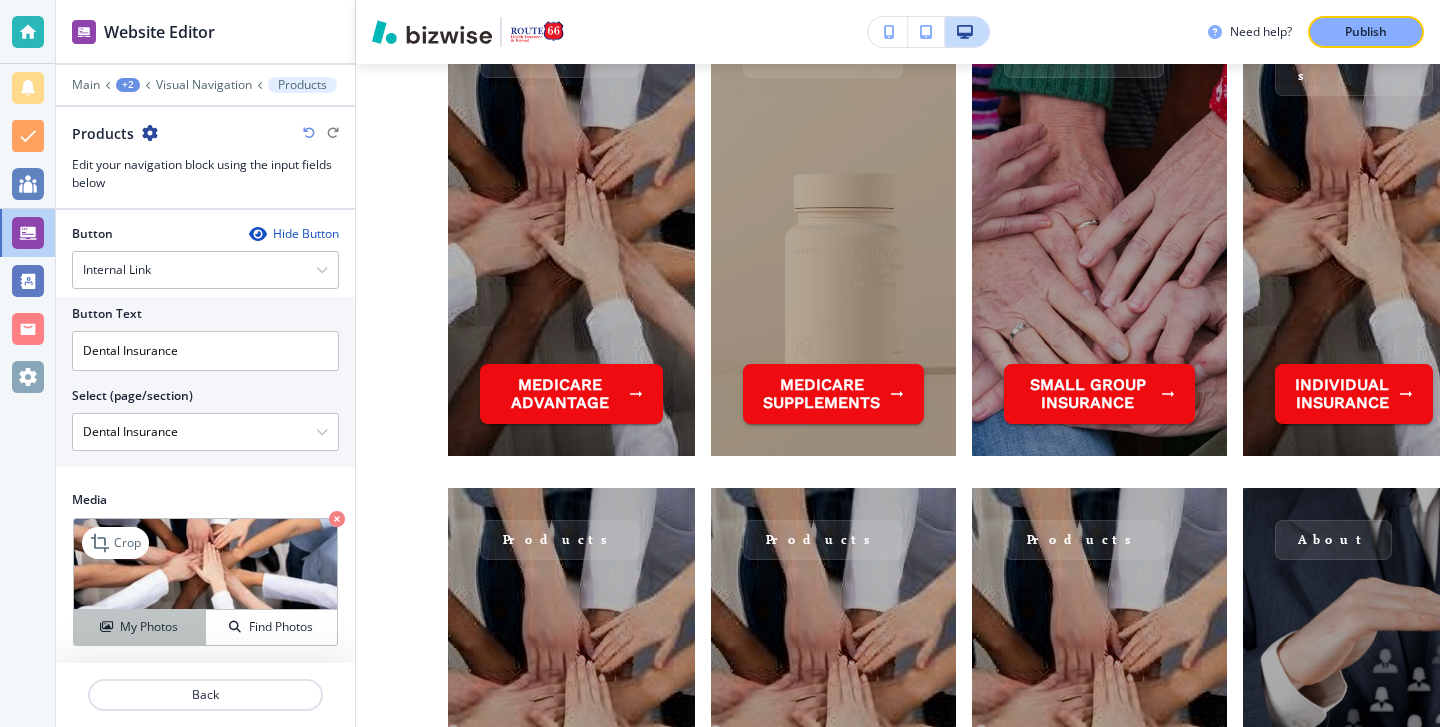click on "My Photos" at bounding box center (139, 627) 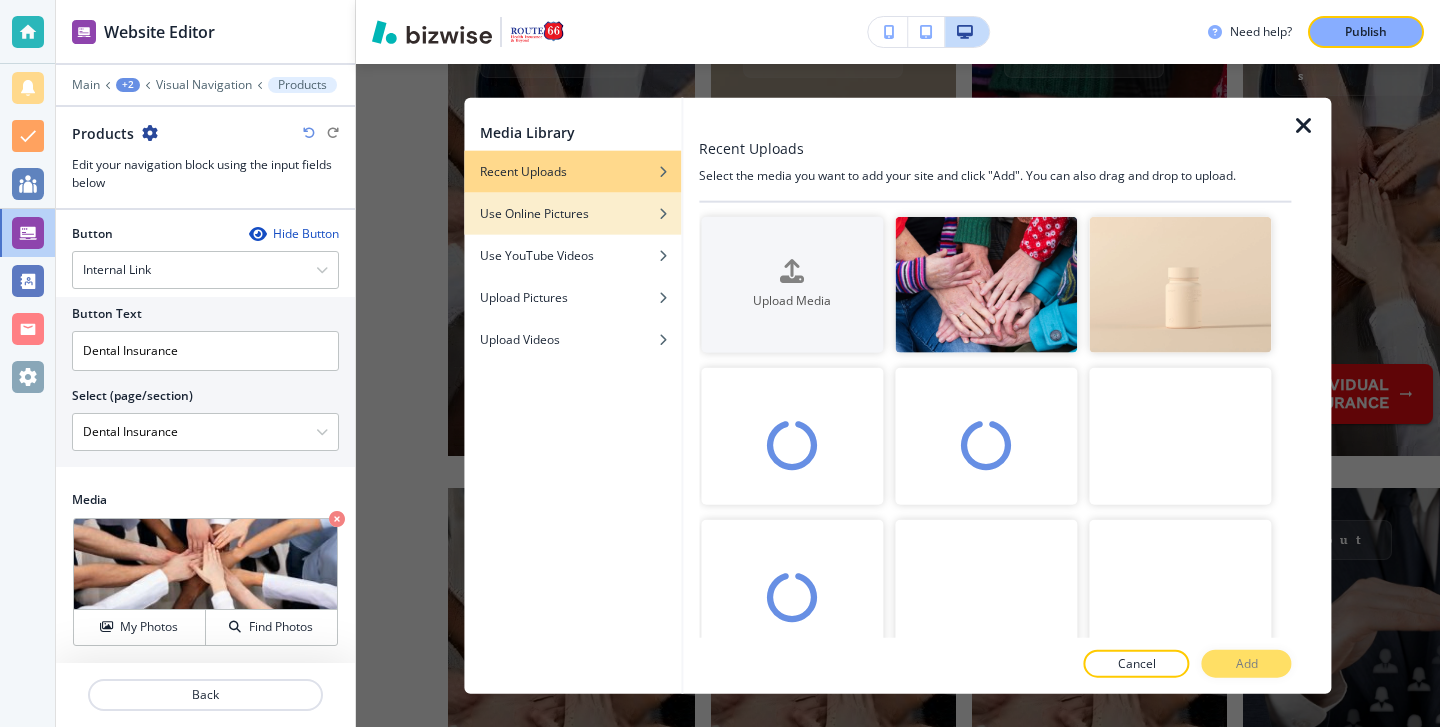 click on "Use Online Pictures" at bounding box center [534, 213] 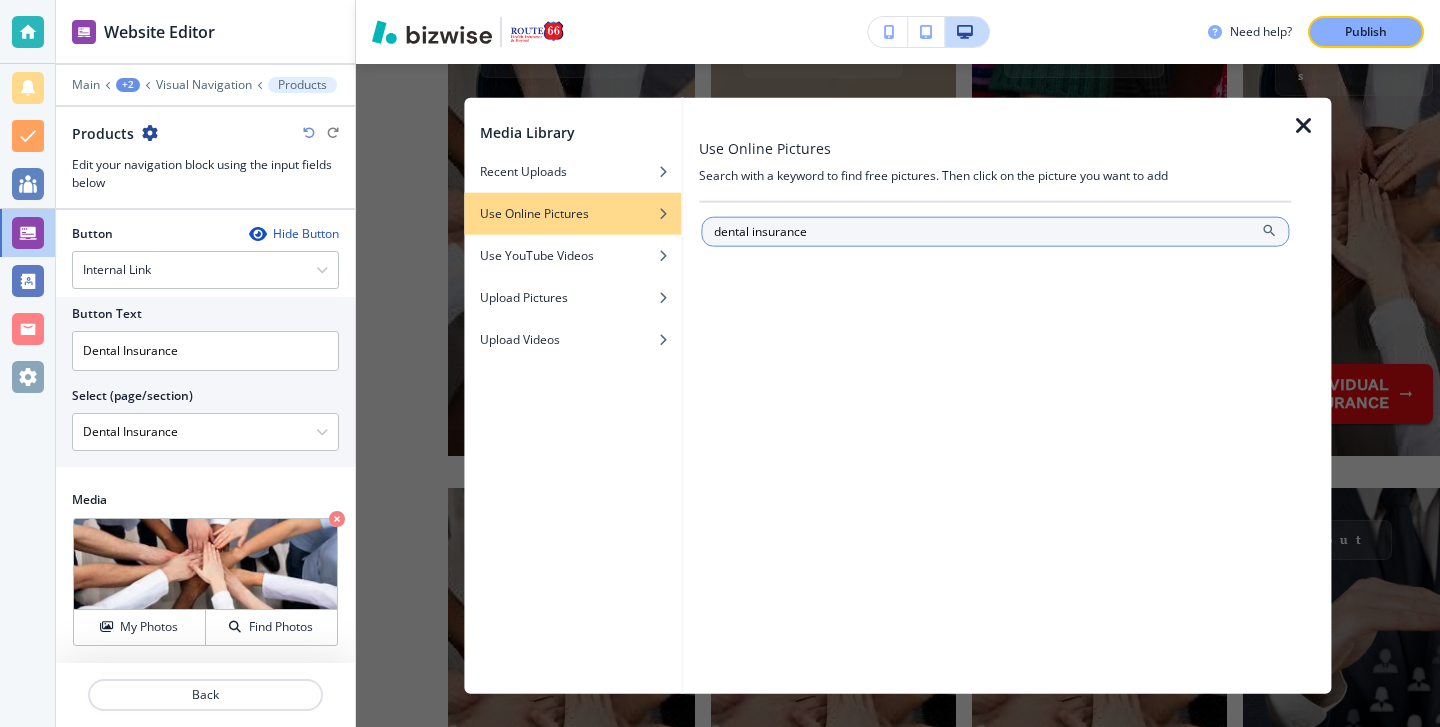type on "dental insurance" 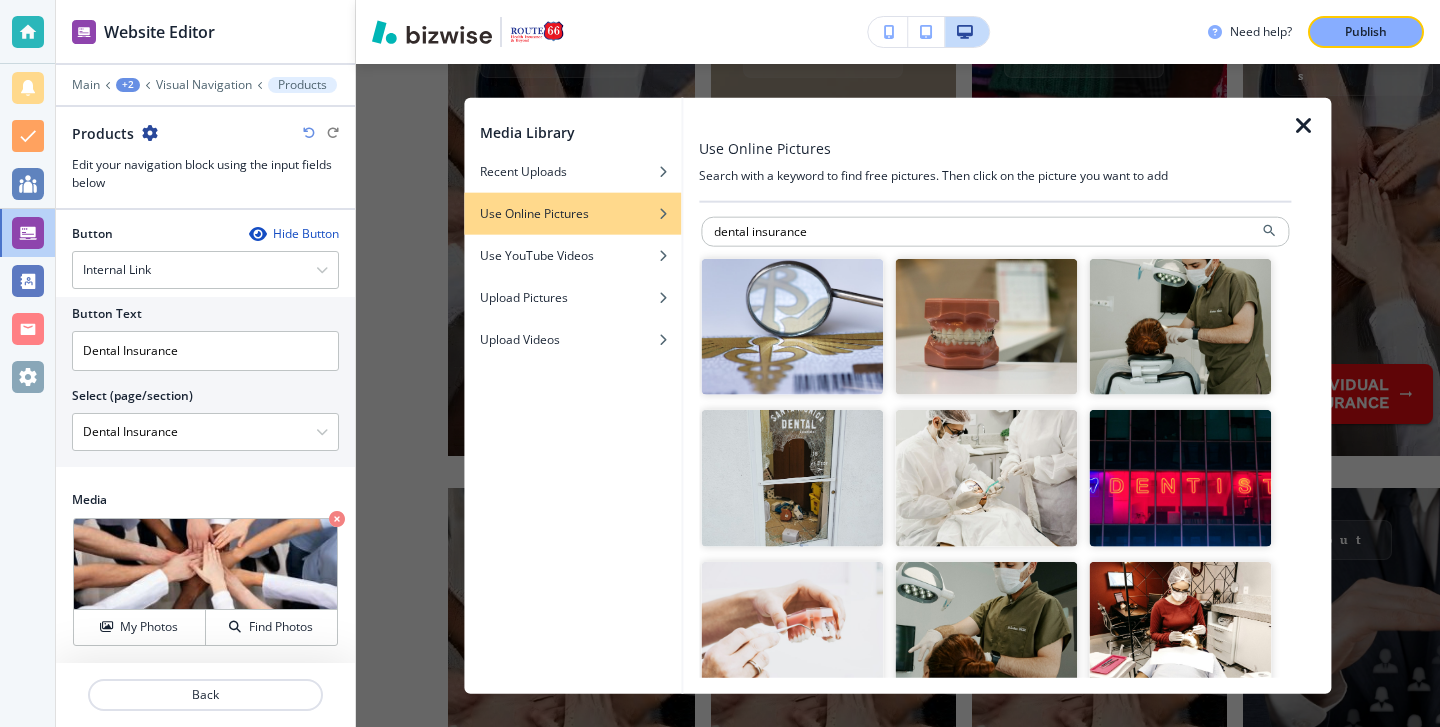 click at bounding box center [1181, 326] 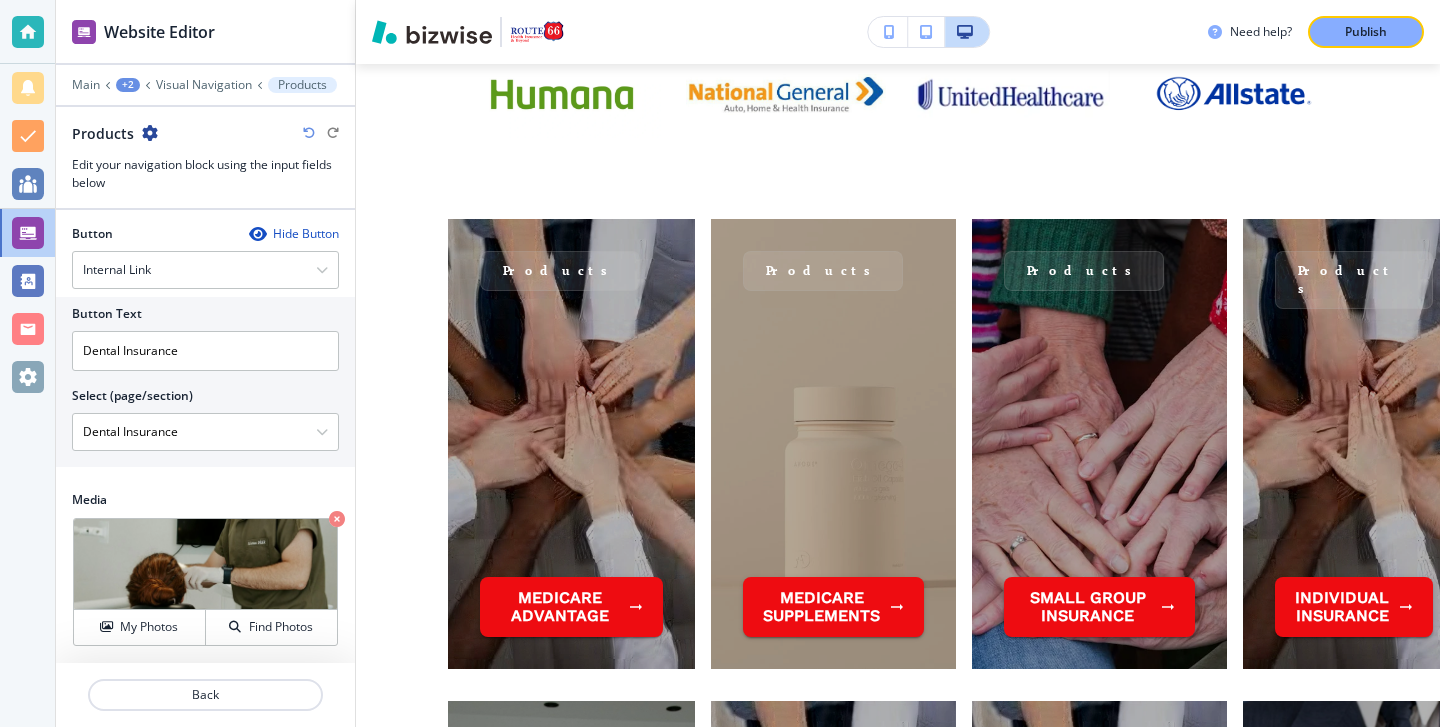 scroll, scrollTop: 1828, scrollLeft: 0, axis: vertical 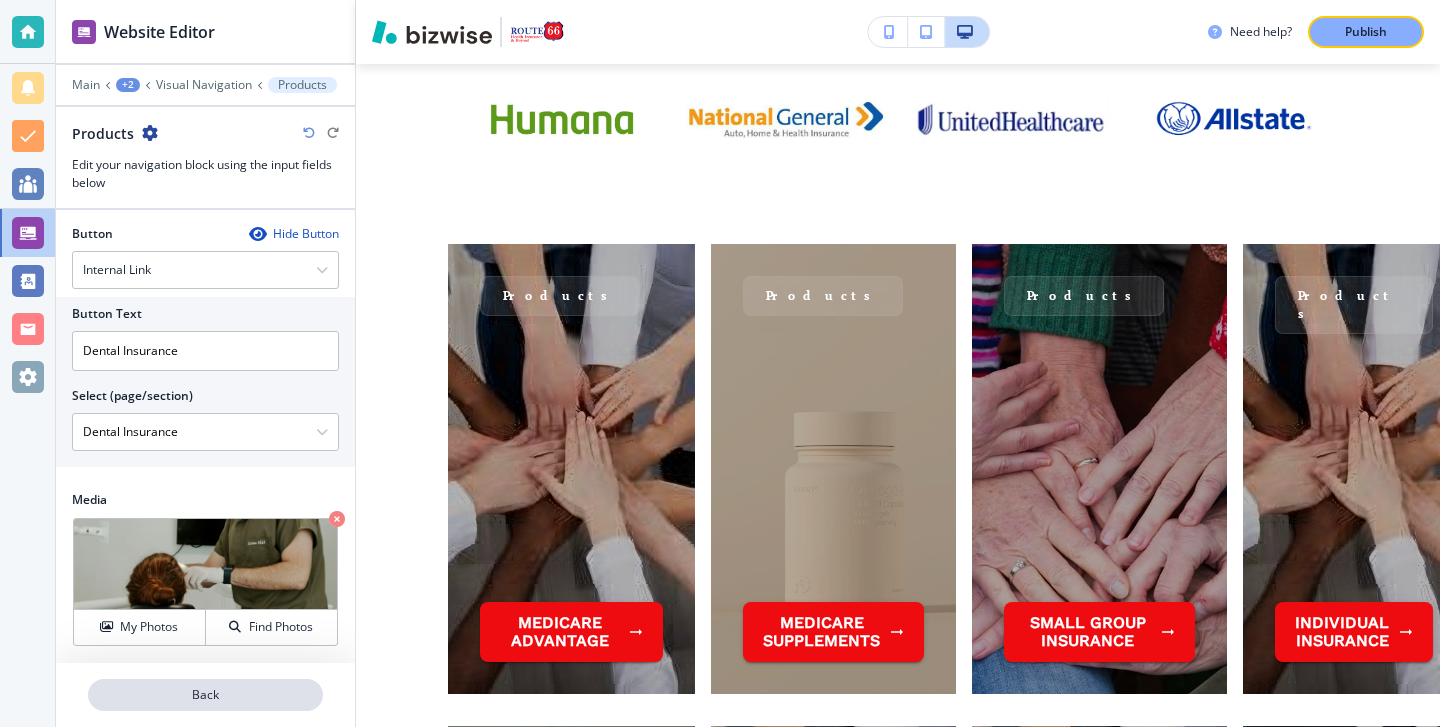 click on "Back" at bounding box center (205, 695) 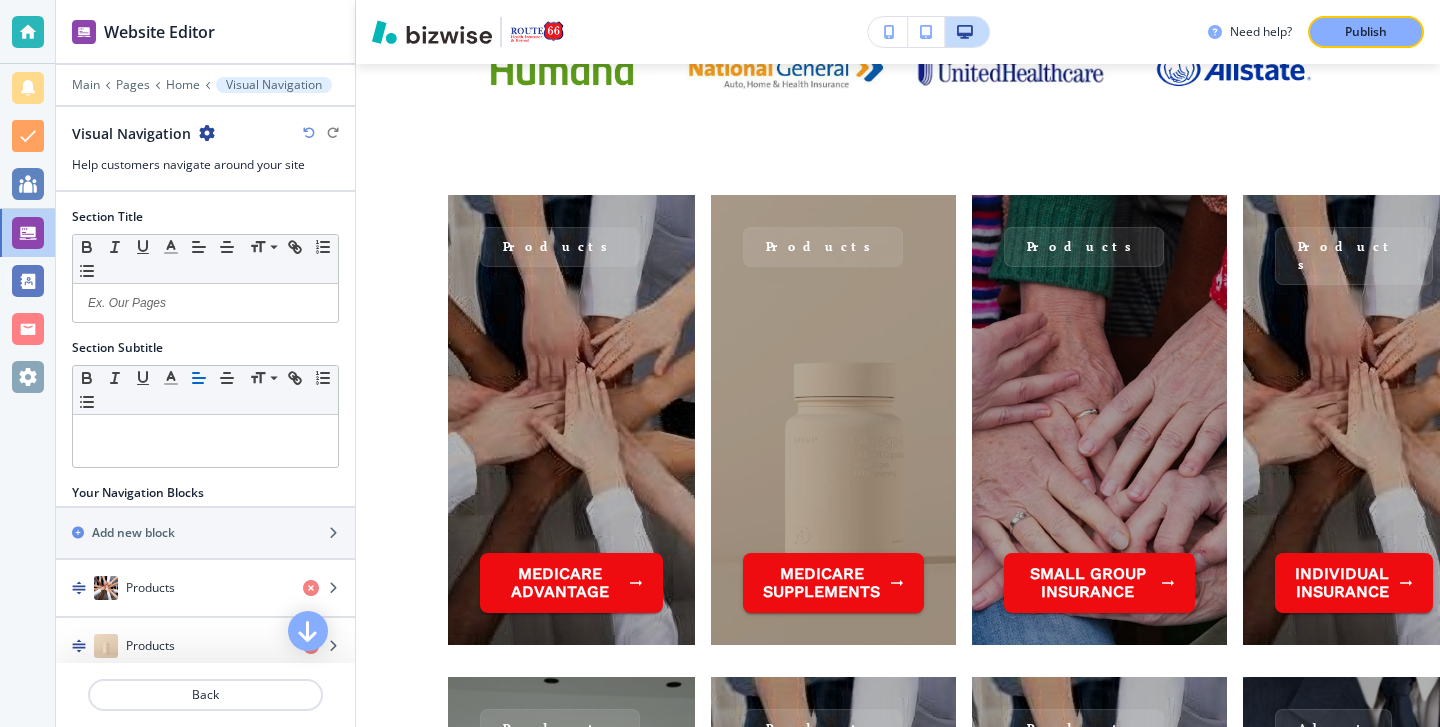scroll, scrollTop: 1918, scrollLeft: 0, axis: vertical 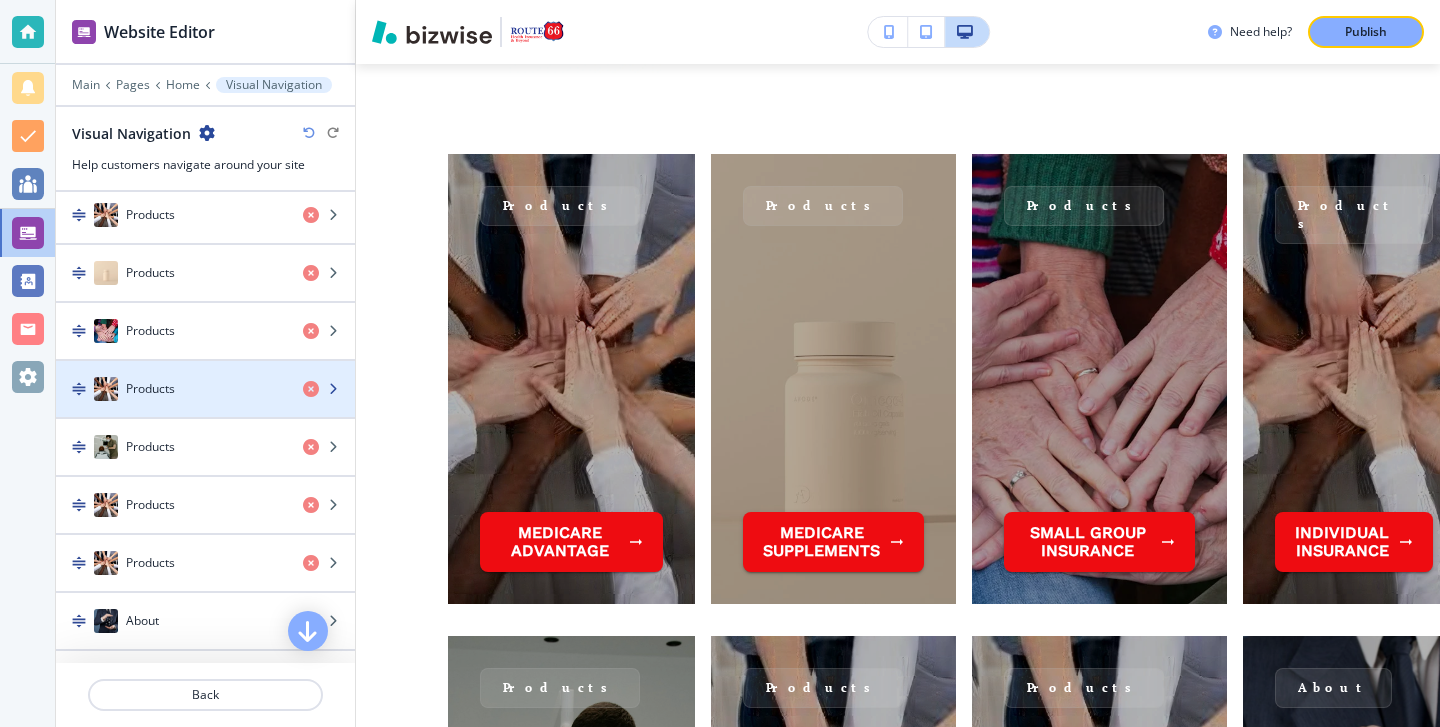 click at bounding box center [205, 409] 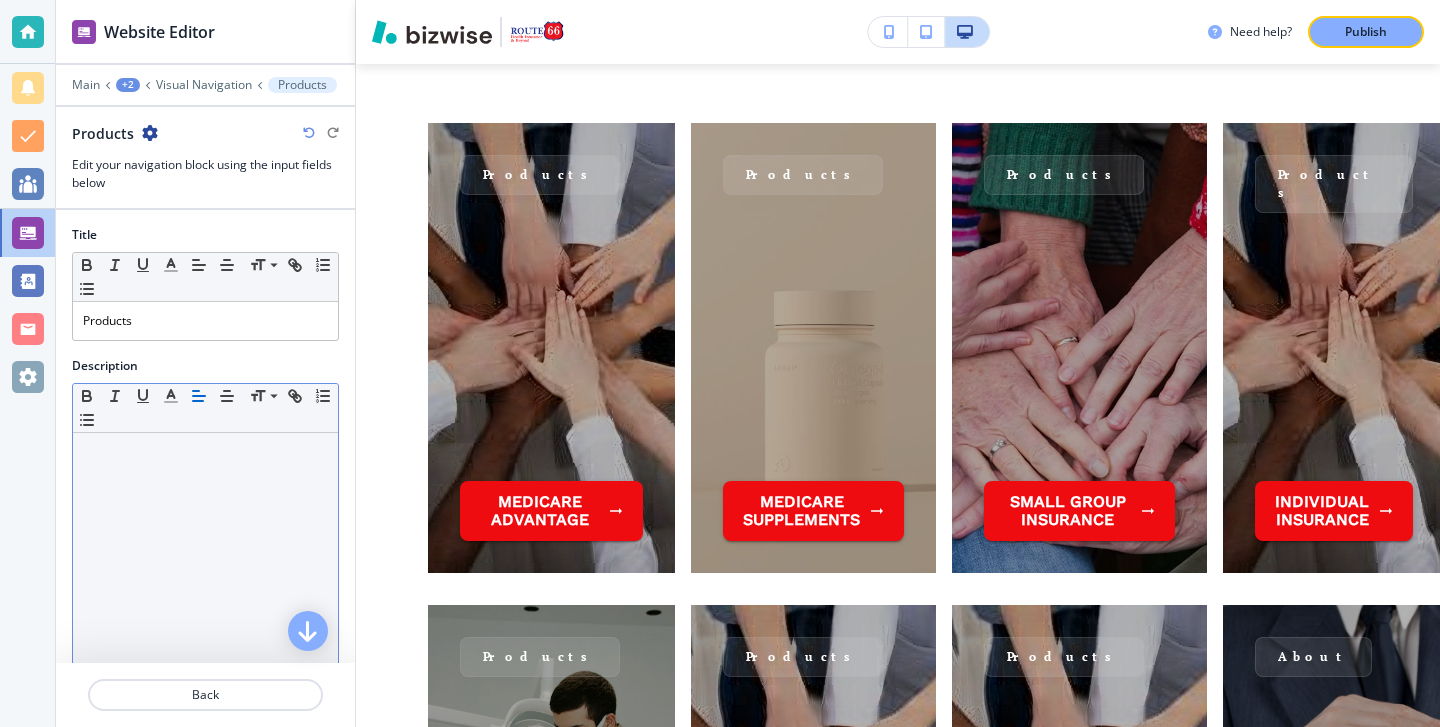 scroll, scrollTop: 1950, scrollLeft: 21, axis: both 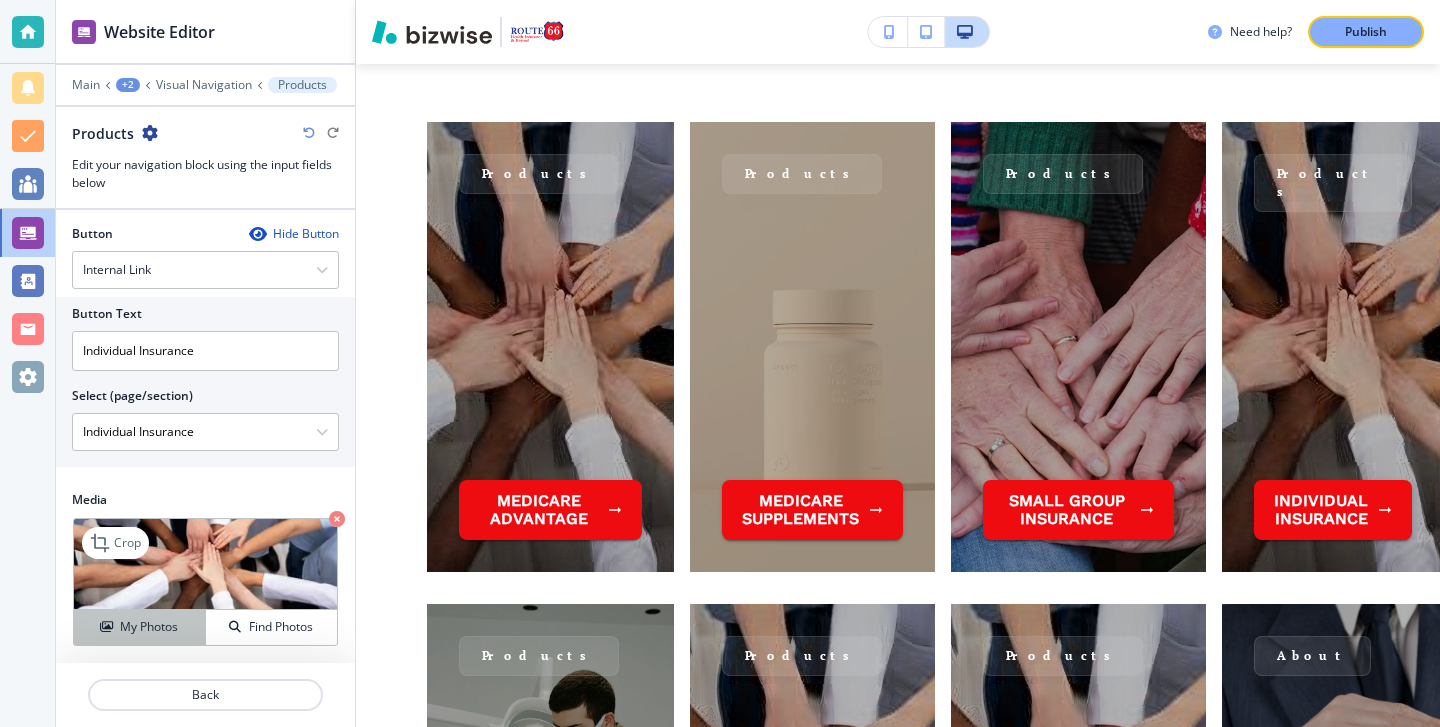 click on "My Photos" at bounding box center (149, 627) 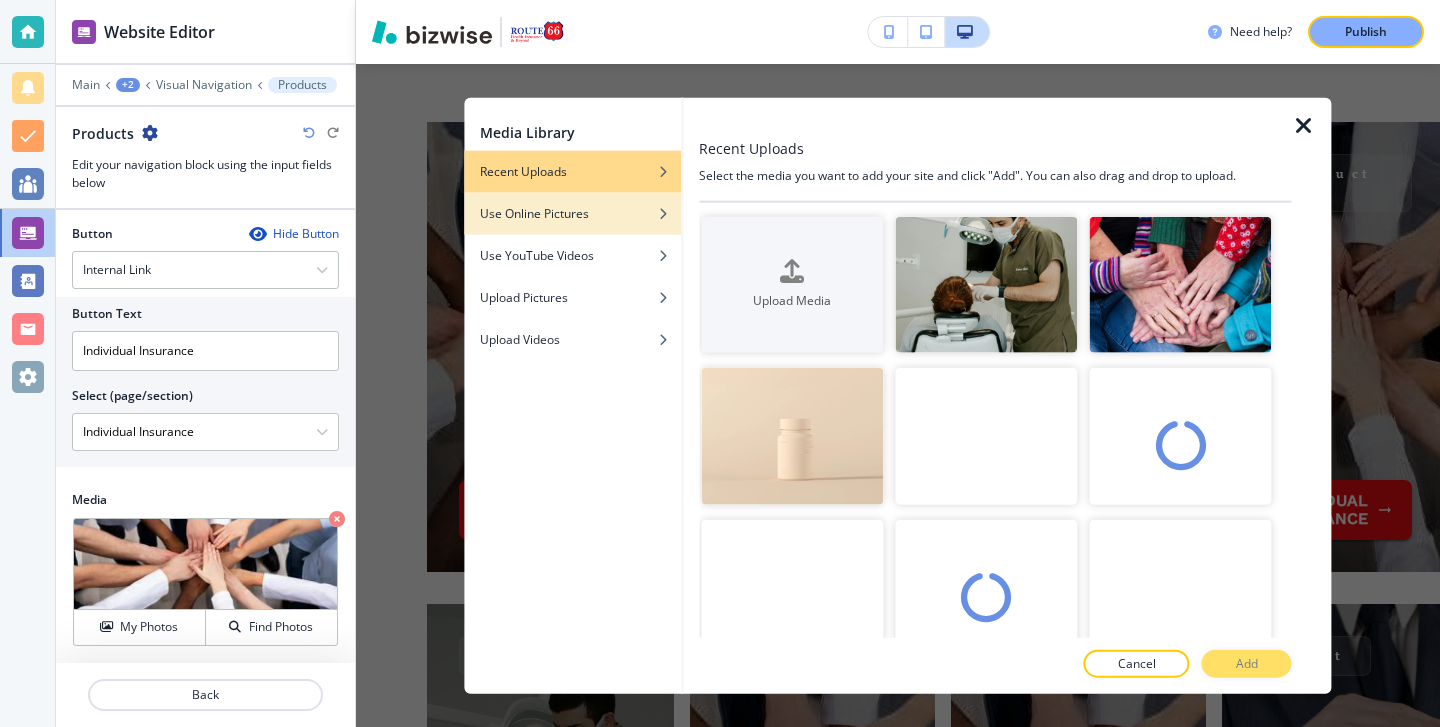 click on "Use Online Pictures" at bounding box center [534, 213] 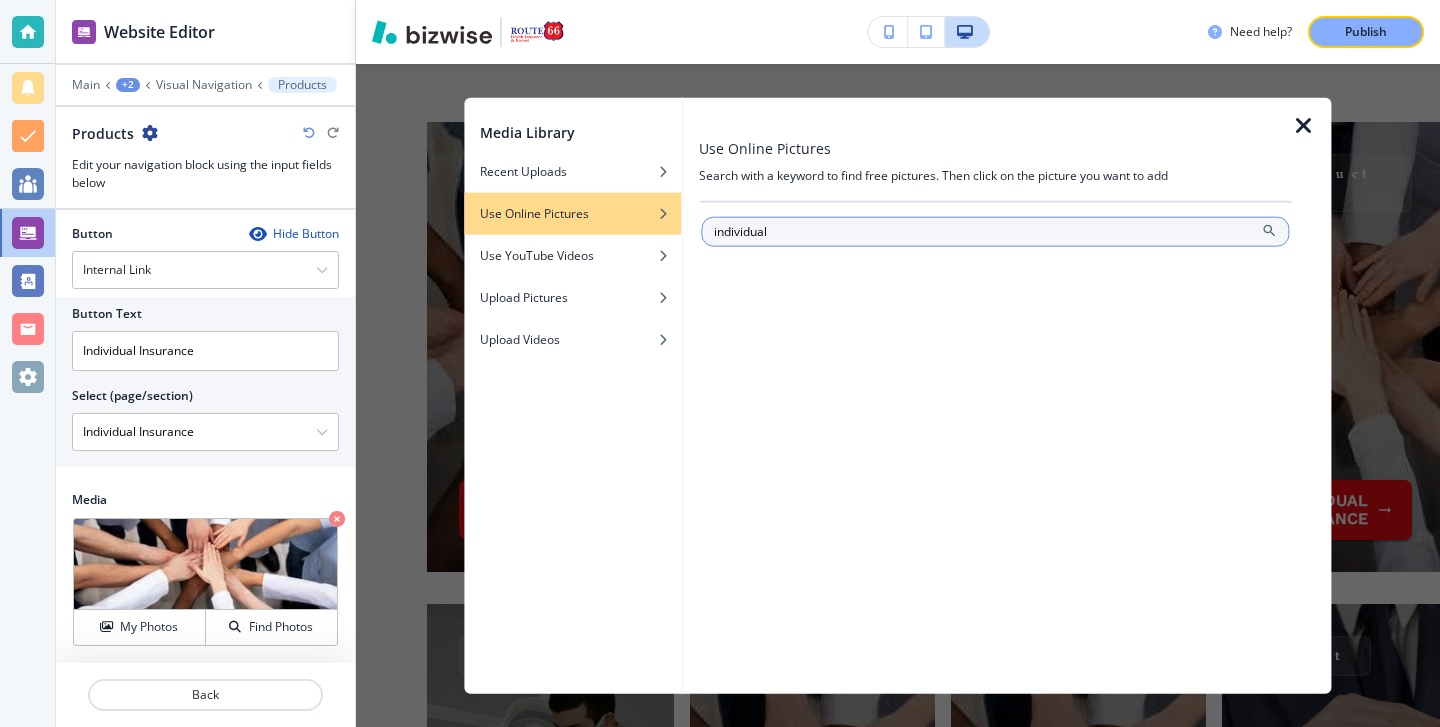 type on "individual" 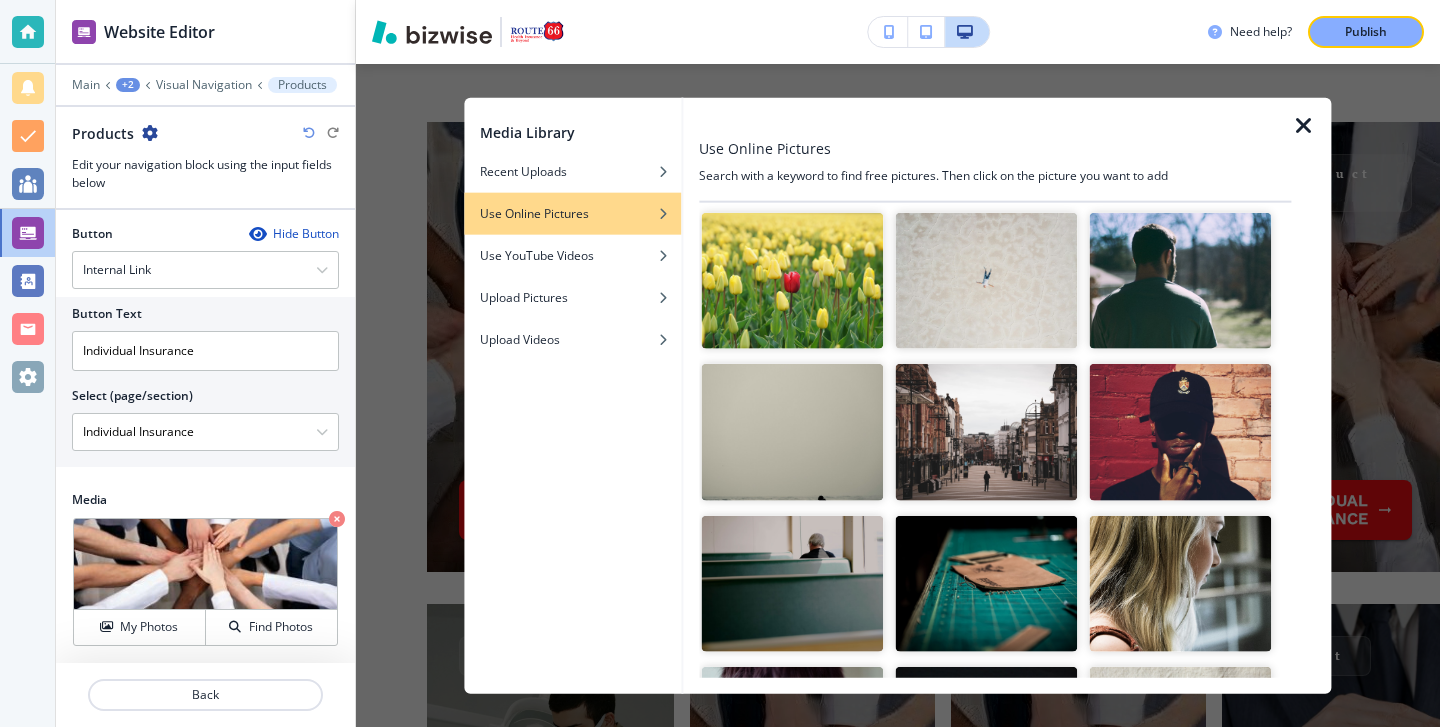 scroll, scrollTop: 0, scrollLeft: 0, axis: both 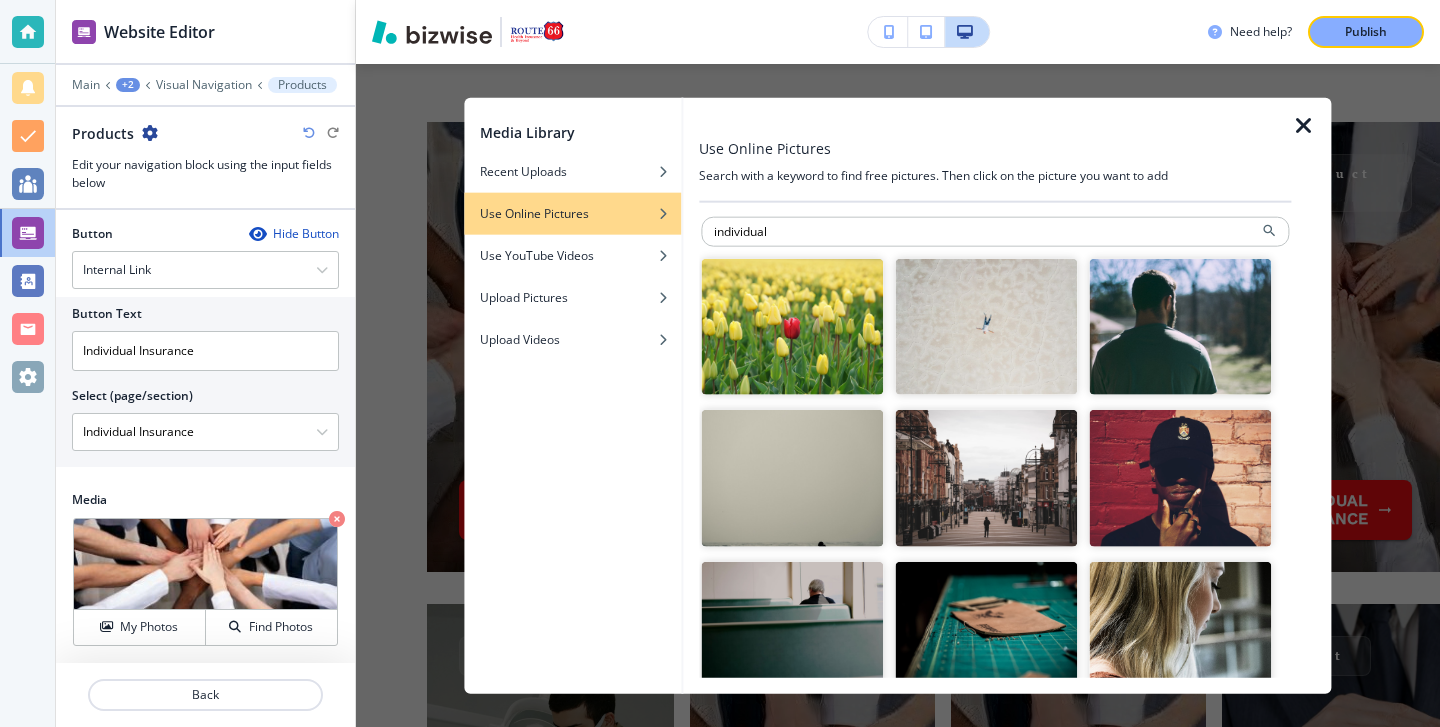 click at bounding box center [1181, 326] 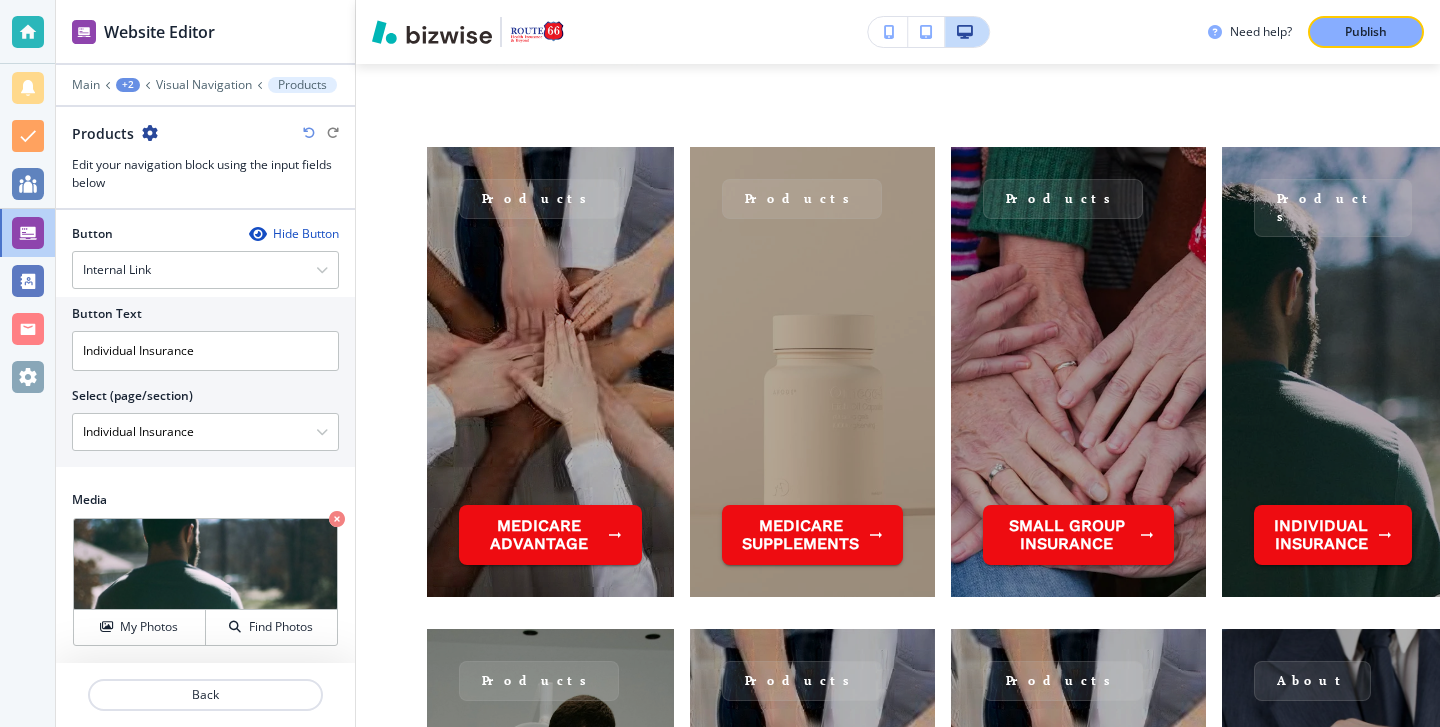scroll, scrollTop: 1859, scrollLeft: 21, axis: both 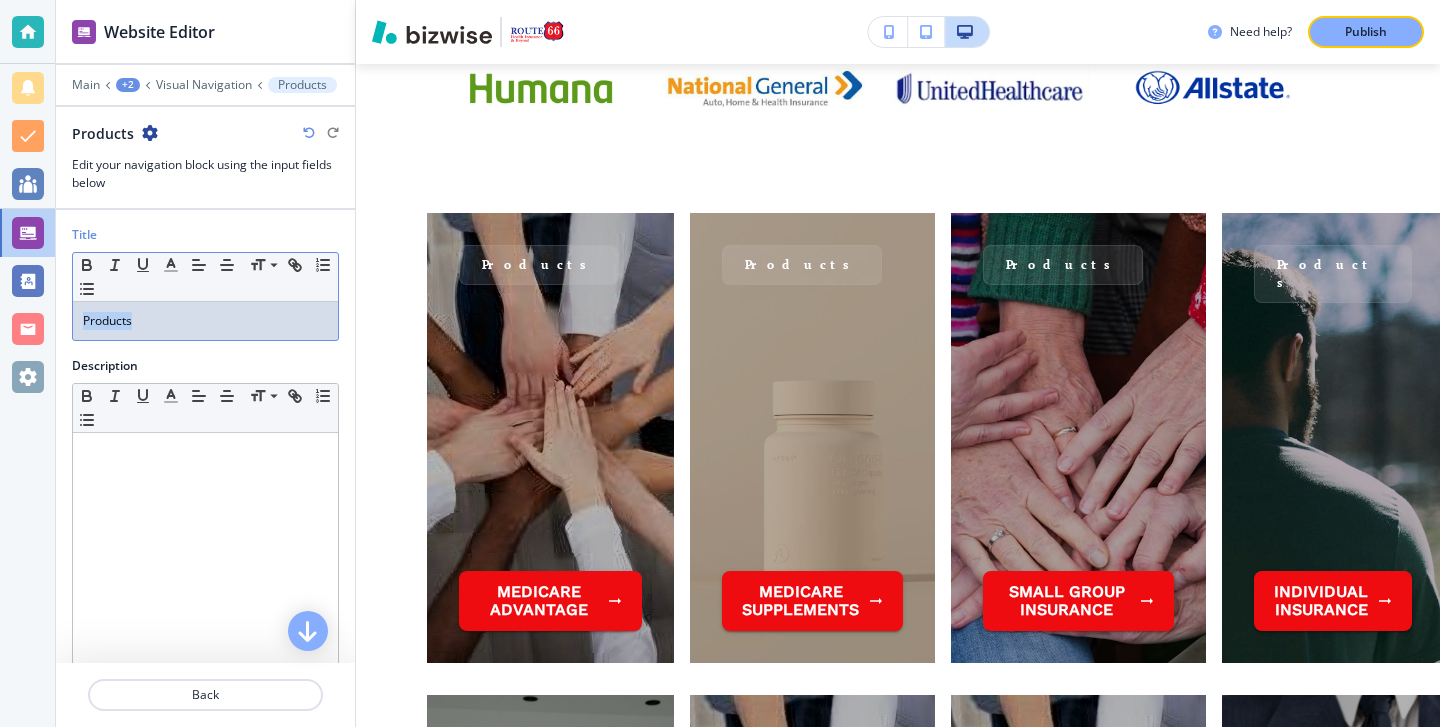 drag, startPoint x: 214, startPoint y: 331, endPoint x: 53, endPoint y: 313, distance: 162.00308 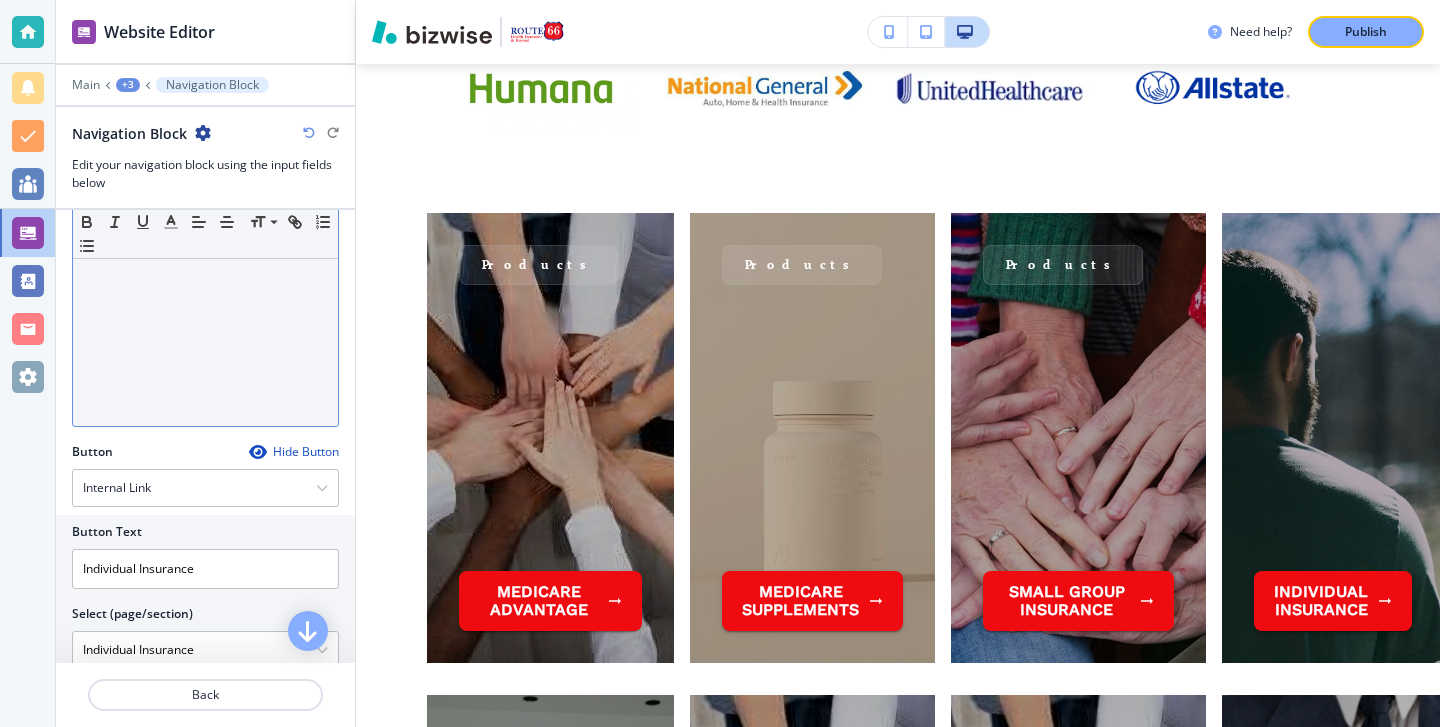 scroll, scrollTop: 329, scrollLeft: 0, axis: vertical 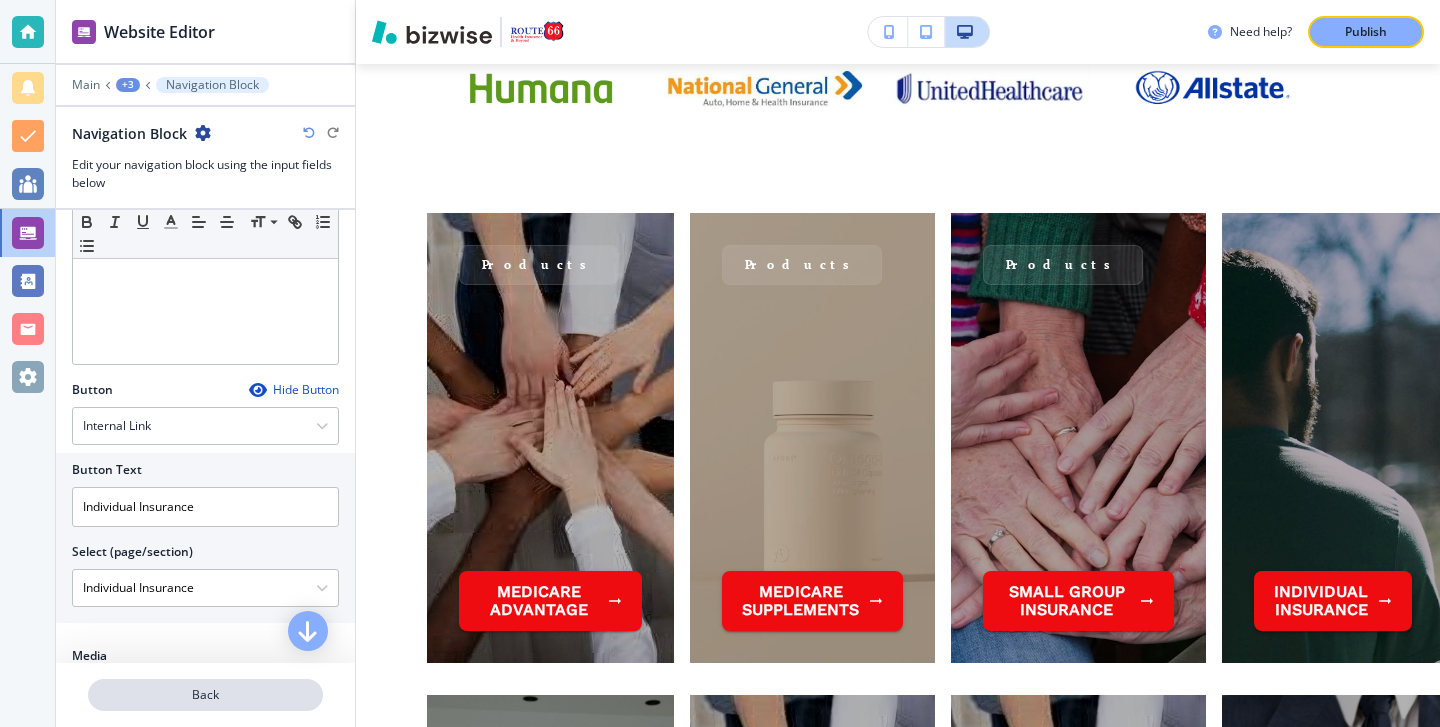 click on "Back" at bounding box center (205, 695) 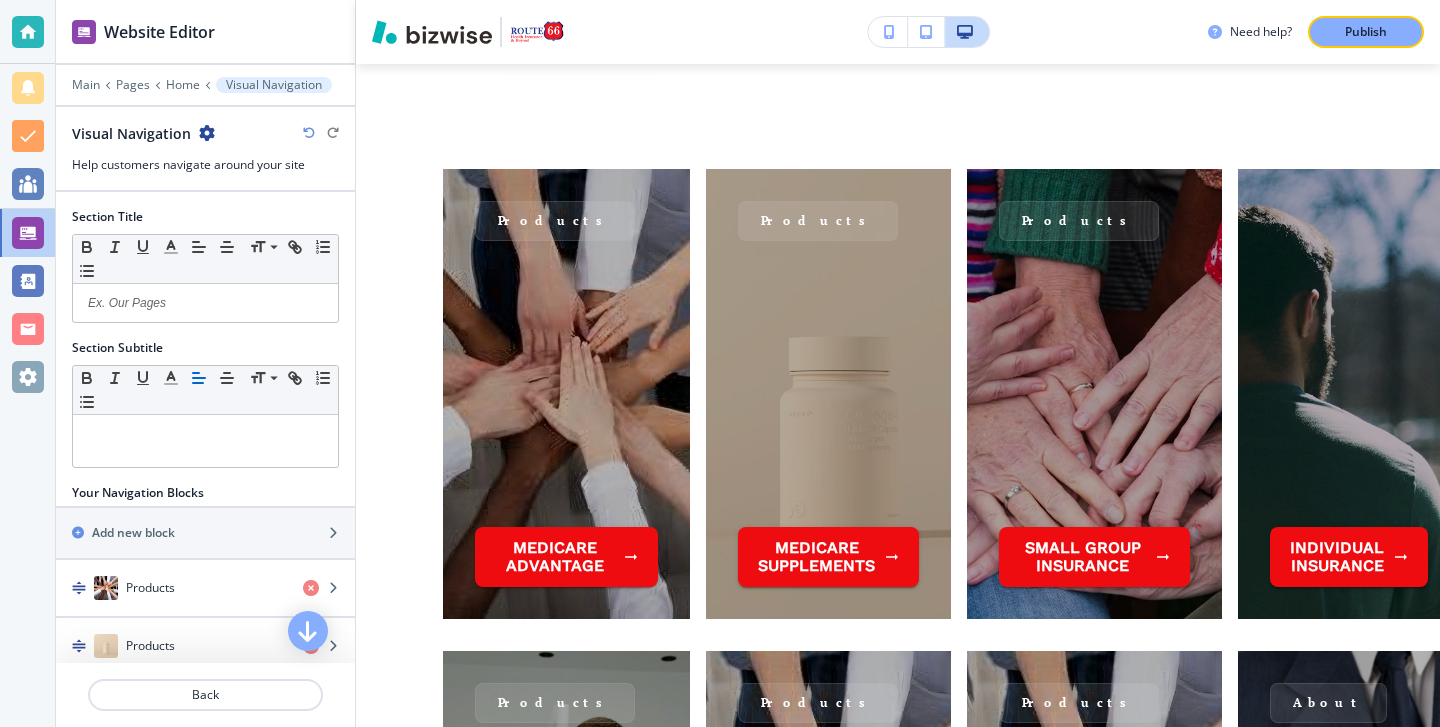 scroll, scrollTop: 1918, scrollLeft: 0, axis: vertical 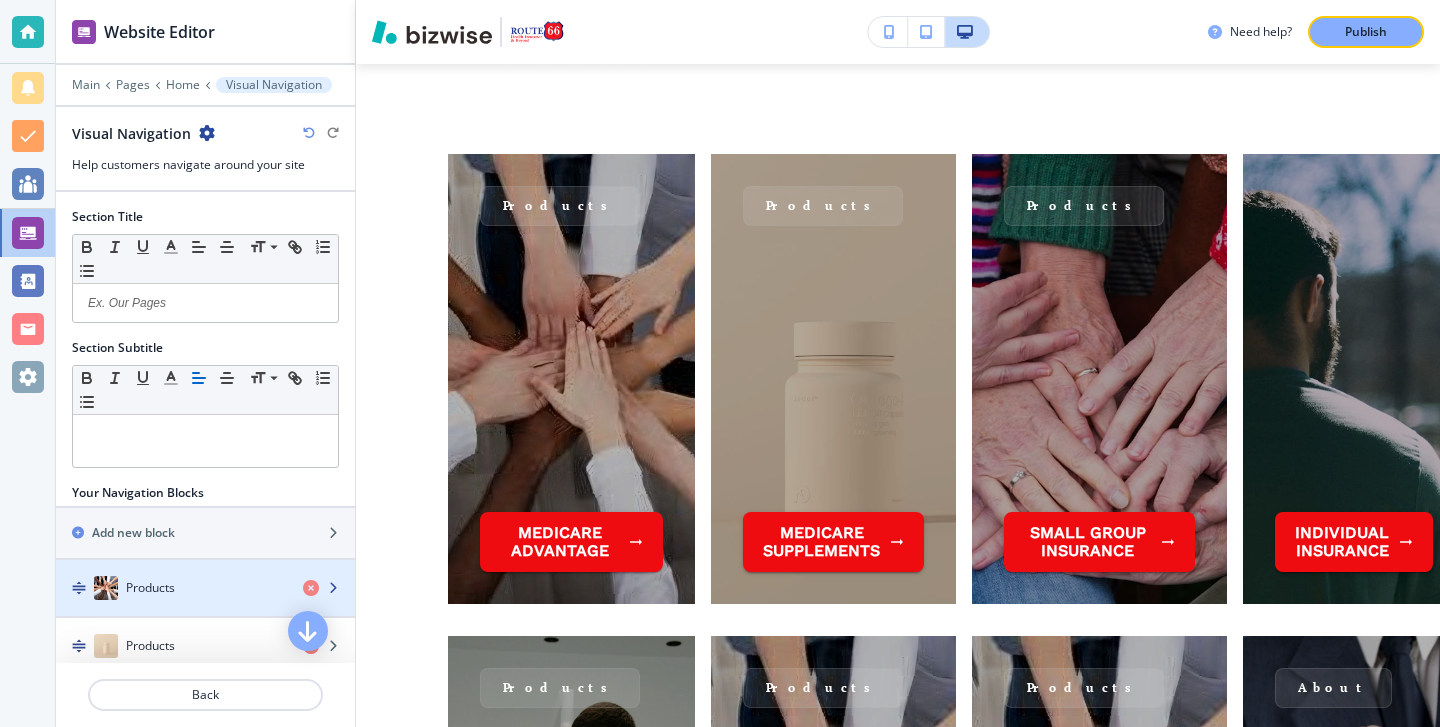 click on "Products" at bounding box center (171, 588) 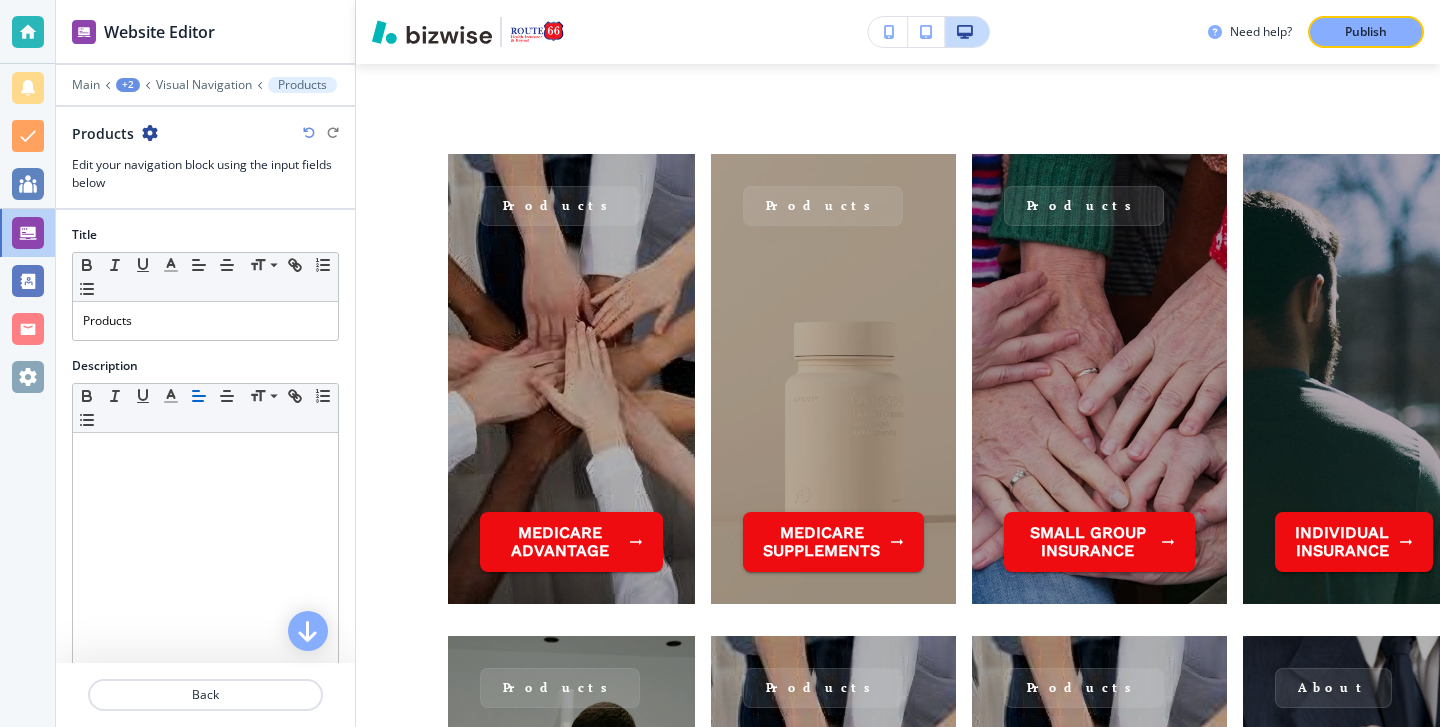scroll, scrollTop: 1950, scrollLeft: 0, axis: vertical 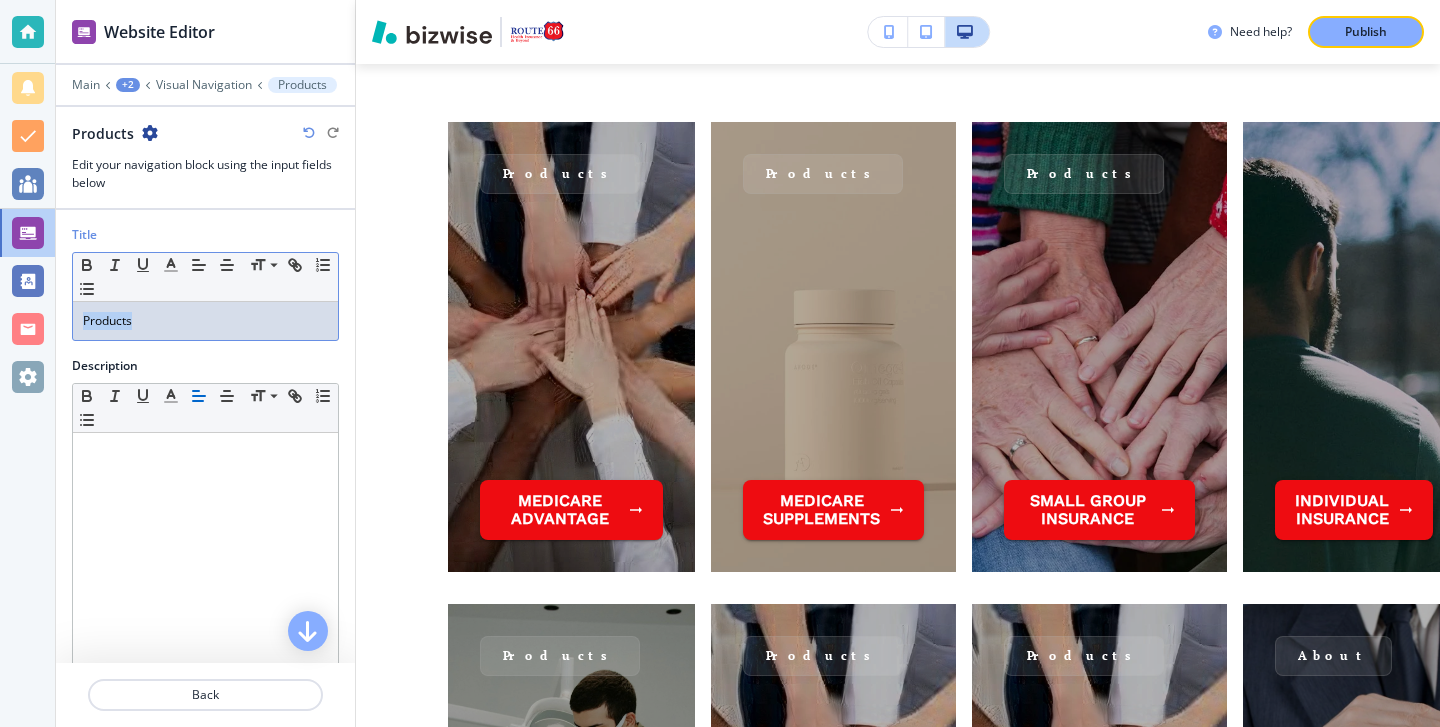 drag, startPoint x: 153, startPoint y: 319, endPoint x: 11, endPoint y: 306, distance: 142.59383 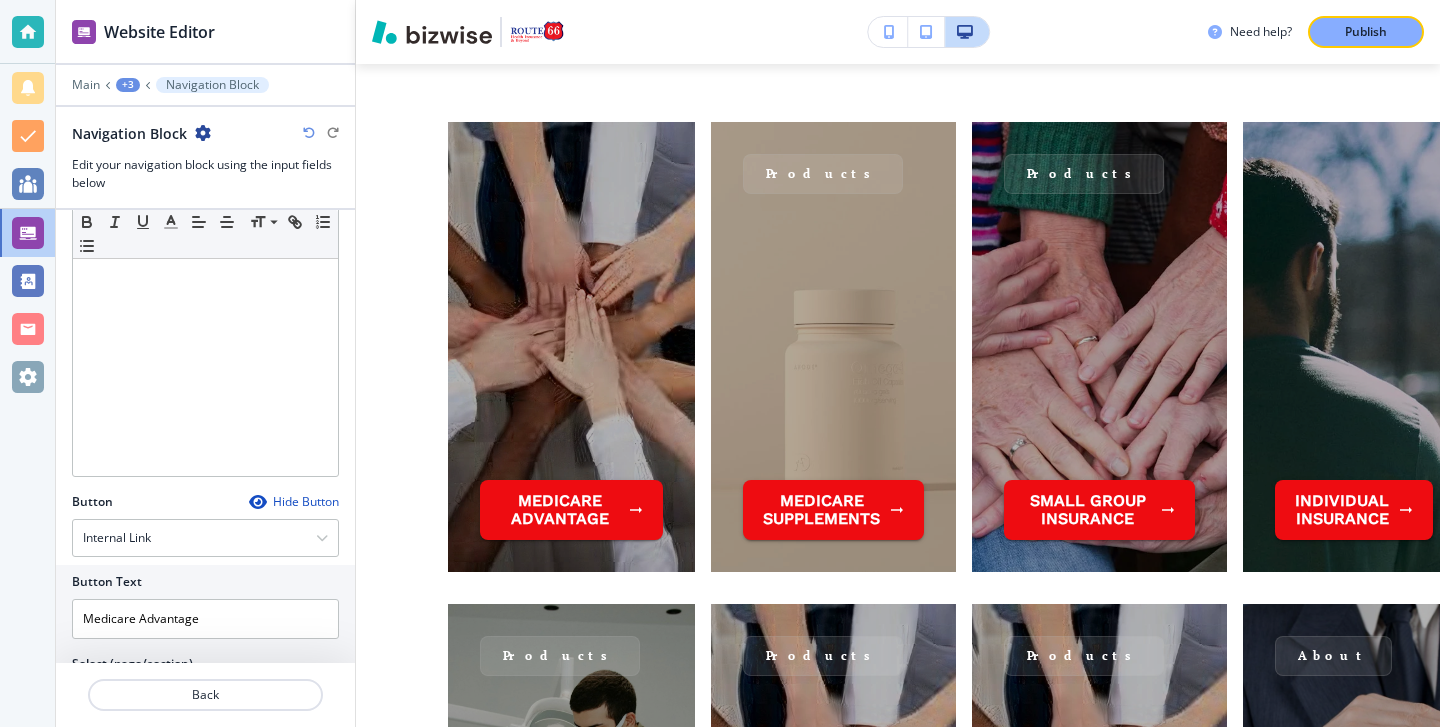 scroll, scrollTop: 477, scrollLeft: 0, axis: vertical 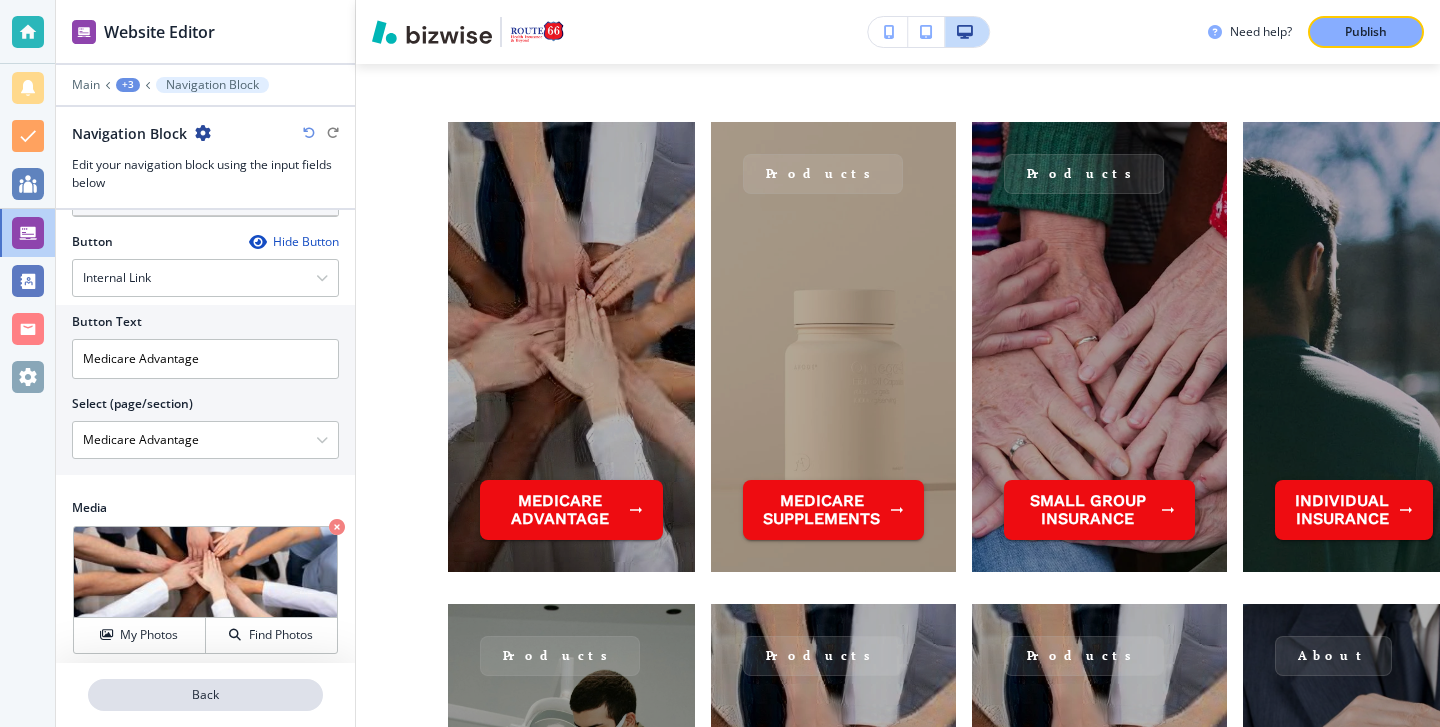 click on "Back" at bounding box center [205, 695] 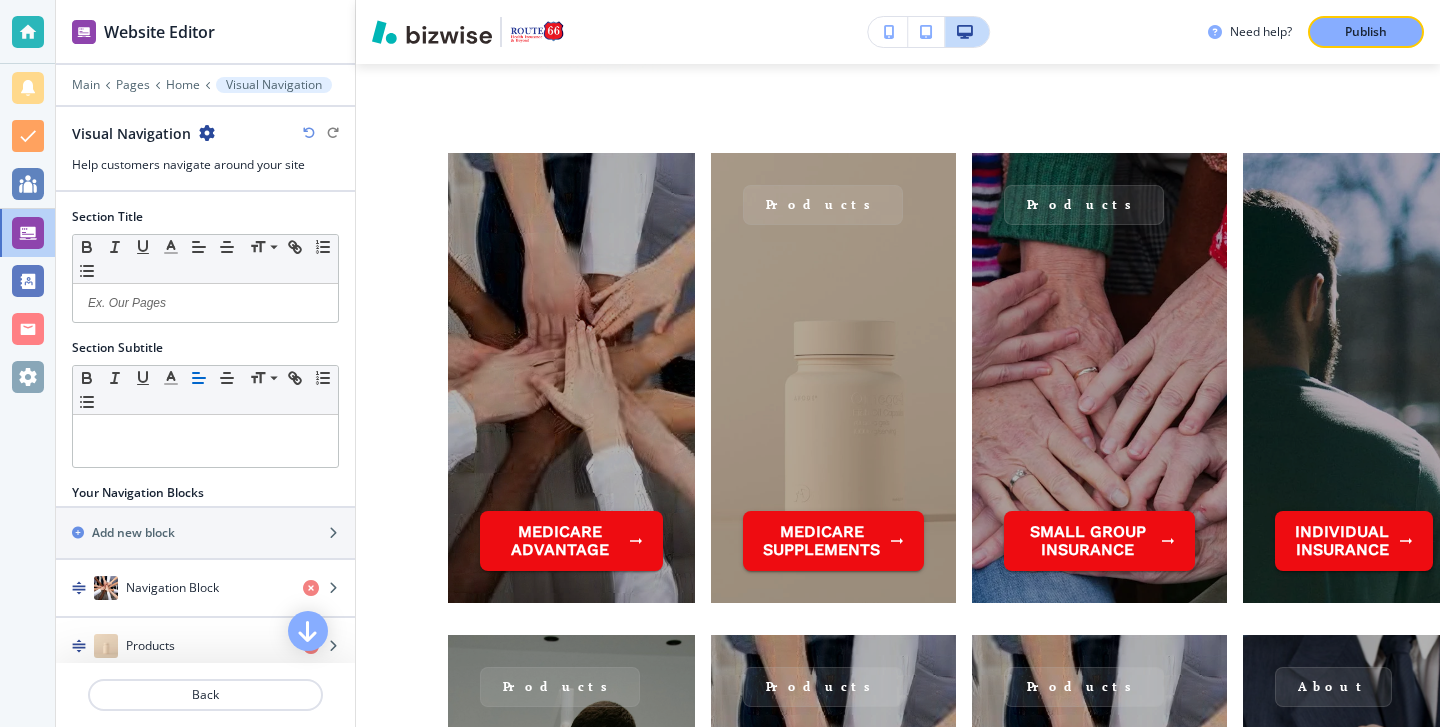 scroll, scrollTop: 1918, scrollLeft: 0, axis: vertical 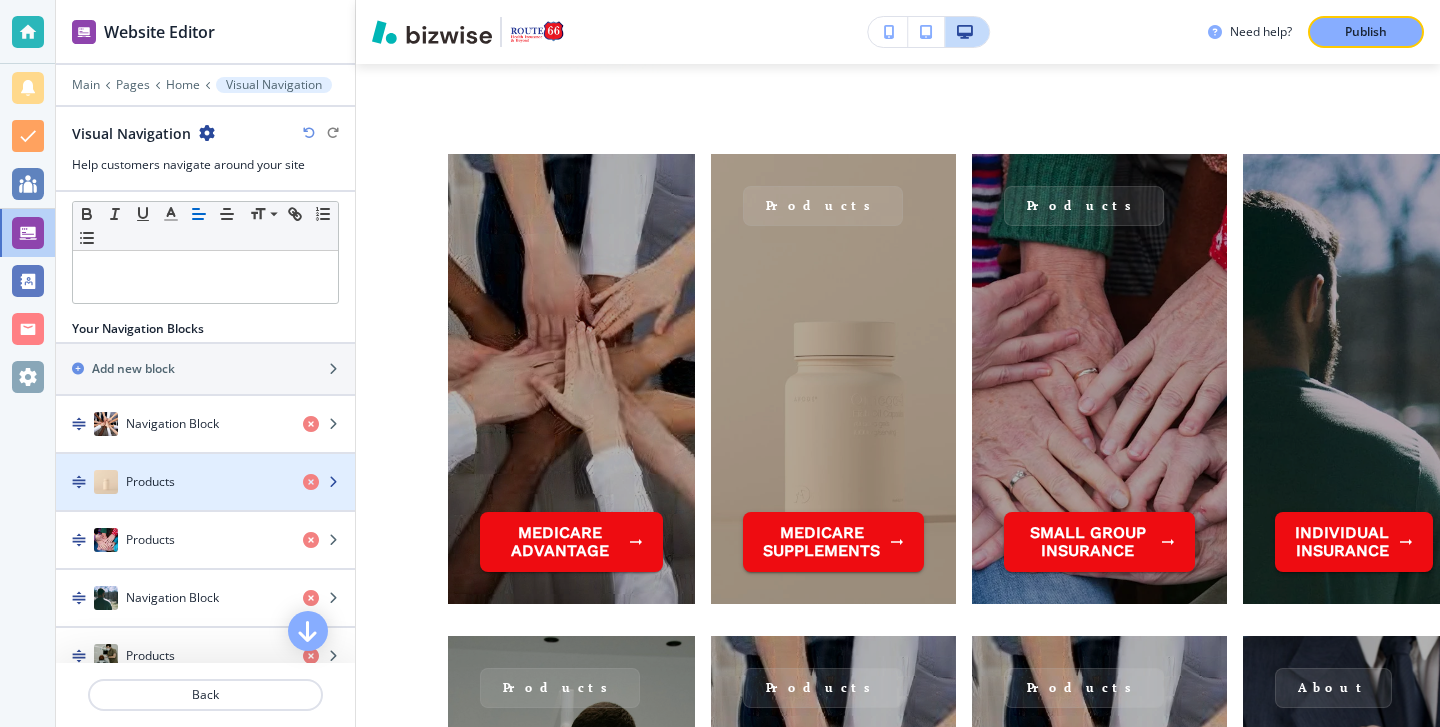 click on "Products" at bounding box center (171, 482) 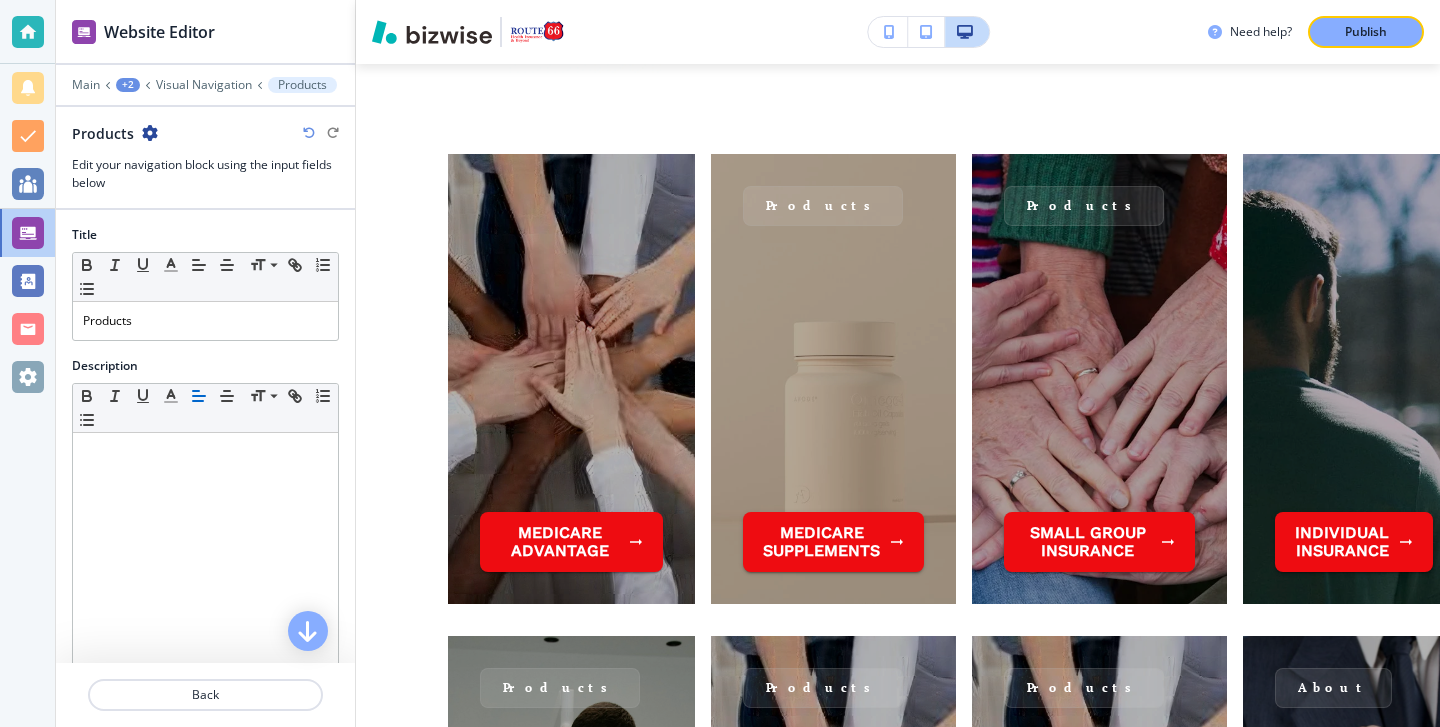 scroll, scrollTop: 1950, scrollLeft: 0, axis: vertical 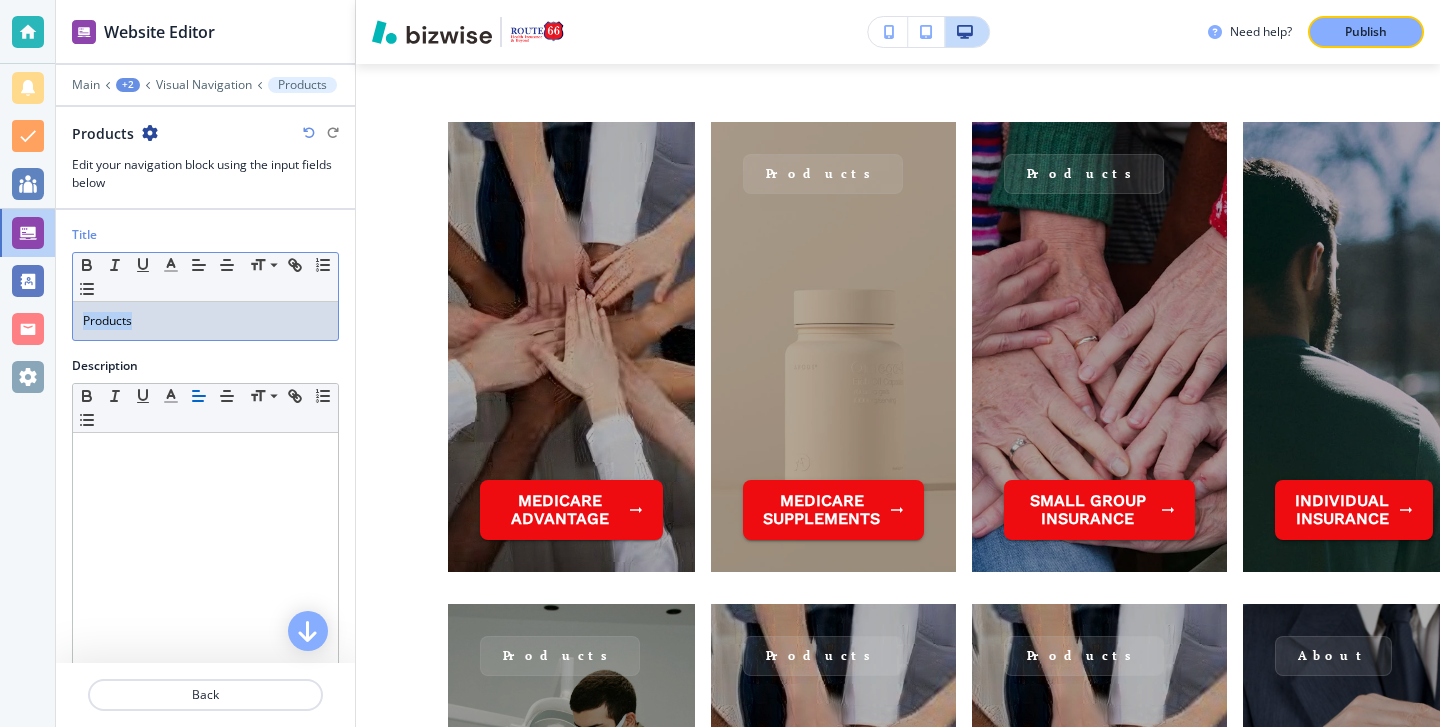 drag, startPoint x: 239, startPoint y: 311, endPoint x: 223, endPoint y: 326, distance: 21.931713 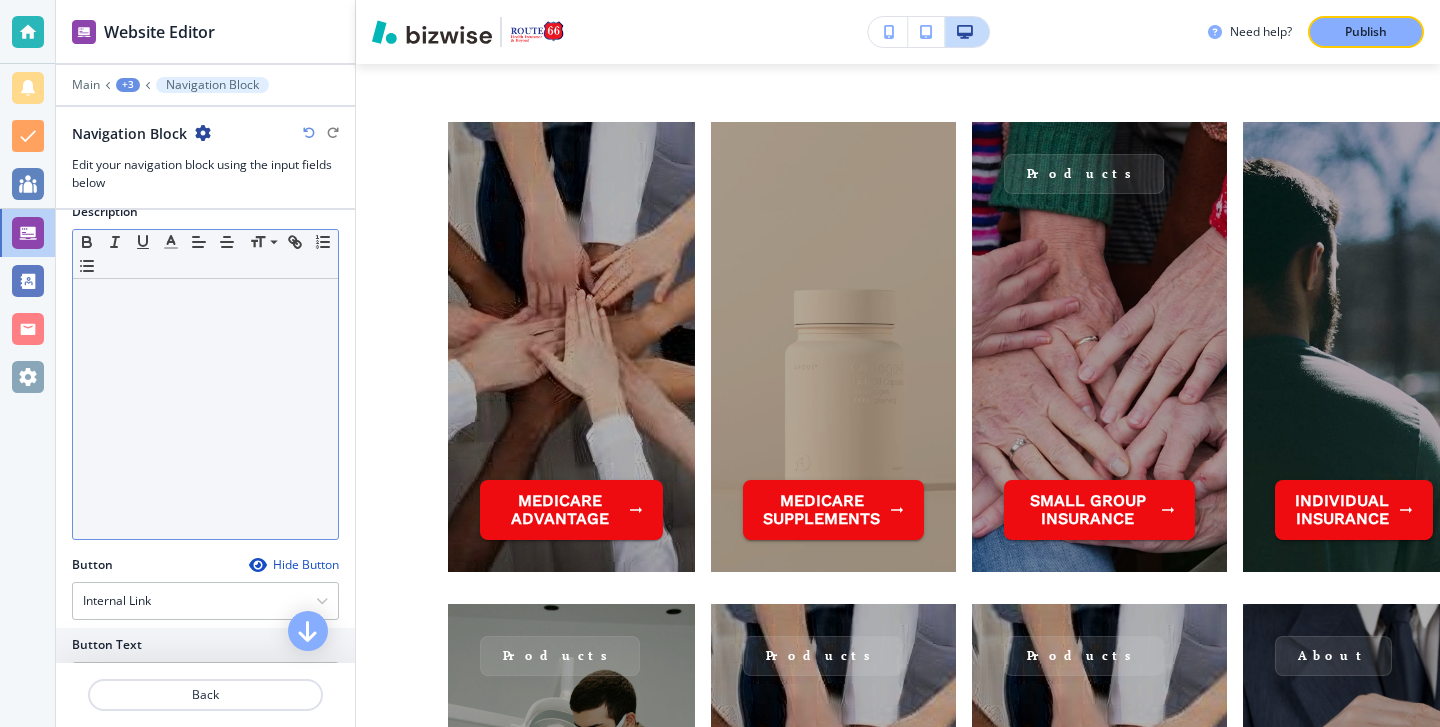 scroll, scrollTop: 201, scrollLeft: 0, axis: vertical 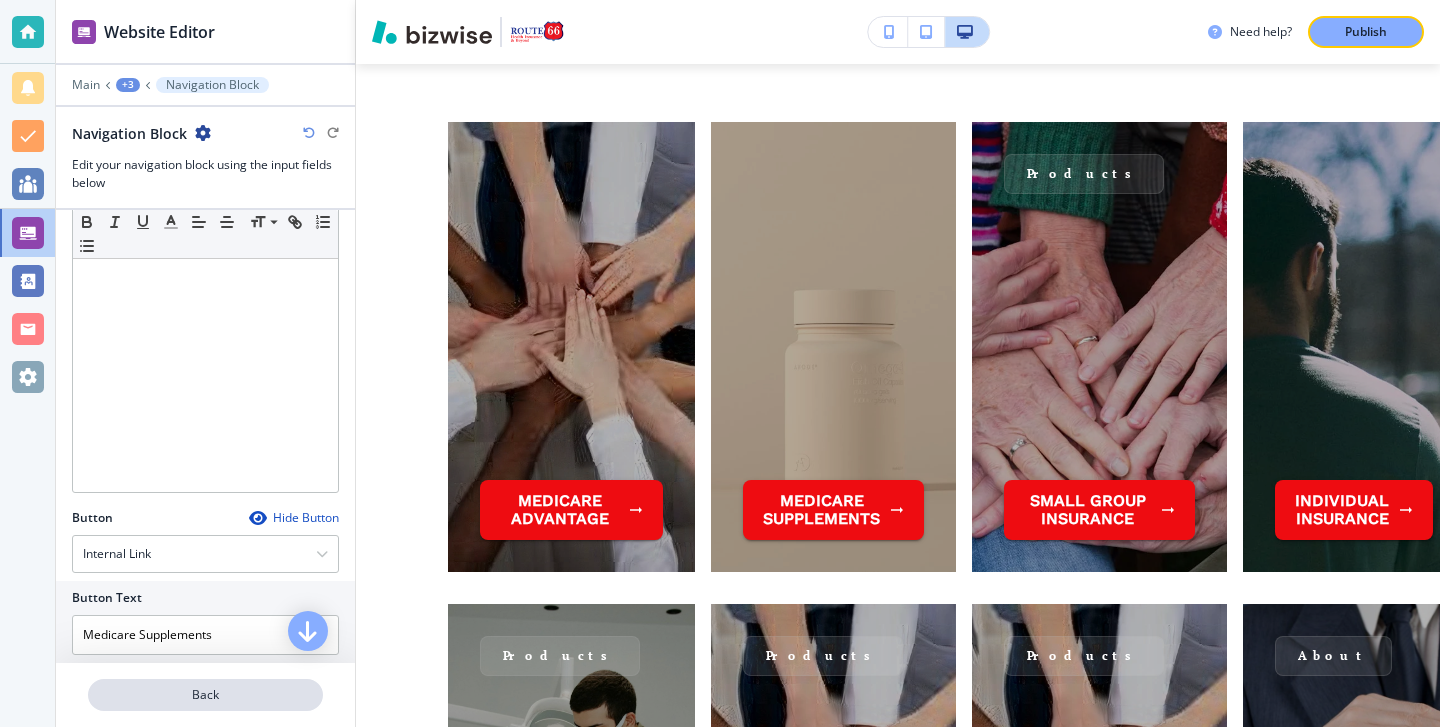 click on "Back" at bounding box center [205, 695] 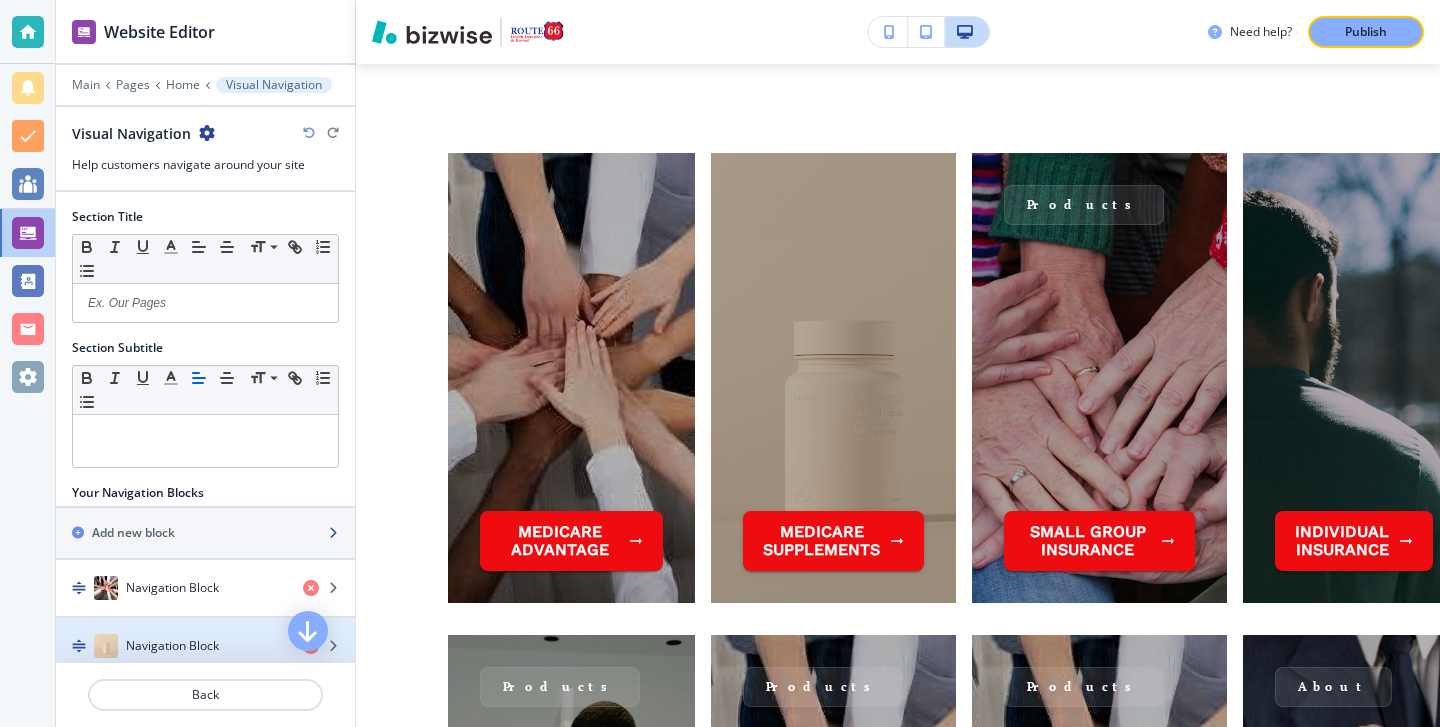 scroll, scrollTop: 1918, scrollLeft: 0, axis: vertical 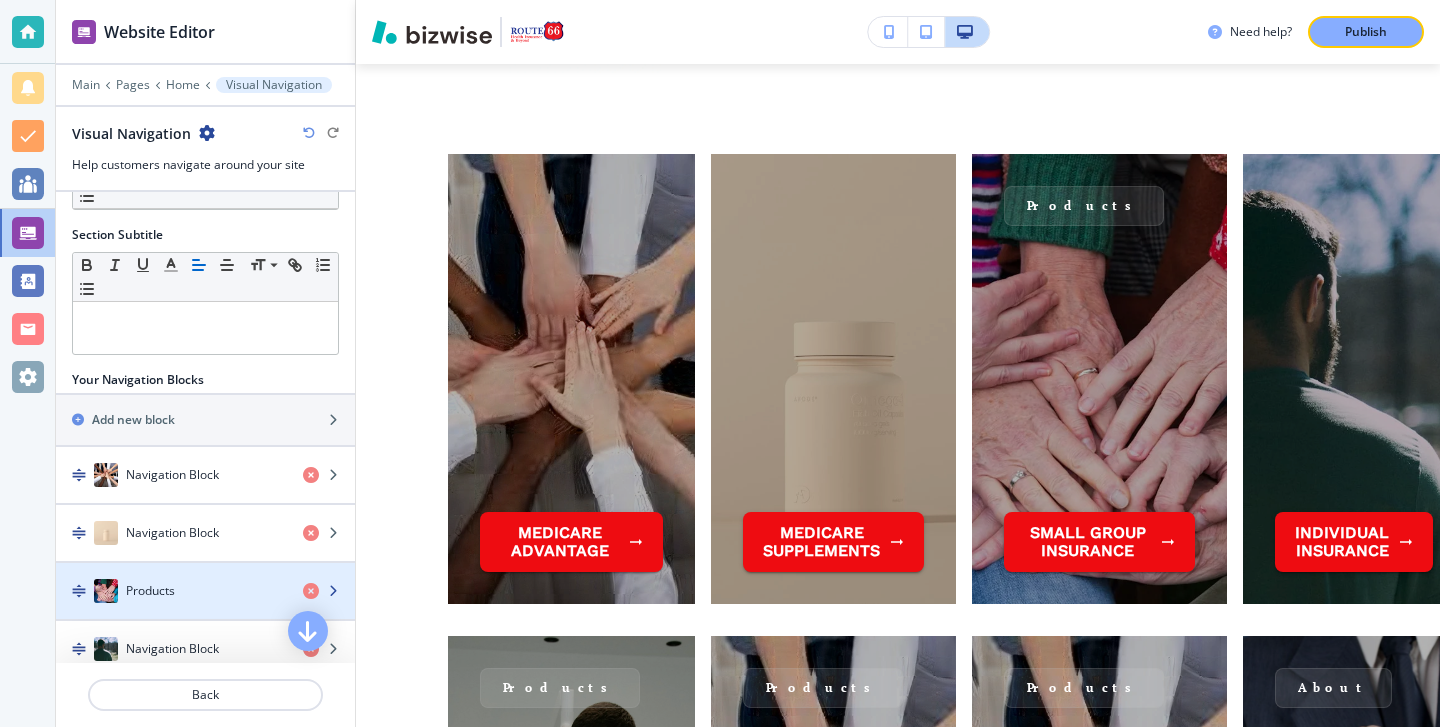 click on "Products" at bounding box center [171, 591] 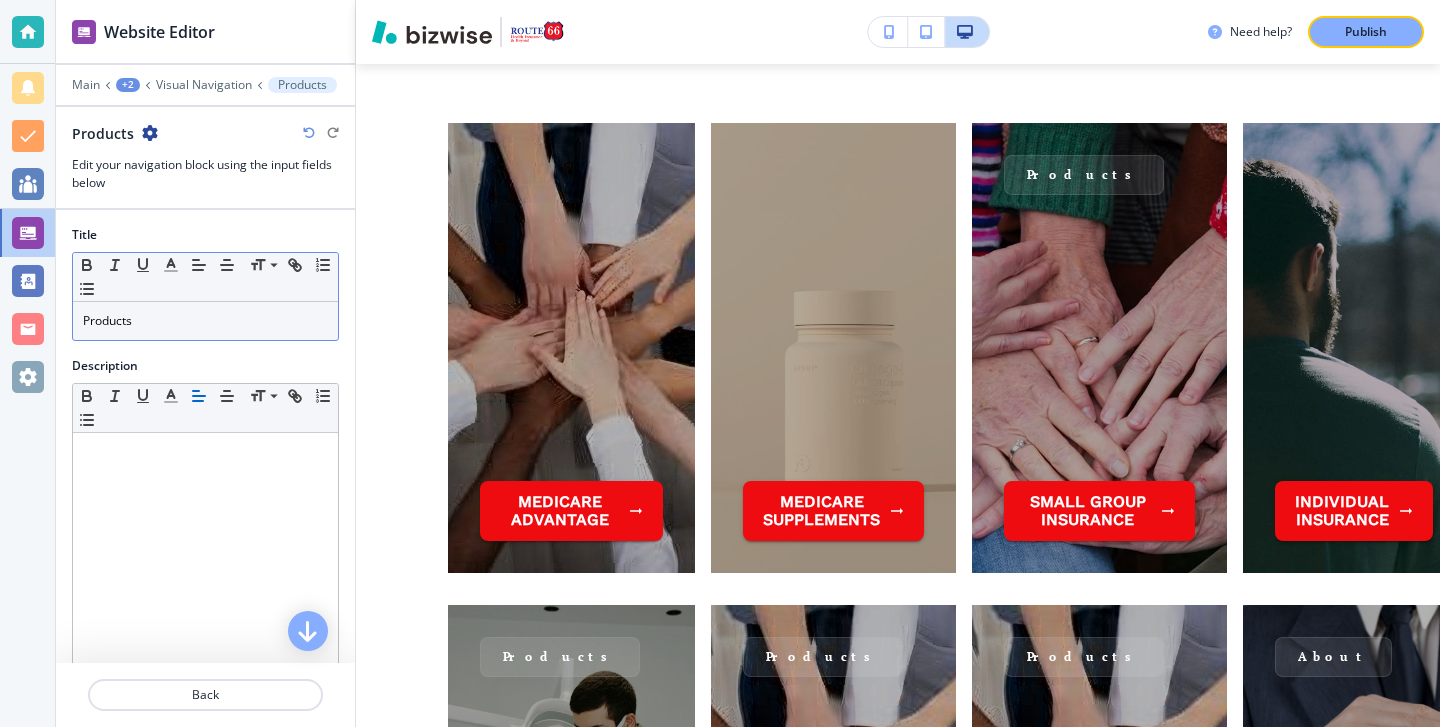scroll, scrollTop: 1950, scrollLeft: 0, axis: vertical 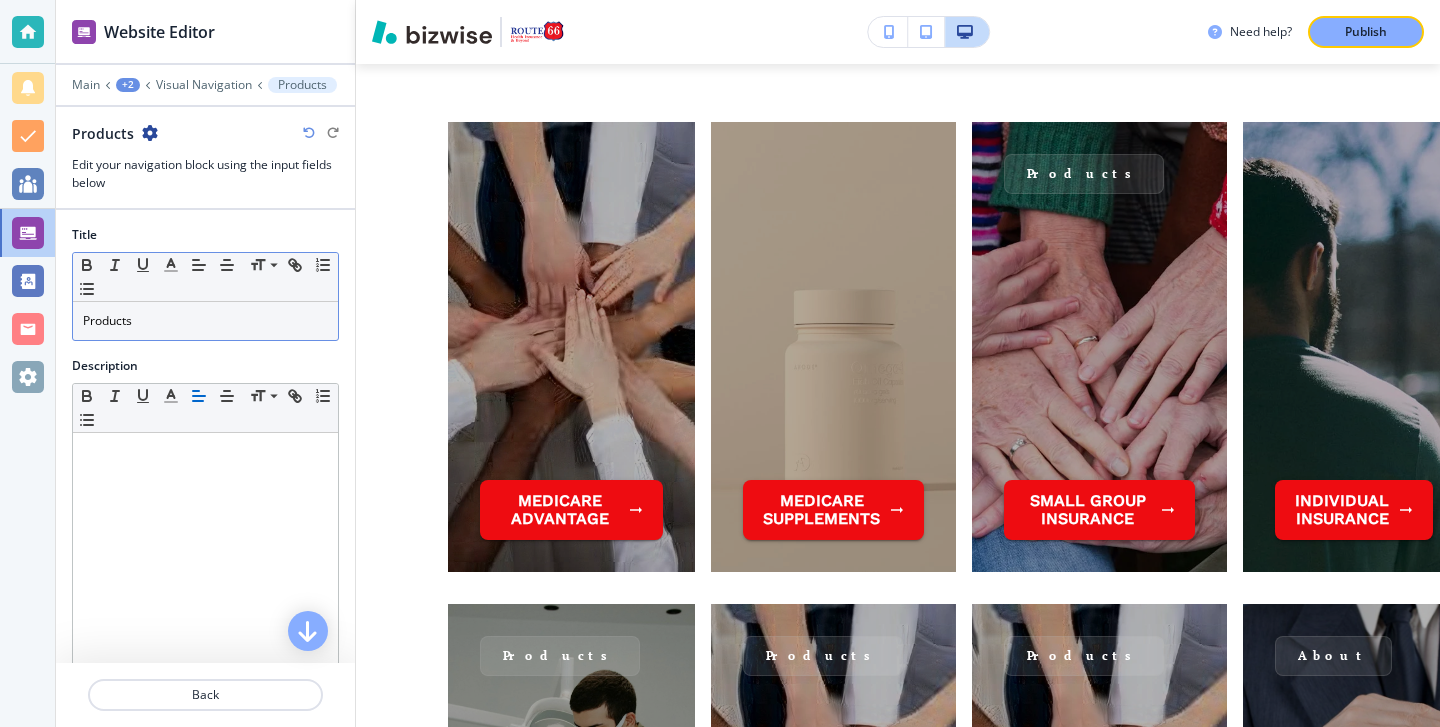 drag, startPoint x: 288, startPoint y: 289, endPoint x: 262, endPoint y: 295, distance: 26.683329 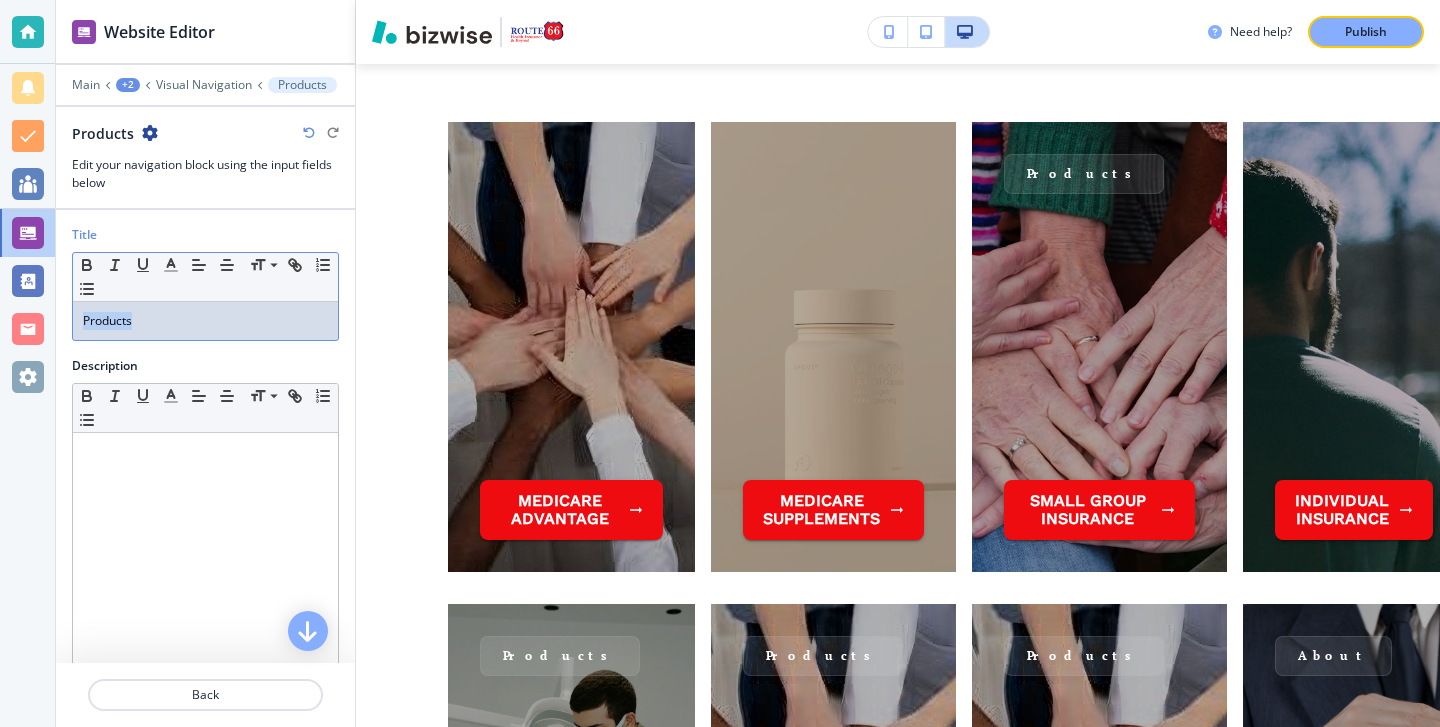 drag, startPoint x: 262, startPoint y: 307, endPoint x: 188, endPoint y: 325, distance: 76.15773 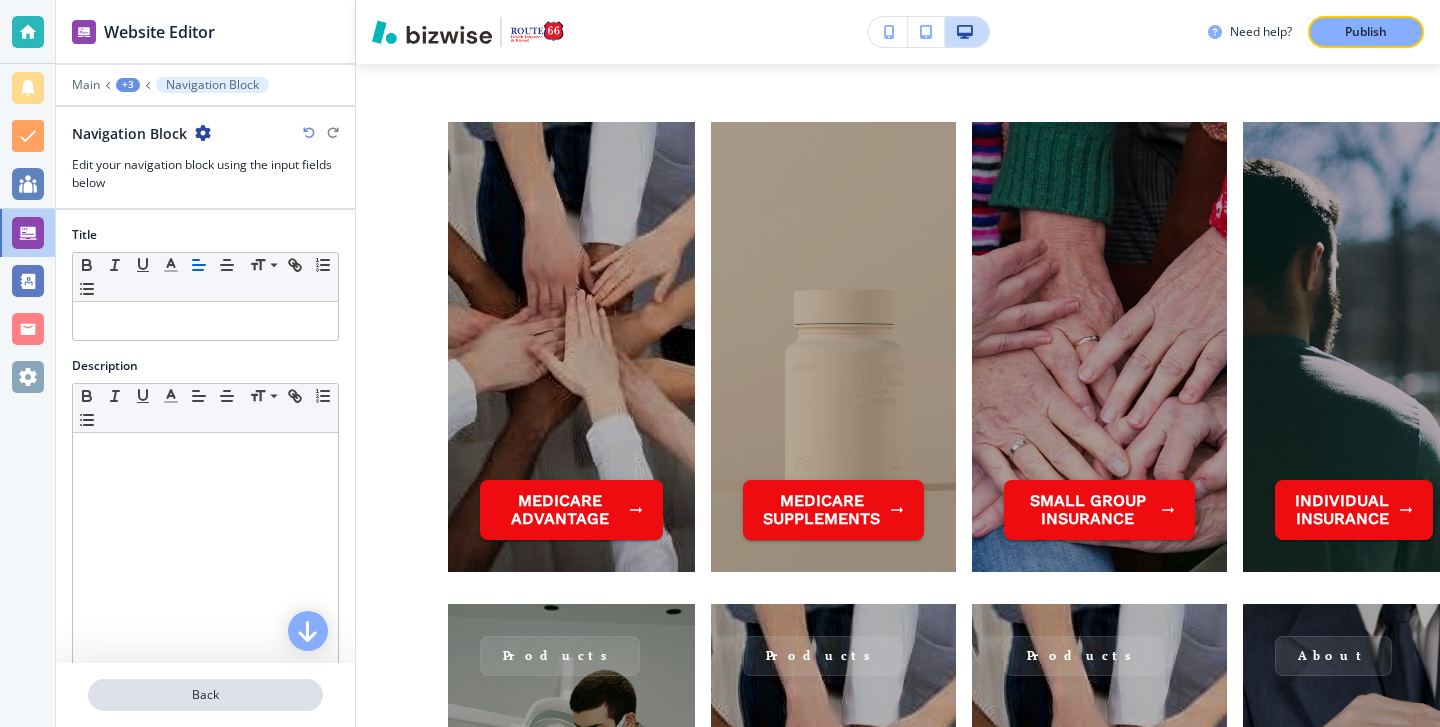 click on "Back" at bounding box center (205, 695) 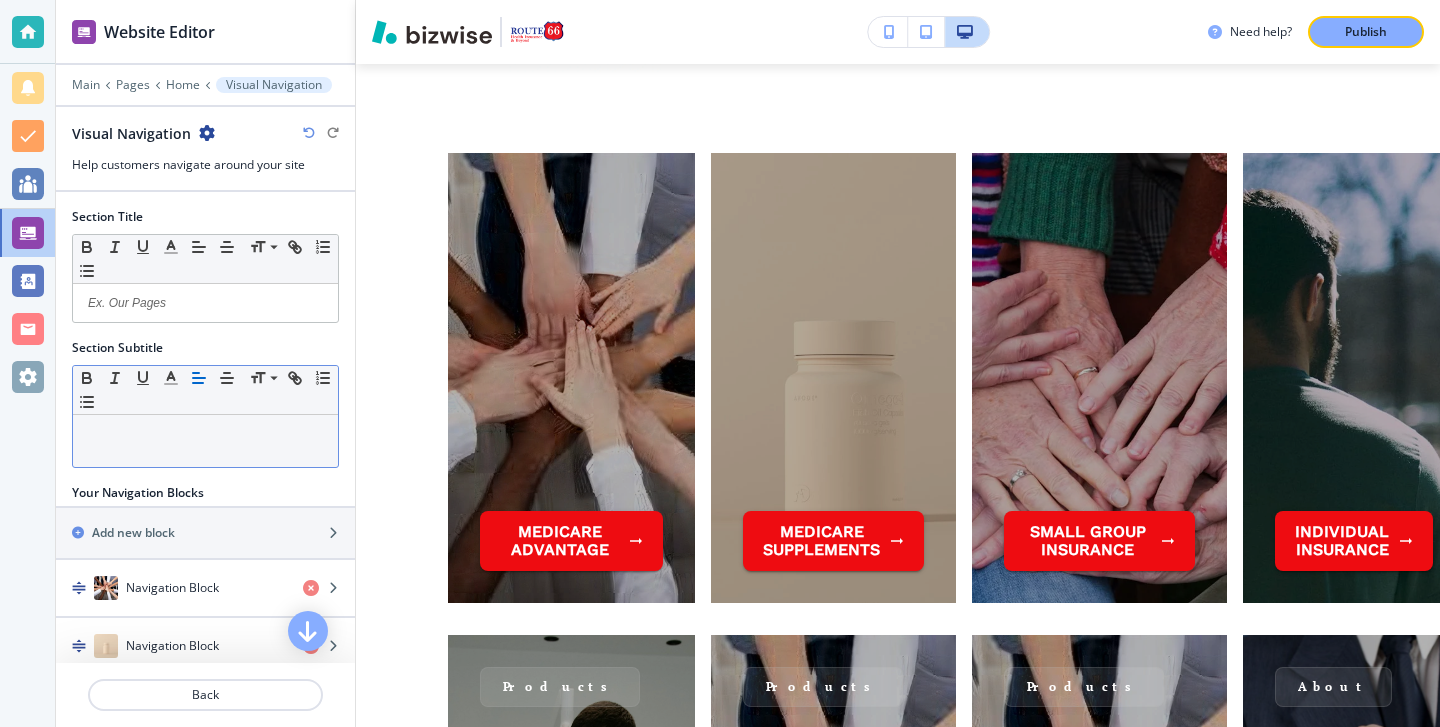scroll, scrollTop: 1918, scrollLeft: 0, axis: vertical 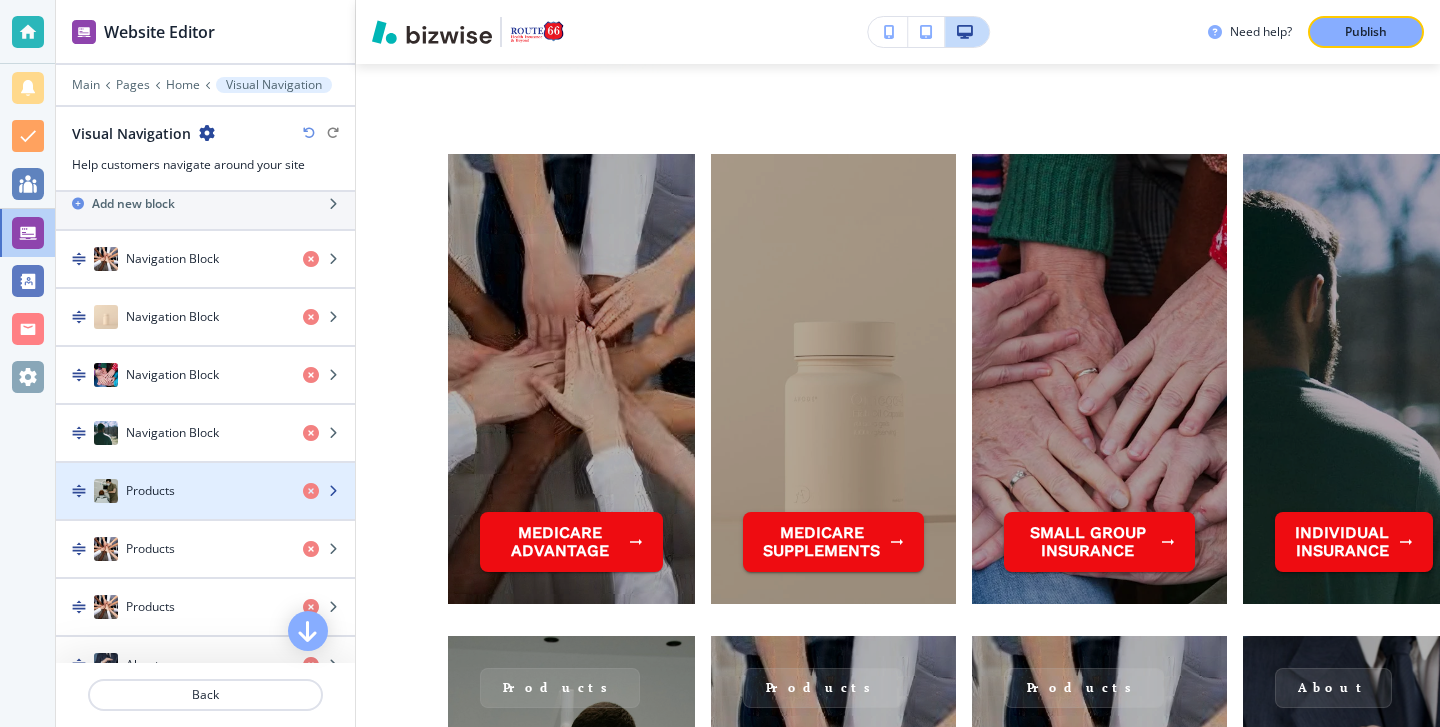 click on "Products" at bounding box center [171, 491] 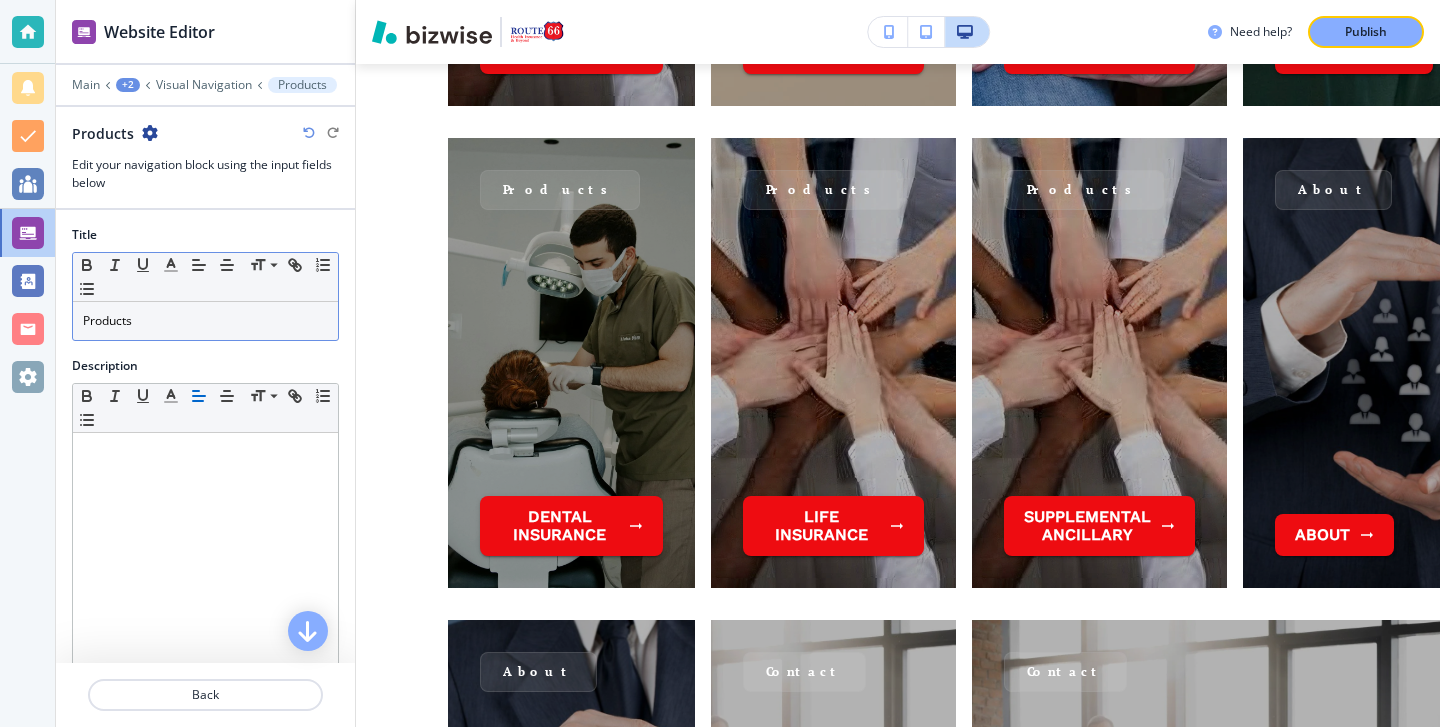 scroll, scrollTop: 2432, scrollLeft: 0, axis: vertical 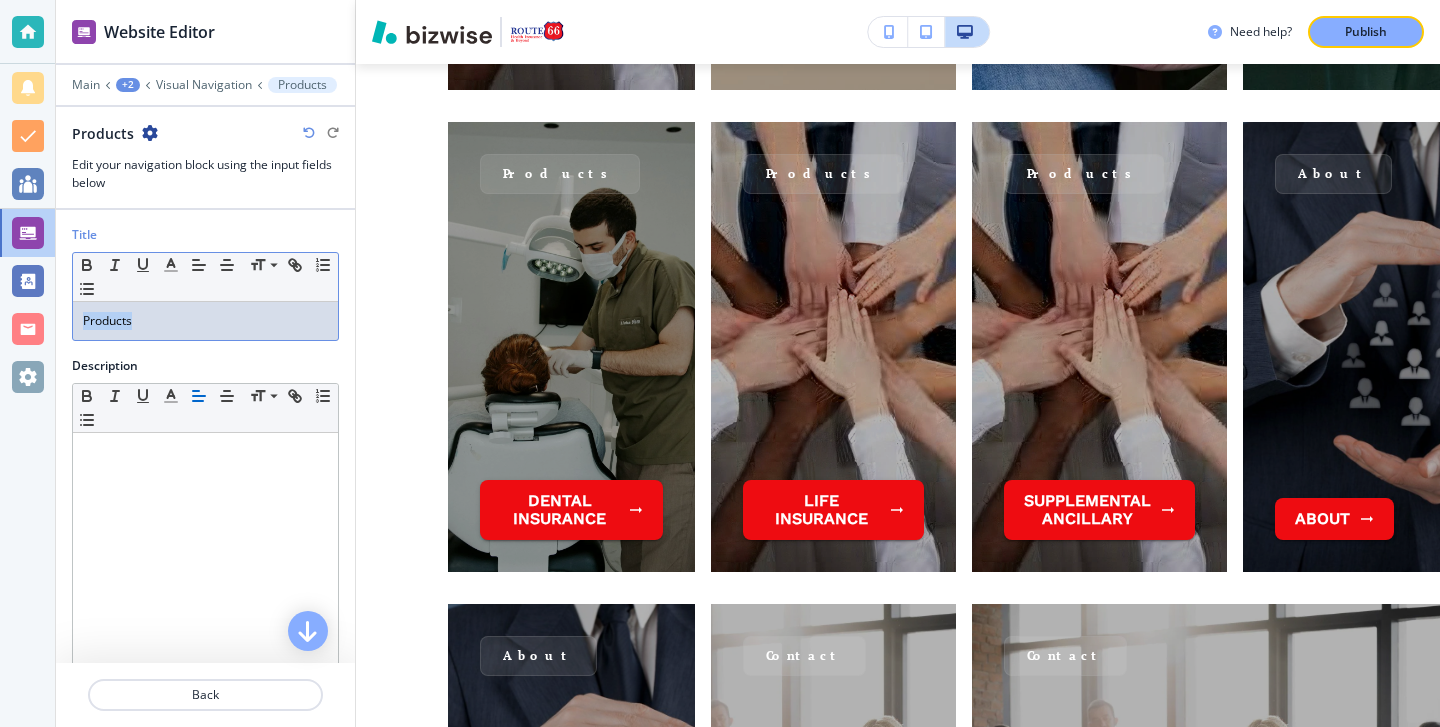 drag, startPoint x: 209, startPoint y: 324, endPoint x: 50, endPoint y: 324, distance: 159 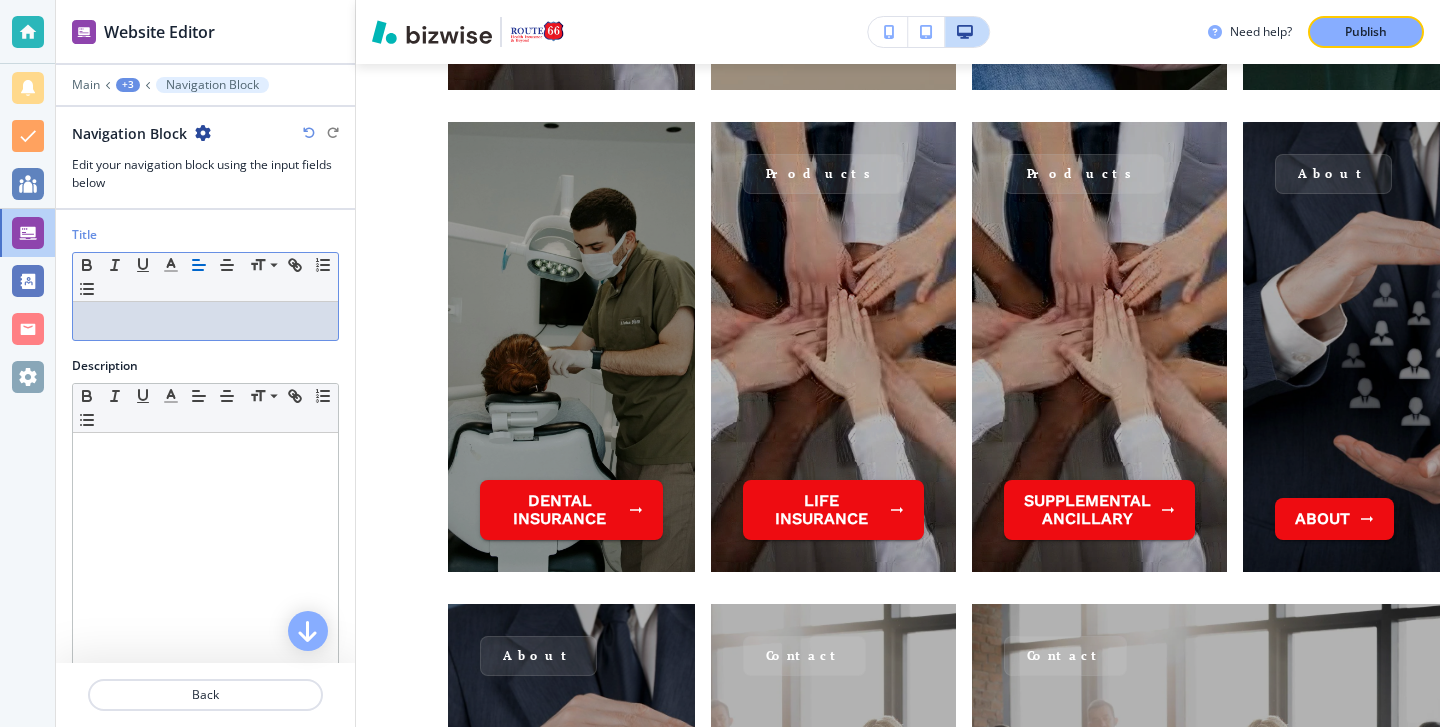scroll, scrollTop: 83, scrollLeft: 0, axis: vertical 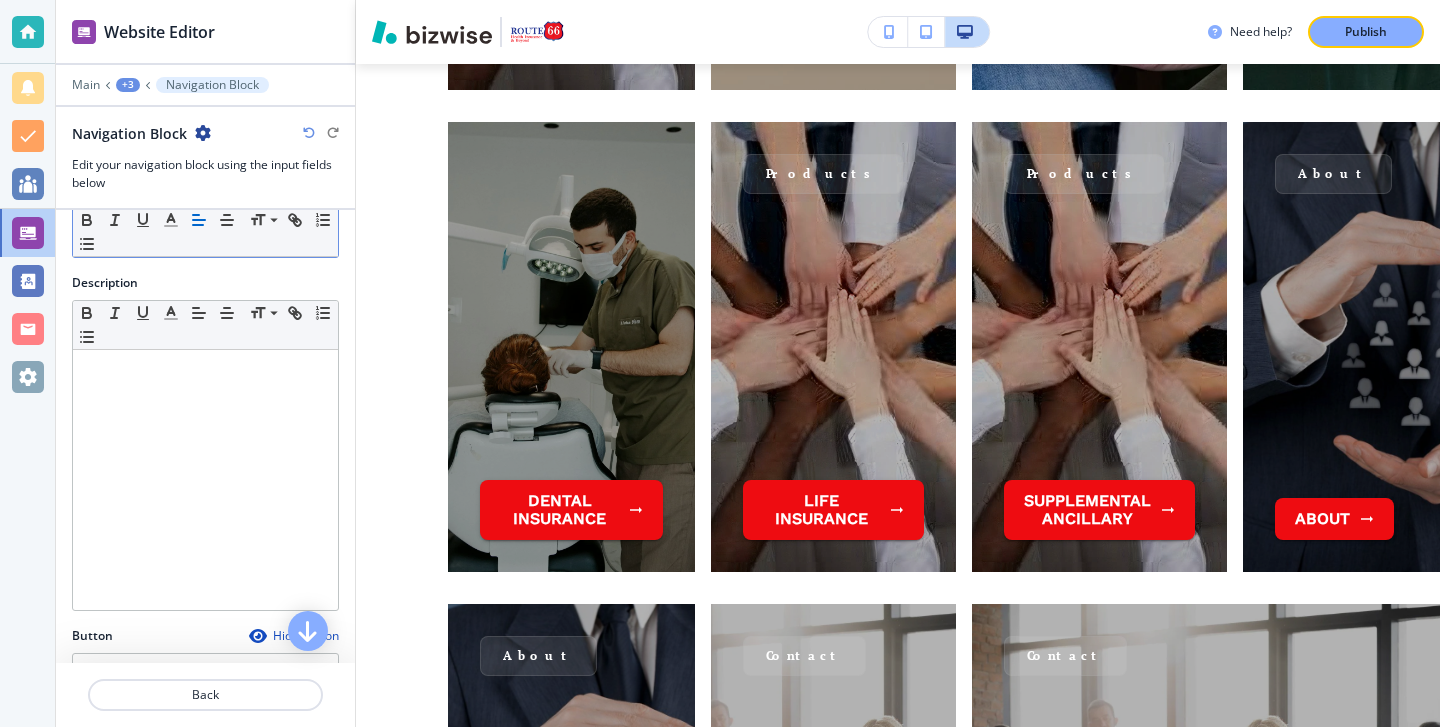 click at bounding box center [205, 671] 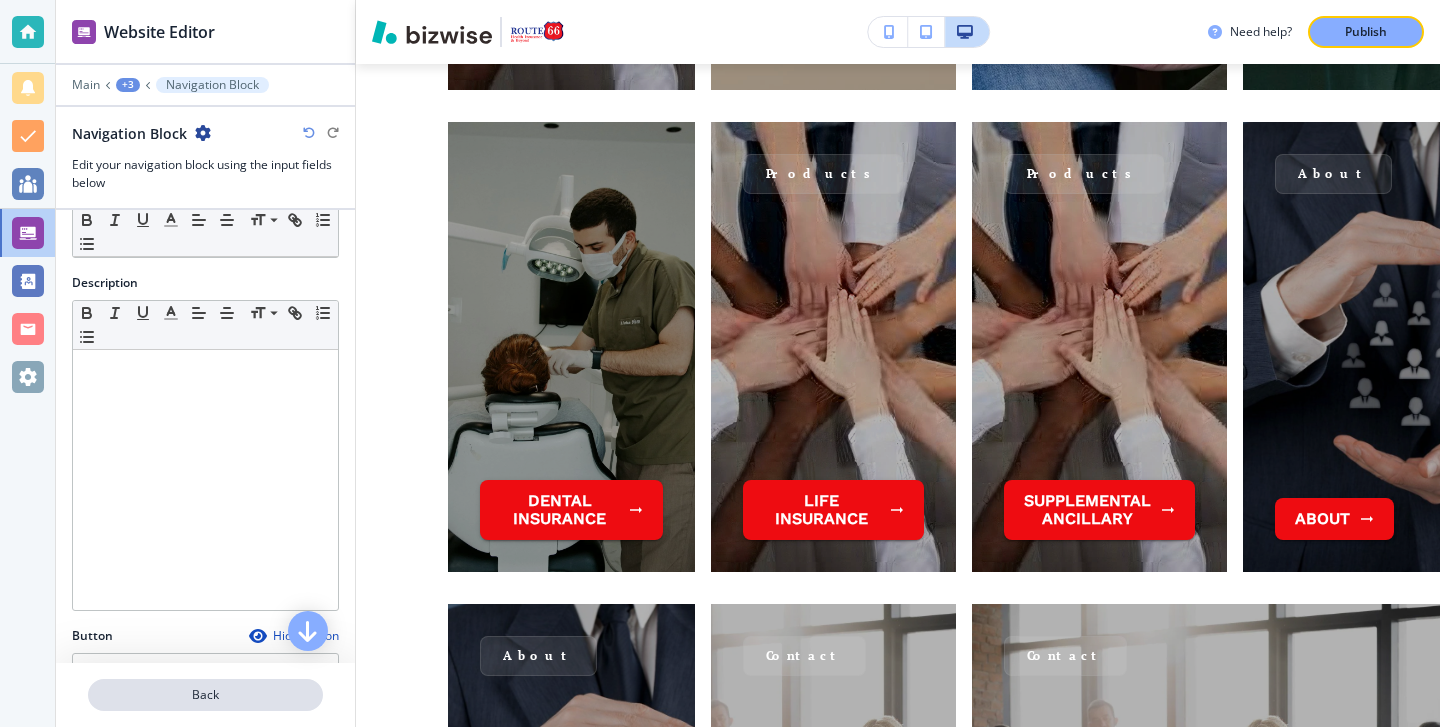 click on "Back" at bounding box center (205, 695) 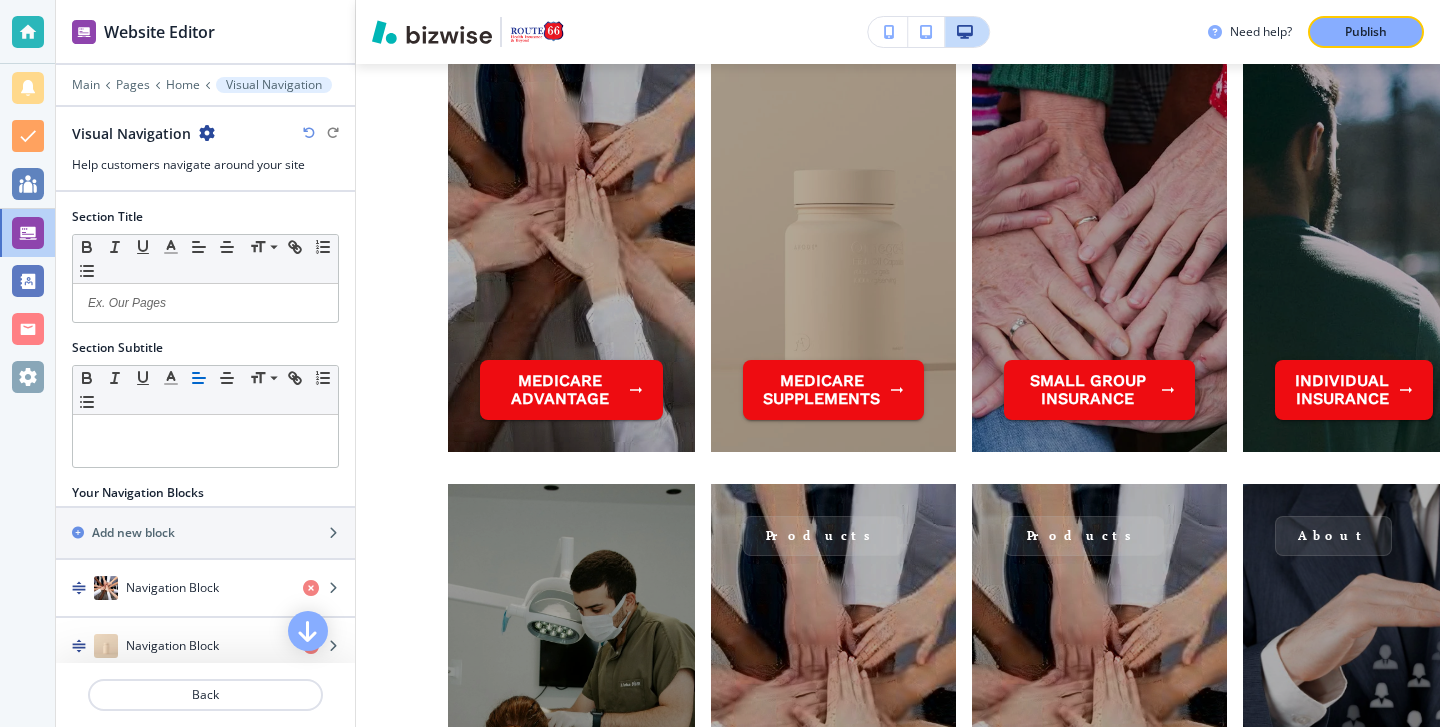 scroll, scrollTop: 1918, scrollLeft: 0, axis: vertical 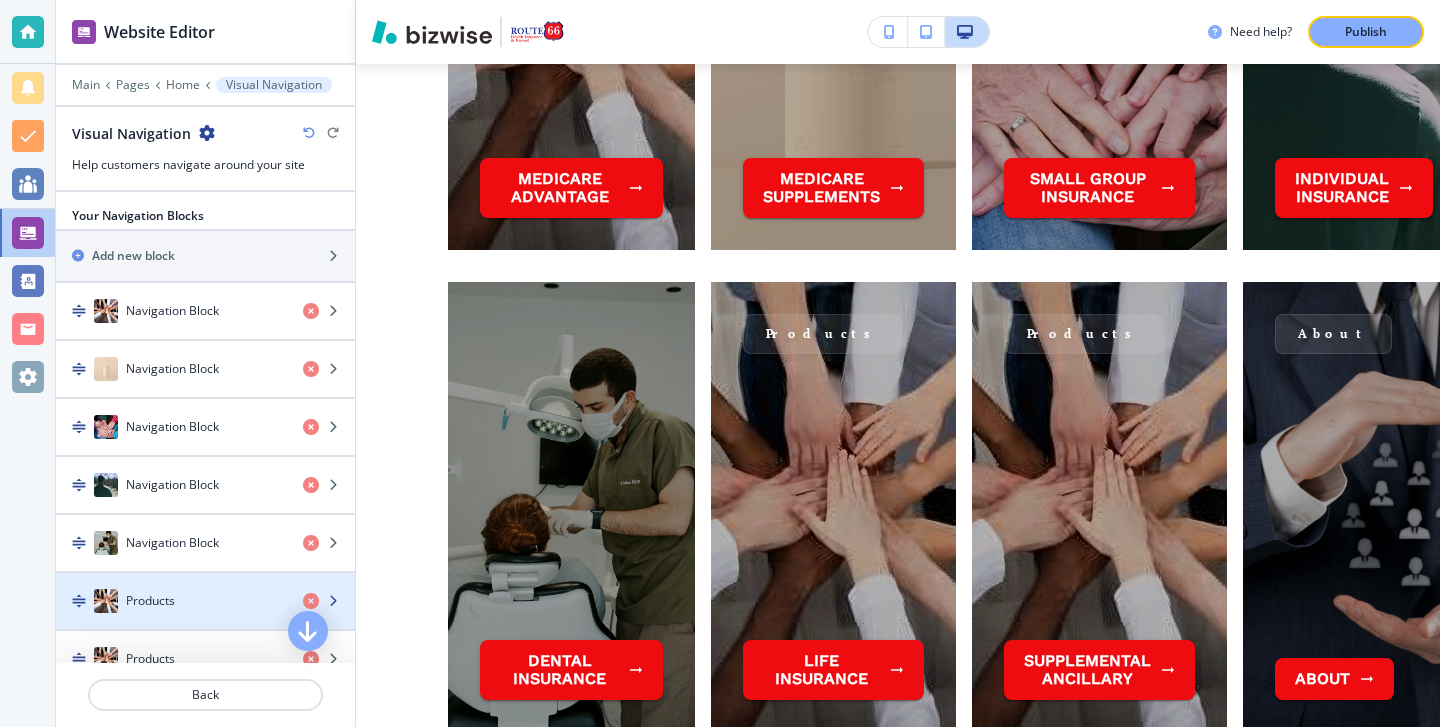 click at bounding box center [205, 581] 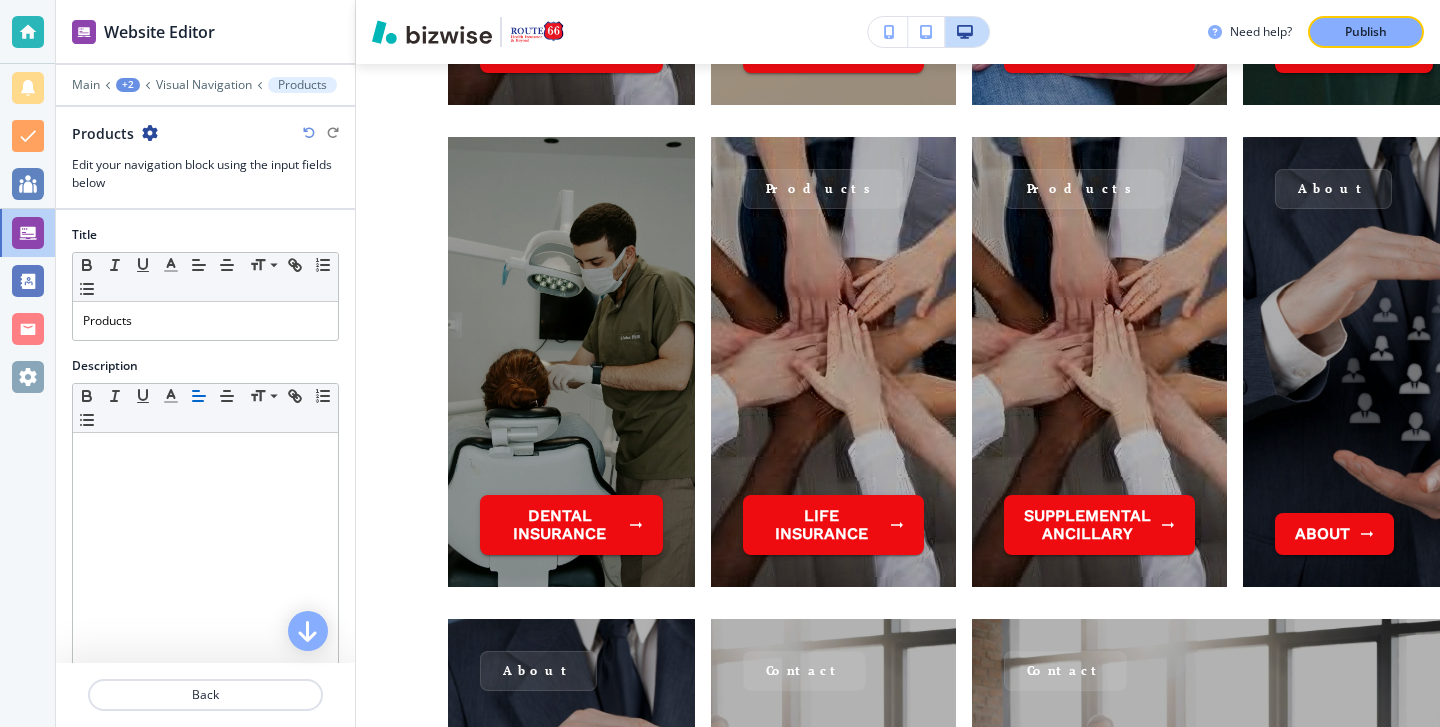 scroll, scrollTop: 2432, scrollLeft: 0, axis: vertical 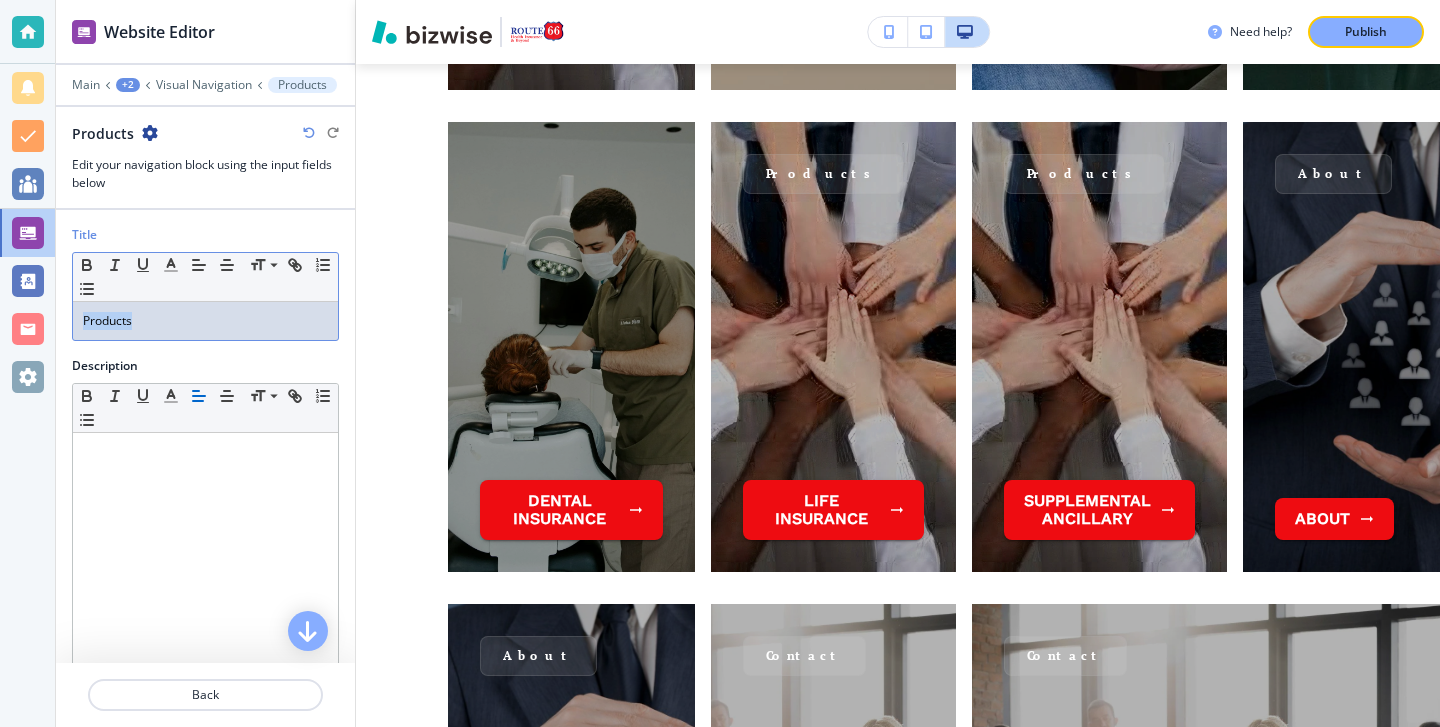 drag, startPoint x: 254, startPoint y: 328, endPoint x: 104, endPoint y: 284, distance: 156.32019 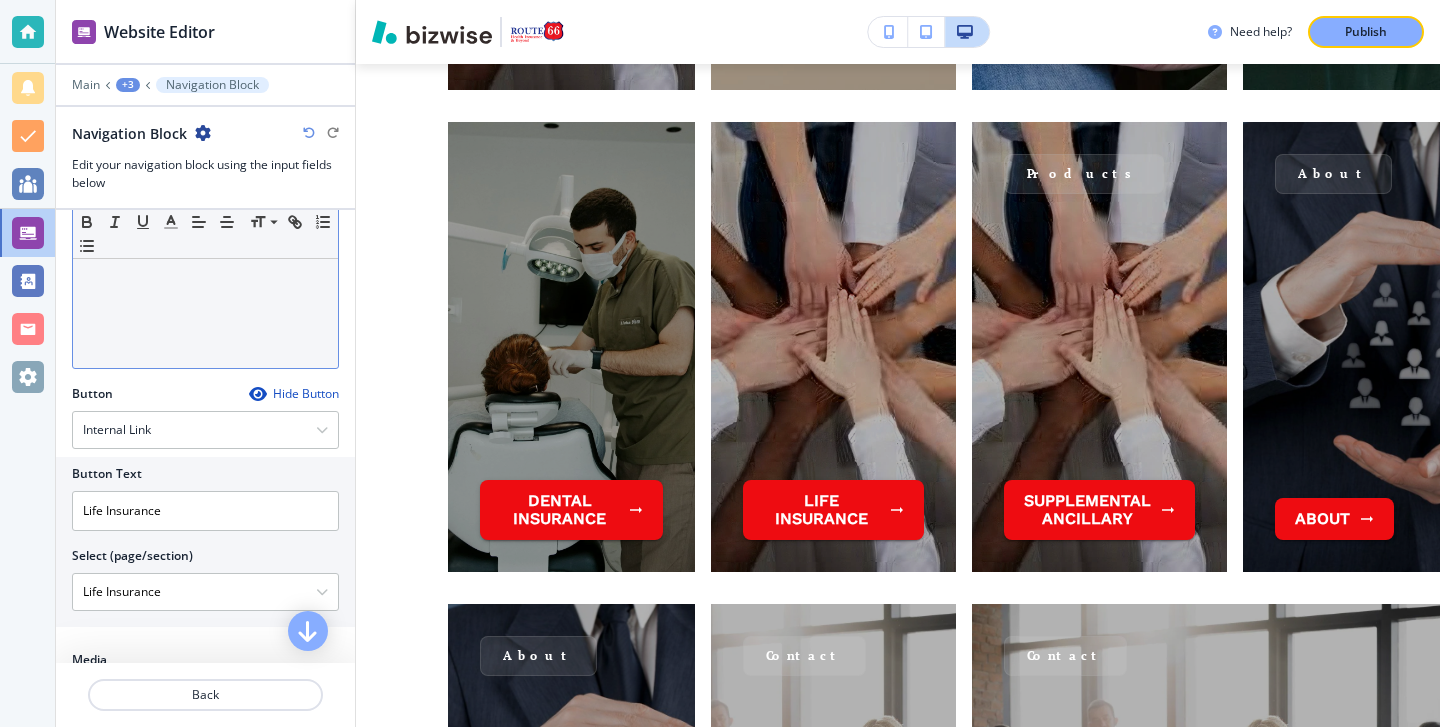 scroll, scrollTop: 485, scrollLeft: 0, axis: vertical 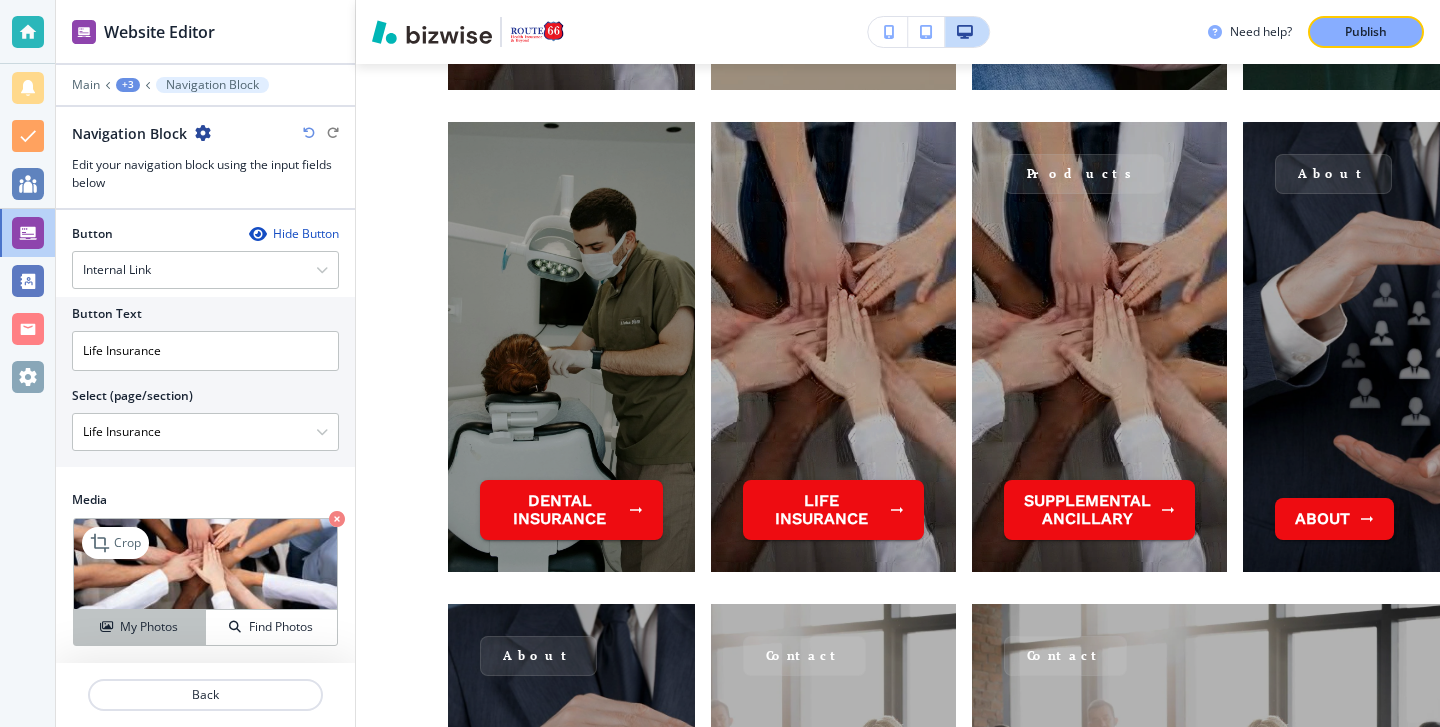 click on "My Photos" at bounding box center [149, 627] 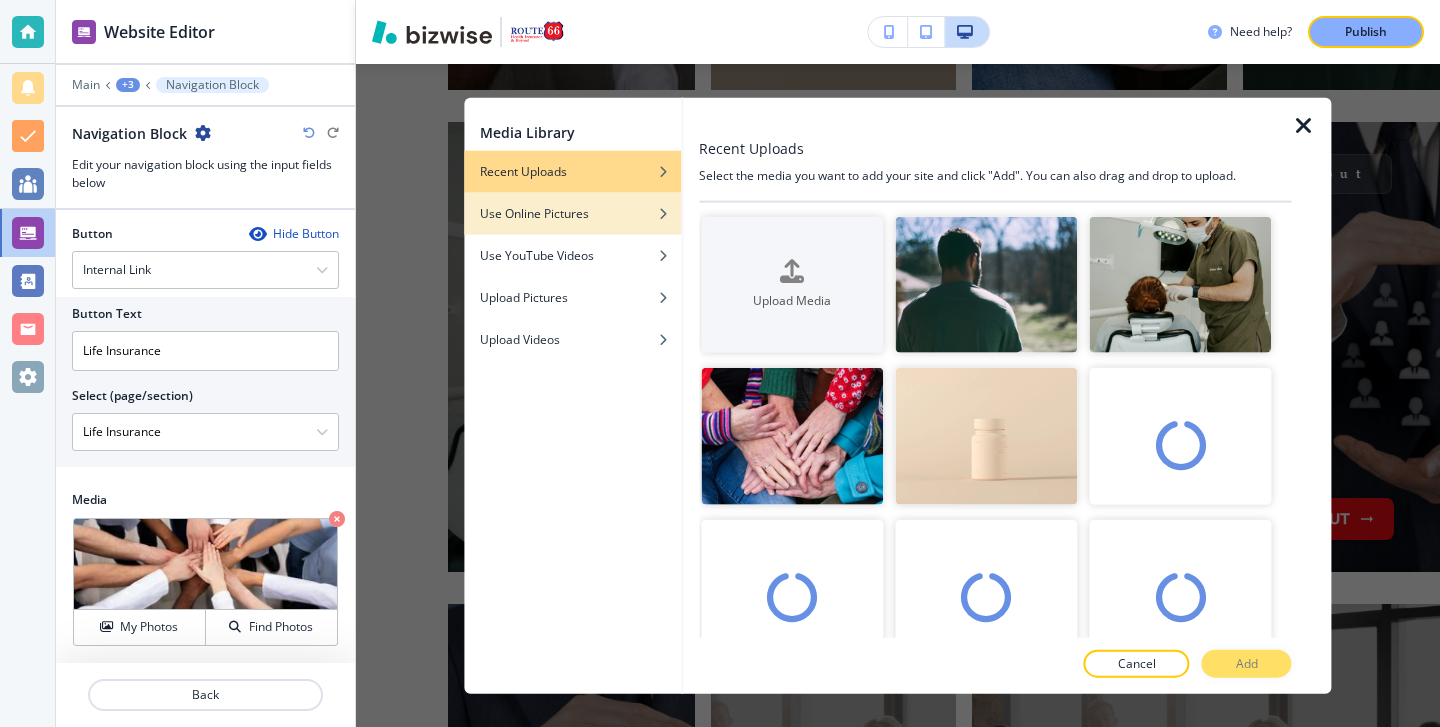 click at bounding box center (572, 228) 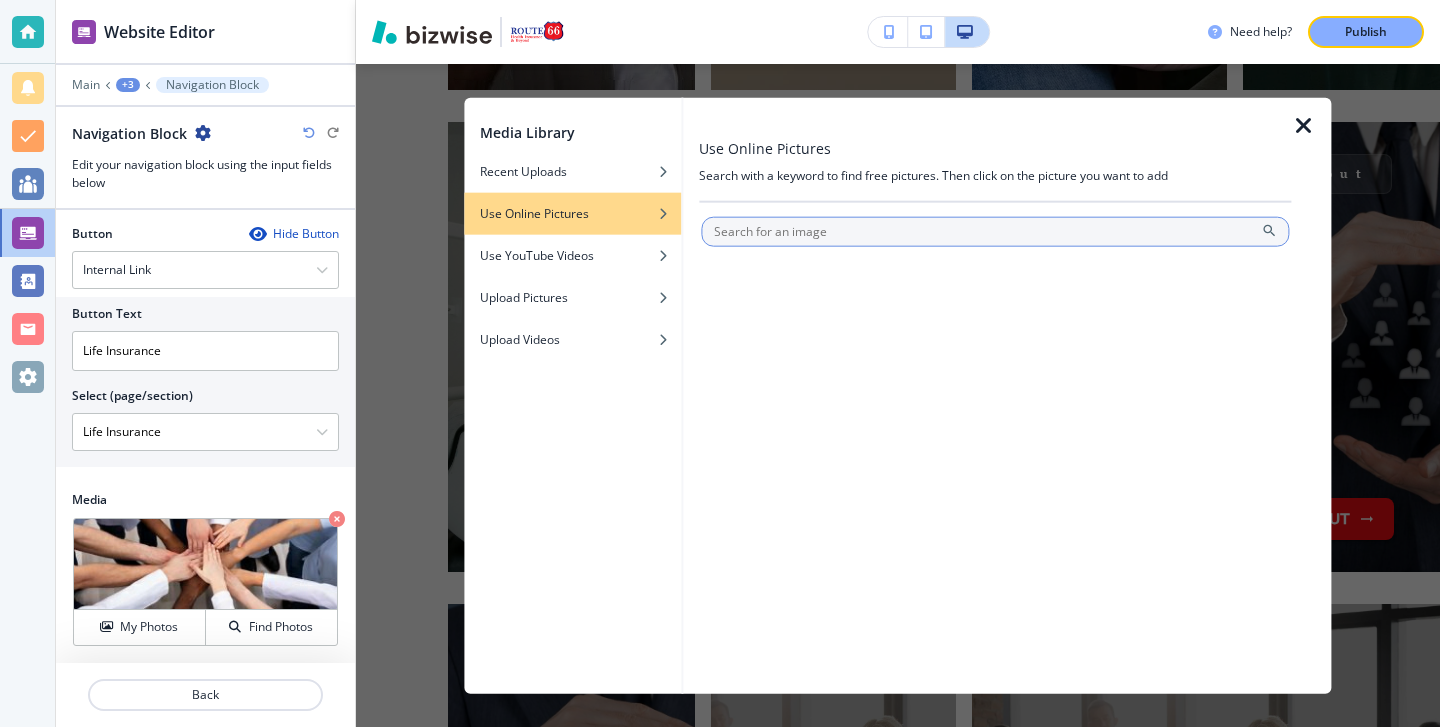 click at bounding box center (995, 231) 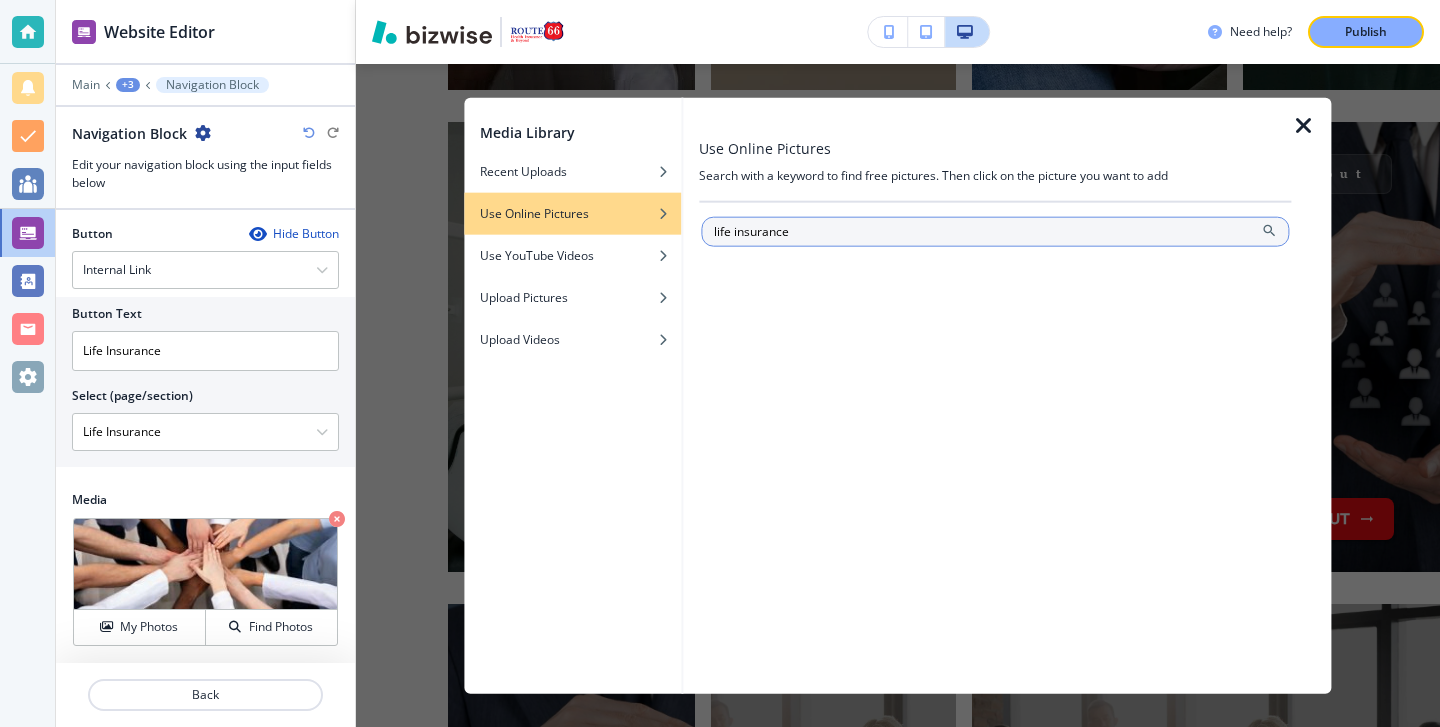 type on "life insurance" 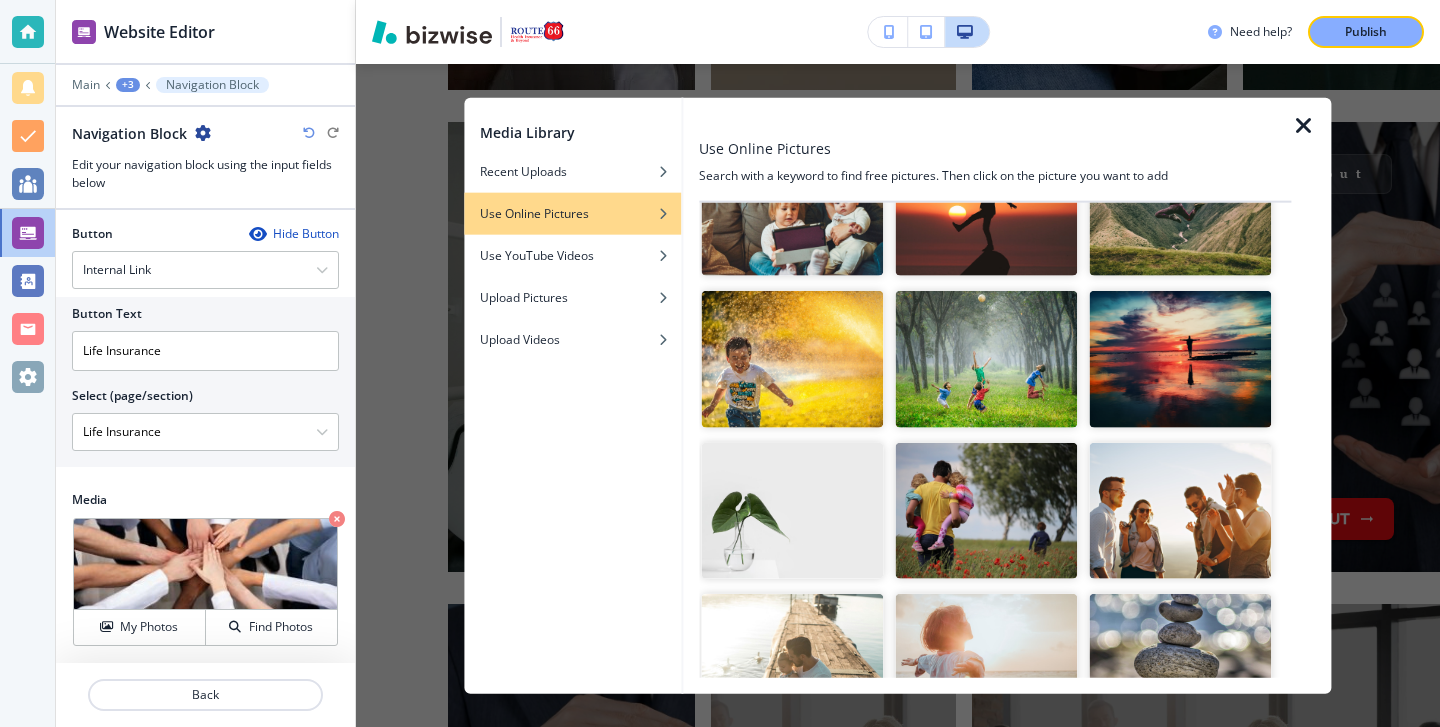 scroll, scrollTop: 653, scrollLeft: 0, axis: vertical 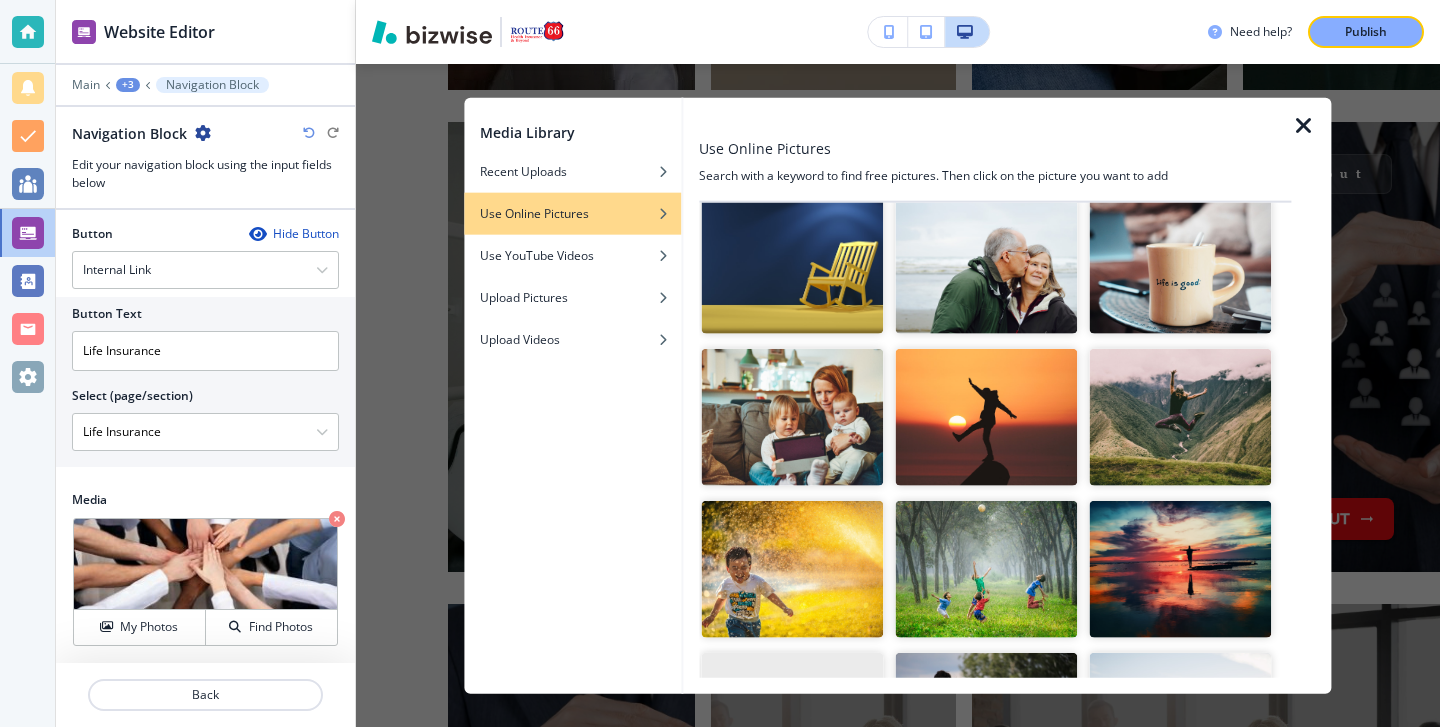 click at bounding box center (792, 417) 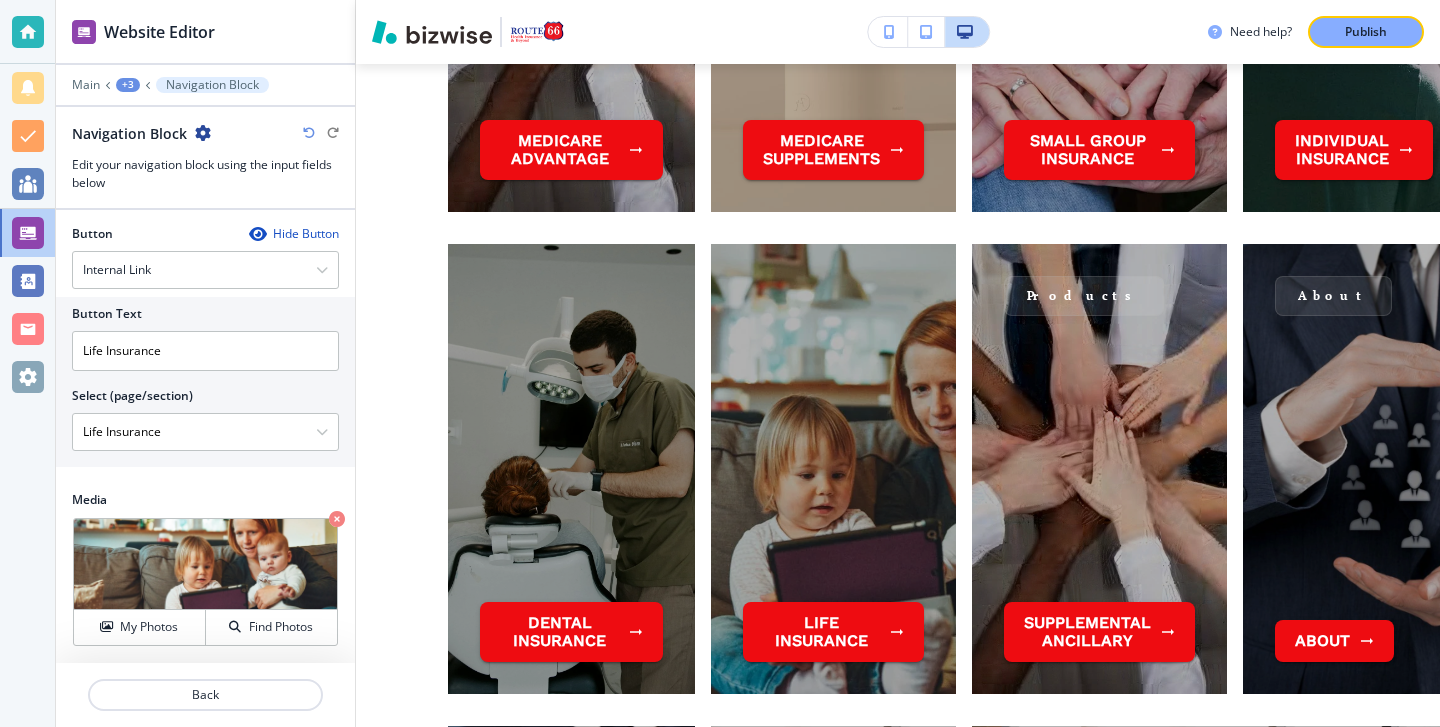 scroll, scrollTop: 2273, scrollLeft: 0, axis: vertical 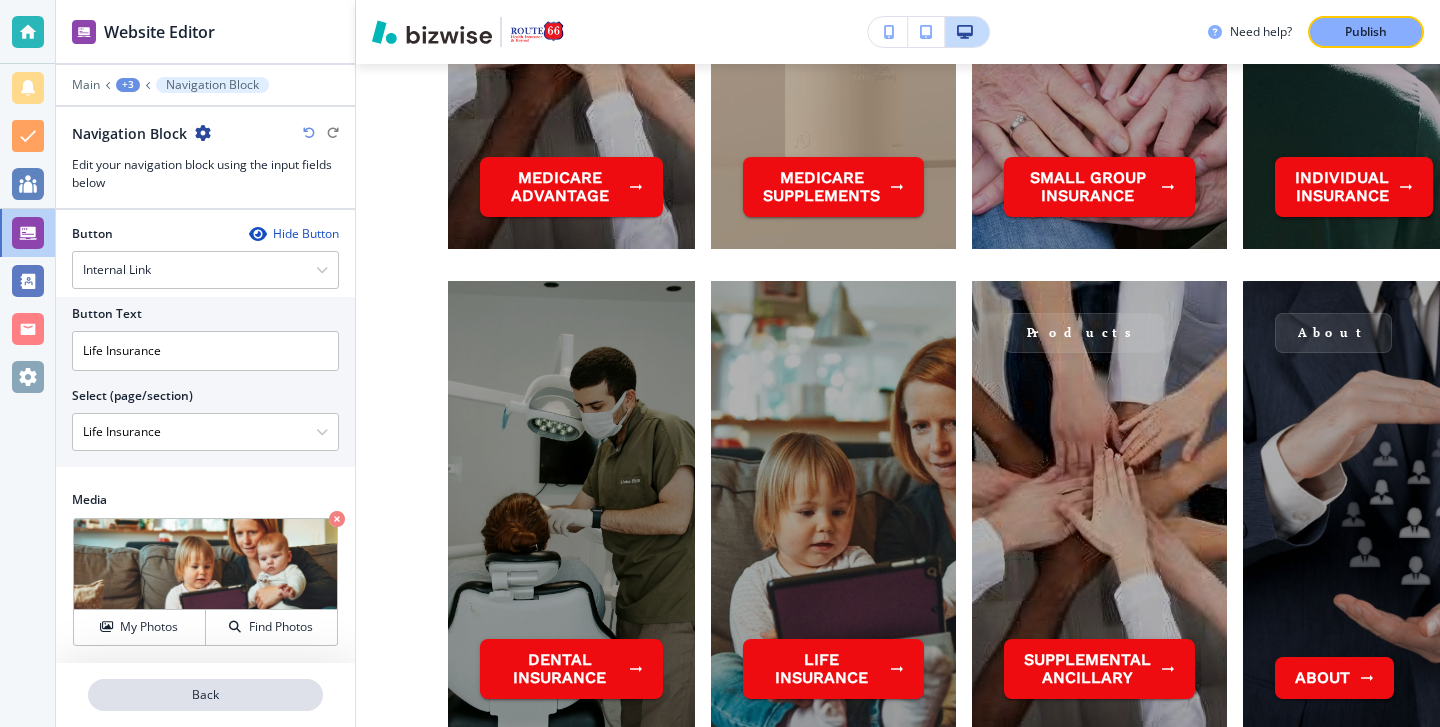 click on "Back" at bounding box center [205, 695] 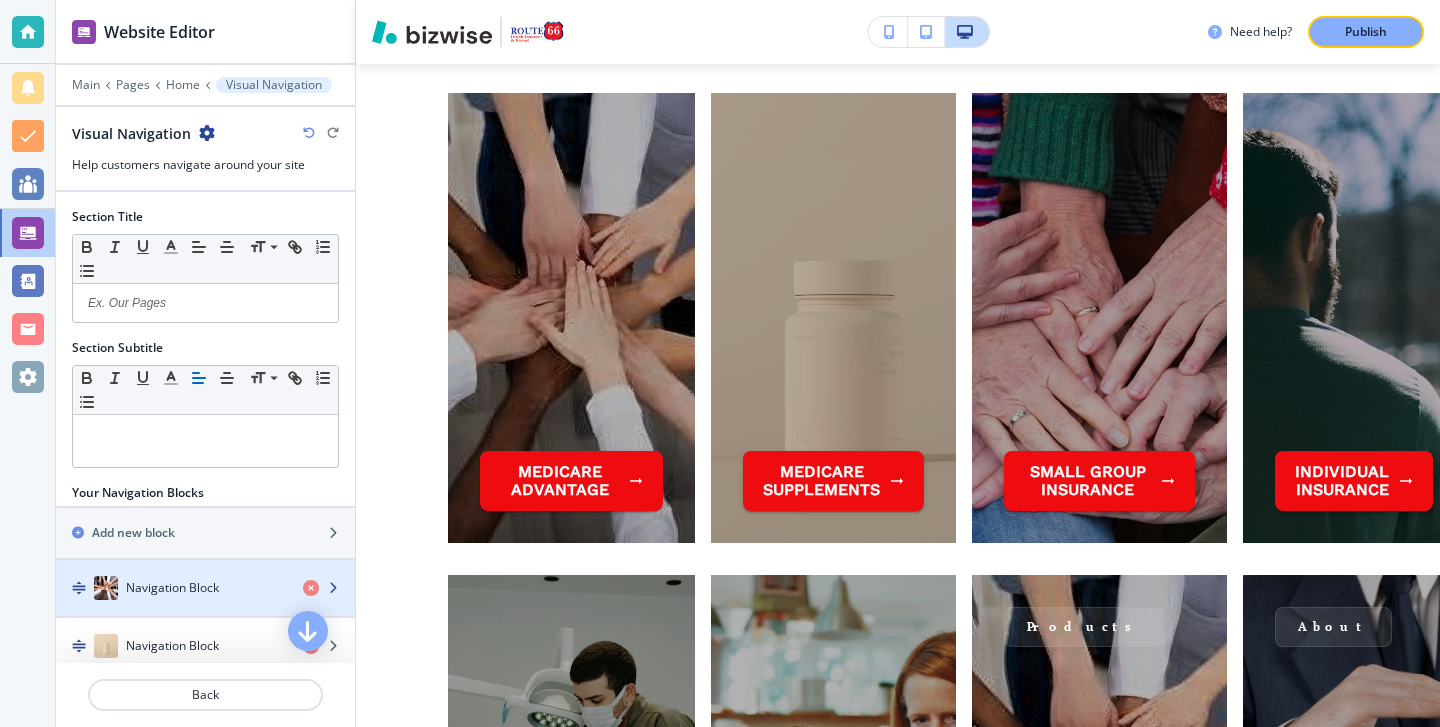 scroll, scrollTop: 1918, scrollLeft: 0, axis: vertical 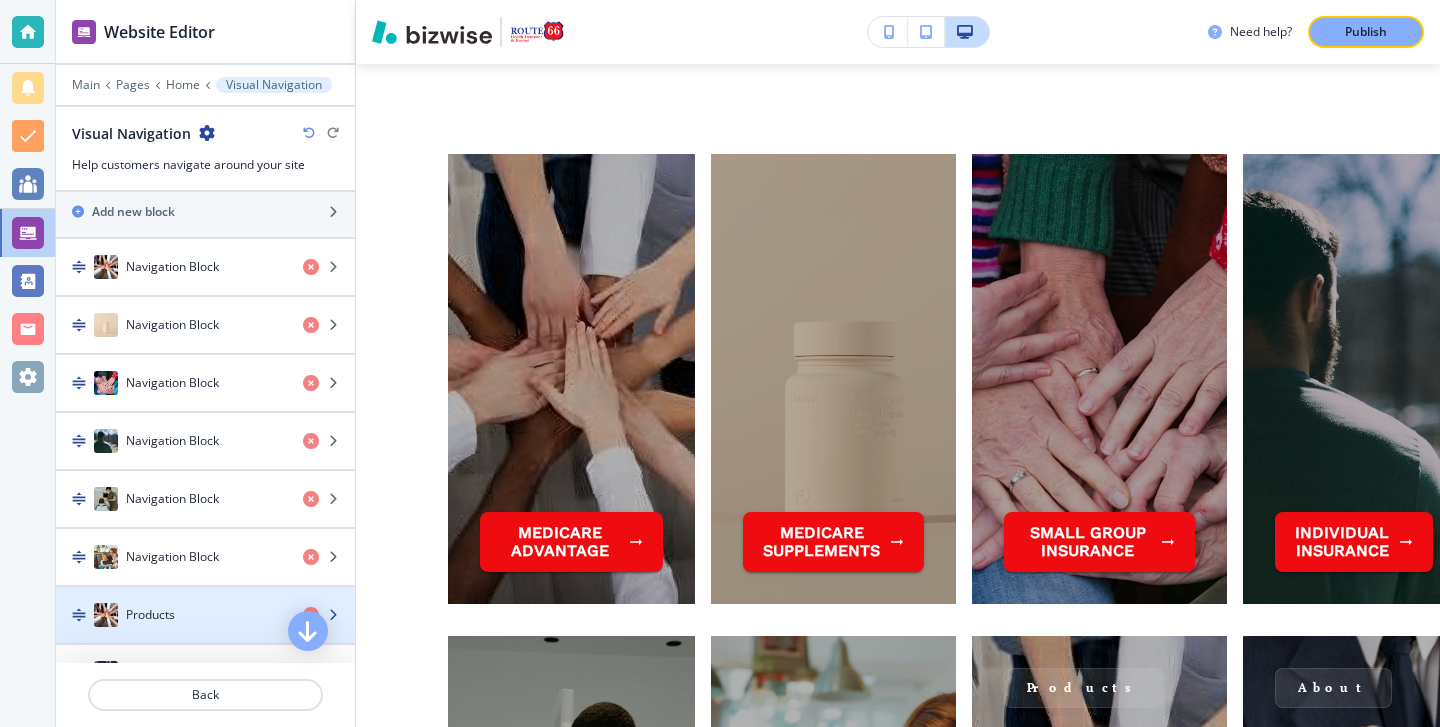 click on "Products" at bounding box center [171, 615] 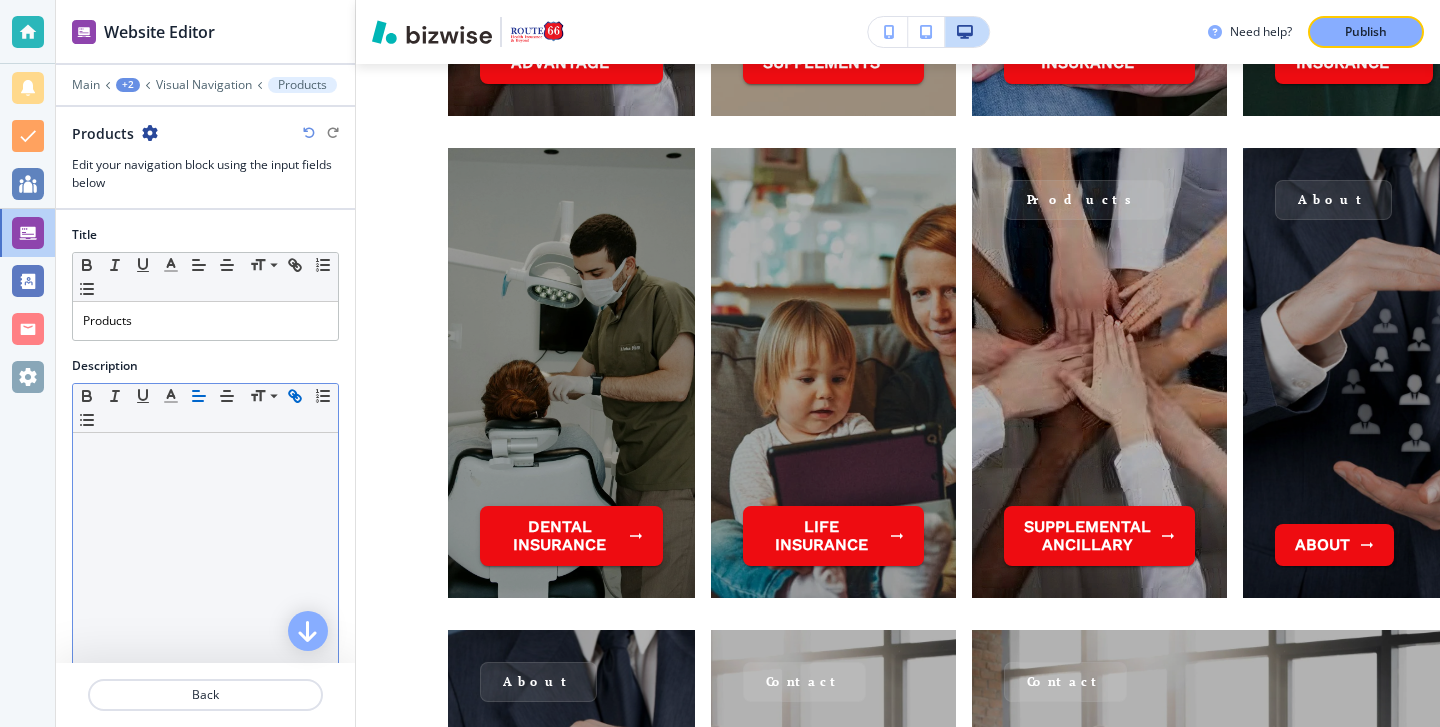 scroll, scrollTop: 2432, scrollLeft: 0, axis: vertical 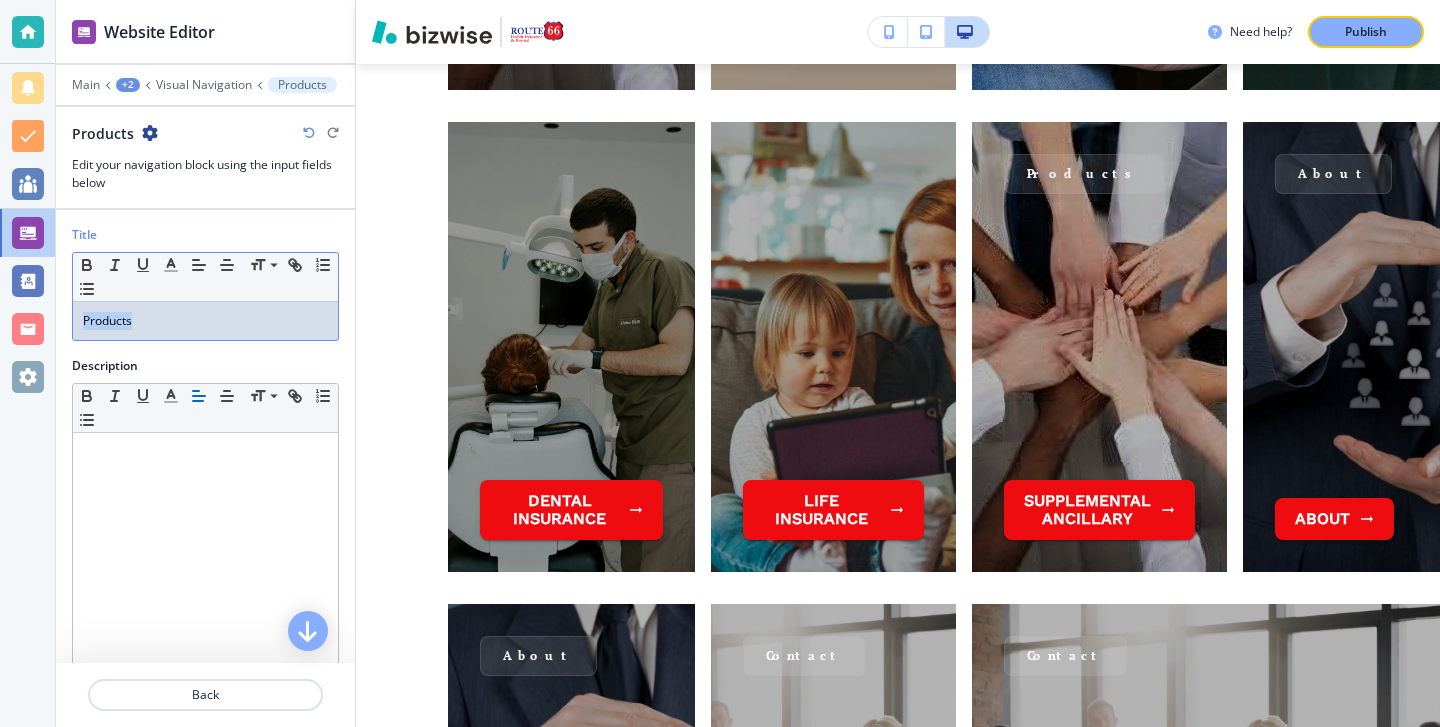 drag, startPoint x: 244, startPoint y: 329, endPoint x: 36, endPoint y: 291, distance: 211.44266 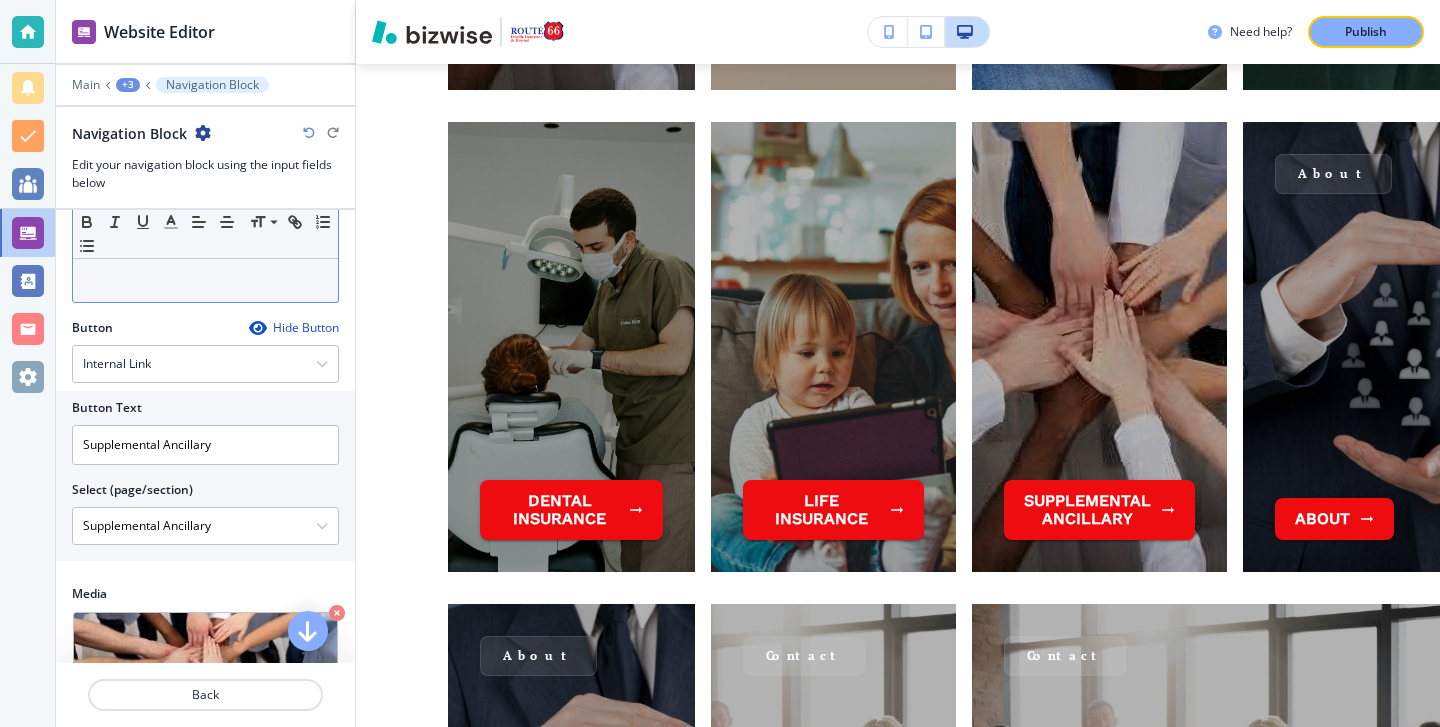 scroll, scrollTop: 485, scrollLeft: 0, axis: vertical 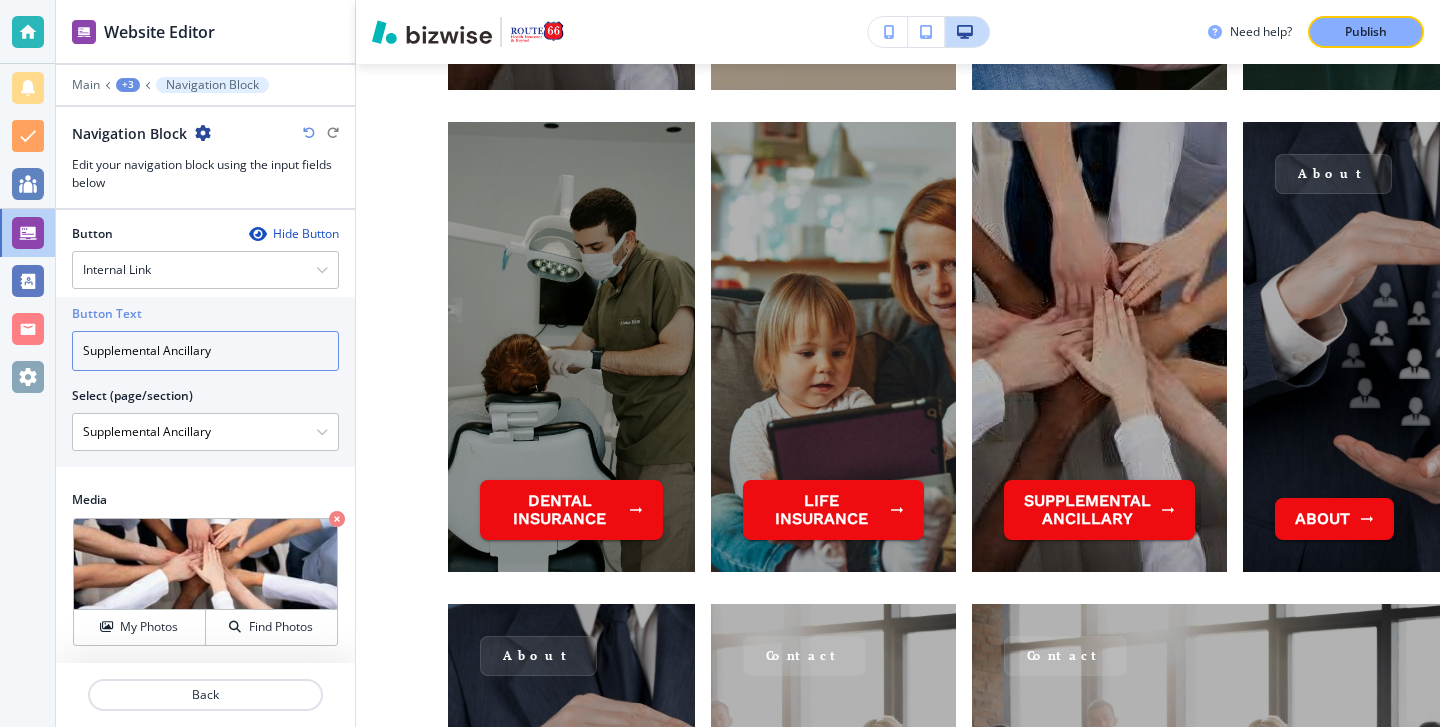 drag, startPoint x: 225, startPoint y: 350, endPoint x: 1, endPoint y: 349, distance: 224.00223 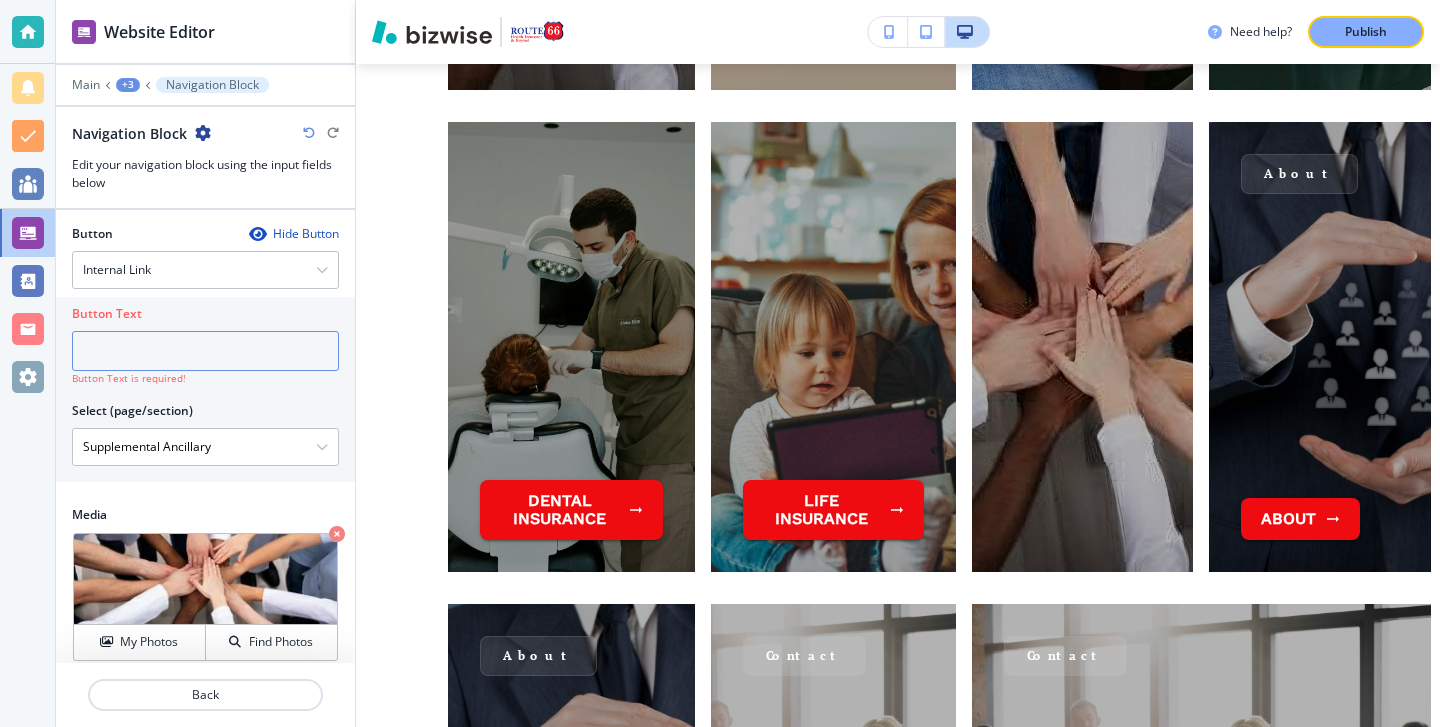 paste on "Supplemental Ancillary" 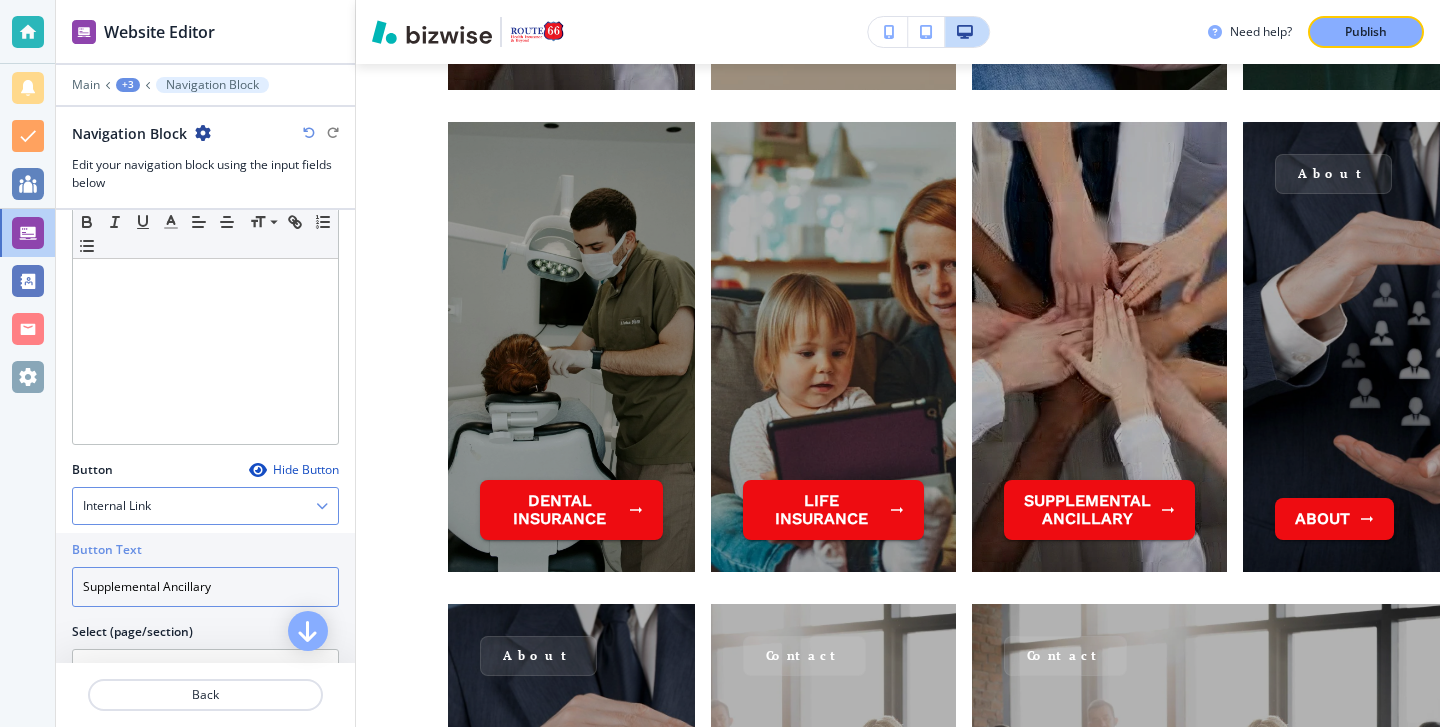 scroll, scrollTop: 240, scrollLeft: 0, axis: vertical 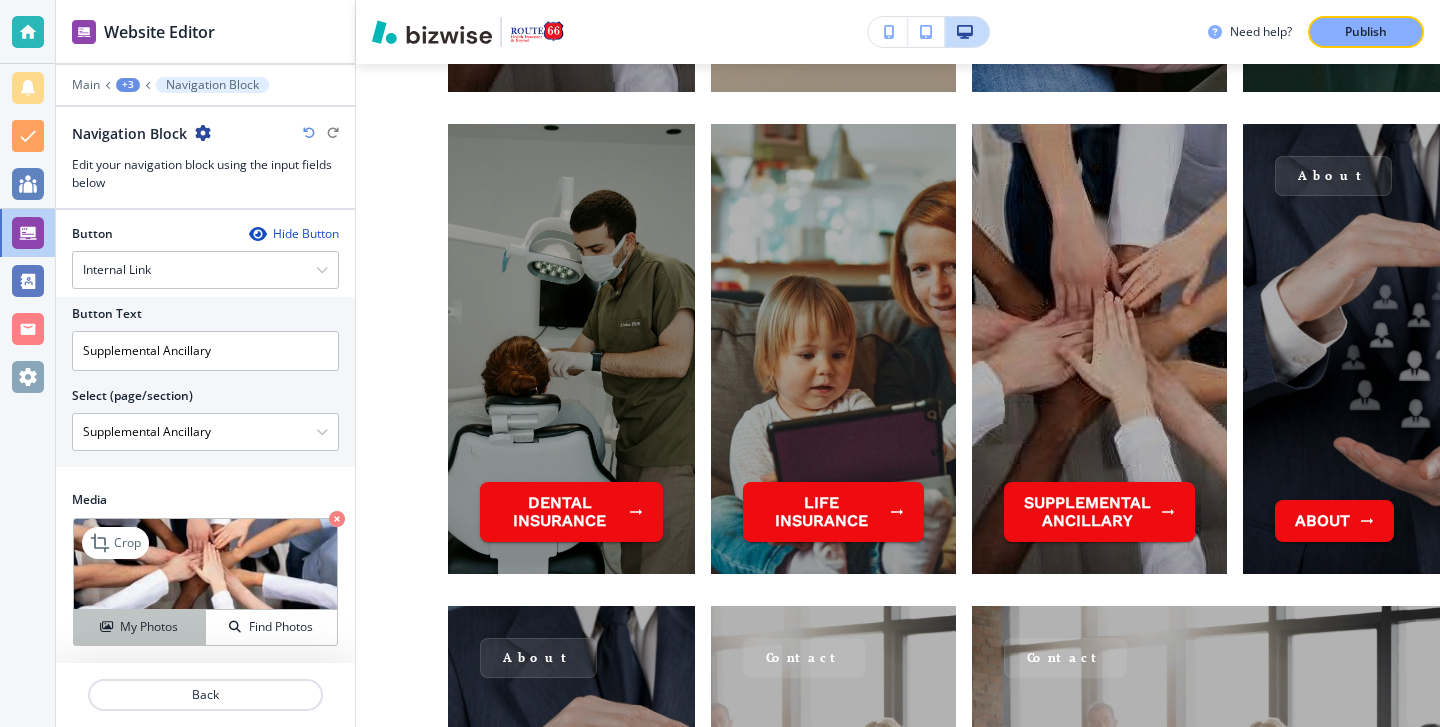 click on "My Photos" at bounding box center (149, 627) 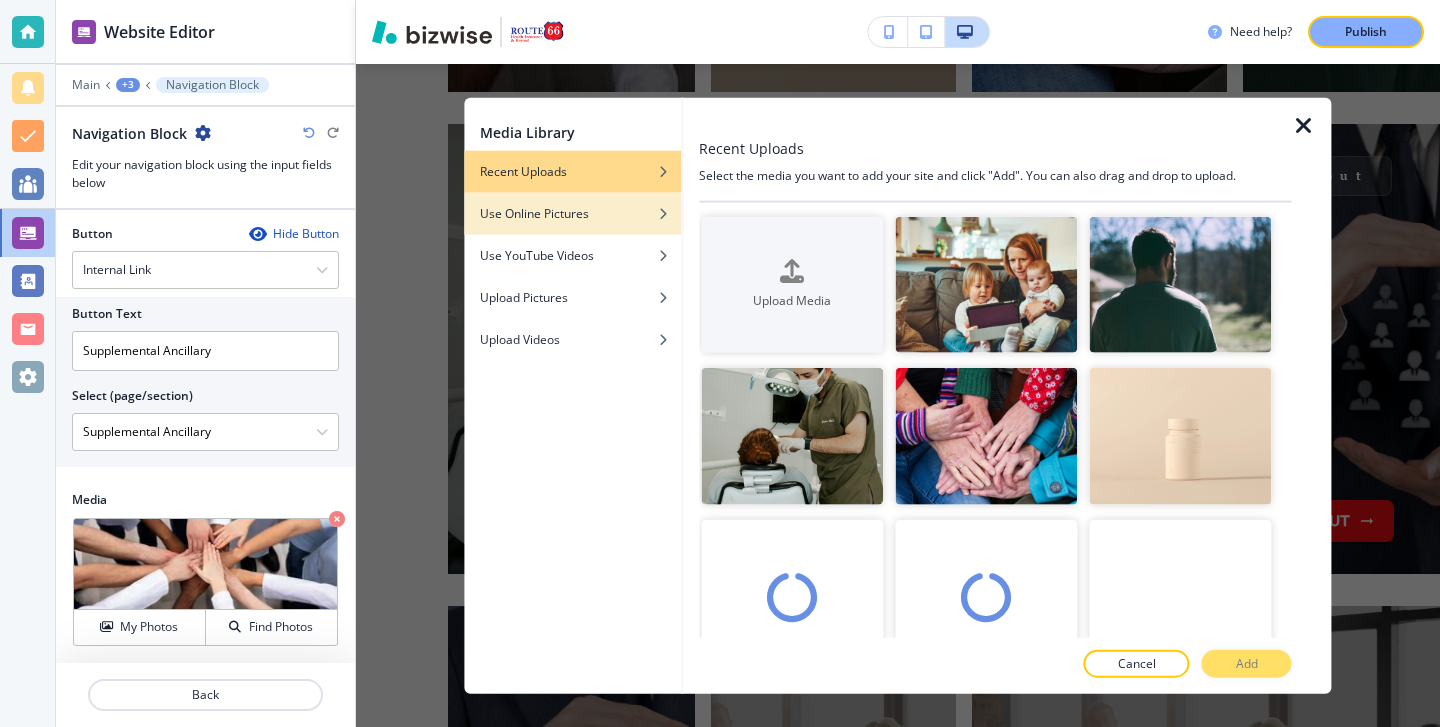 click at bounding box center (572, 228) 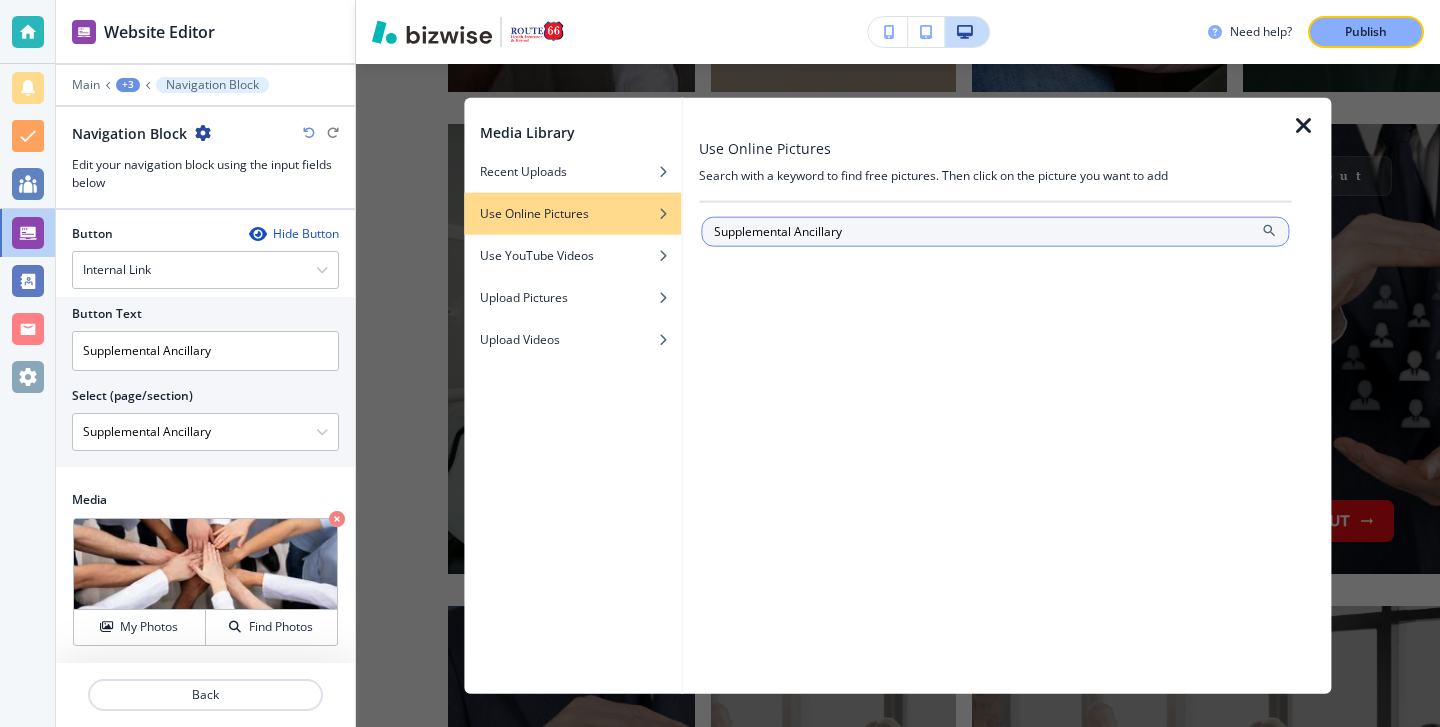 type on "Supplemental Ancillary" 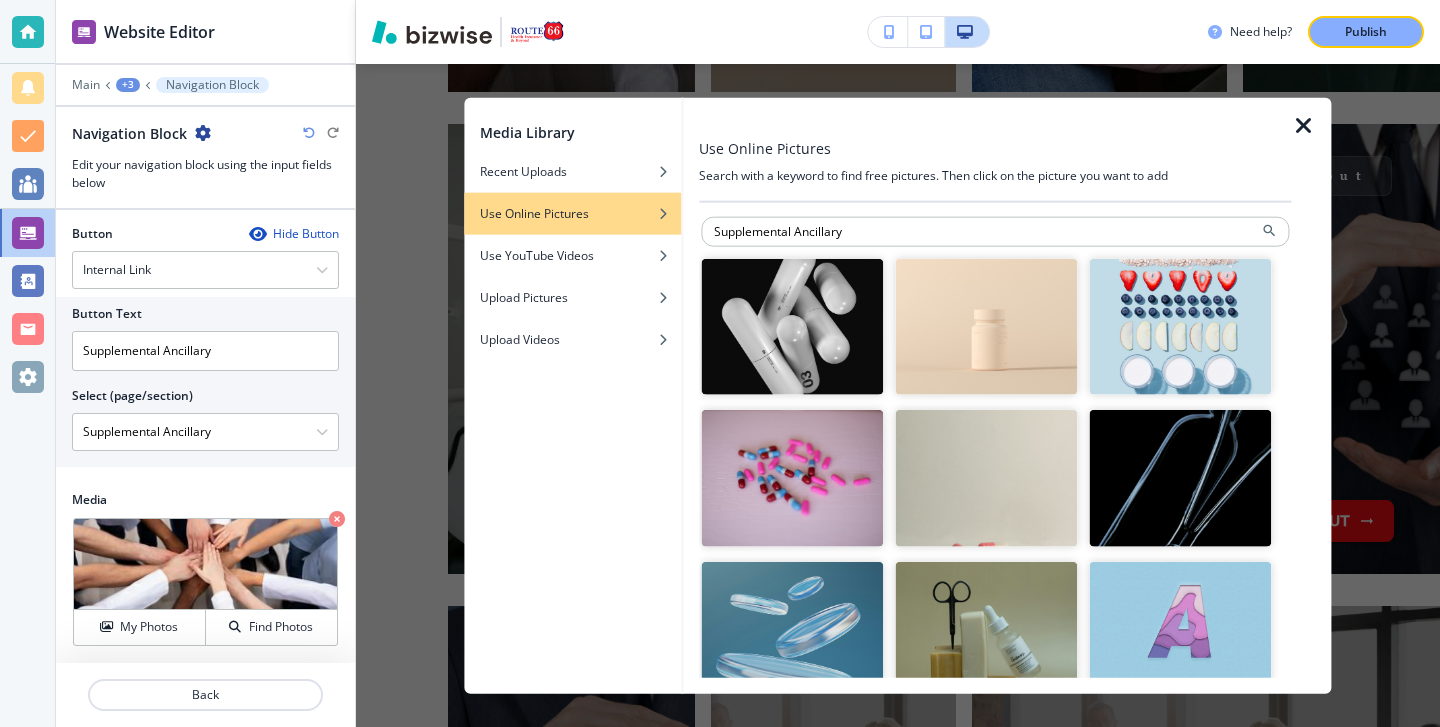 click at bounding box center [792, 326] 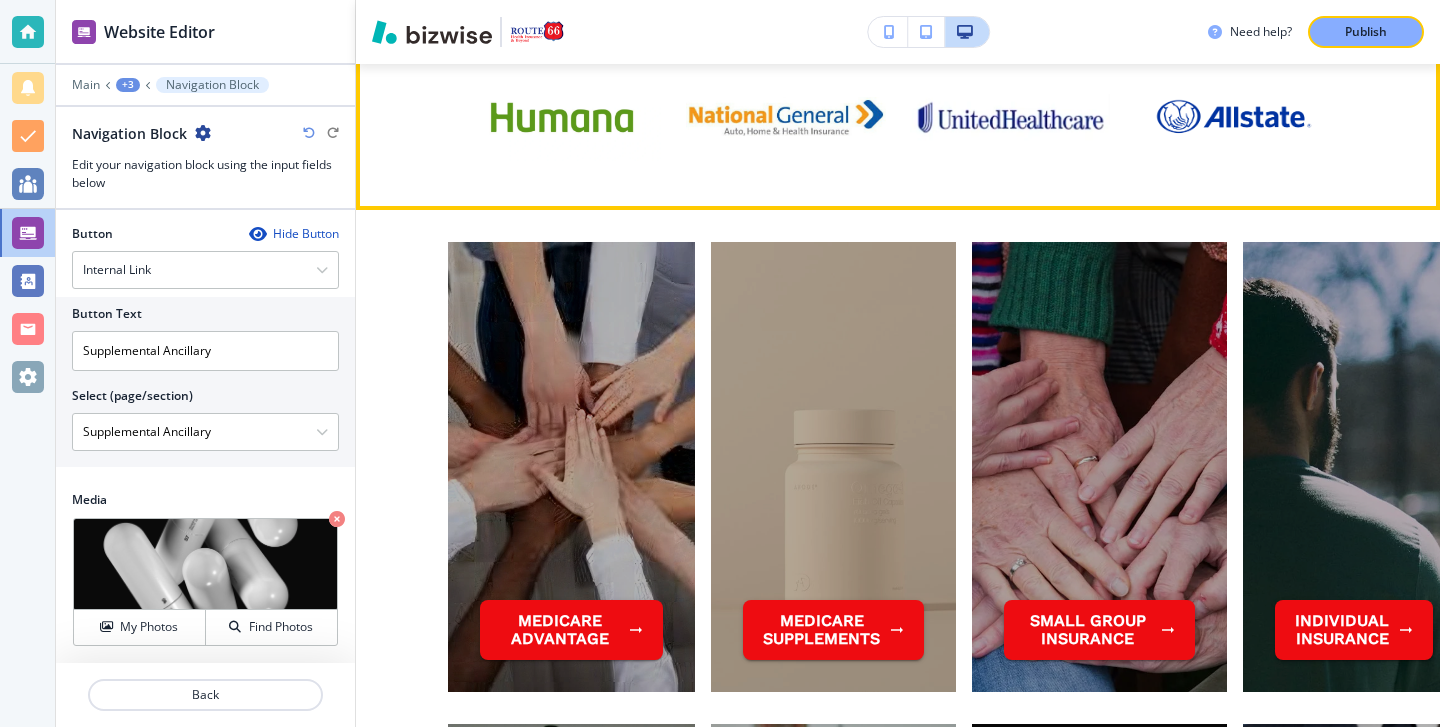 scroll, scrollTop: 1740, scrollLeft: 0, axis: vertical 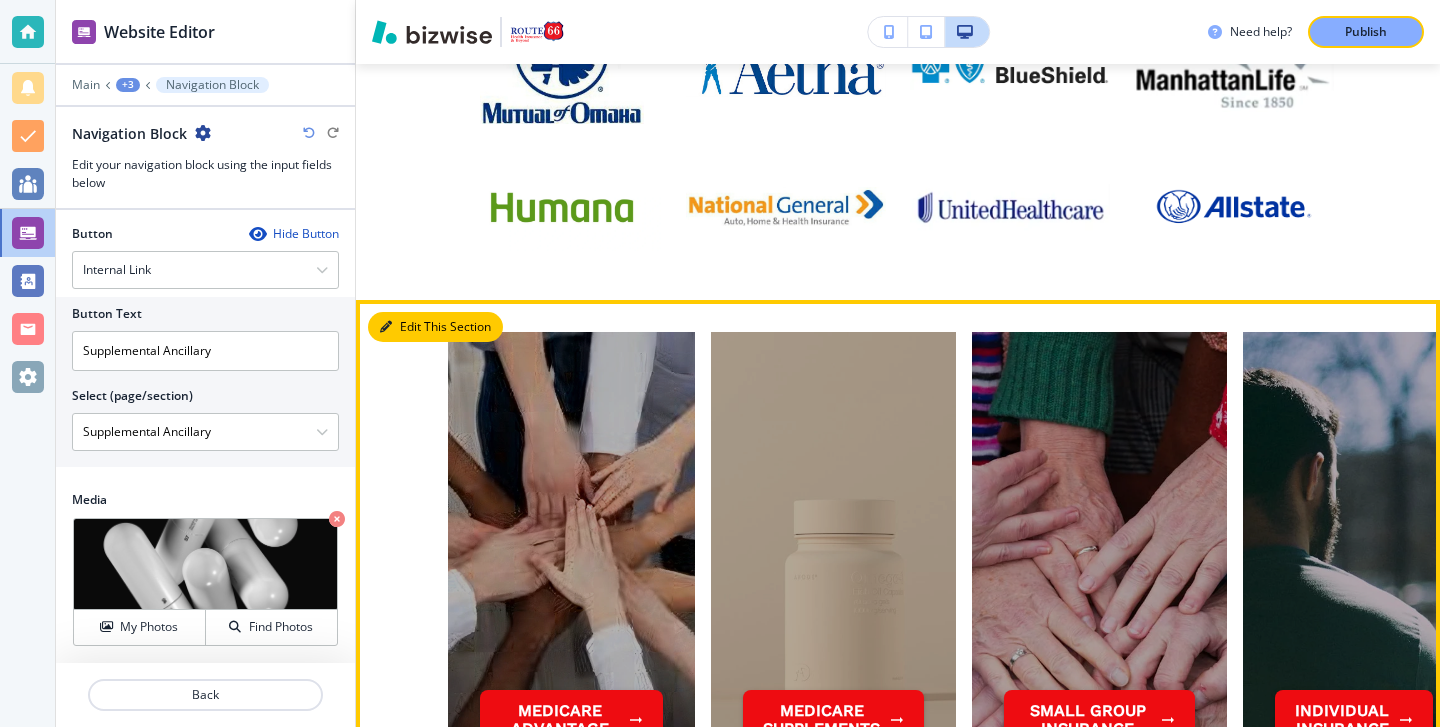 click on "Edit This Section" at bounding box center [435, 327] 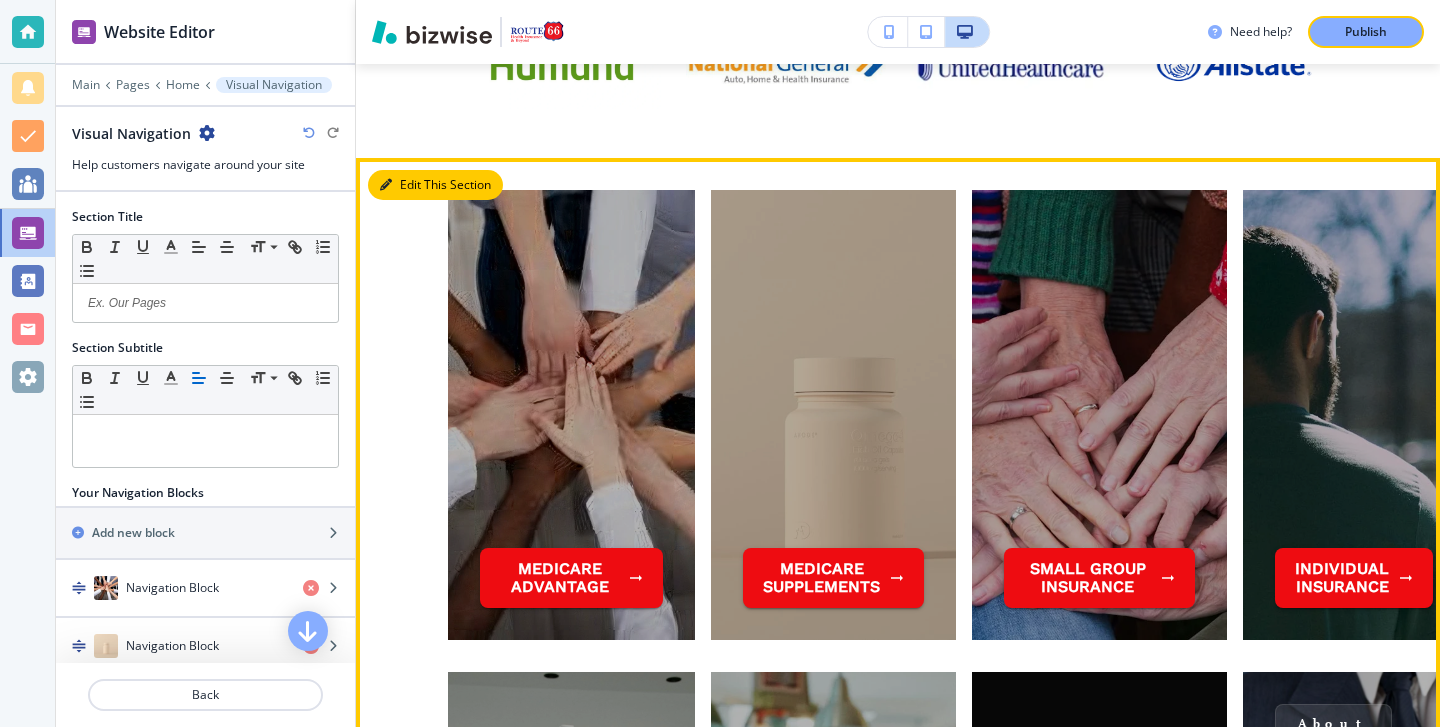 scroll, scrollTop: 1918, scrollLeft: 0, axis: vertical 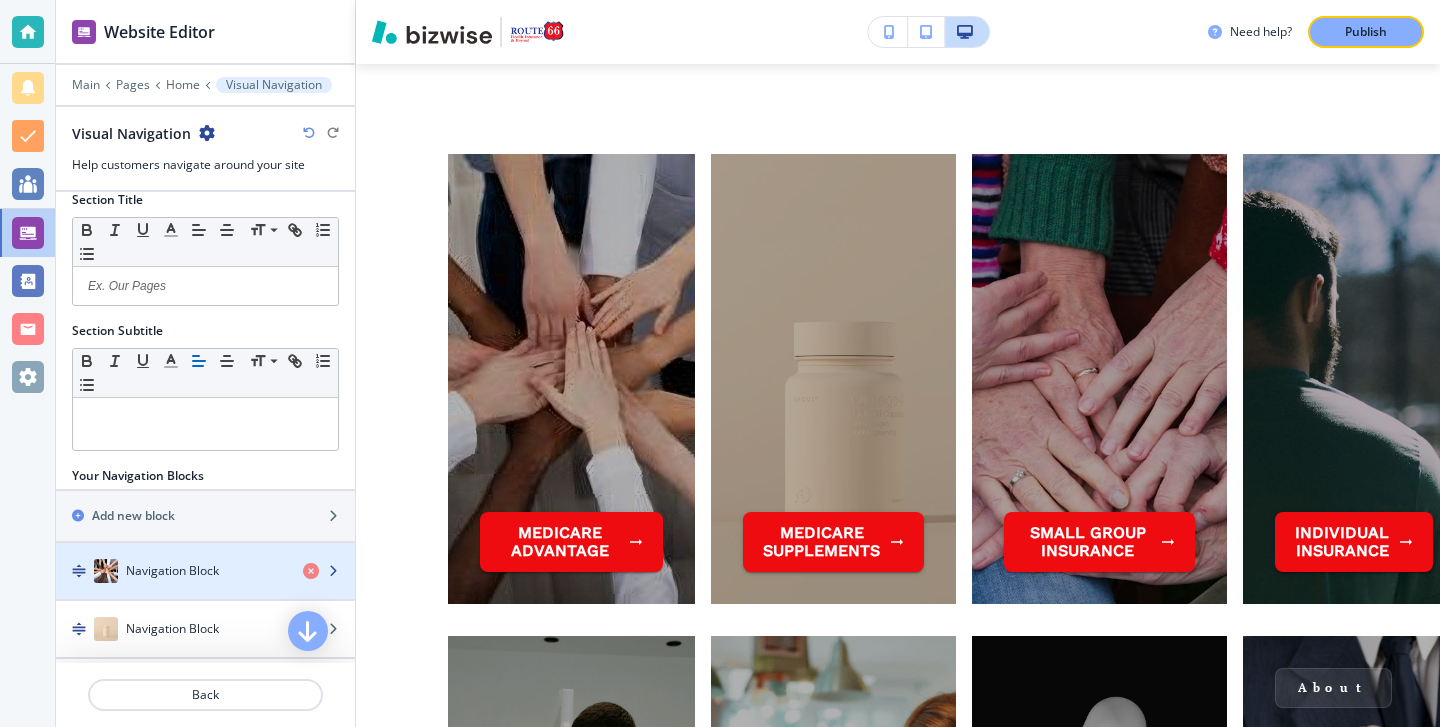 click on "Navigation Block" at bounding box center [171, 571] 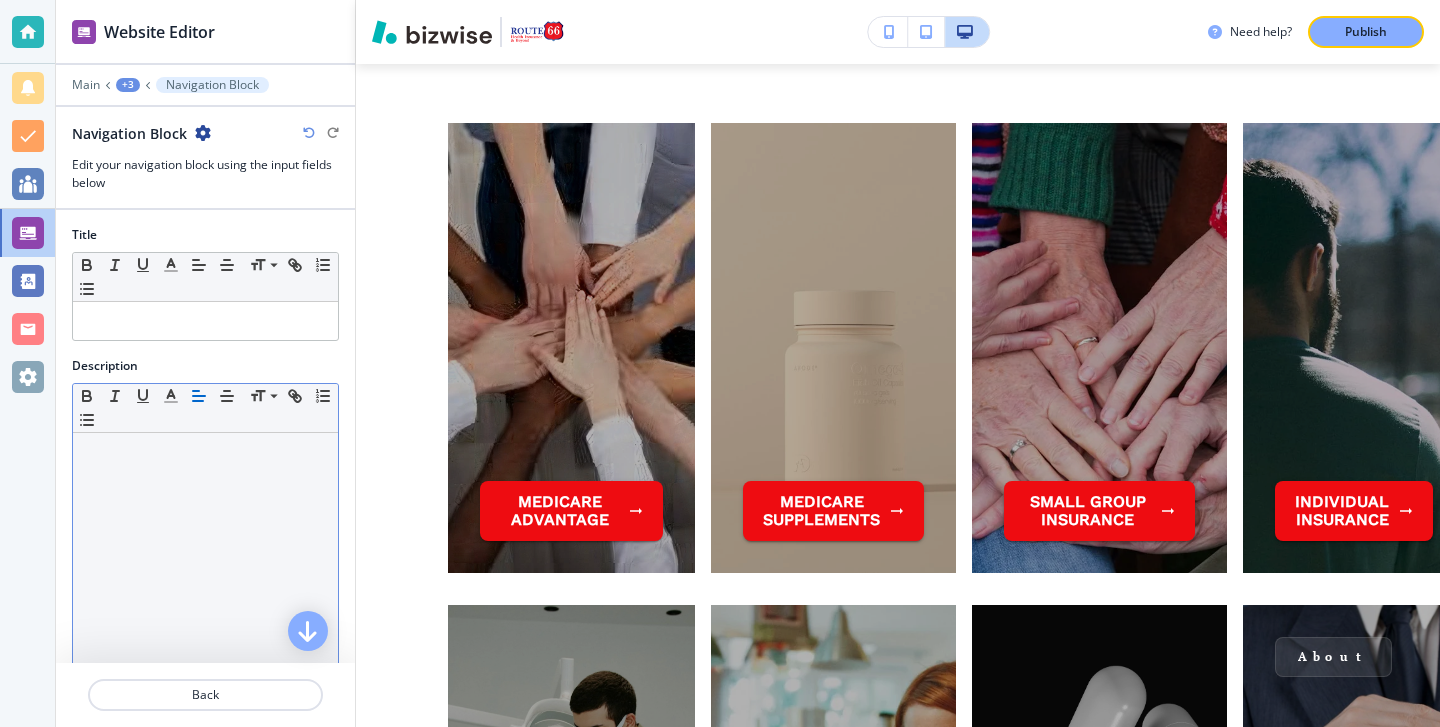 scroll, scrollTop: 1950, scrollLeft: 0, axis: vertical 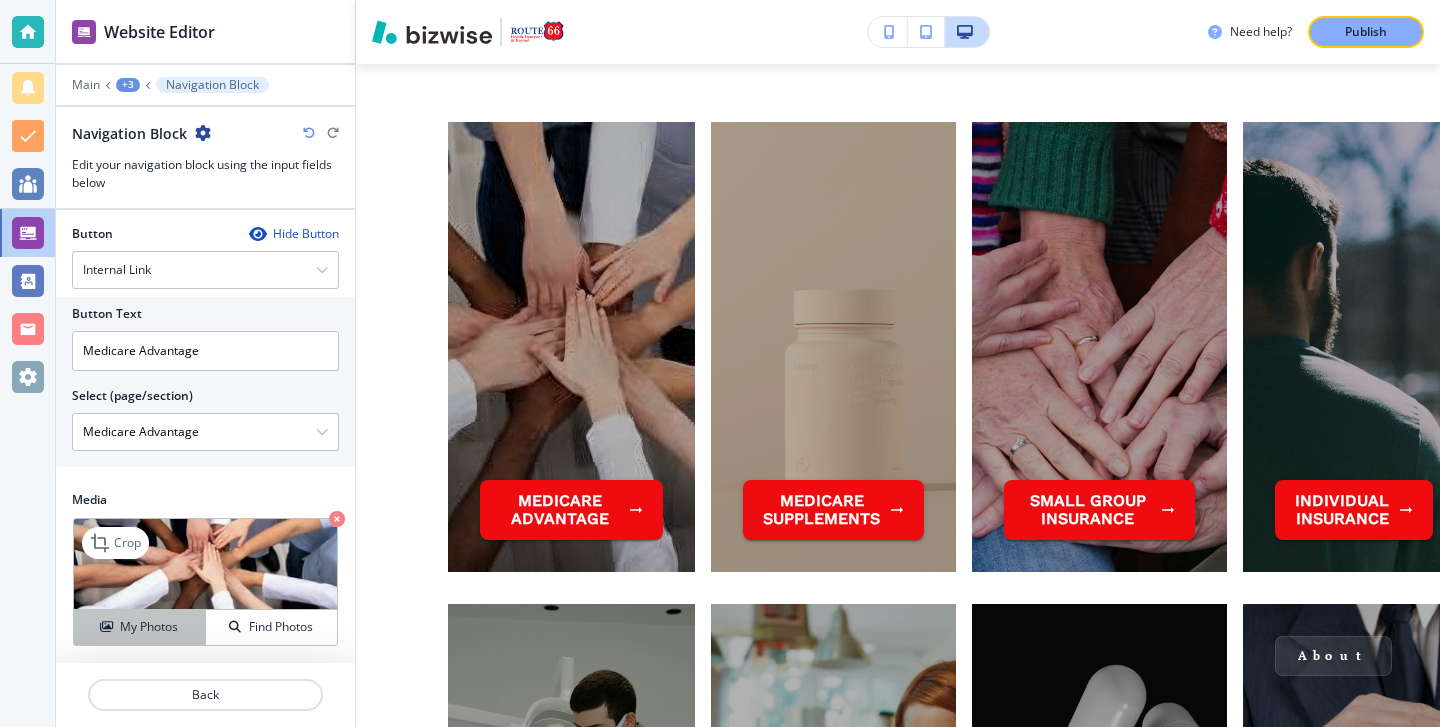 click on "My Photos" at bounding box center [149, 627] 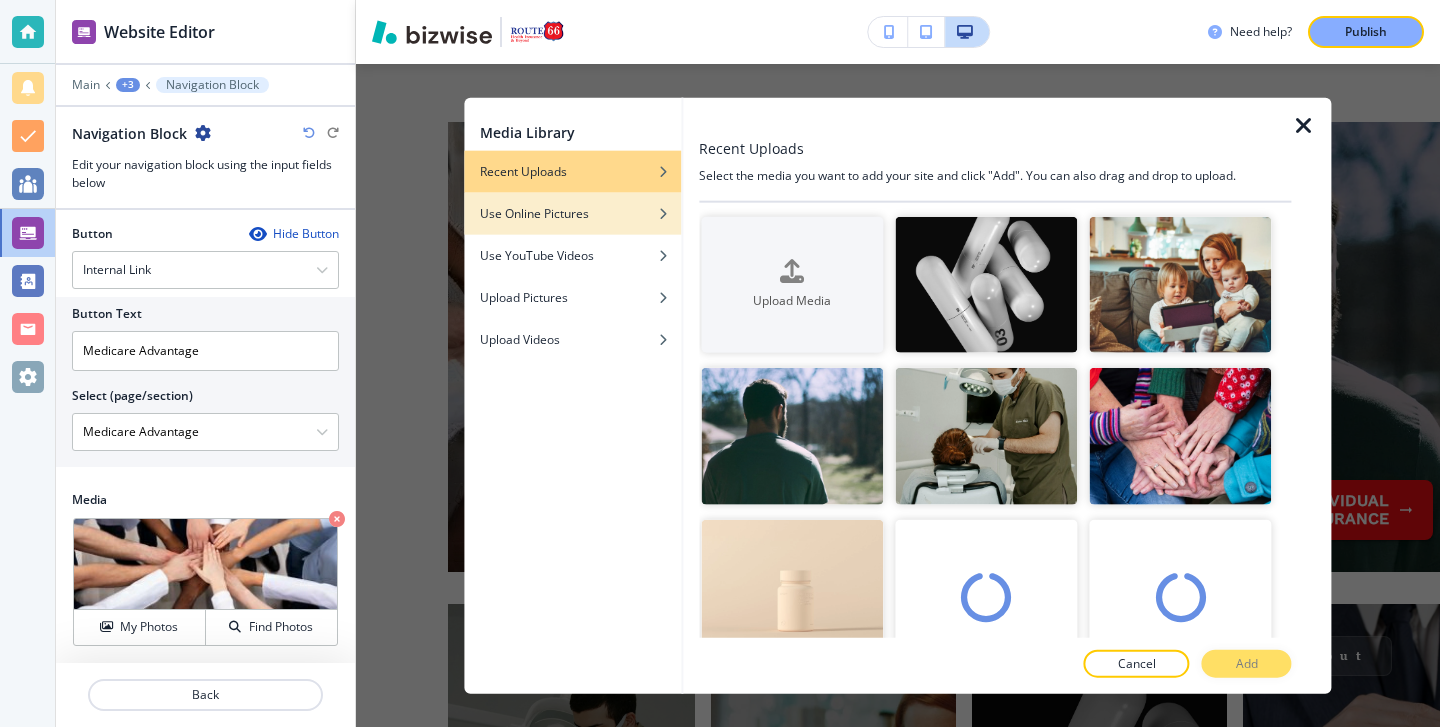 click at bounding box center [572, 198] 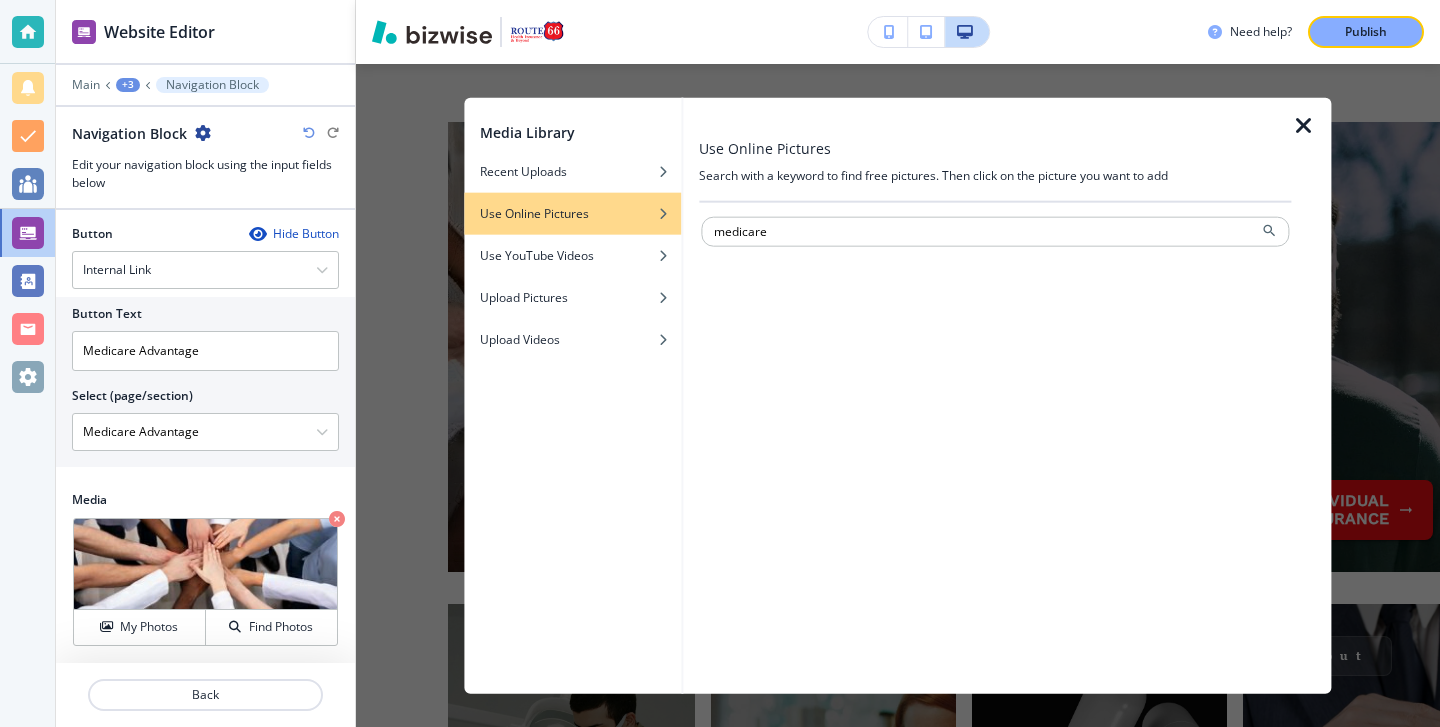 type on "medicare" 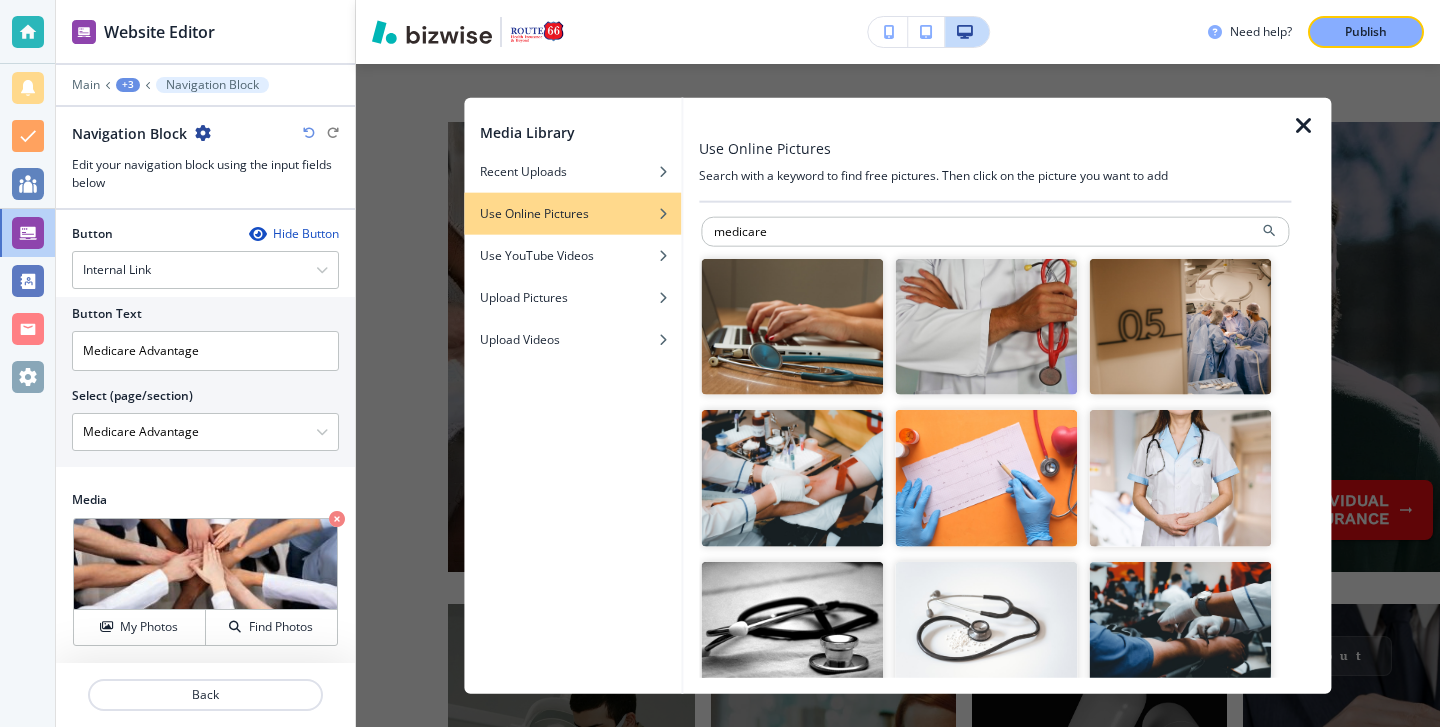 click at bounding box center [986, 326] 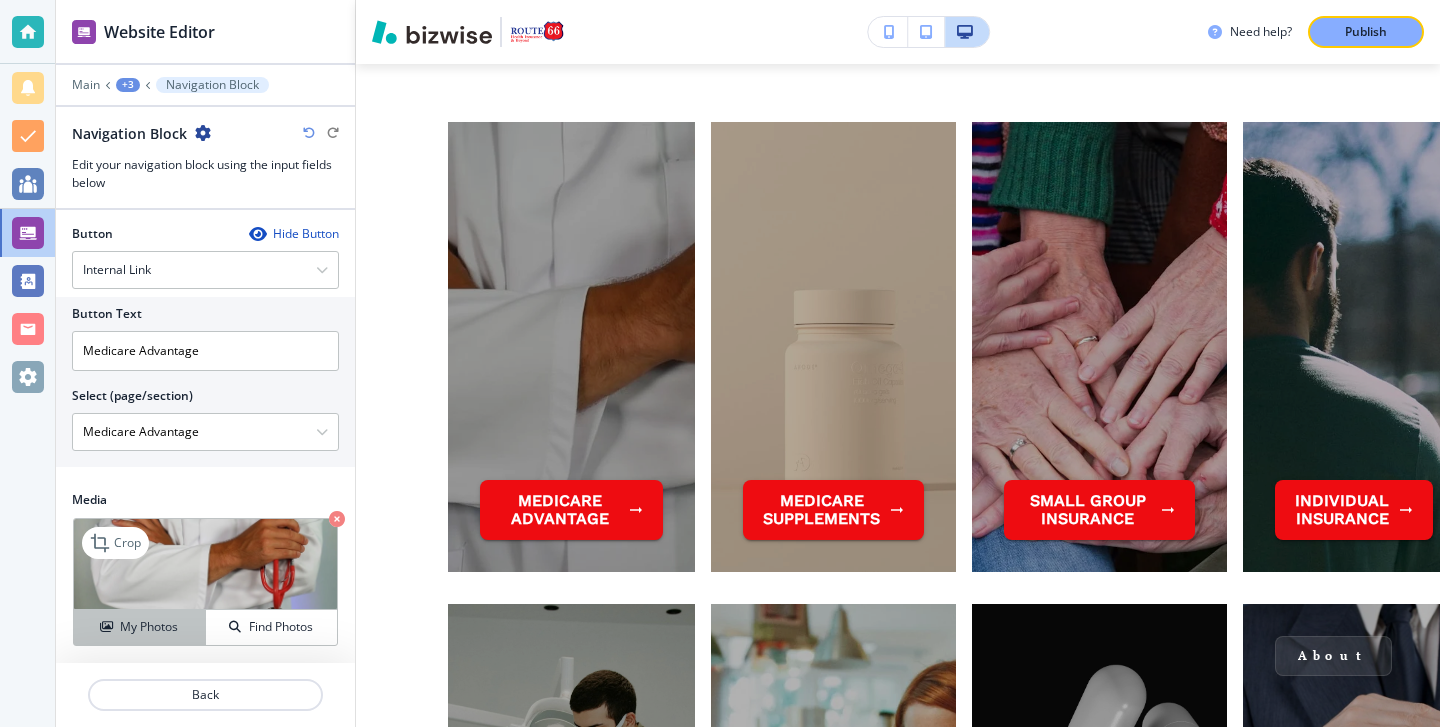 click on "My Photos" at bounding box center [149, 627] 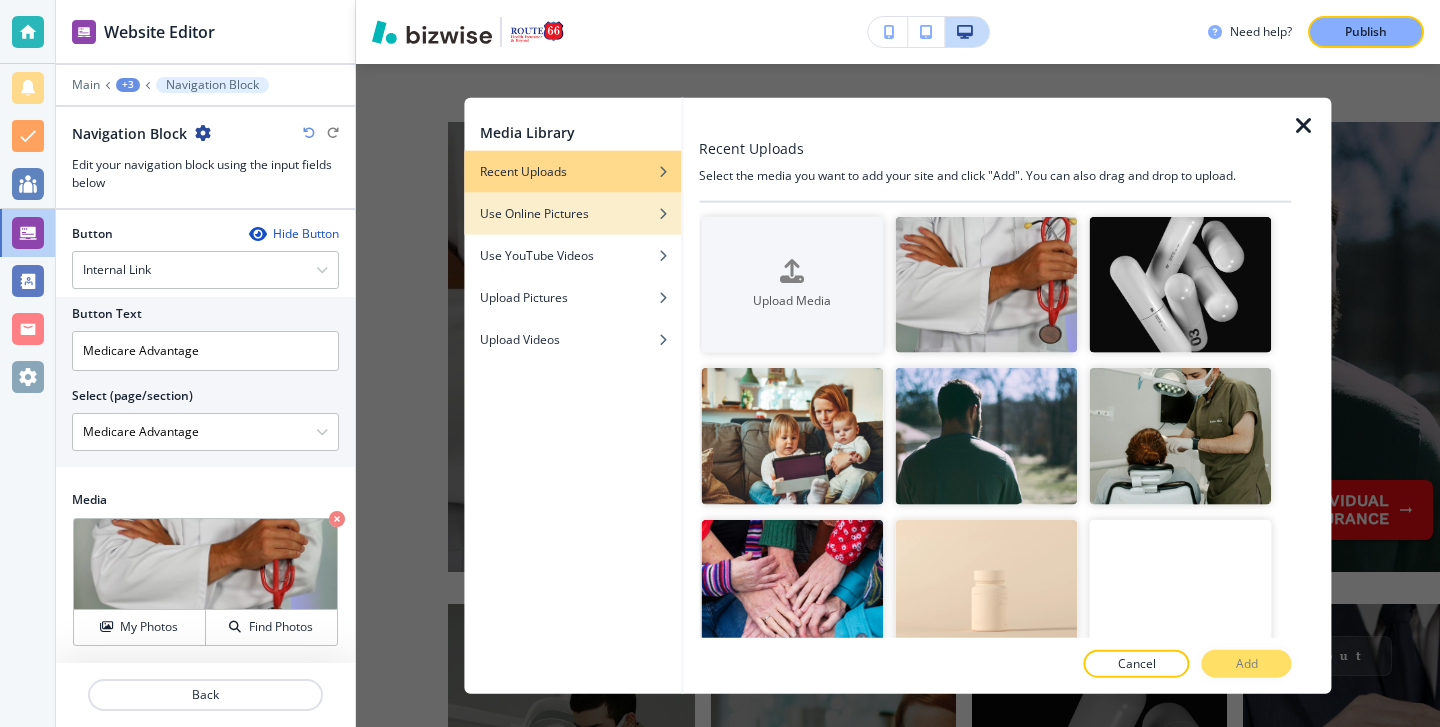 click at bounding box center [572, 228] 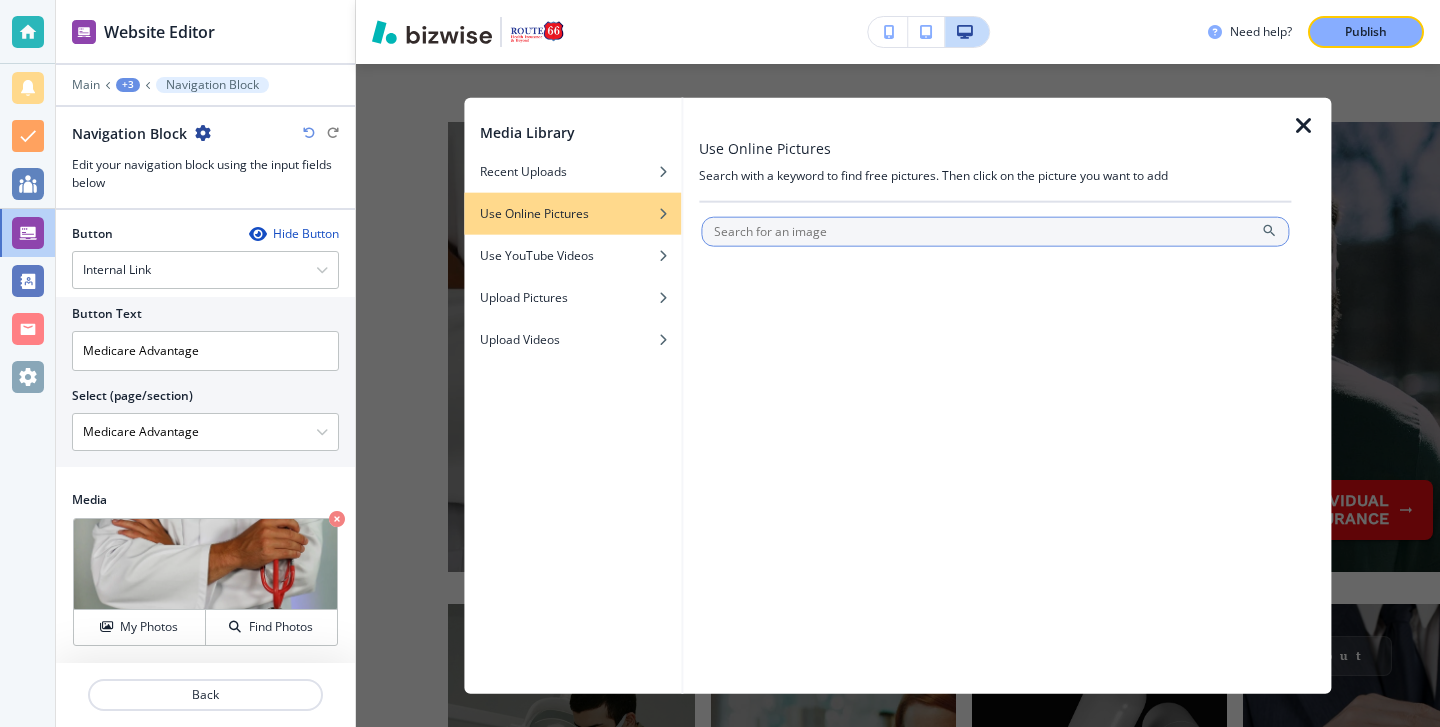 click at bounding box center (995, 231) 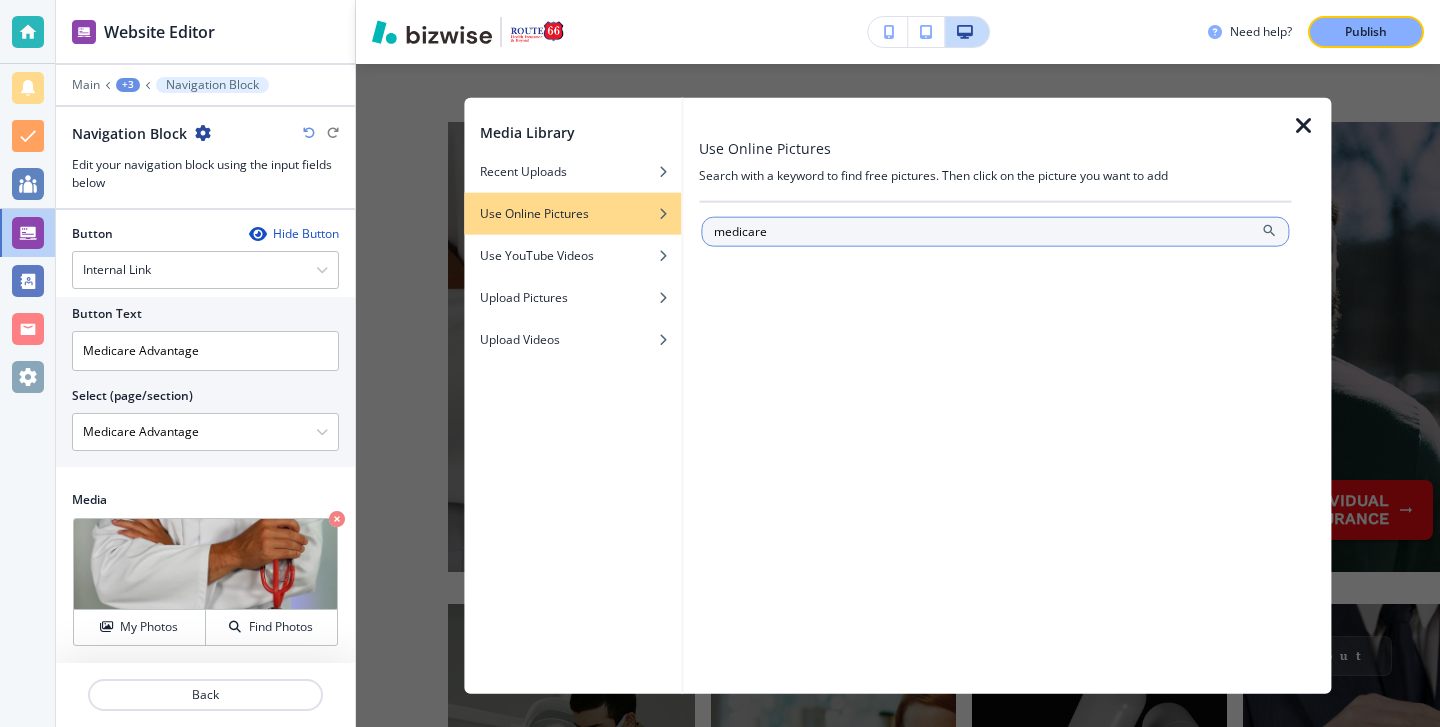 type on "medicare" 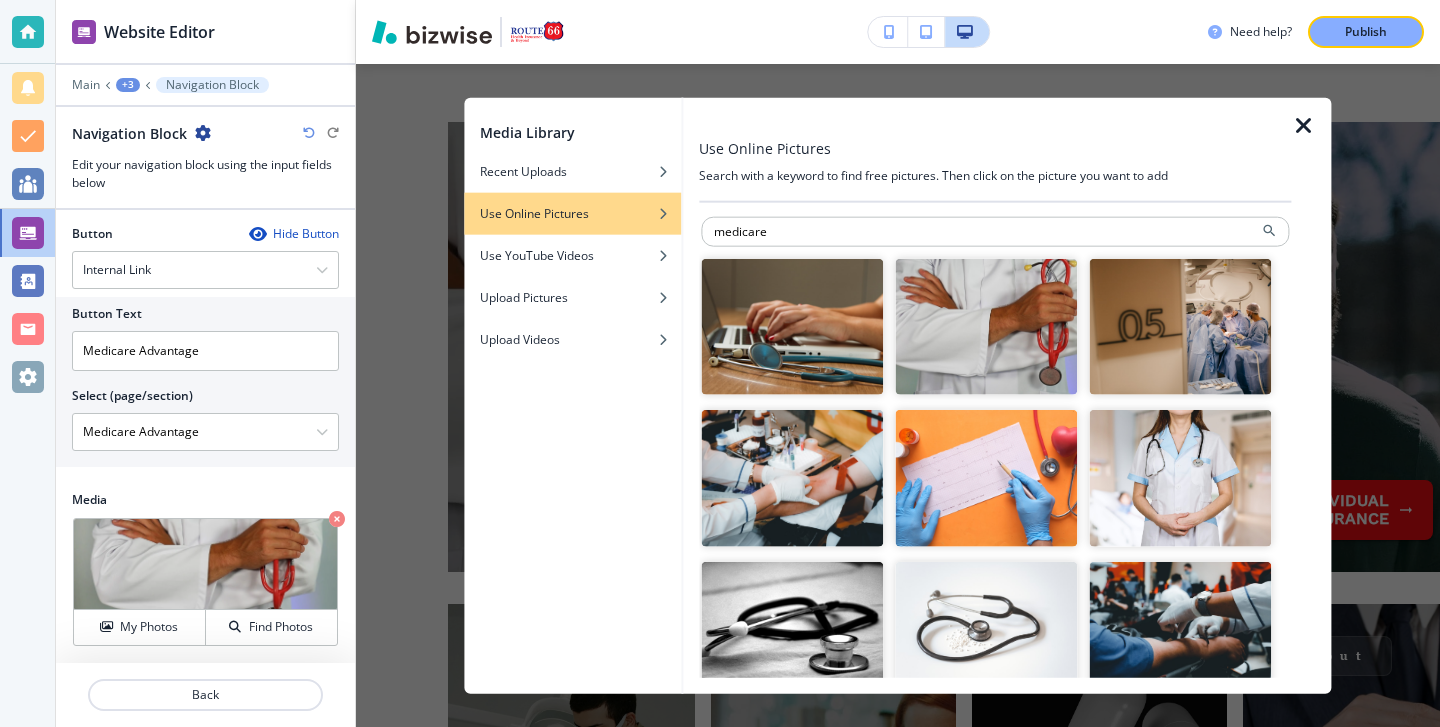 click at bounding box center [792, 478] 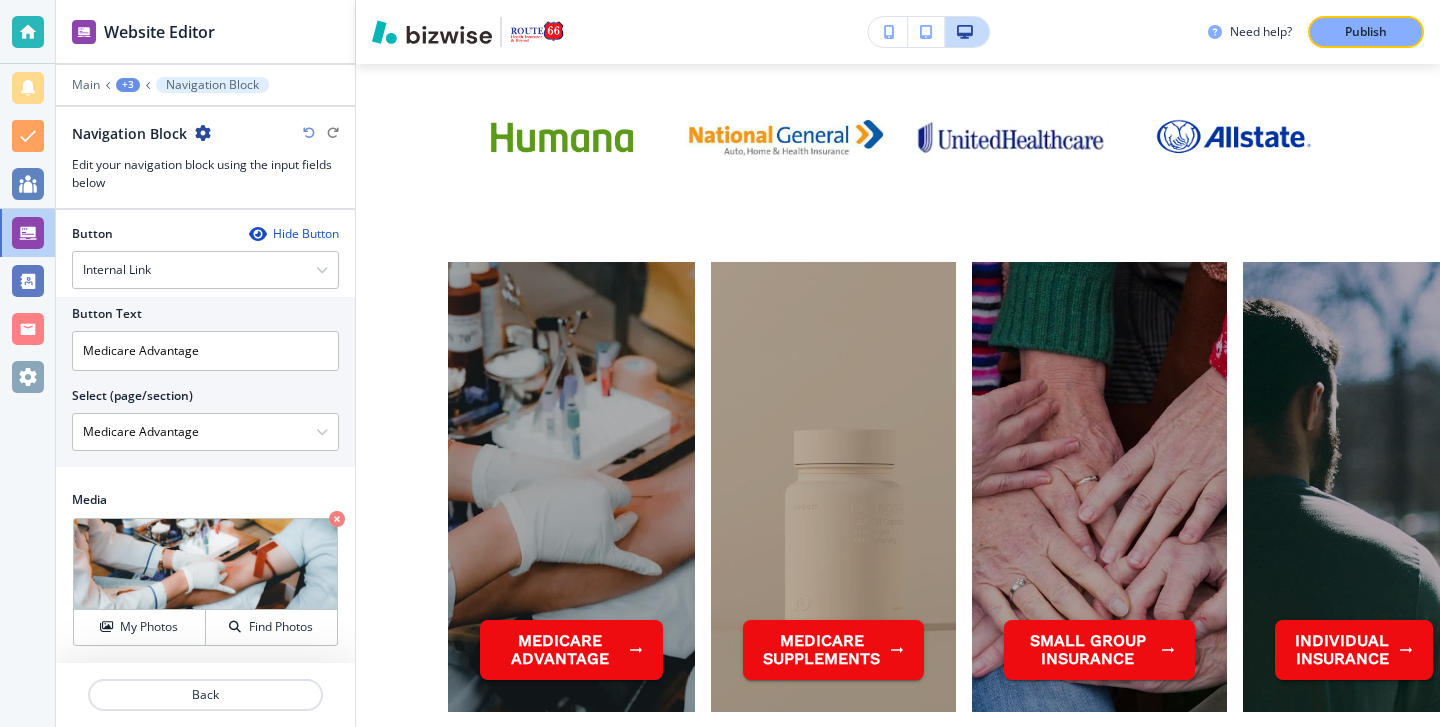 scroll, scrollTop: 1776, scrollLeft: 0, axis: vertical 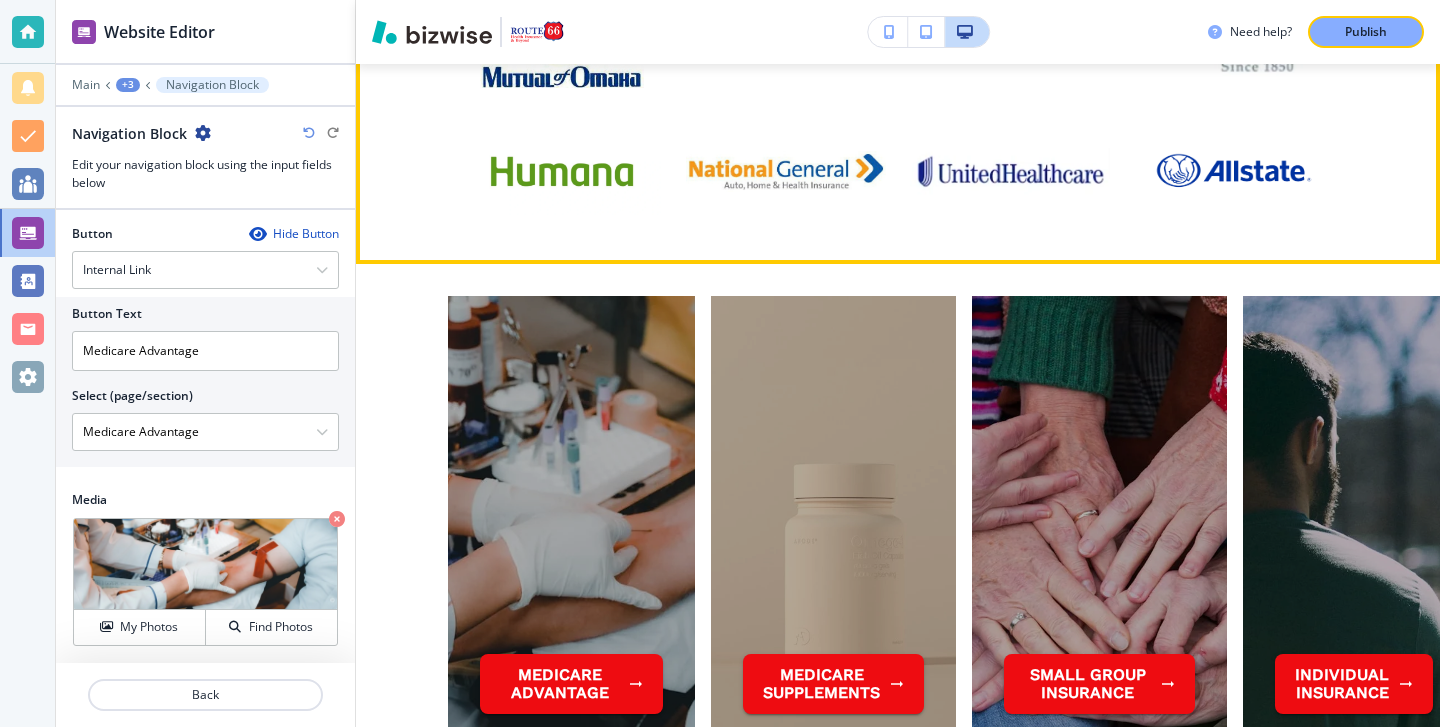 click at bounding box center (898, 100) 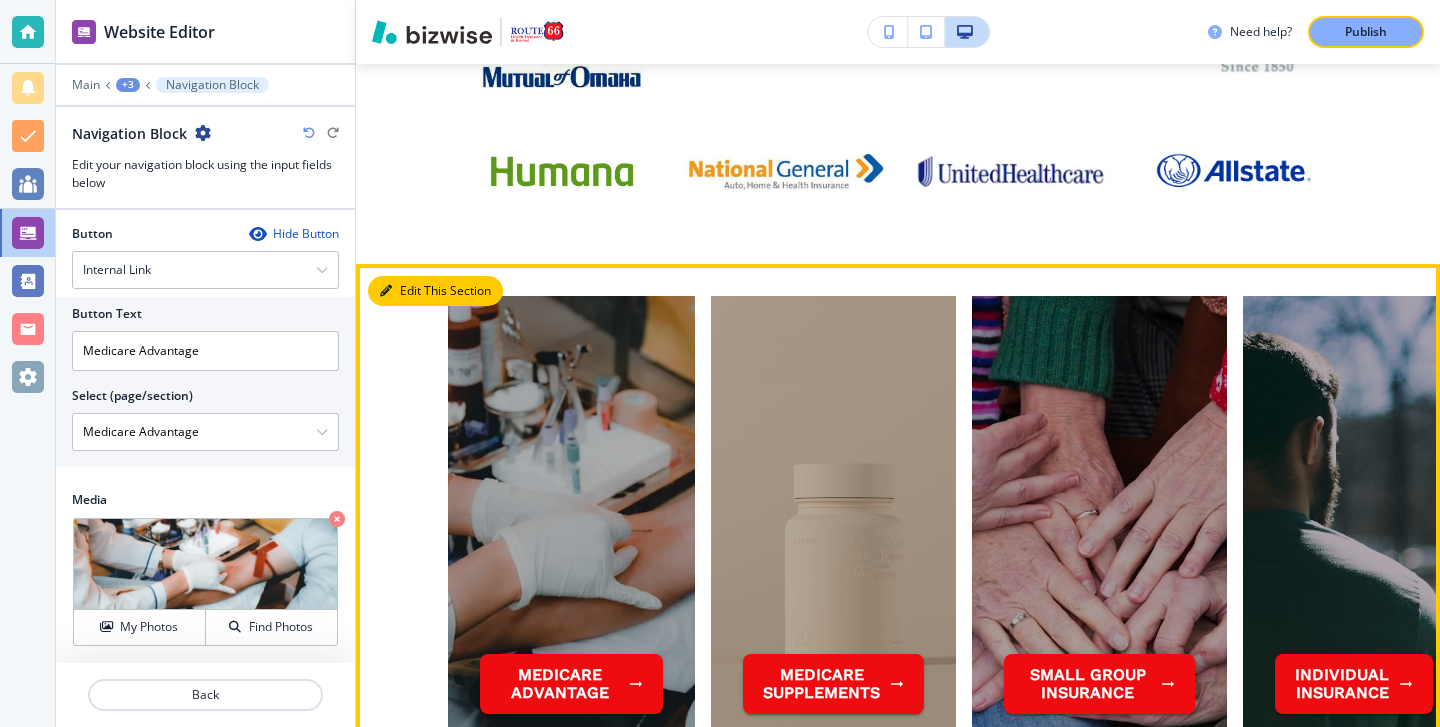 click on "Edit This Section" at bounding box center (435, 291) 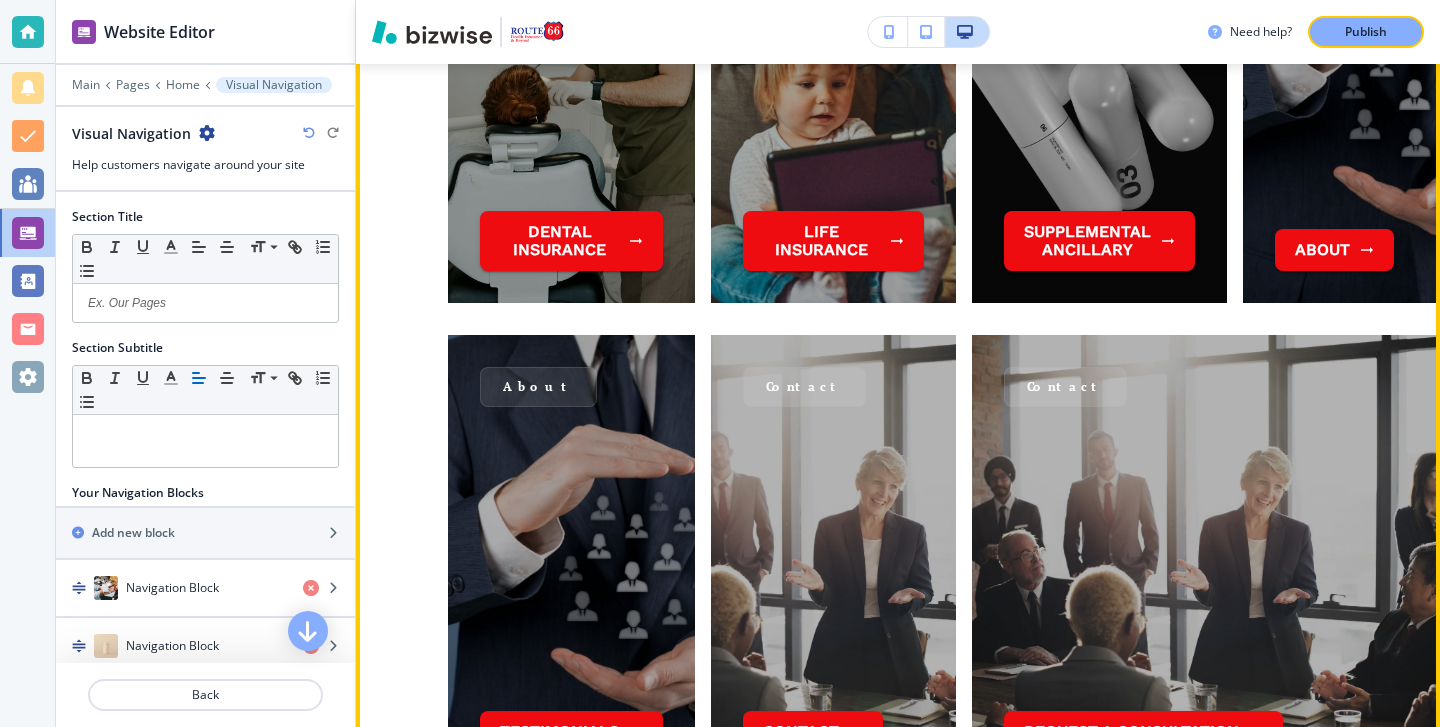 scroll, scrollTop: 2756, scrollLeft: 0, axis: vertical 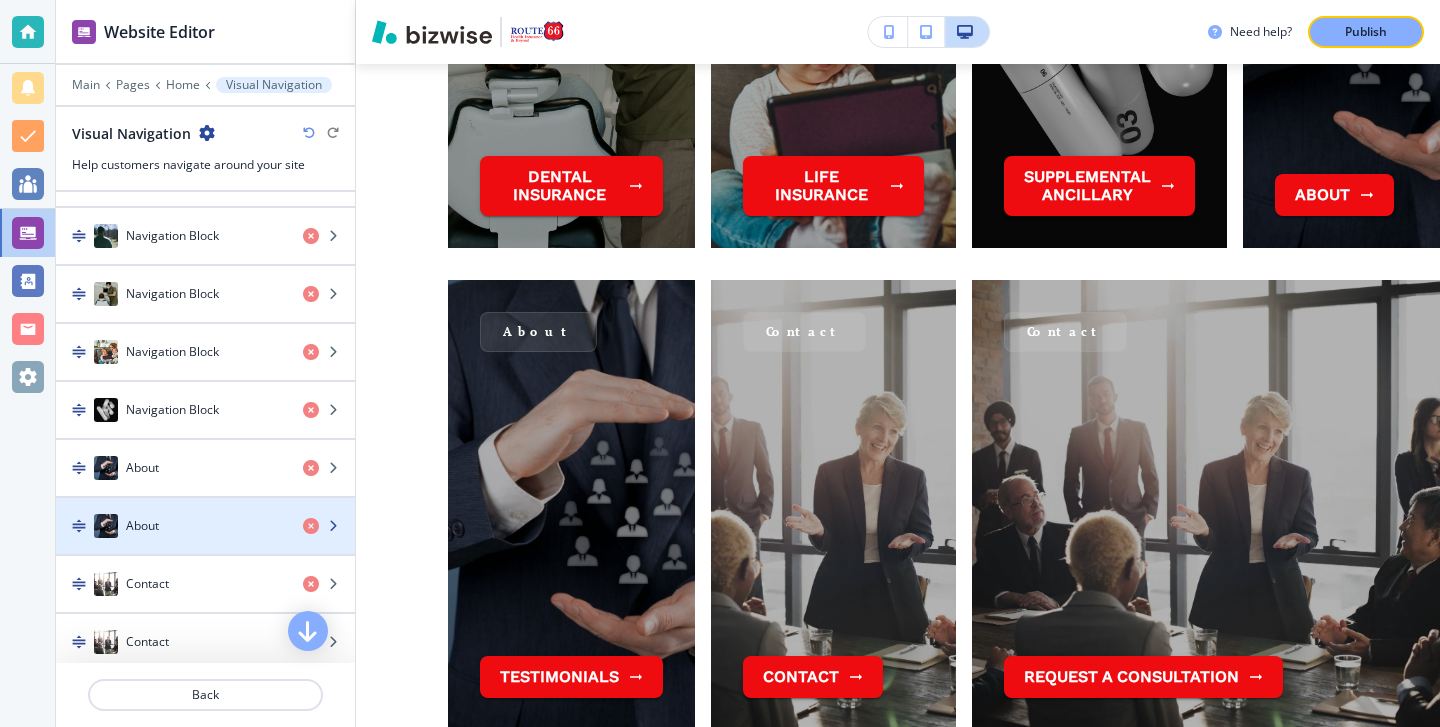 click on "About" at bounding box center (171, 526) 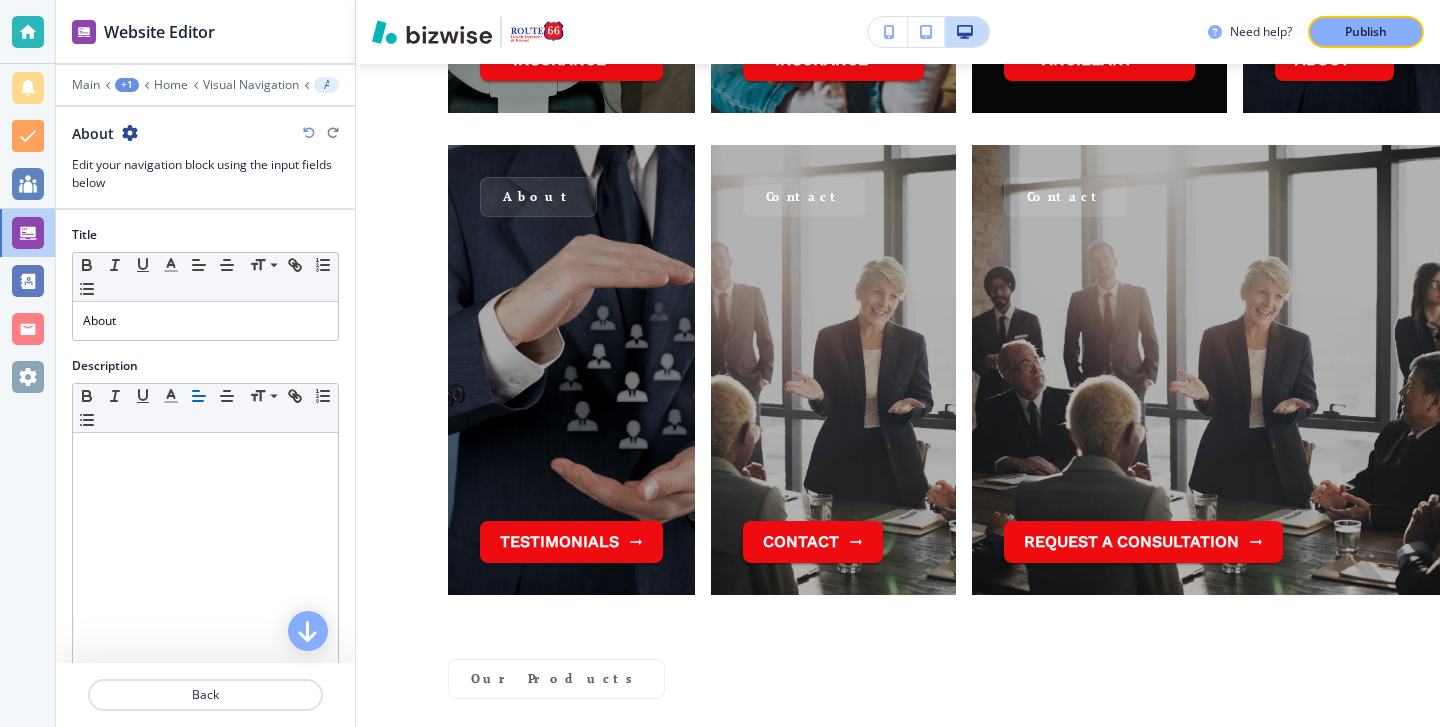 scroll, scrollTop: 2914, scrollLeft: 0, axis: vertical 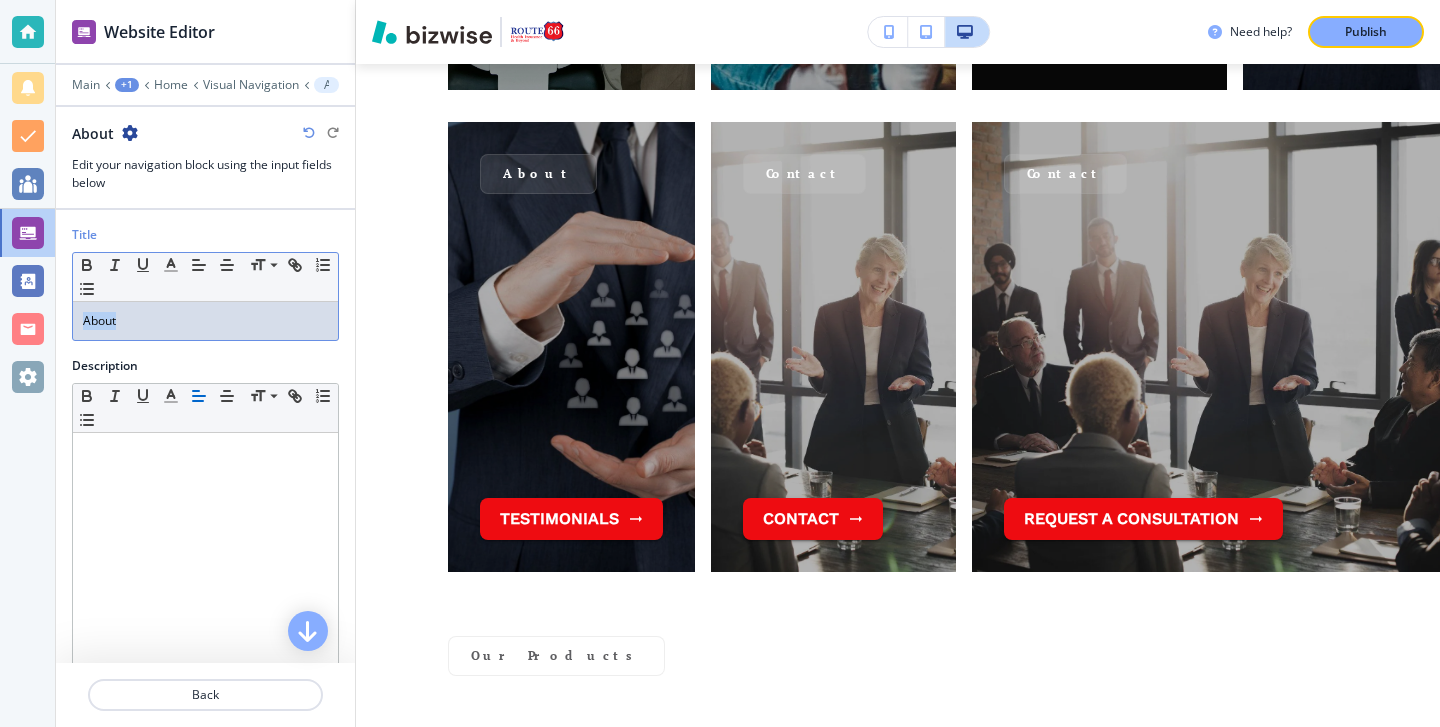drag, startPoint x: 171, startPoint y: 319, endPoint x: 67, endPoint y: 319, distance: 104 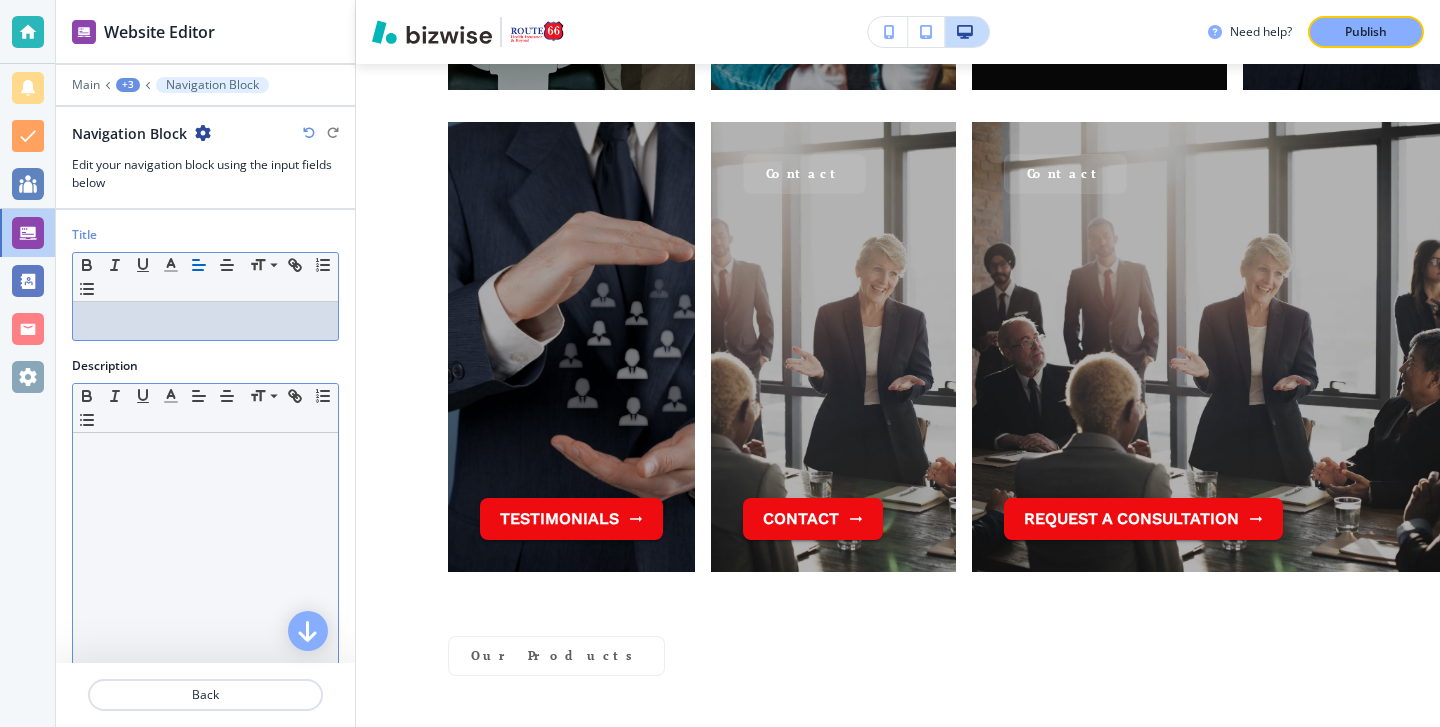 scroll, scrollTop: 485, scrollLeft: 0, axis: vertical 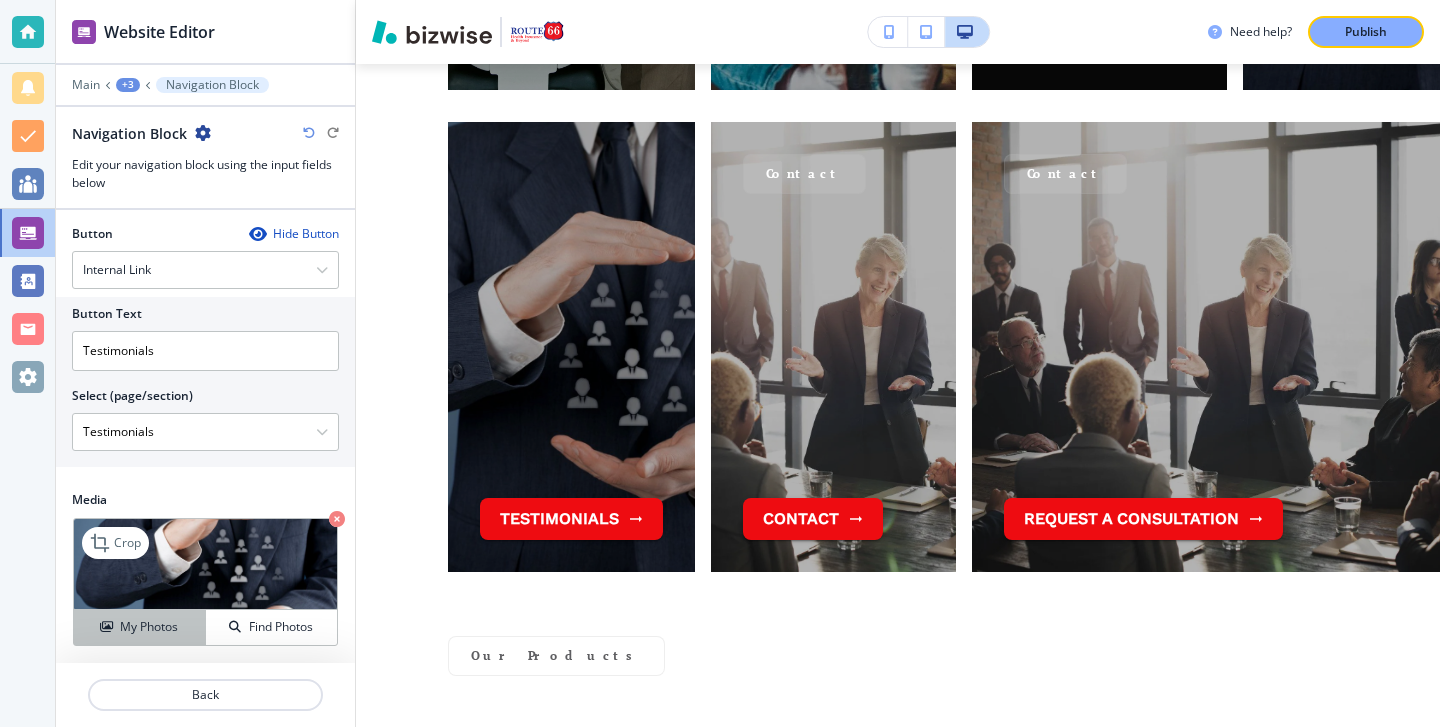 click on "My Photos" at bounding box center [140, 627] 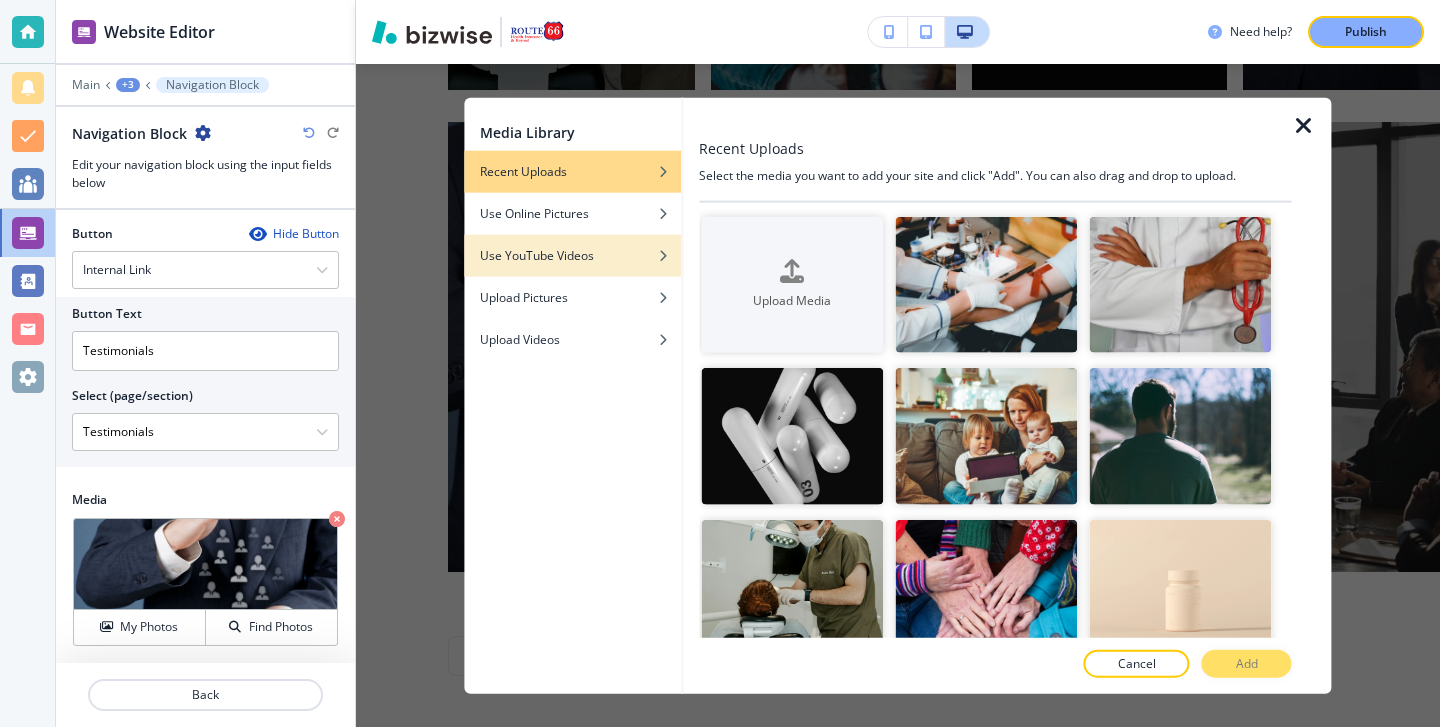 click on "Use YouTube Videos" at bounding box center (572, 255) 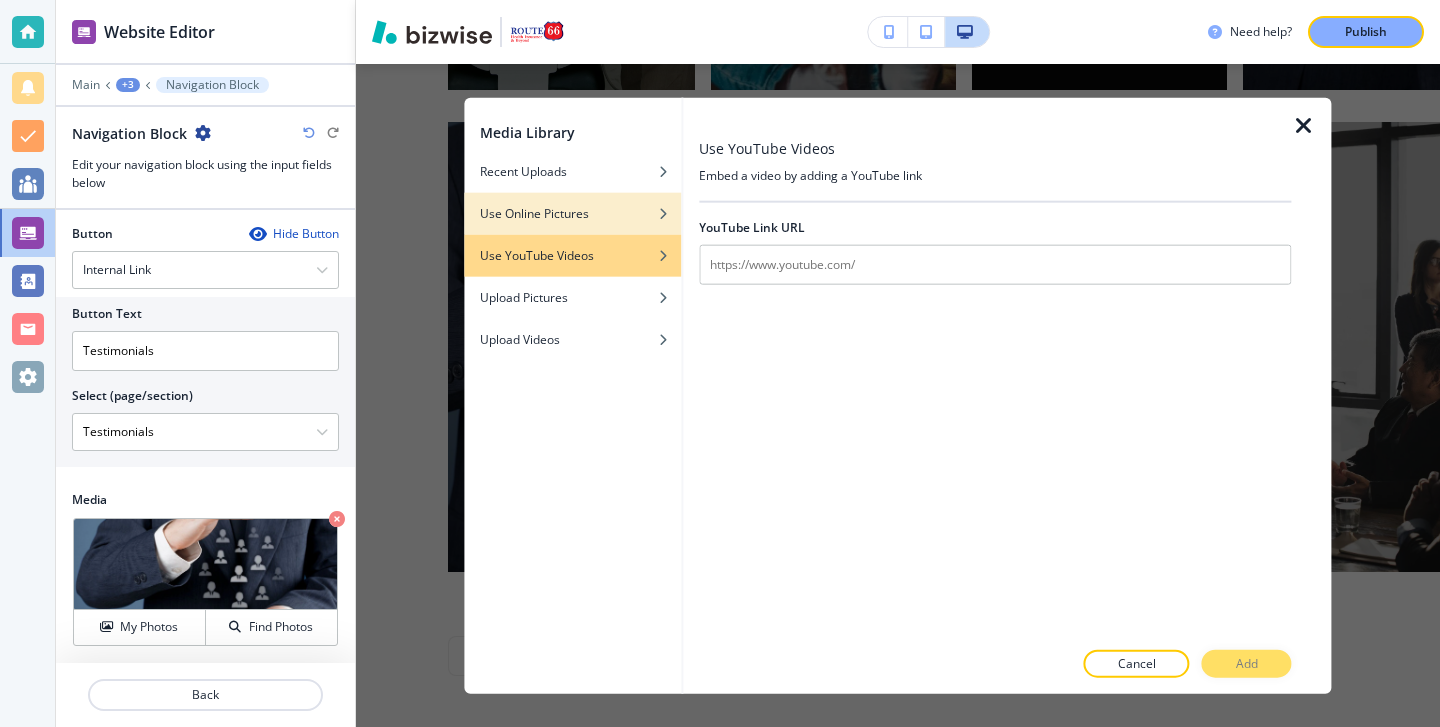click at bounding box center [572, 228] 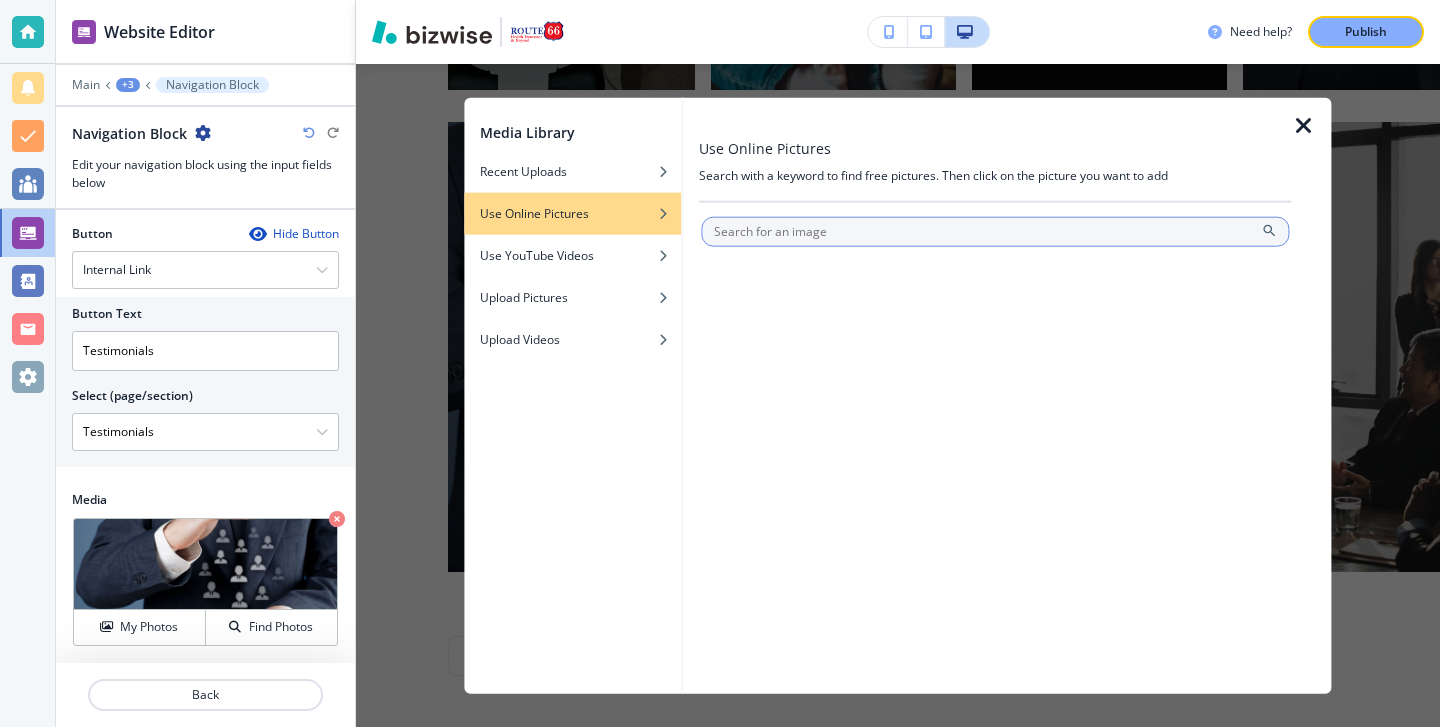 click at bounding box center [995, 231] 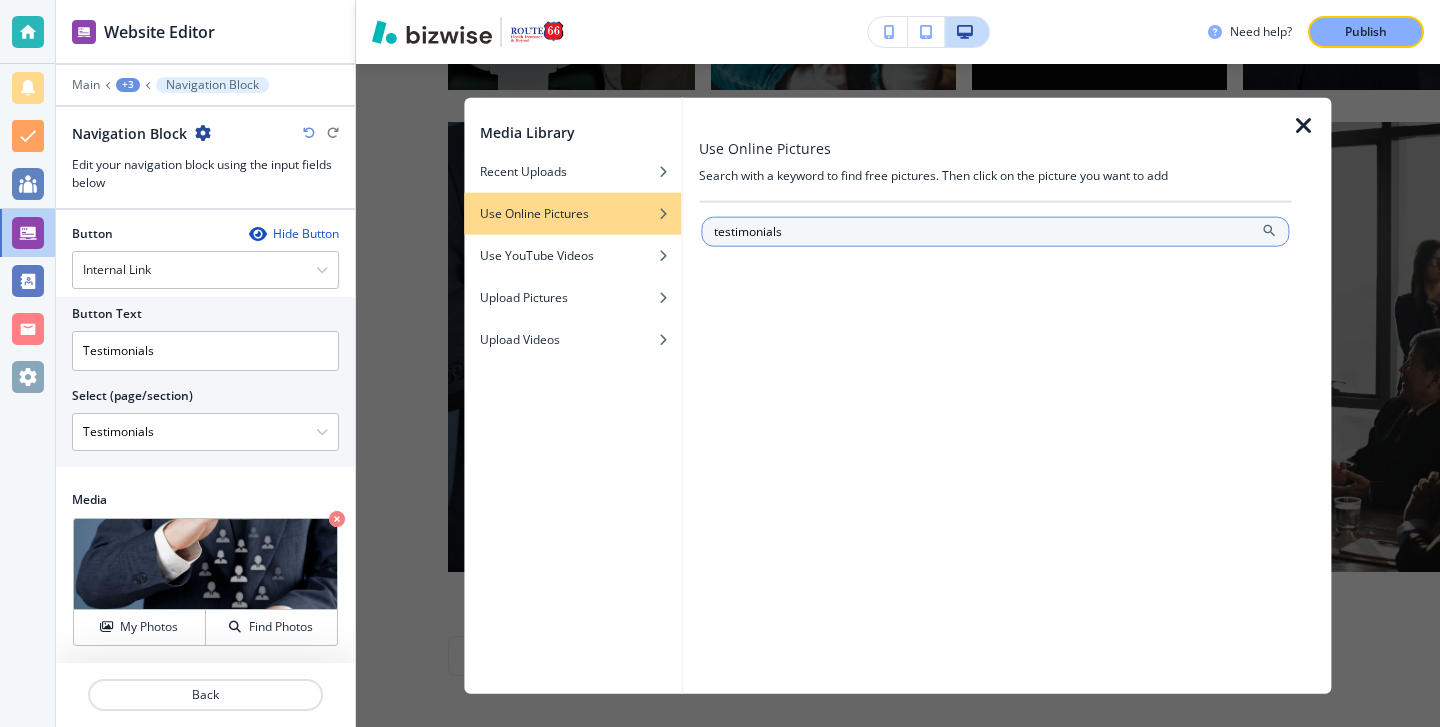 type on "testimonials" 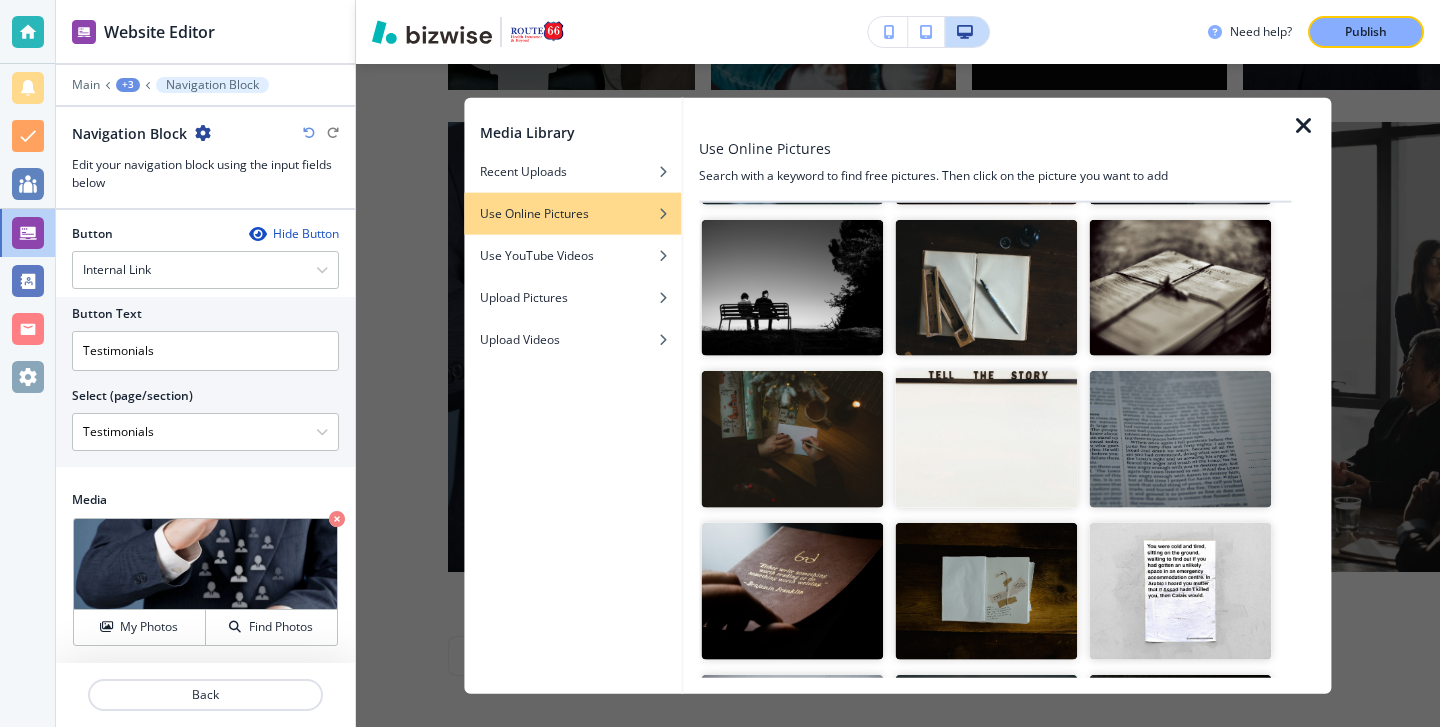 scroll, scrollTop: 40, scrollLeft: 0, axis: vertical 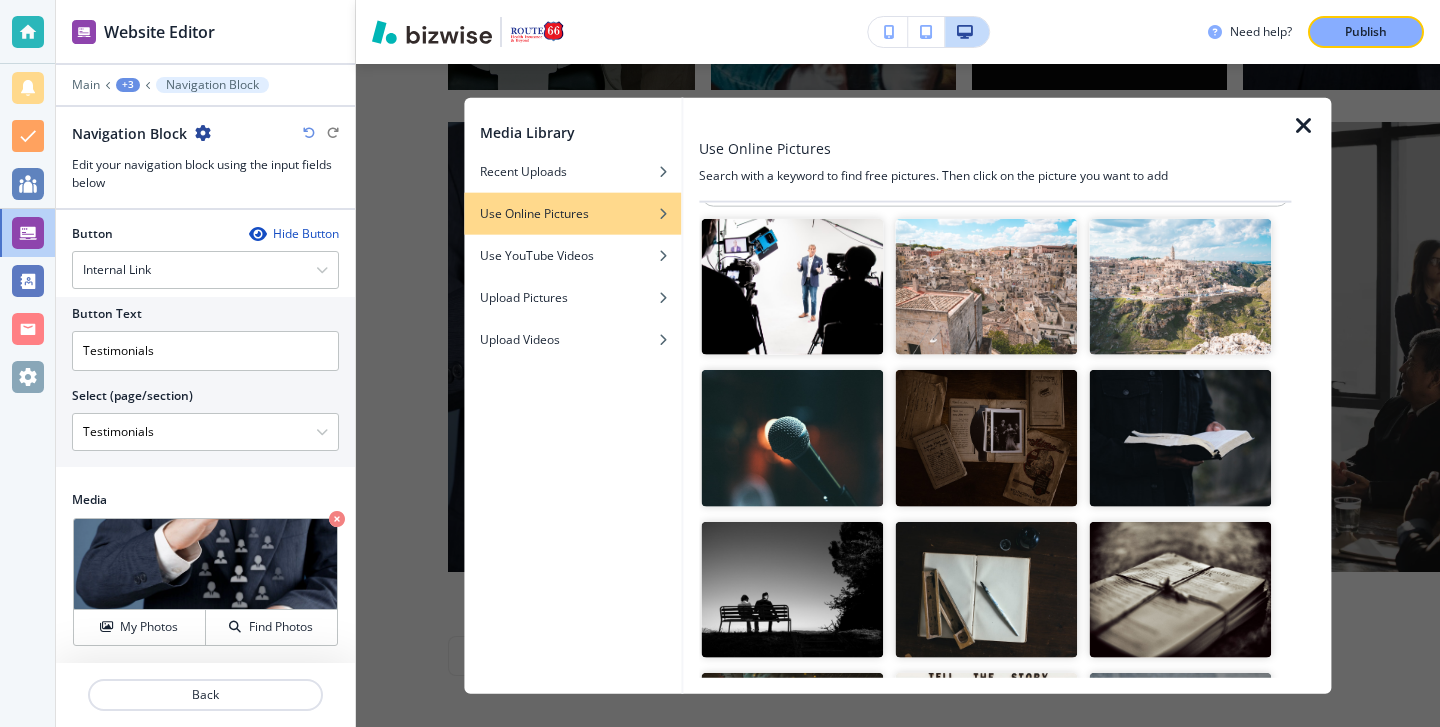 click at bounding box center [792, 438] 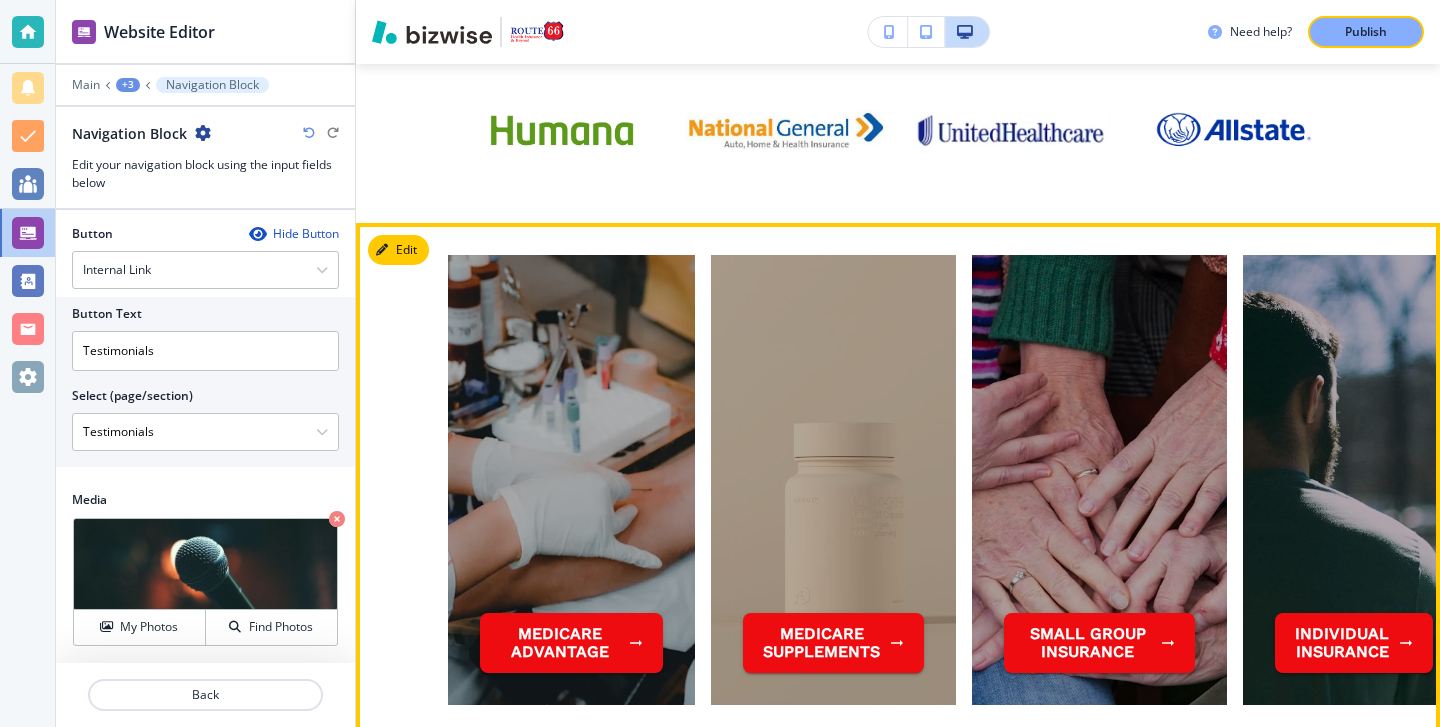 scroll, scrollTop: 1795, scrollLeft: 0, axis: vertical 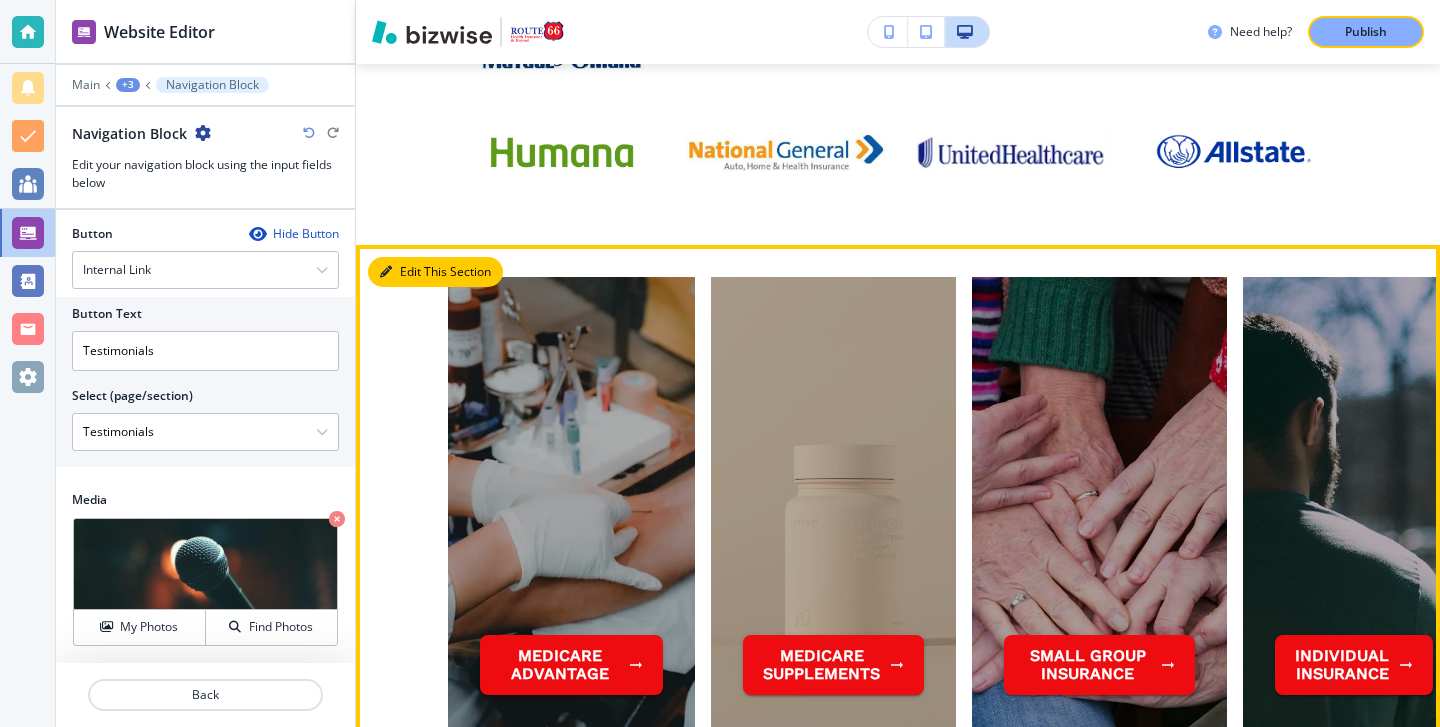 click on "Edit This Section" at bounding box center (435, 272) 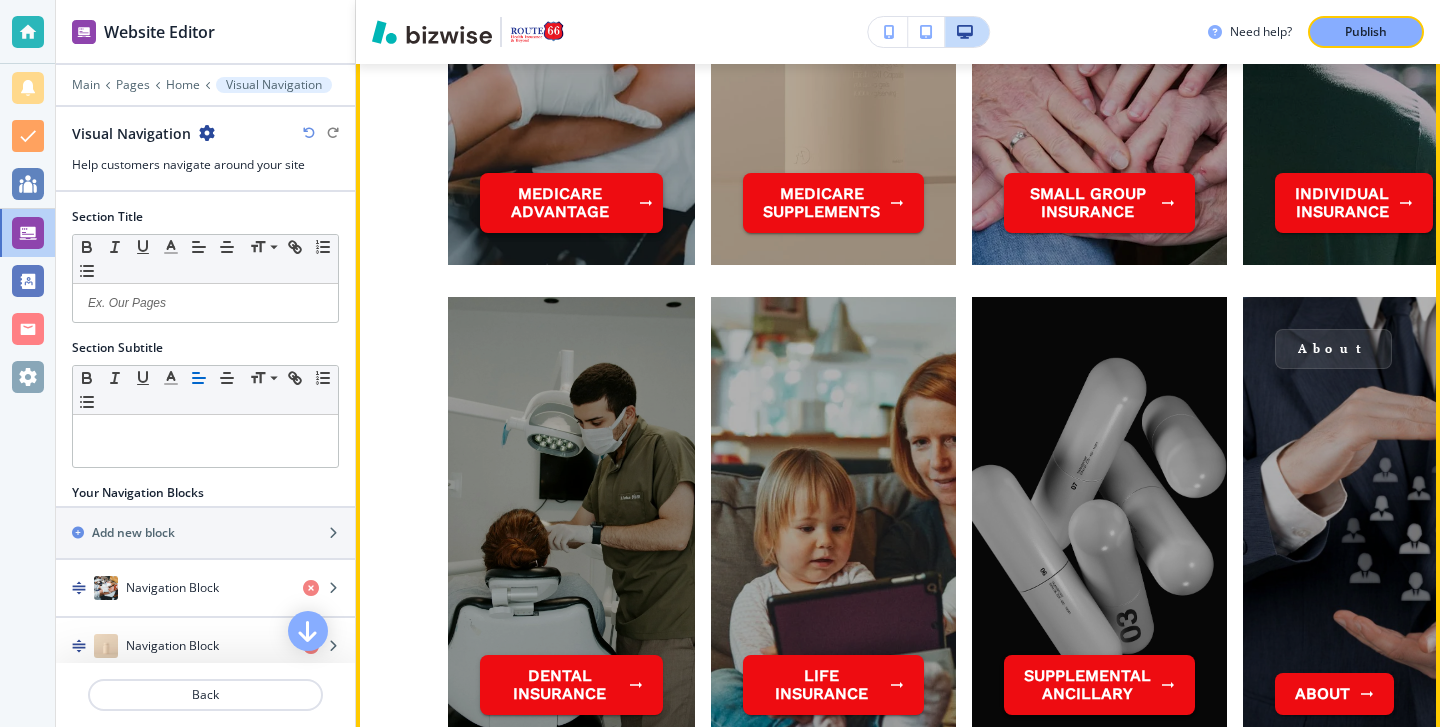 scroll, scrollTop: 2330, scrollLeft: 0, axis: vertical 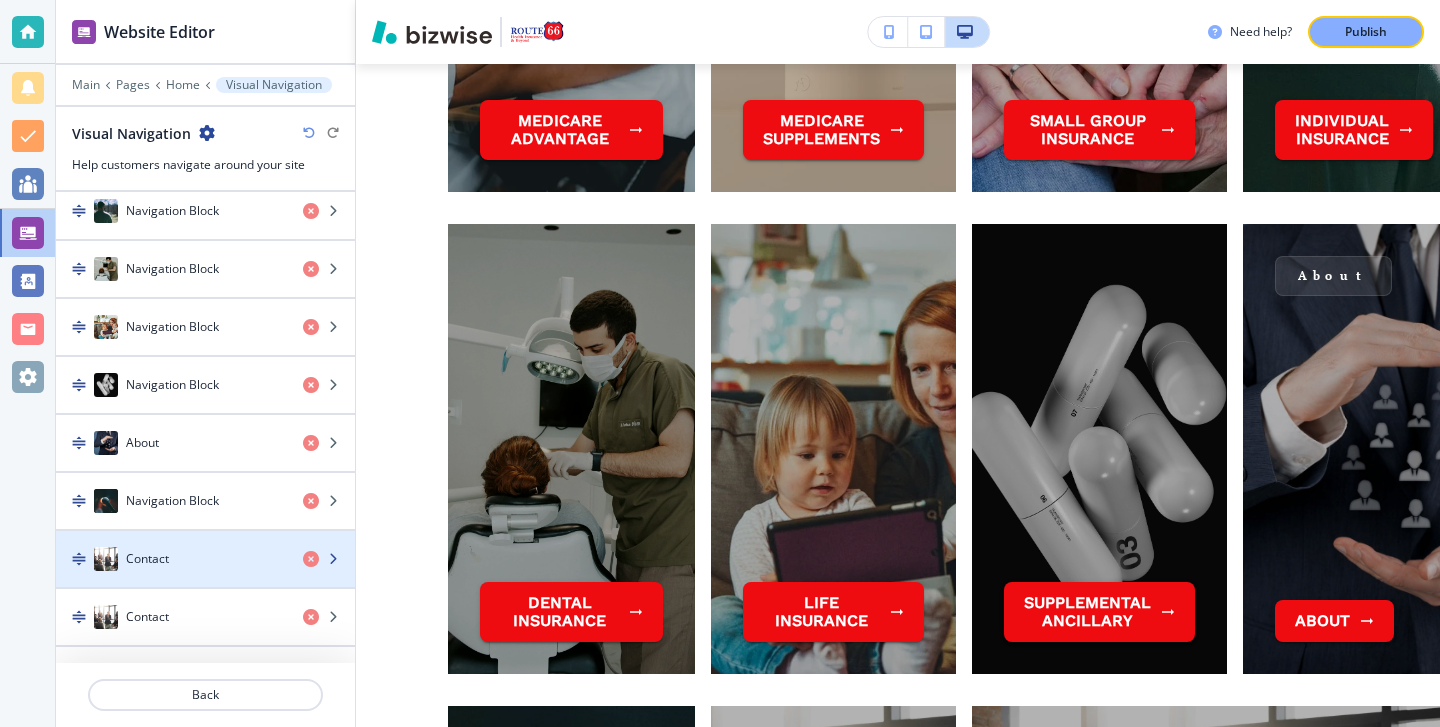 click on "Contact" at bounding box center (171, 559) 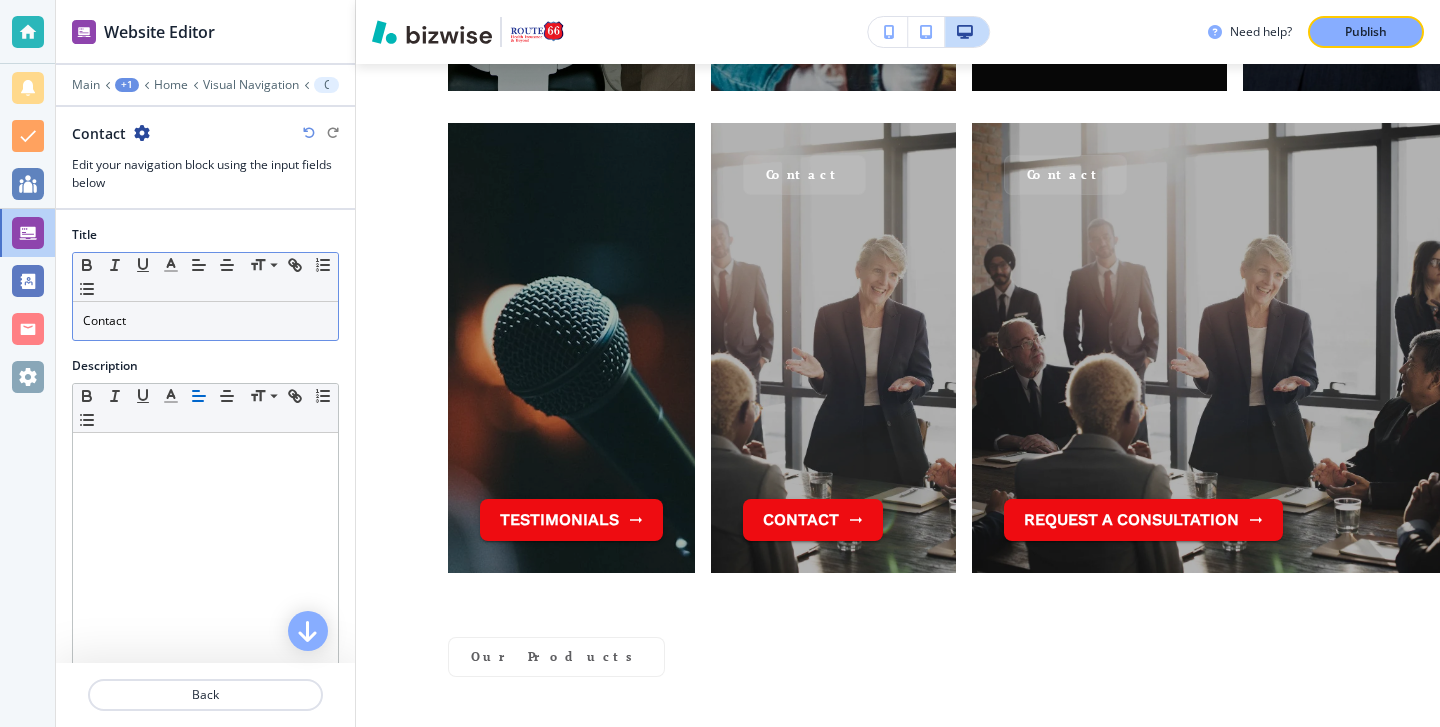 scroll, scrollTop: 2914, scrollLeft: 0, axis: vertical 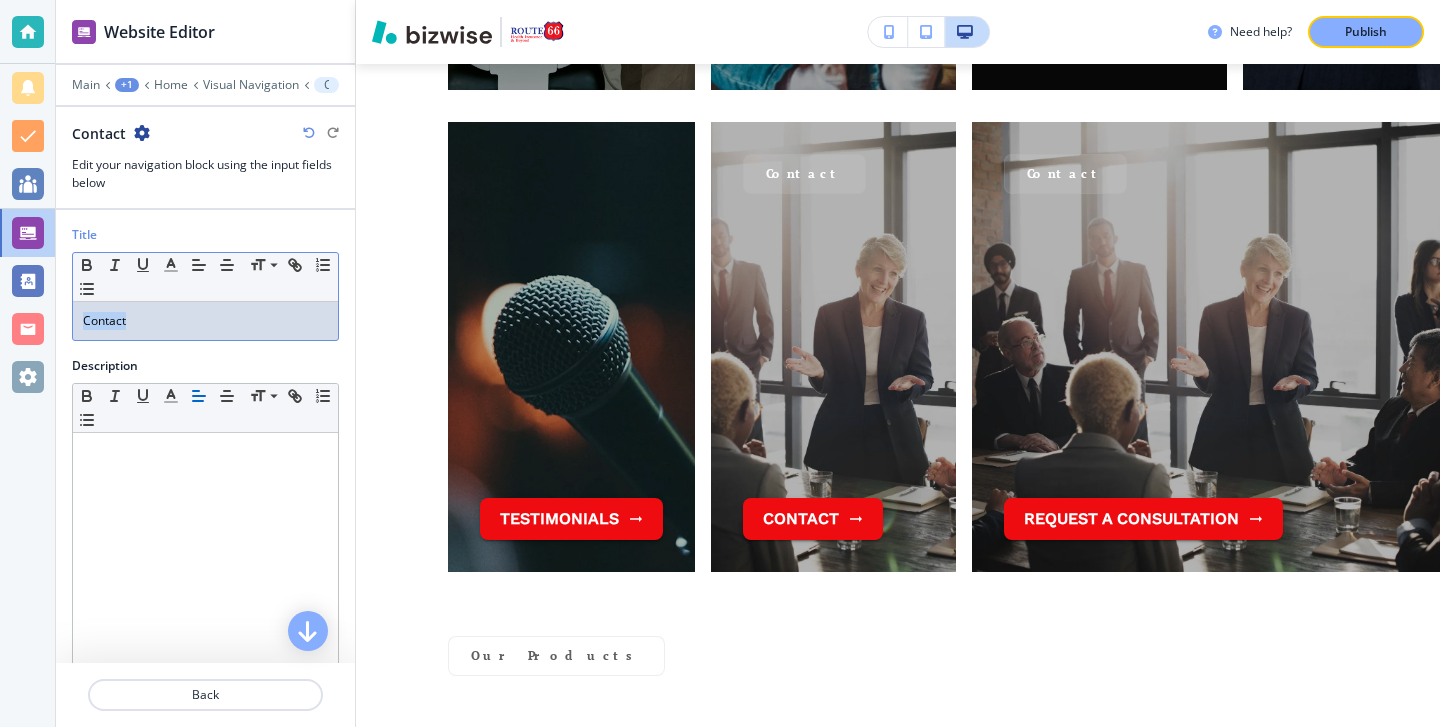 drag, startPoint x: 207, startPoint y: 333, endPoint x: 64, endPoint y: 315, distance: 144.12842 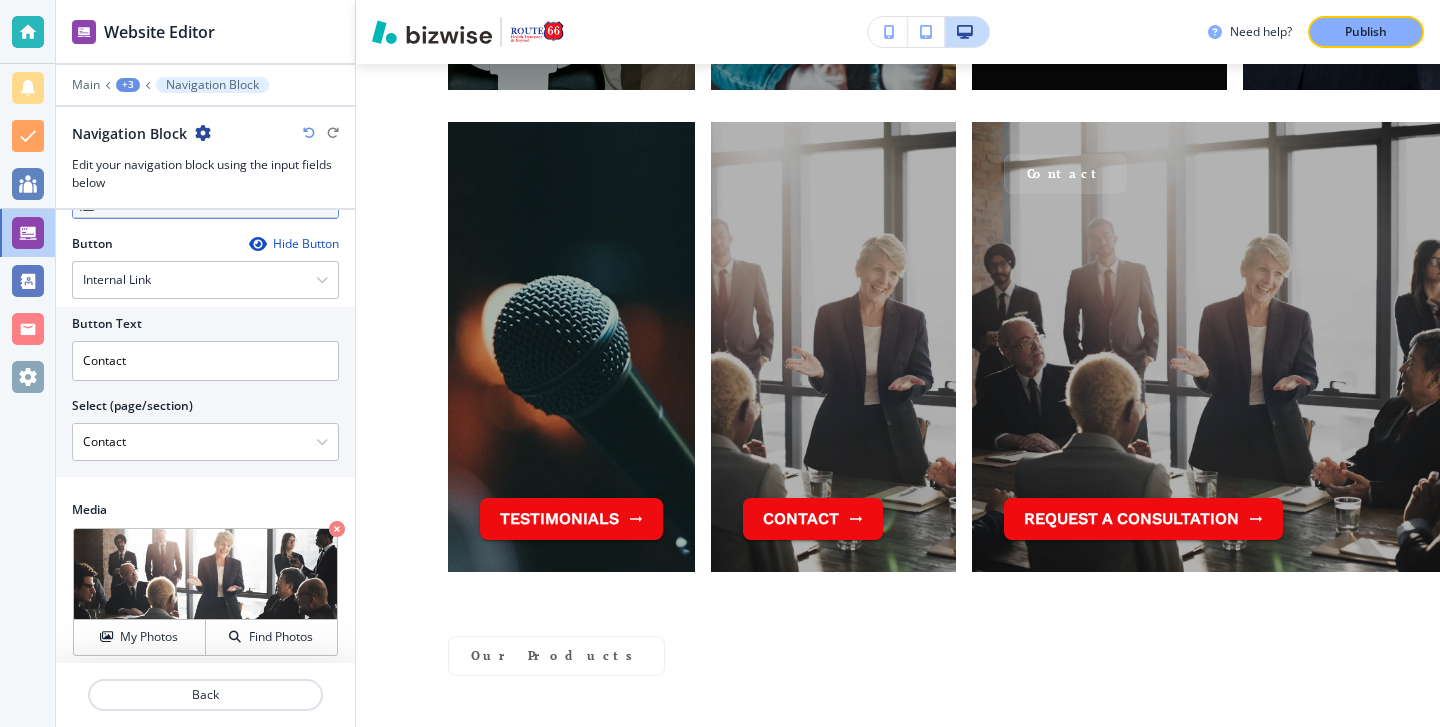 scroll, scrollTop: 485, scrollLeft: 0, axis: vertical 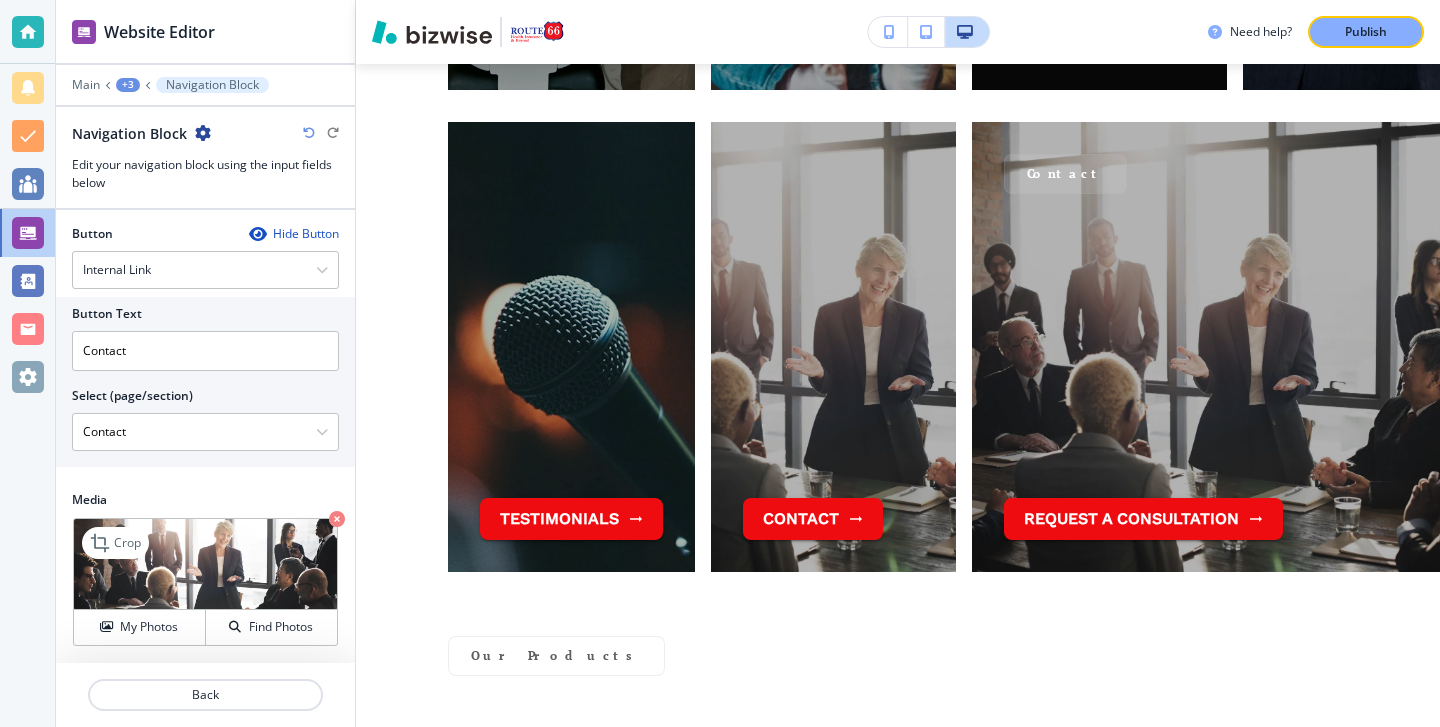 click at bounding box center [205, 564] 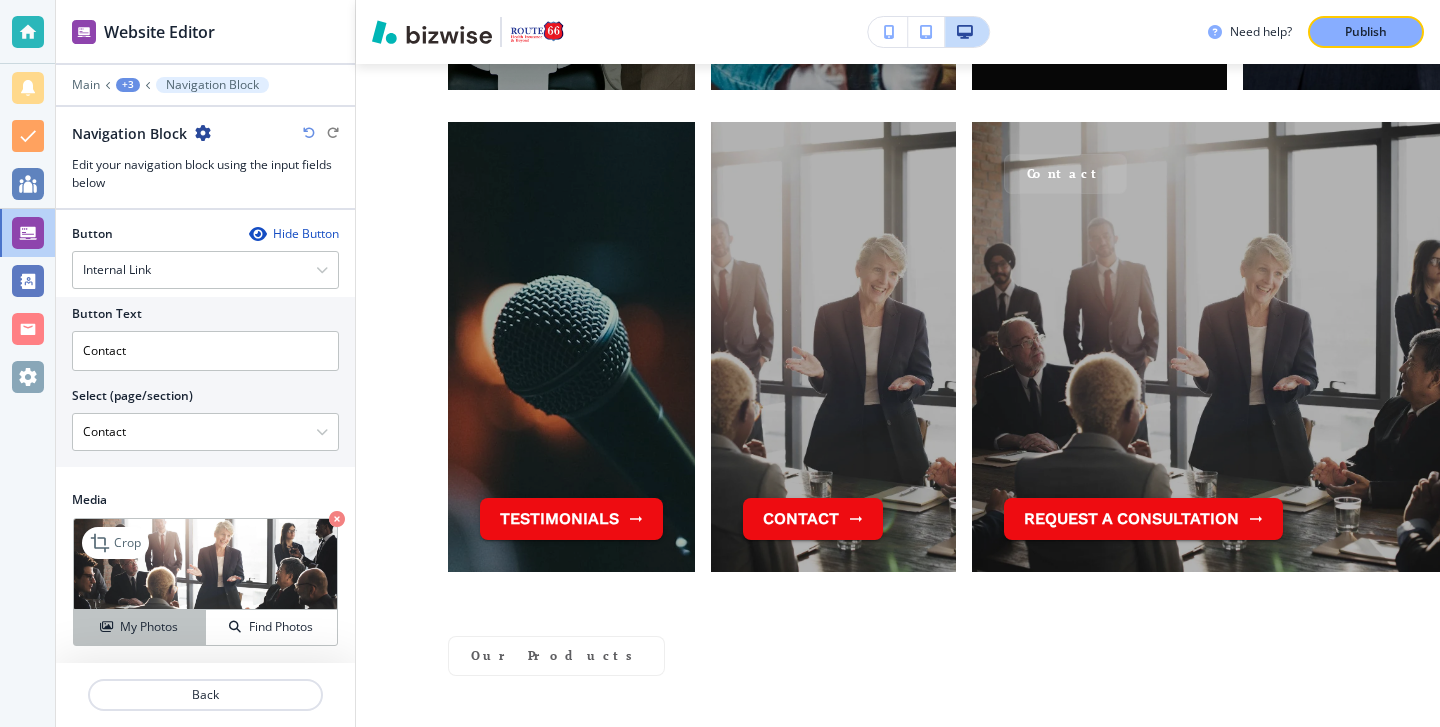 click on "My Photos" at bounding box center [149, 627] 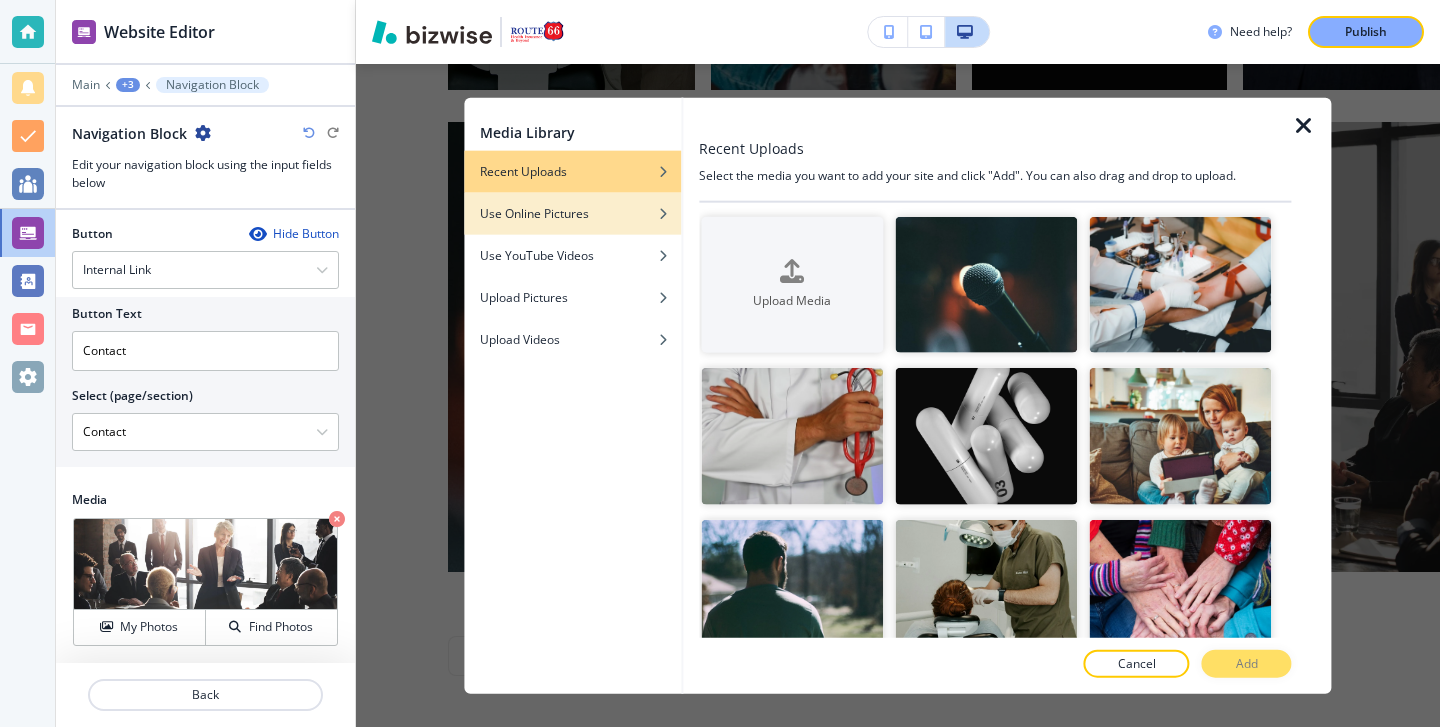 click on "Use Online Pictures" at bounding box center [534, 213] 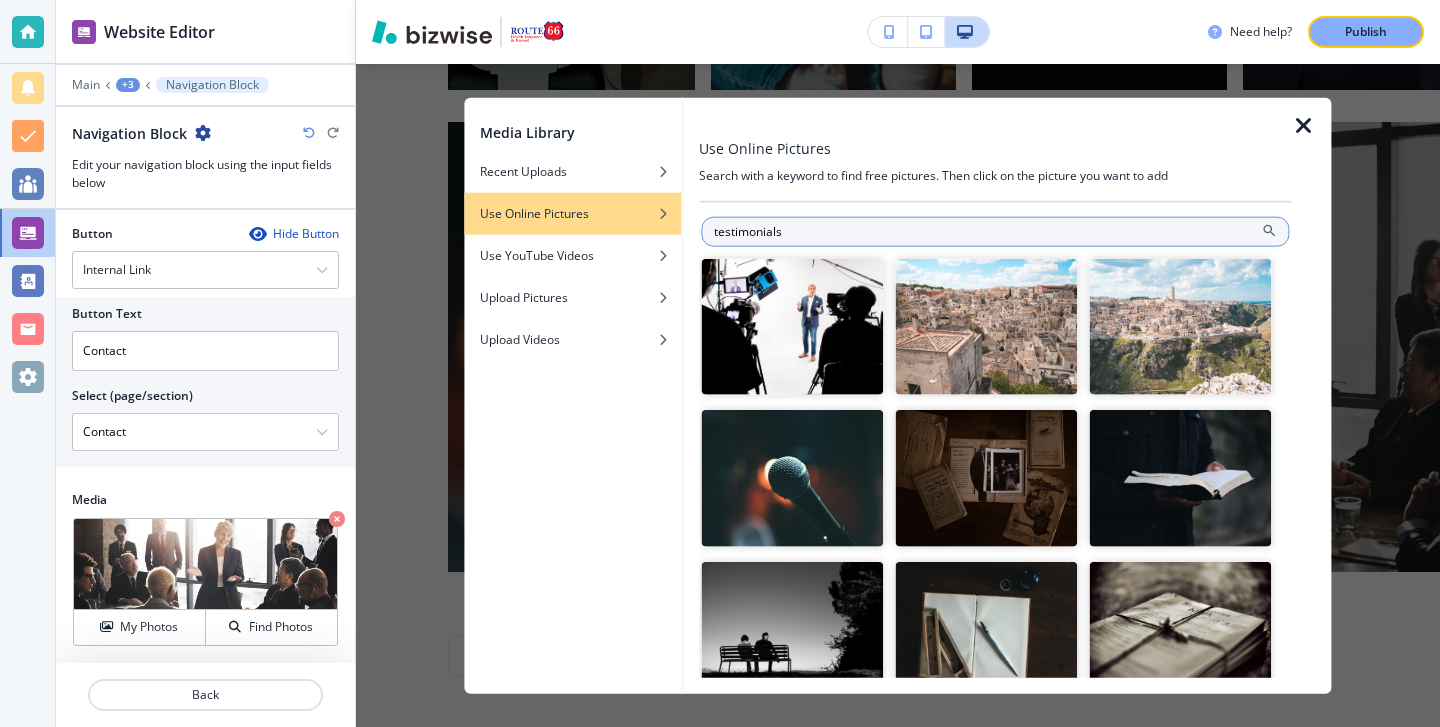 drag, startPoint x: 835, startPoint y: 216, endPoint x: 837, endPoint y: 236, distance: 20.09975 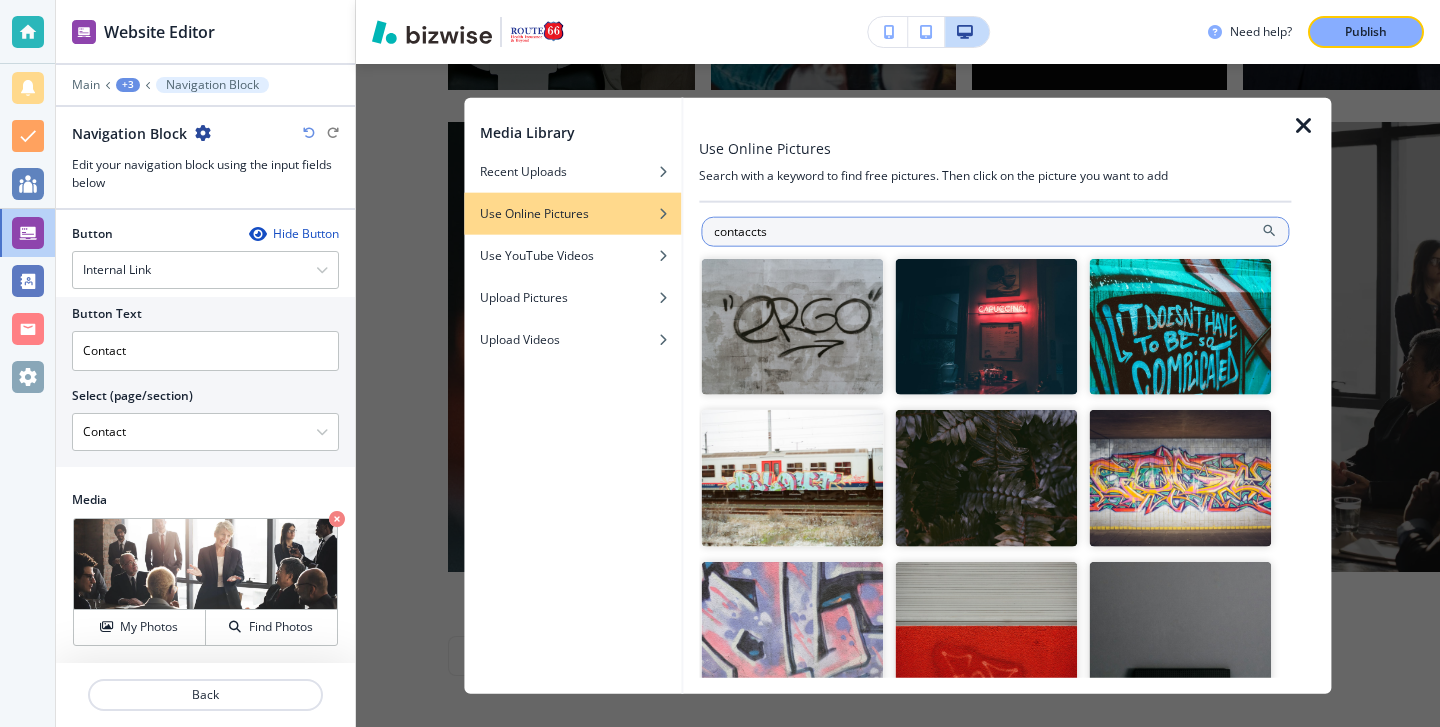 click on "contaccts" at bounding box center [995, 231] 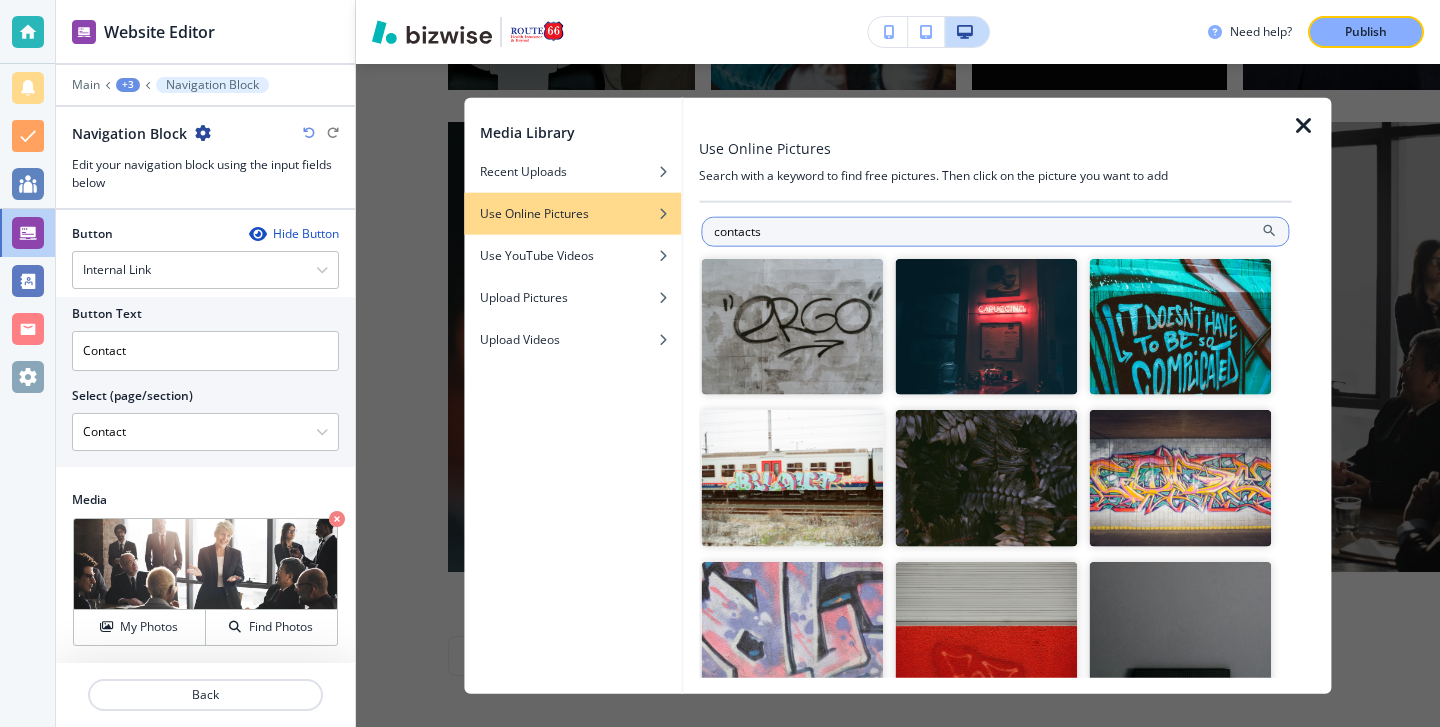 type on "contacts" 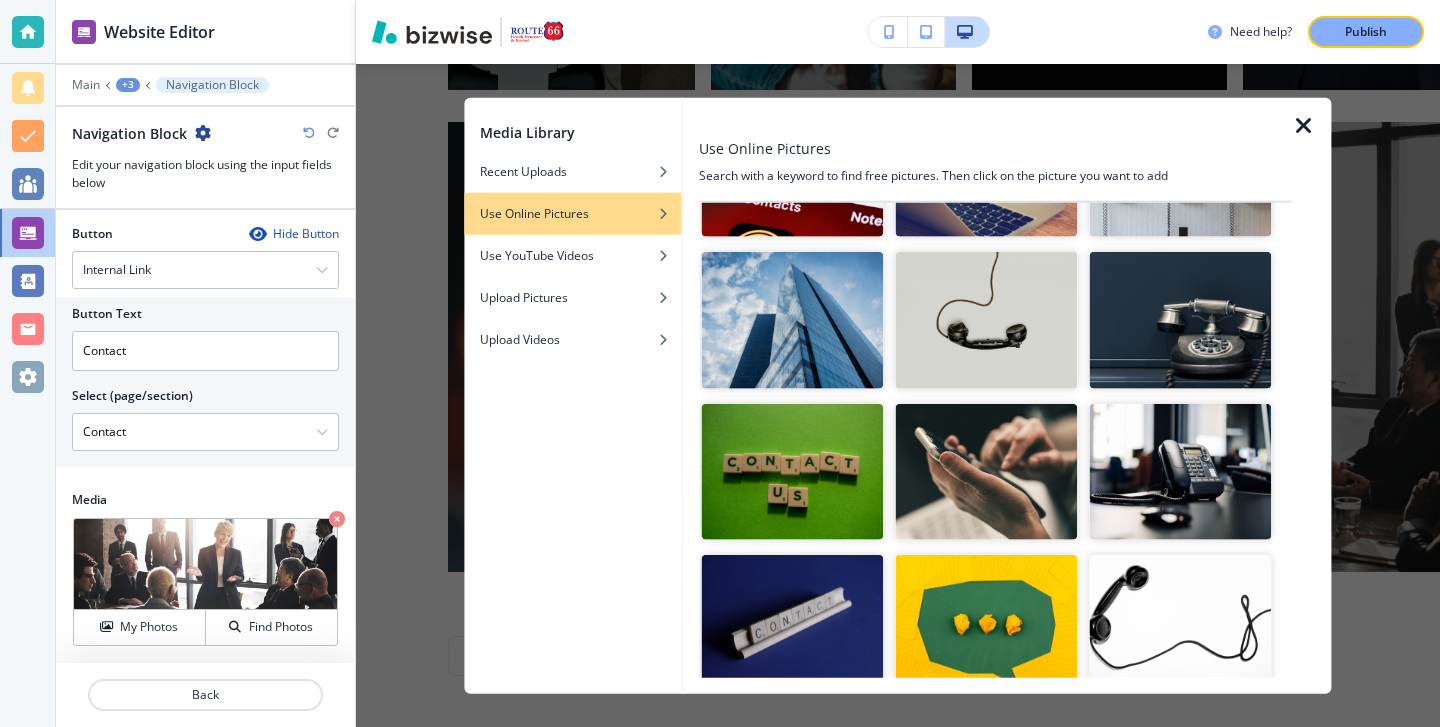 scroll, scrollTop: 204, scrollLeft: 0, axis: vertical 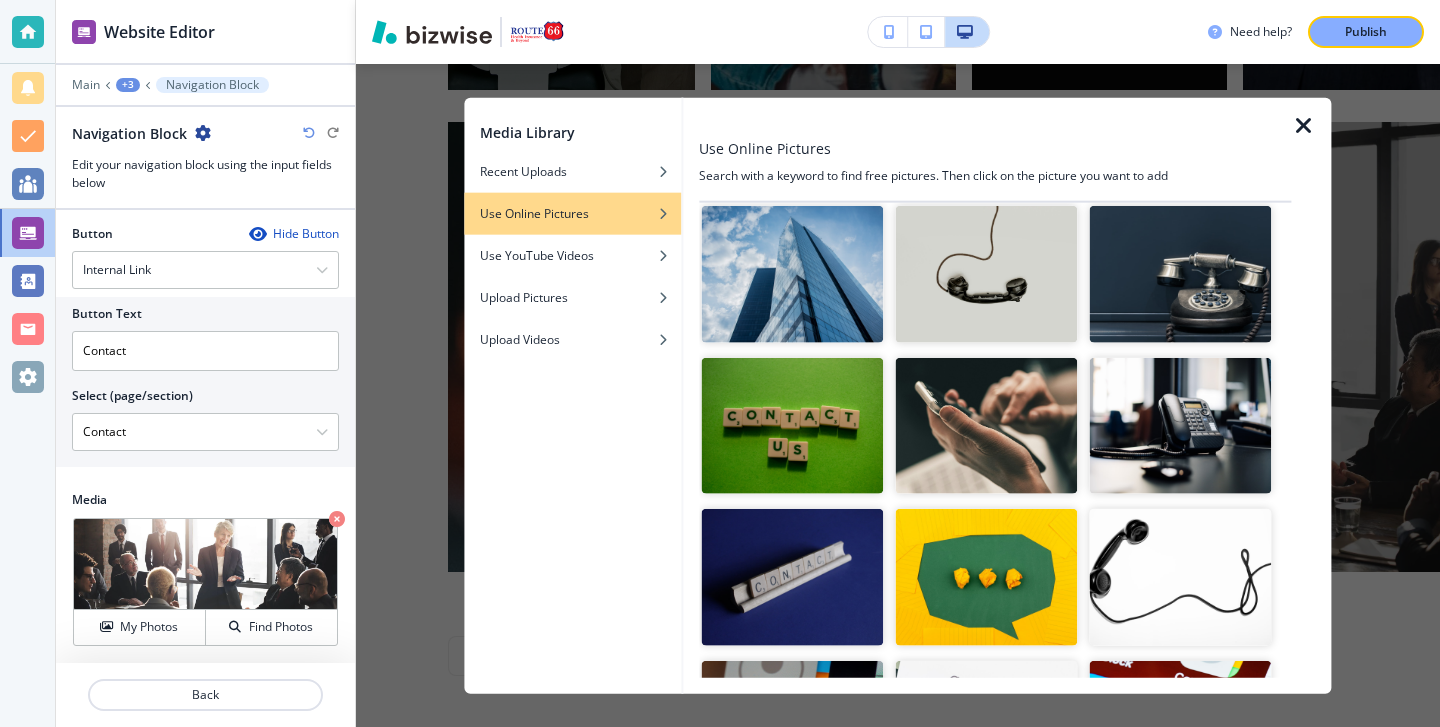 click at bounding box center (1181, 274) 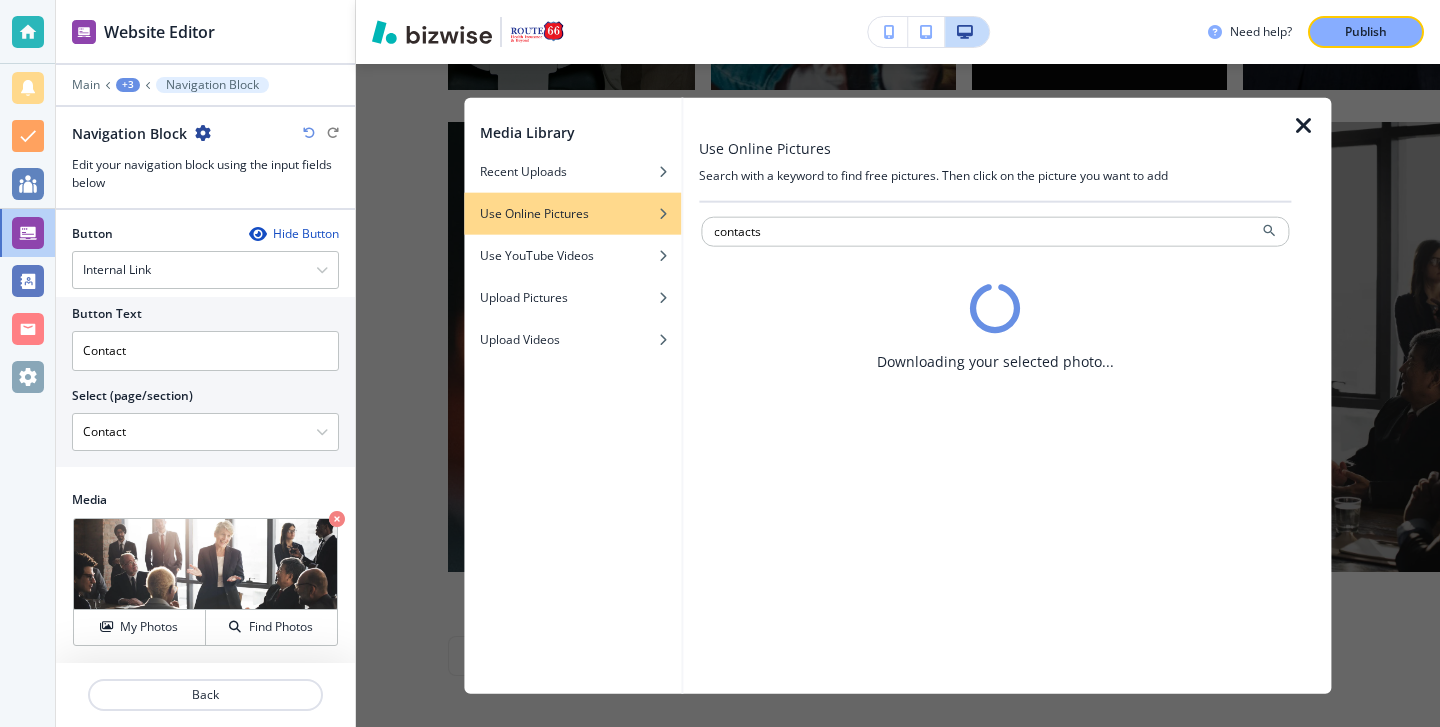 scroll, scrollTop: 0, scrollLeft: 0, axis: both 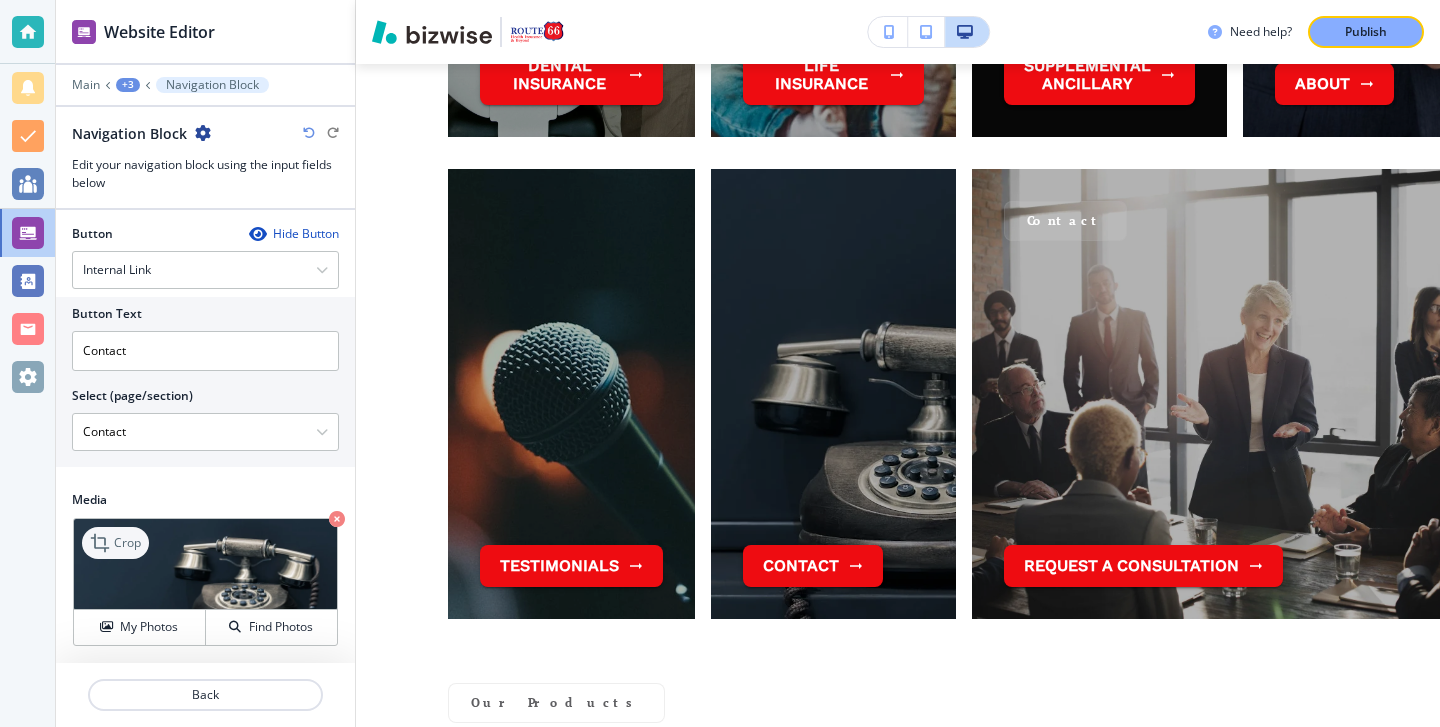 click on "Crop" at bounding box center (115, 543) 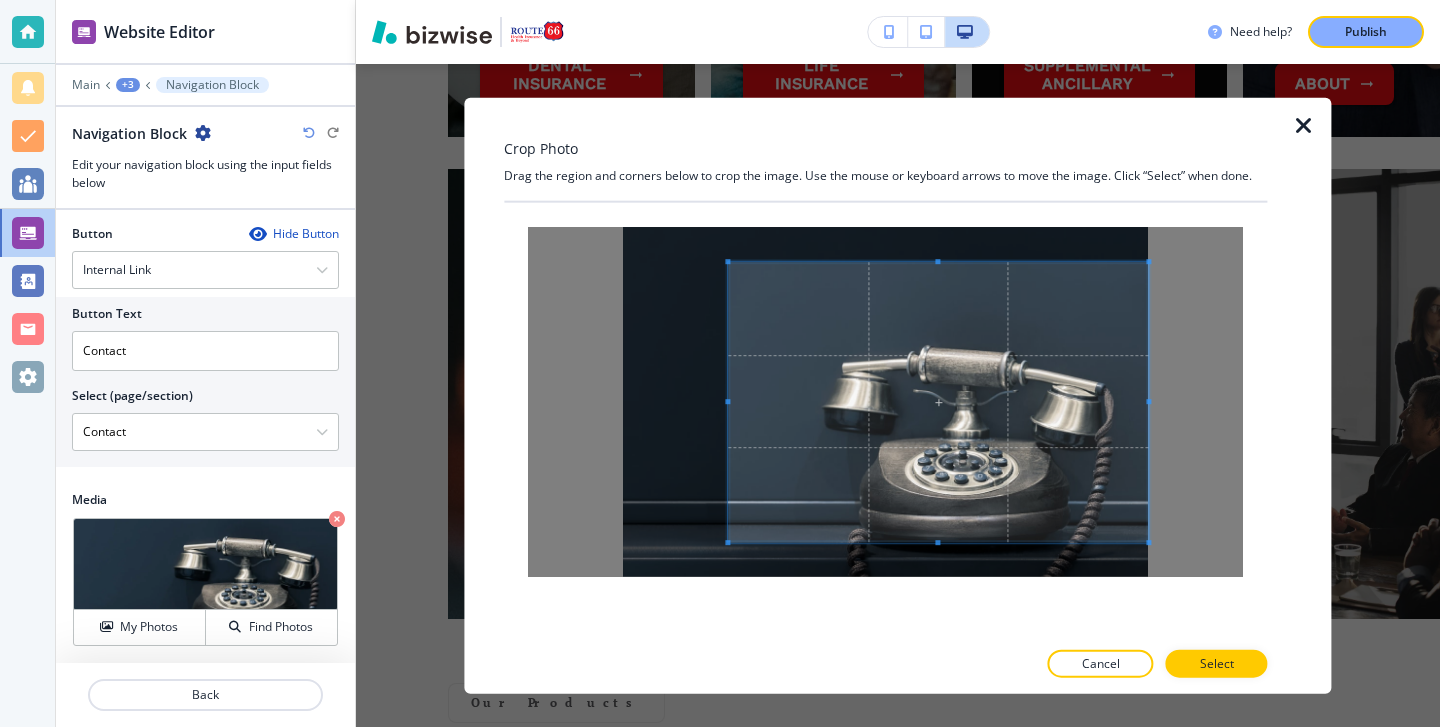 click at bounding box center [938, 402] 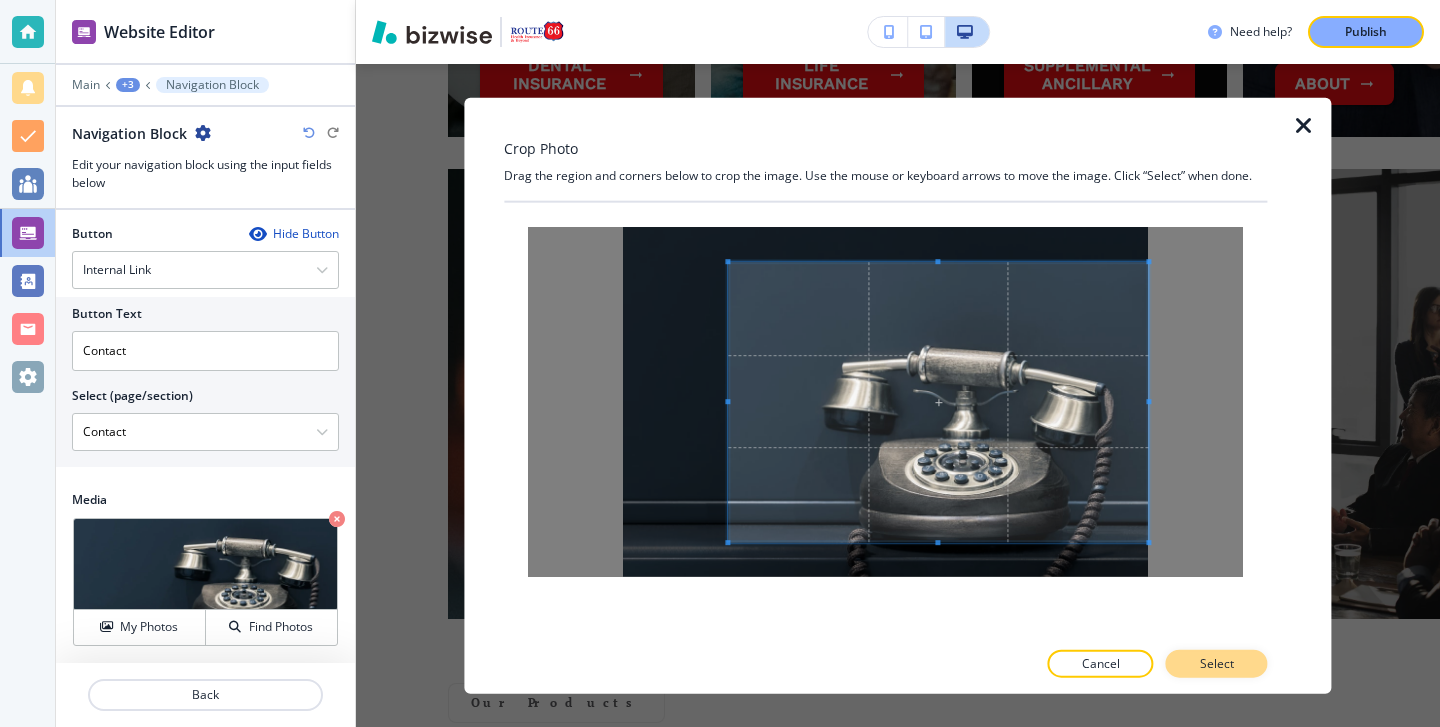 click on "Select" at bounding box center (1217, 664) 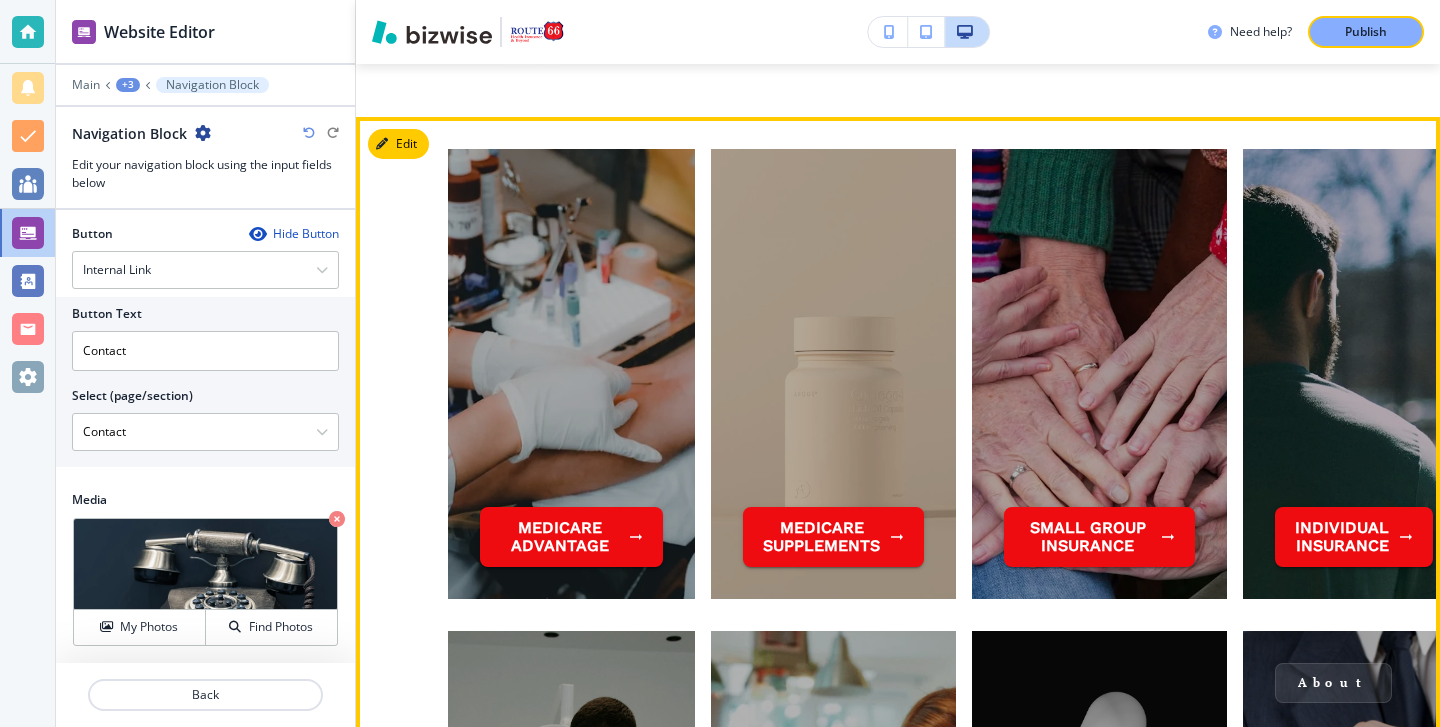 scroll, scrollTop: 1867, scrollLeft: 0, axis: vertical 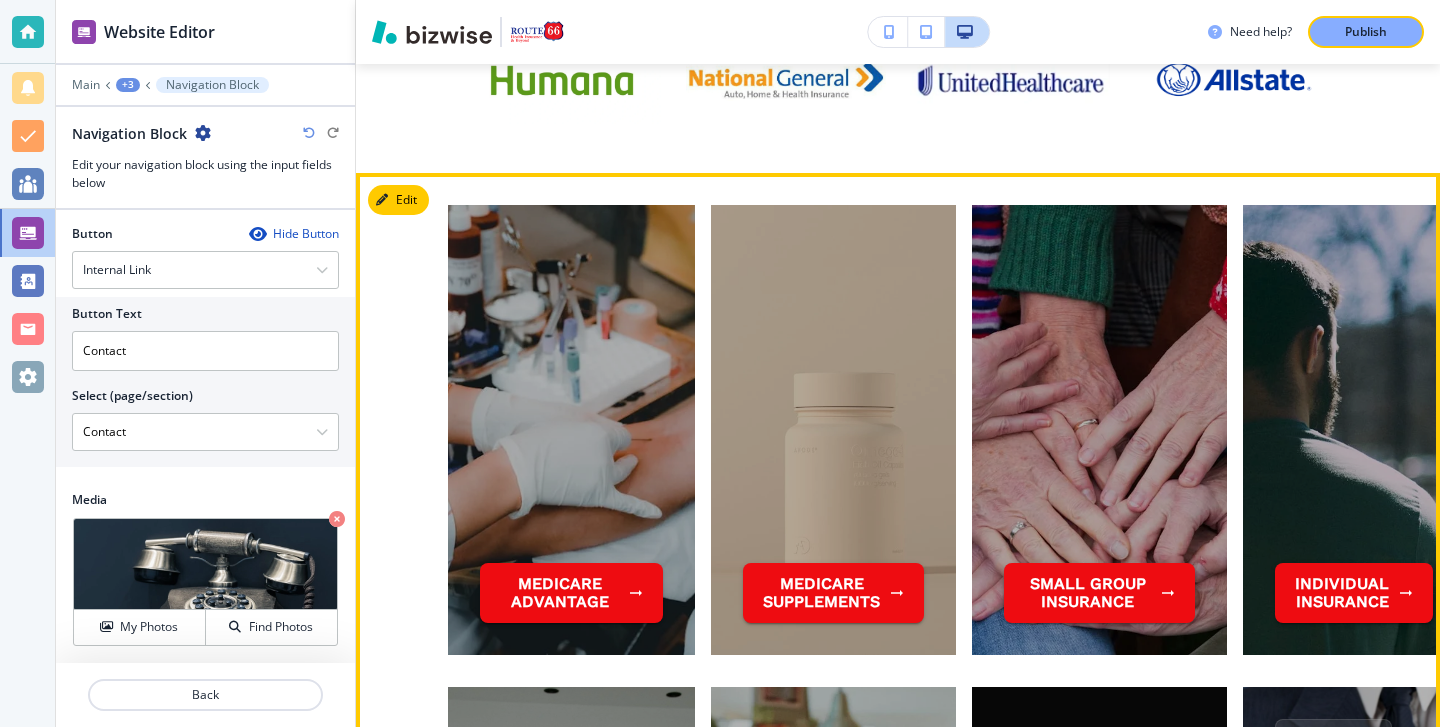 click on "Edit" at bounding box center [398, 200] 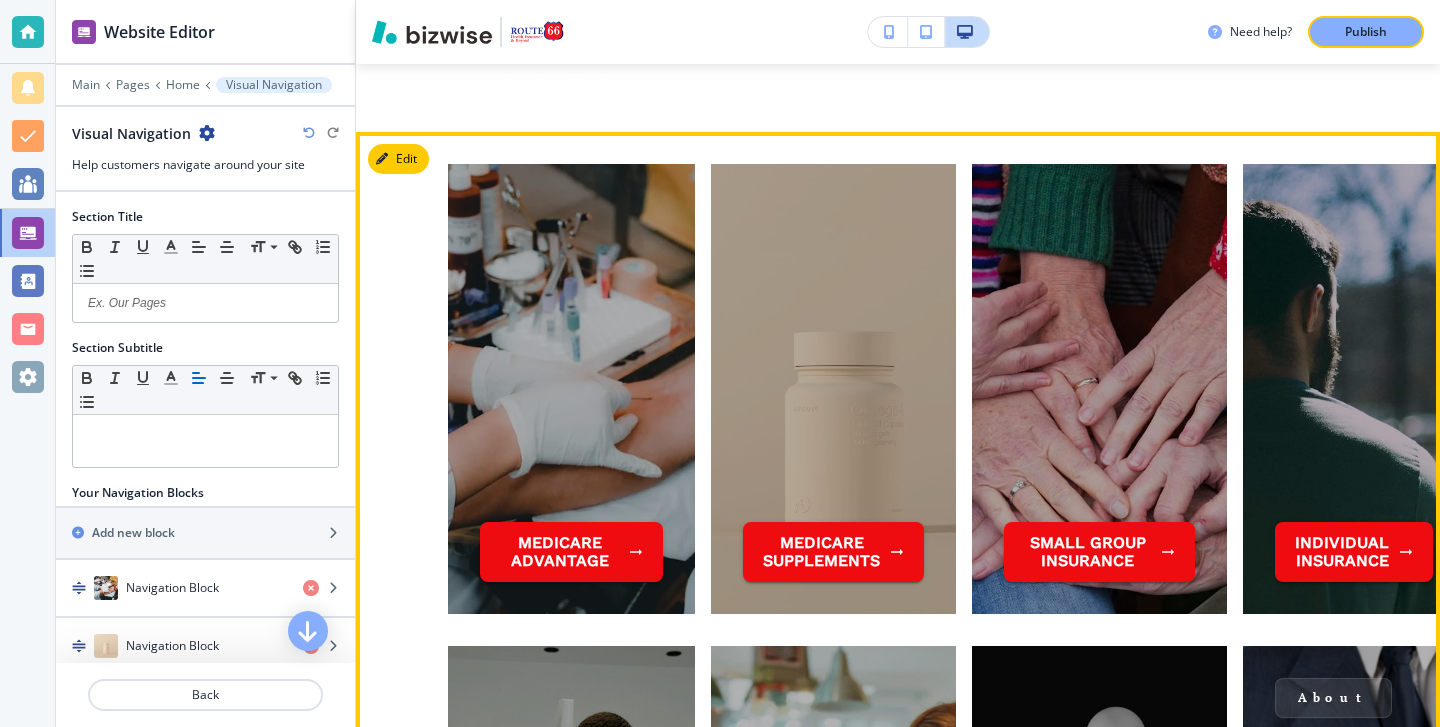 scroll, scrollTop: 1918, scrollLeft: 0, axis: vertical 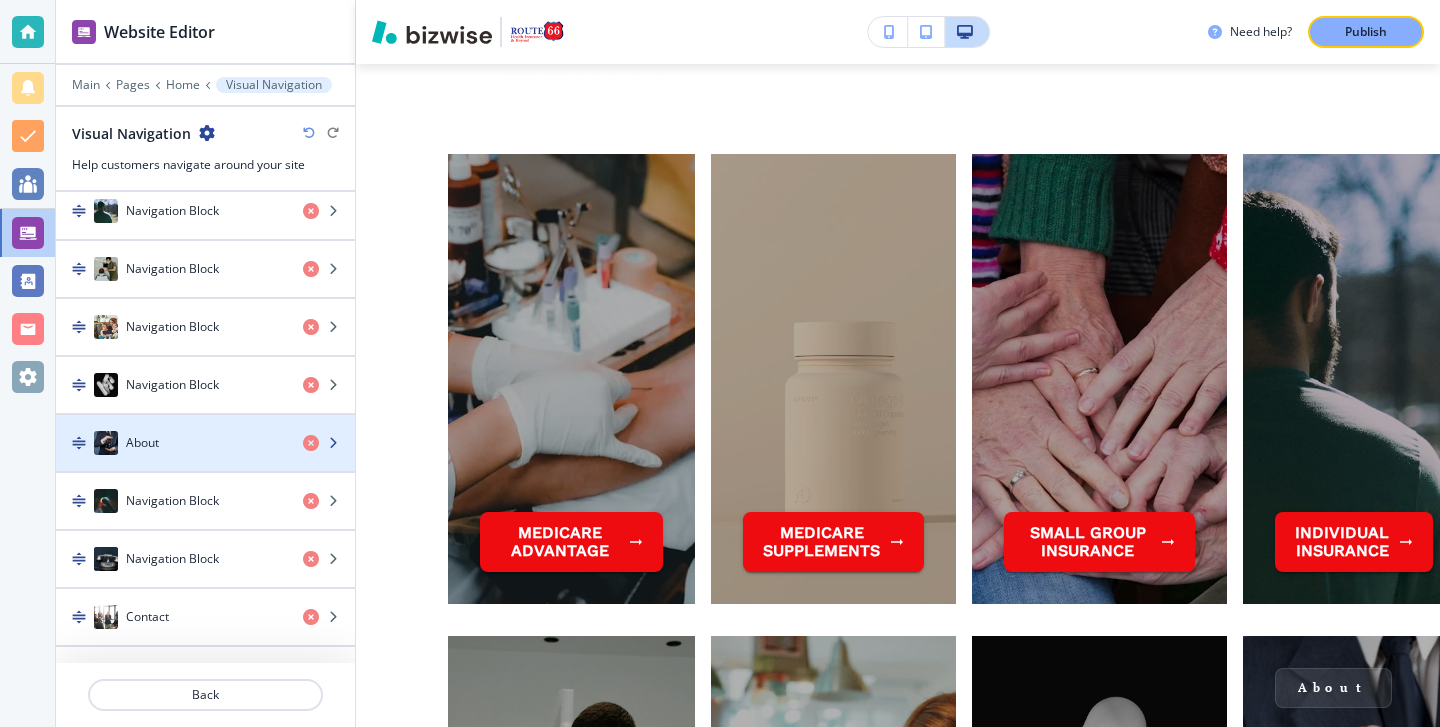 click at bounding box center (205, 463) 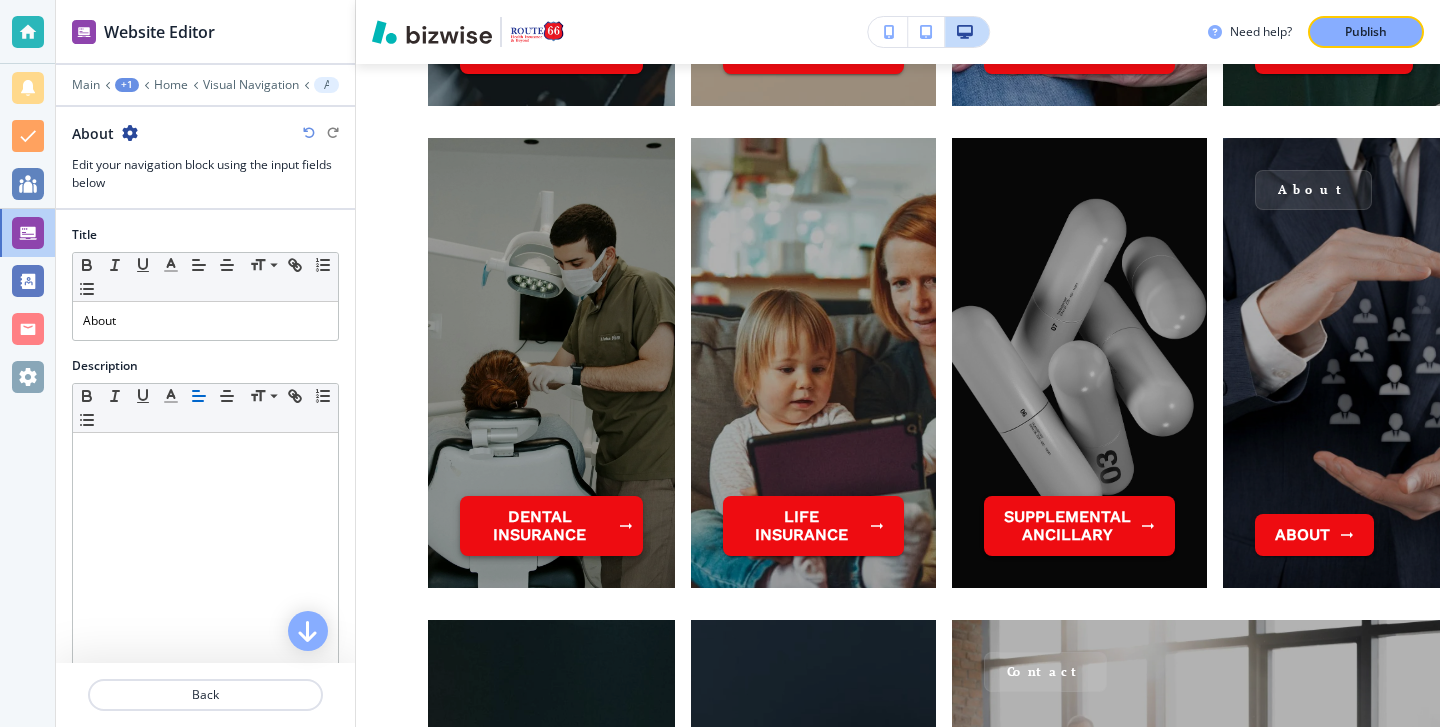scroll, scrollTop: 2432, scrollLeft: 21, axis: both 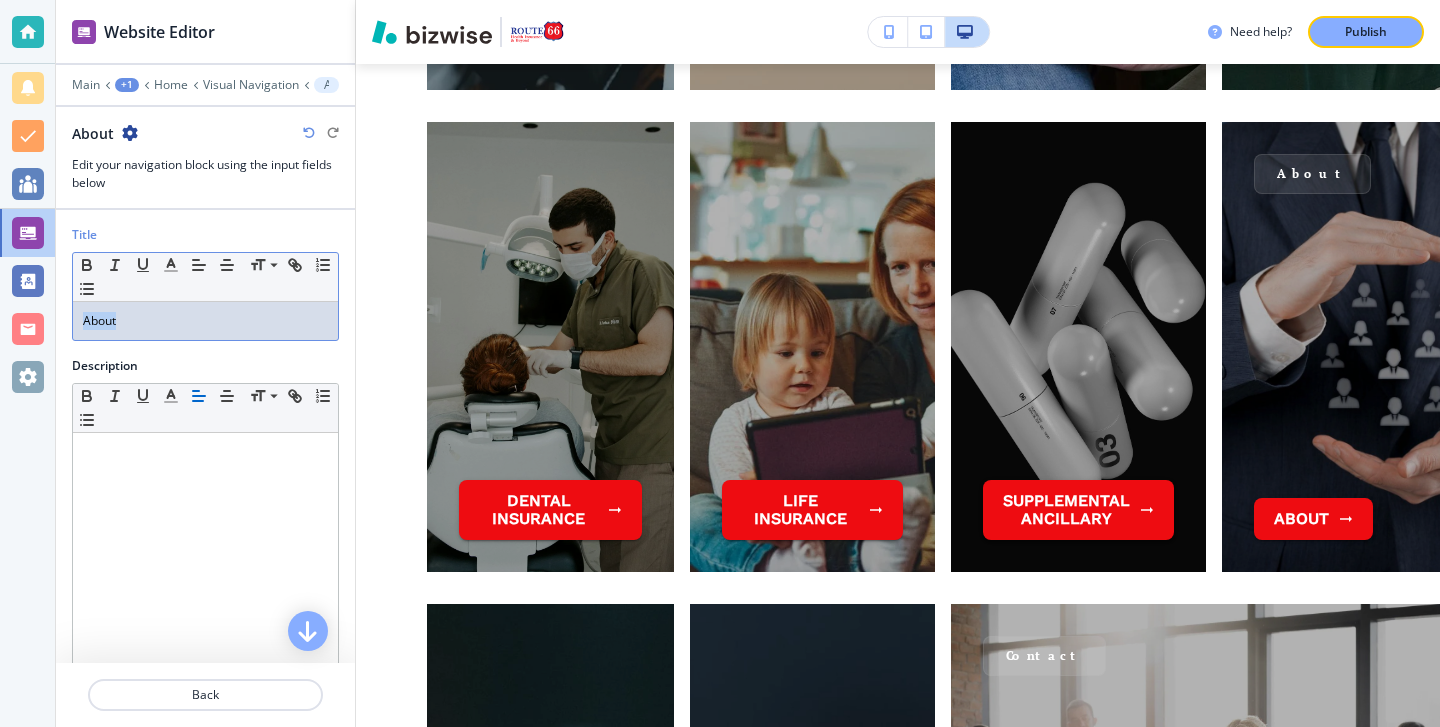 drag, startPoint x: 224, startPoint y: 327, endPoint x: 67, endPoint y: 296, distance: 160.03125 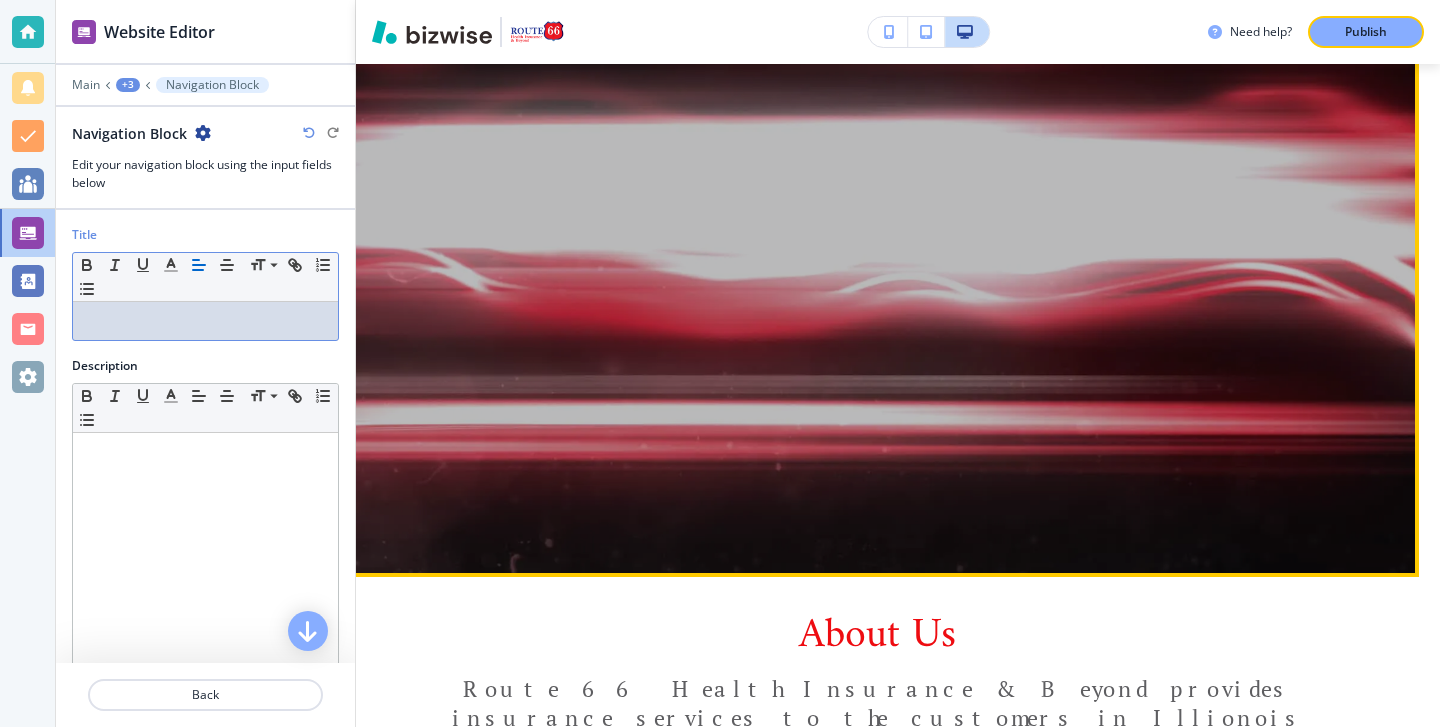 scroll, scrollTop: 0, scrollLeft: 21, axis: horizontal 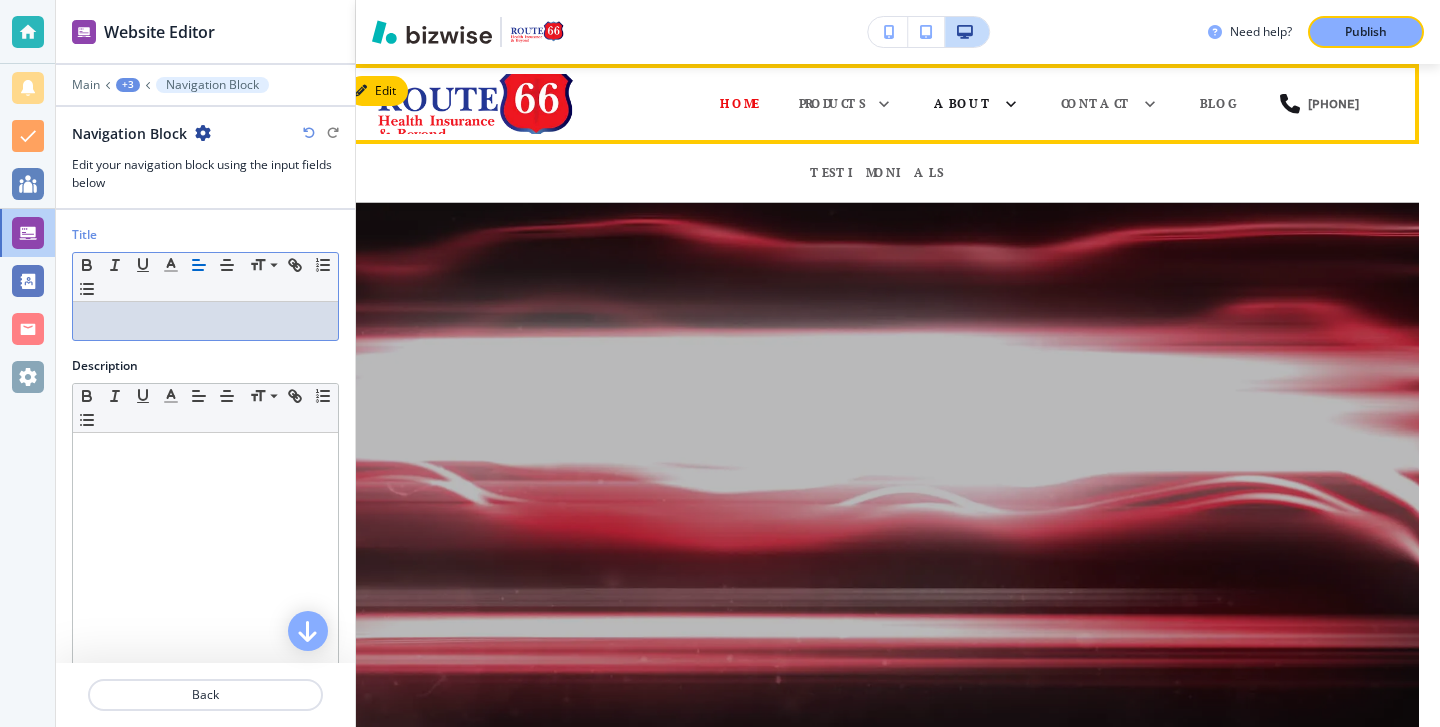 click on "About" at bounding box center [963, 104] 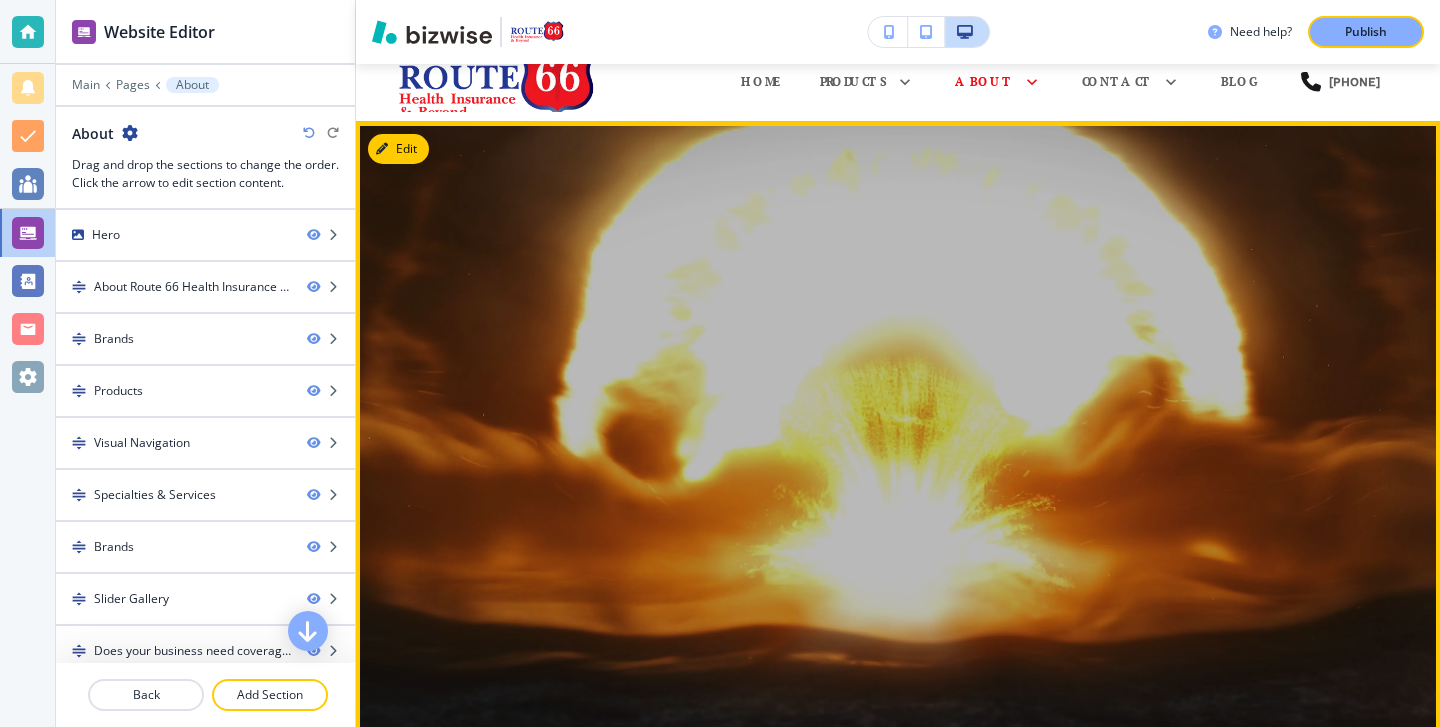scroll, scrollTop: 0, scrollLeft: 0, axis: both 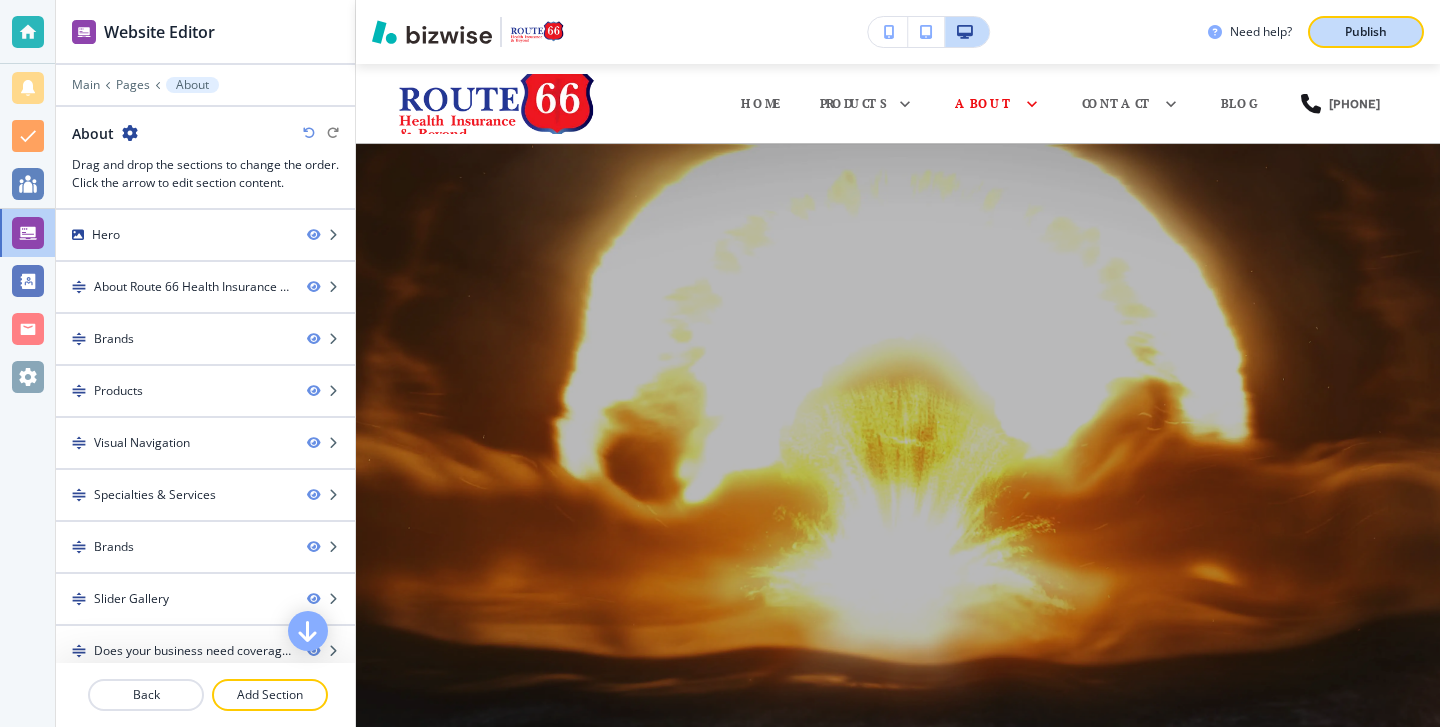 click on "Publish" at bounding box center (1366, 32) 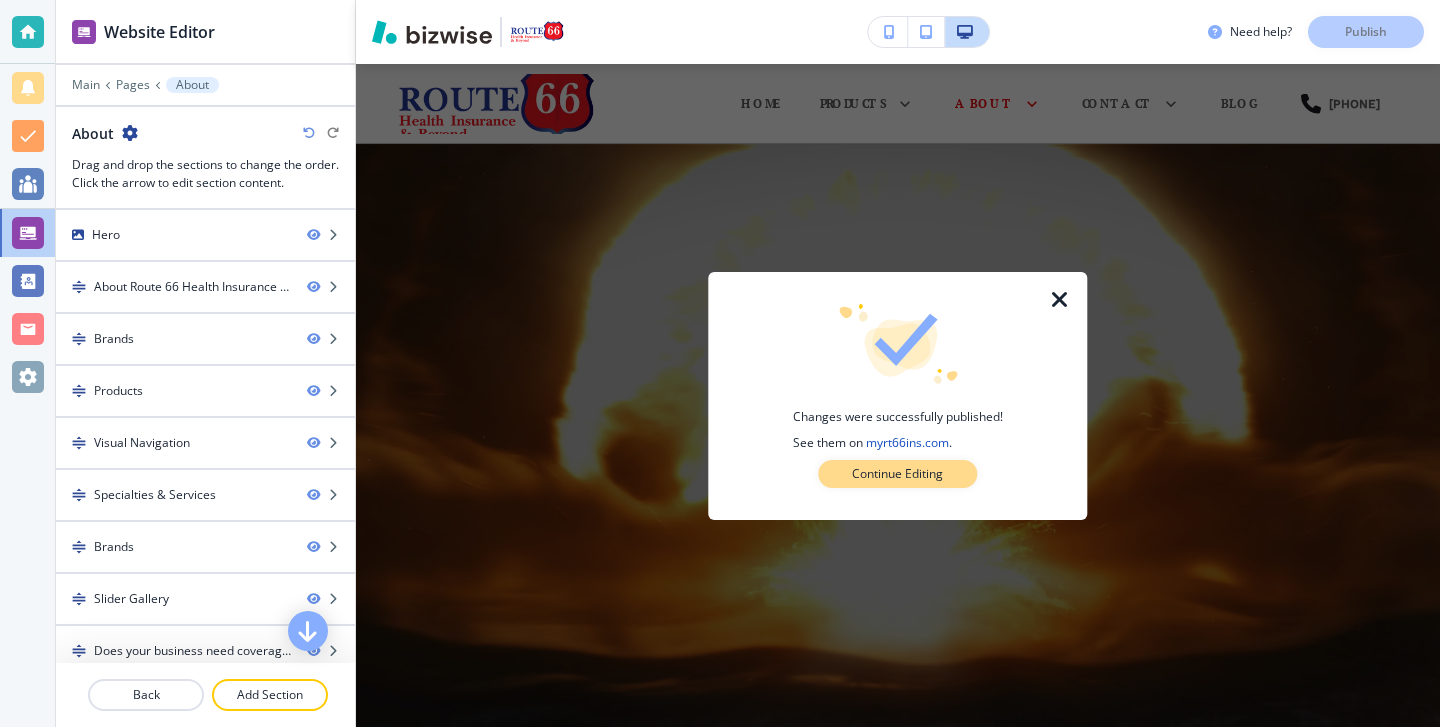 click on "Continue Editing" at bounding box center [897, 474] 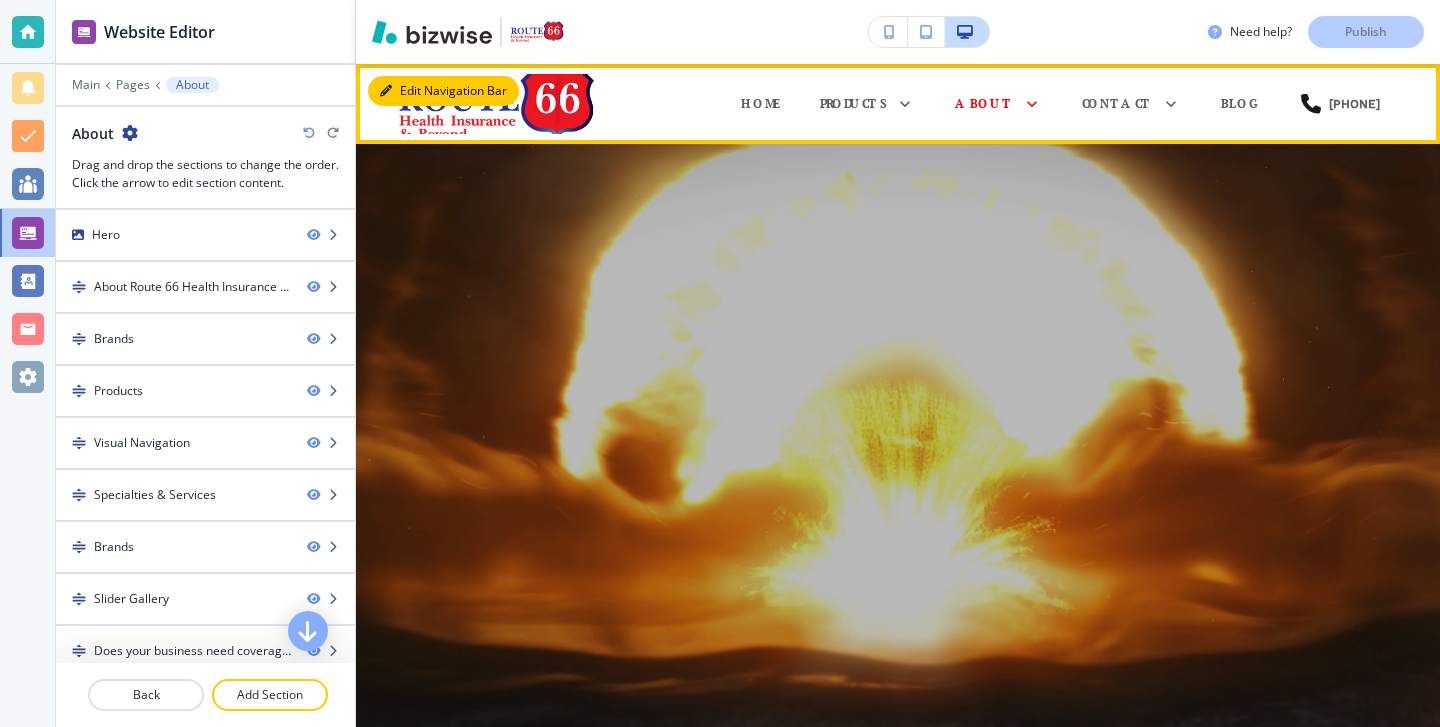click on "Edit Navigation Bar" at bounding box center (443, 91) 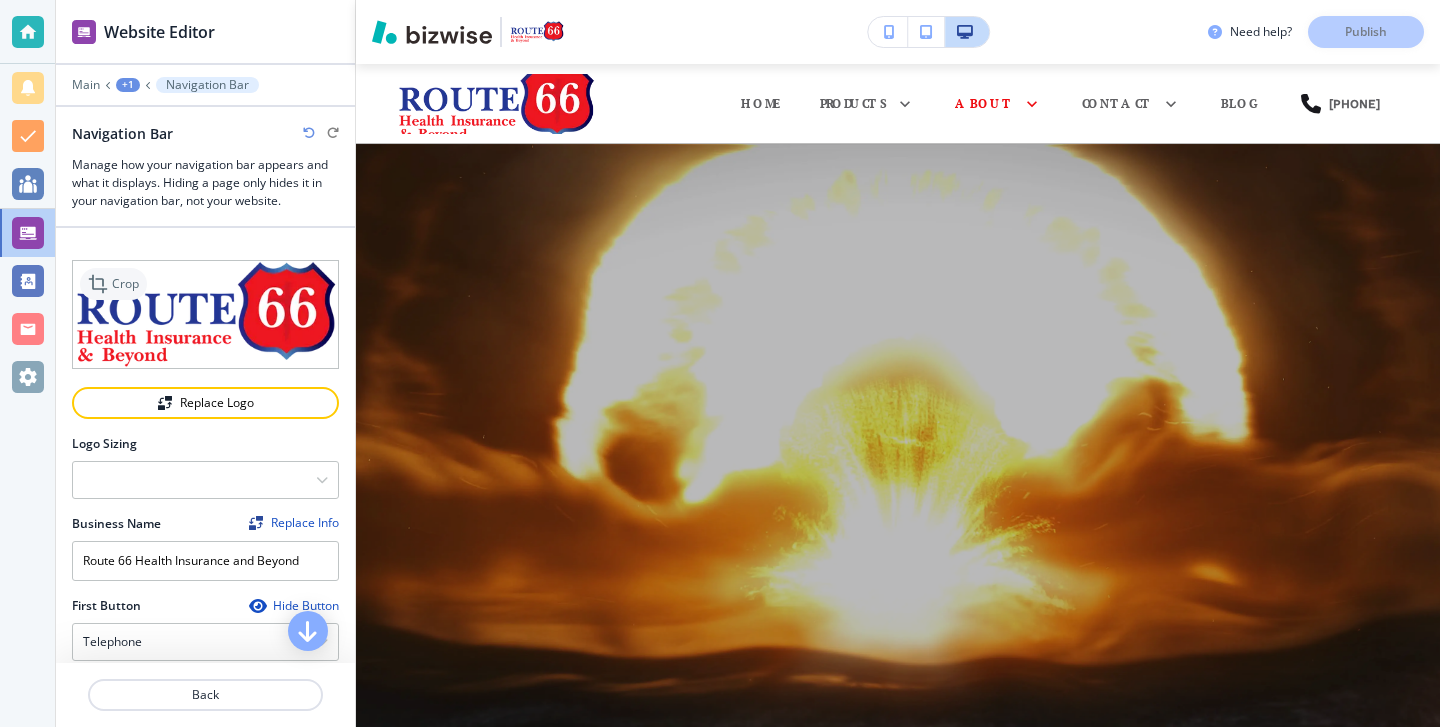 click on "Crop" at bounding box center (113, 284) 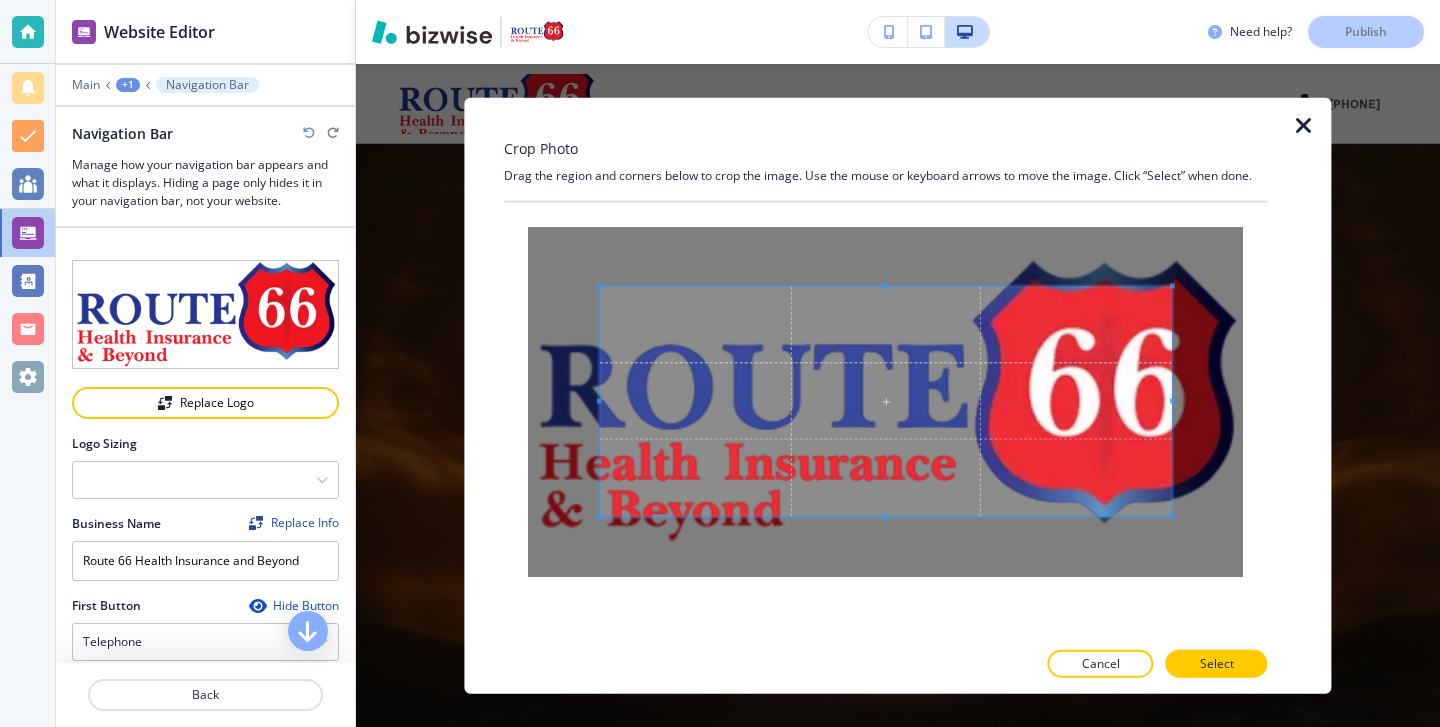 click at bounding box center (1304, 125) 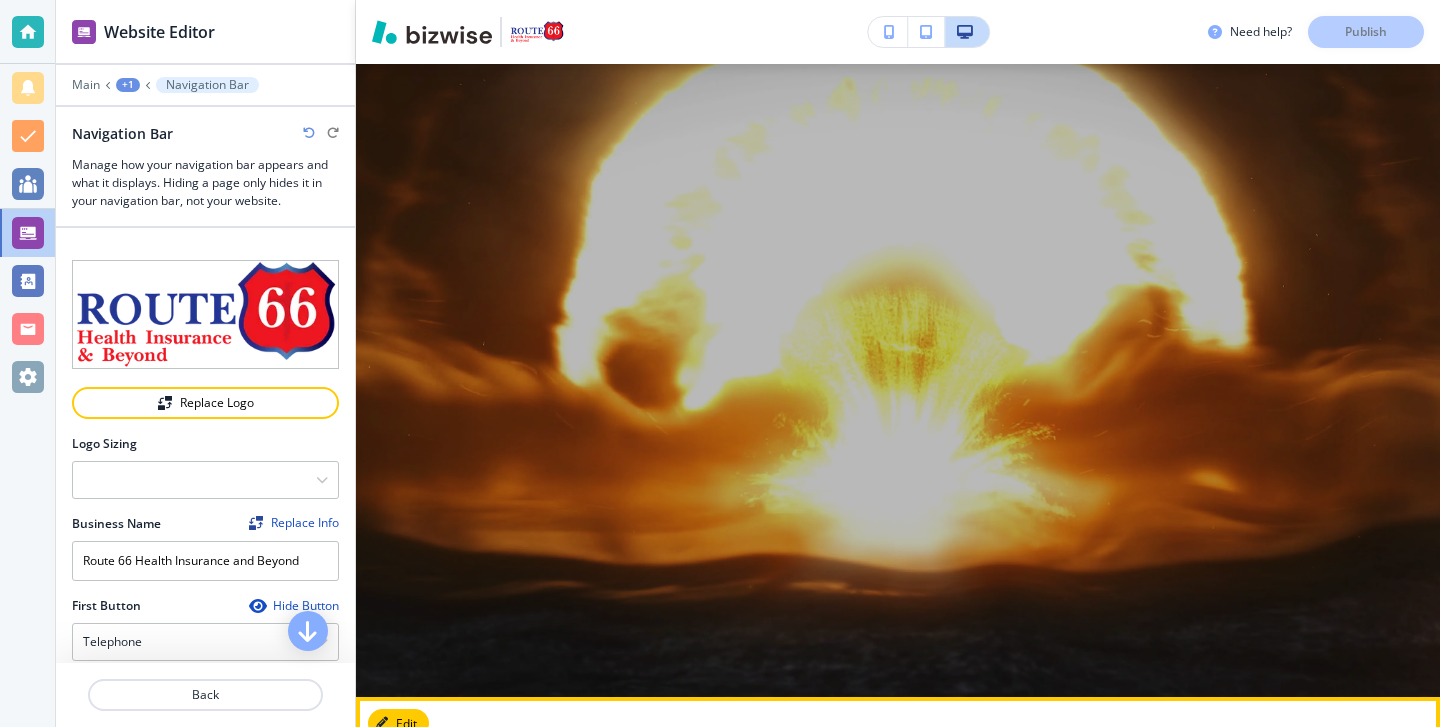 scroll, scrollTop: 0, scrollLeft: 0, axis: both 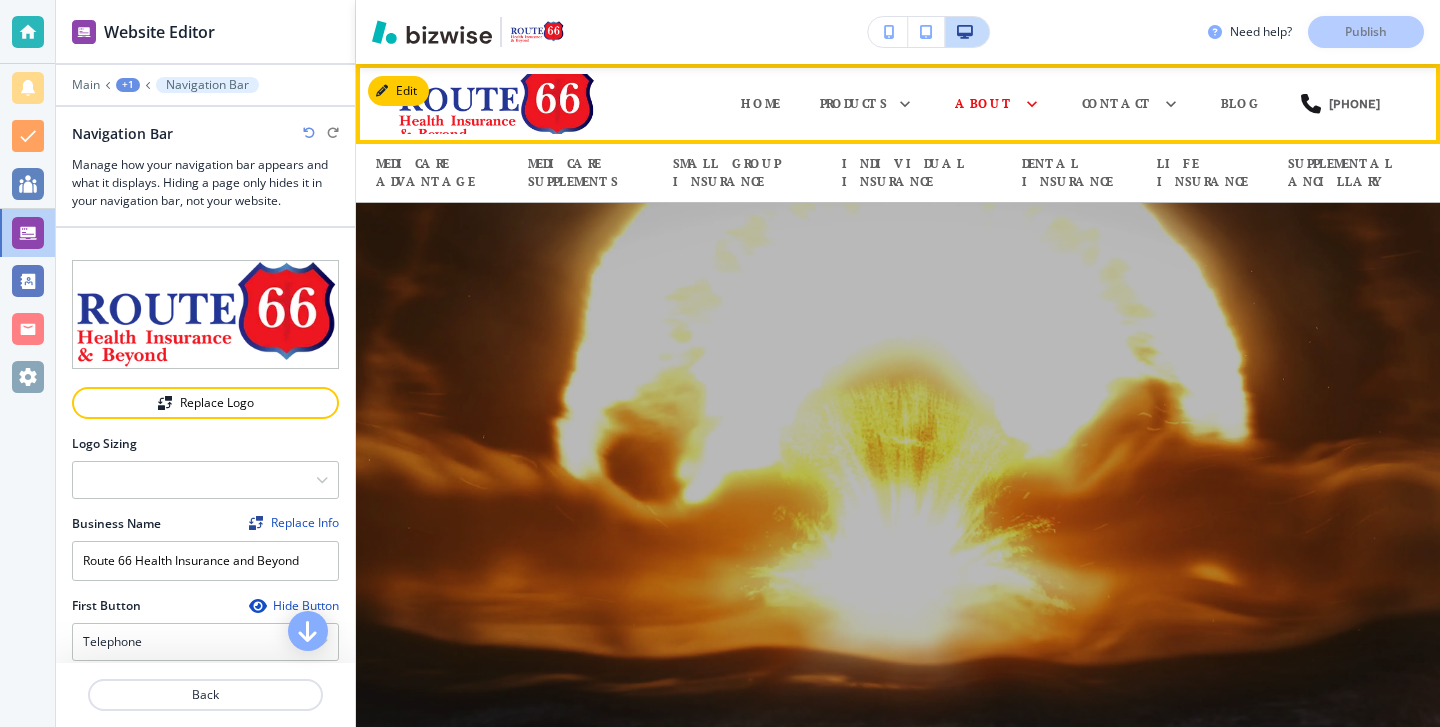 click on "Home" at bounding box center (760, 104) 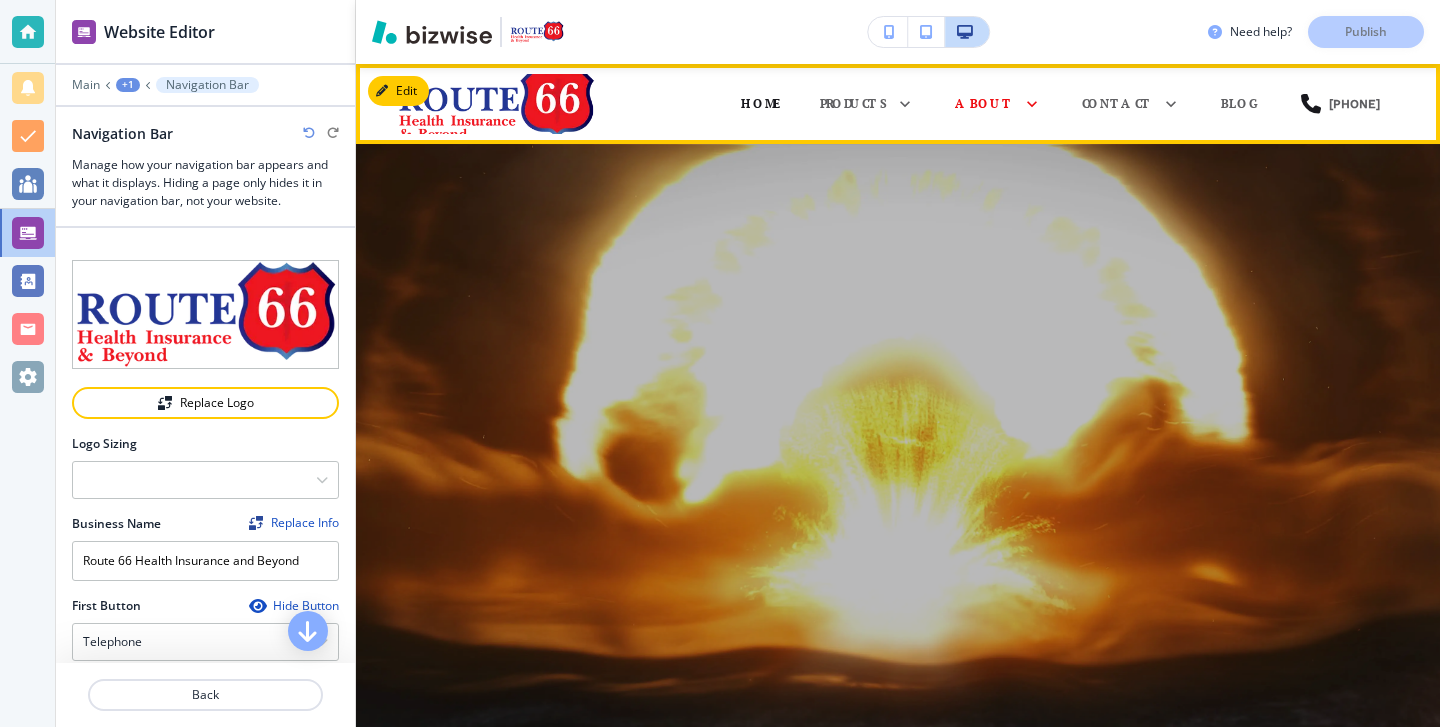 click on "Home" at bounding box center [760, 104] 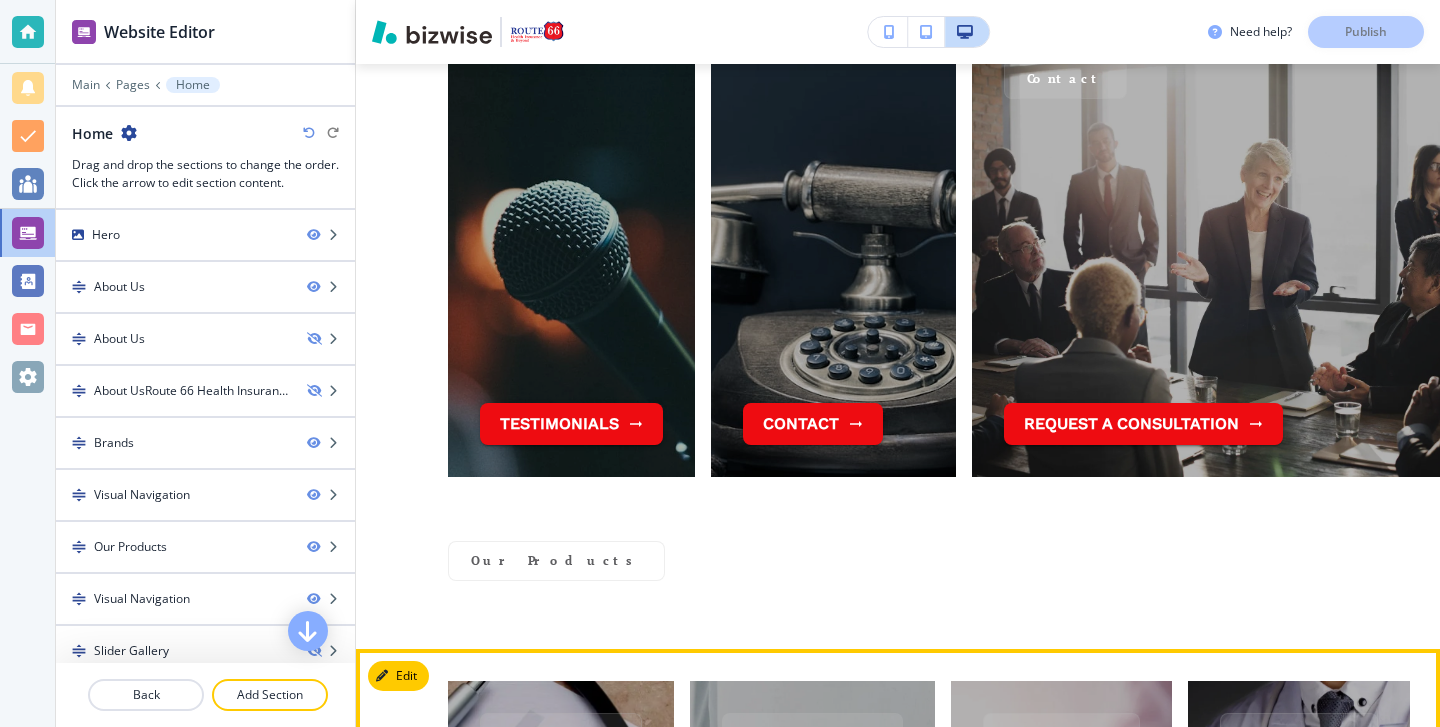 scroll, scrollTop: 2962, scrollLeft: 0, axis: vertical 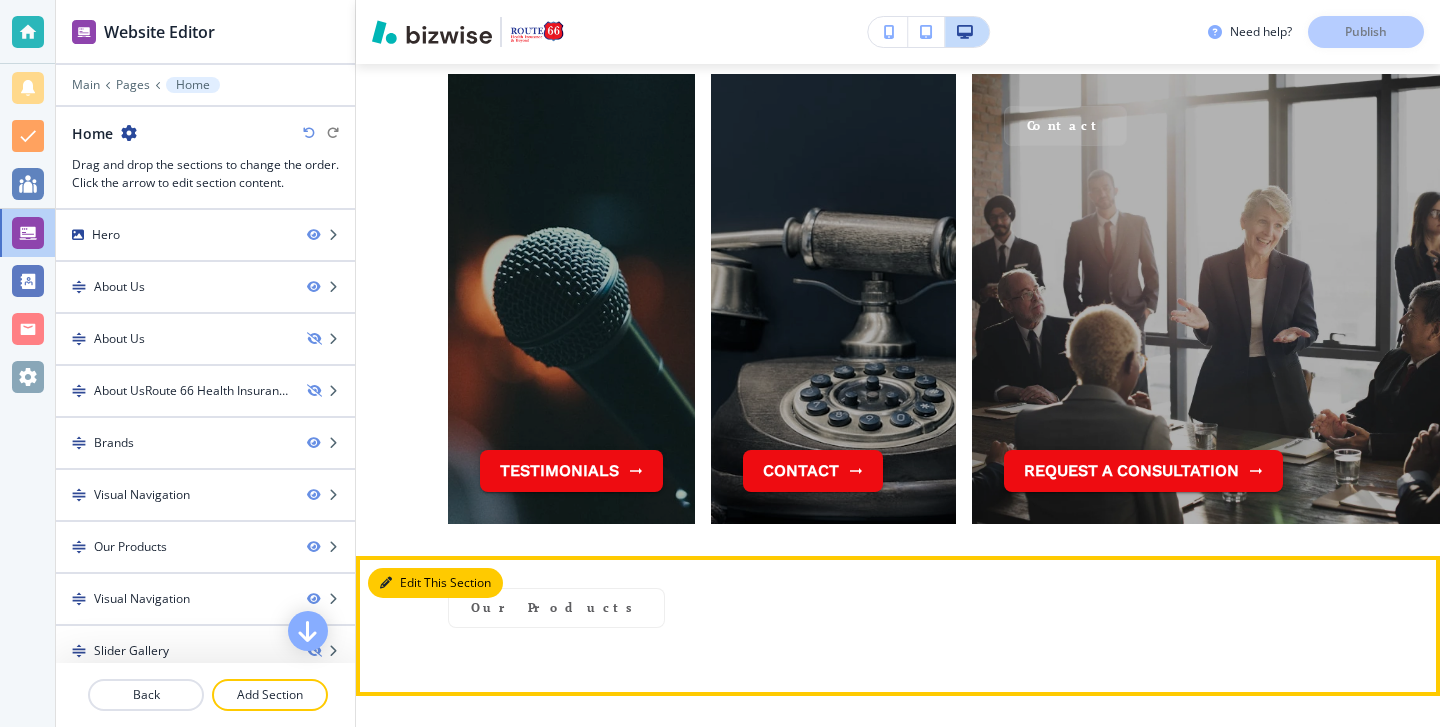 click on "Edit This Section" at bounding box center [435, 583] 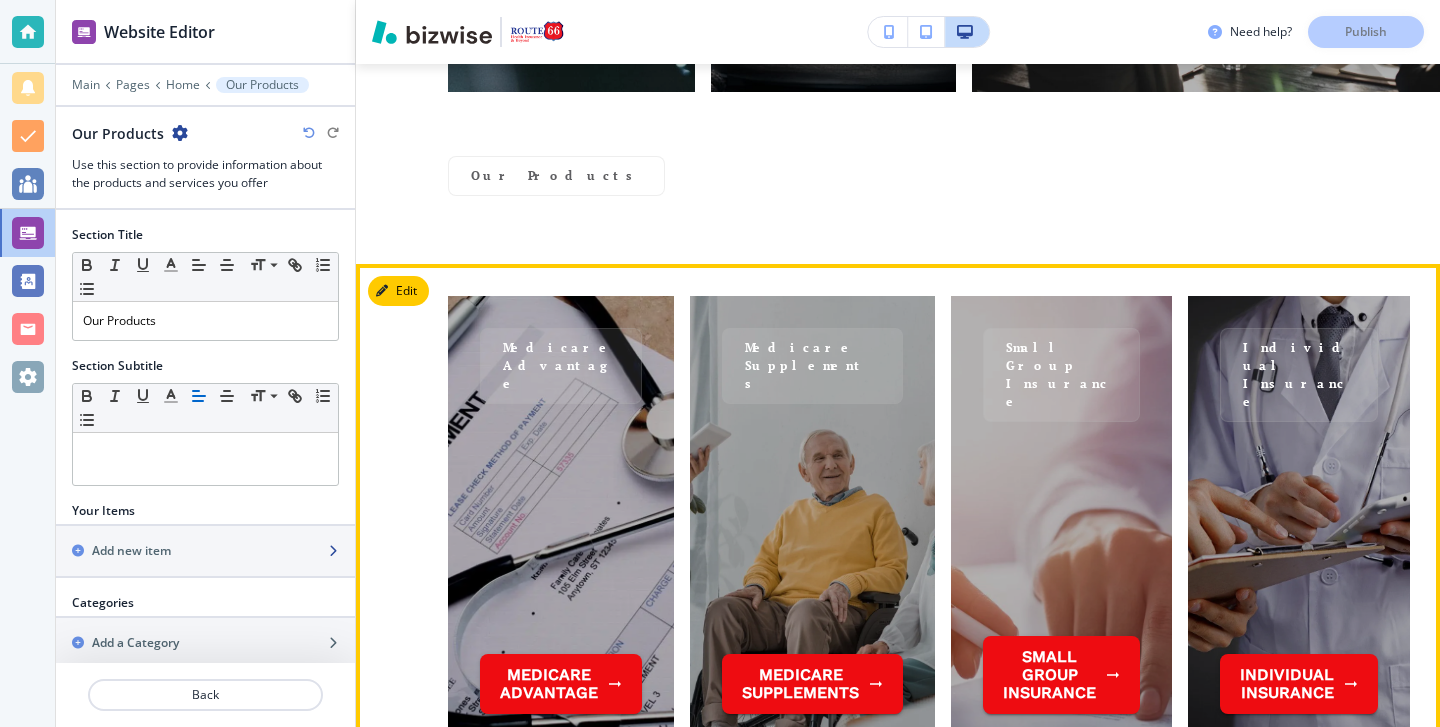 scroll, scrollTop: 3396, scrollLeft: 0, axis: vertical 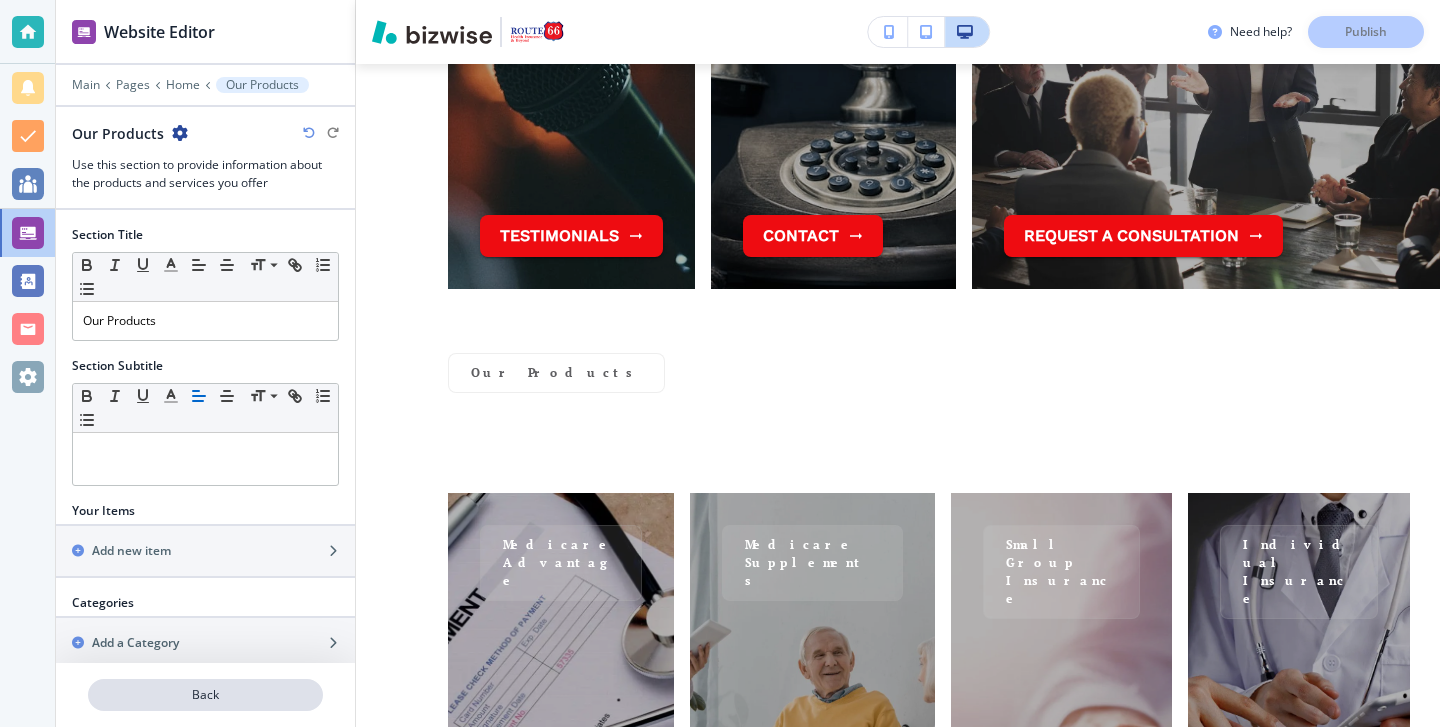 click on "Back" at bounding box center [205, 695] 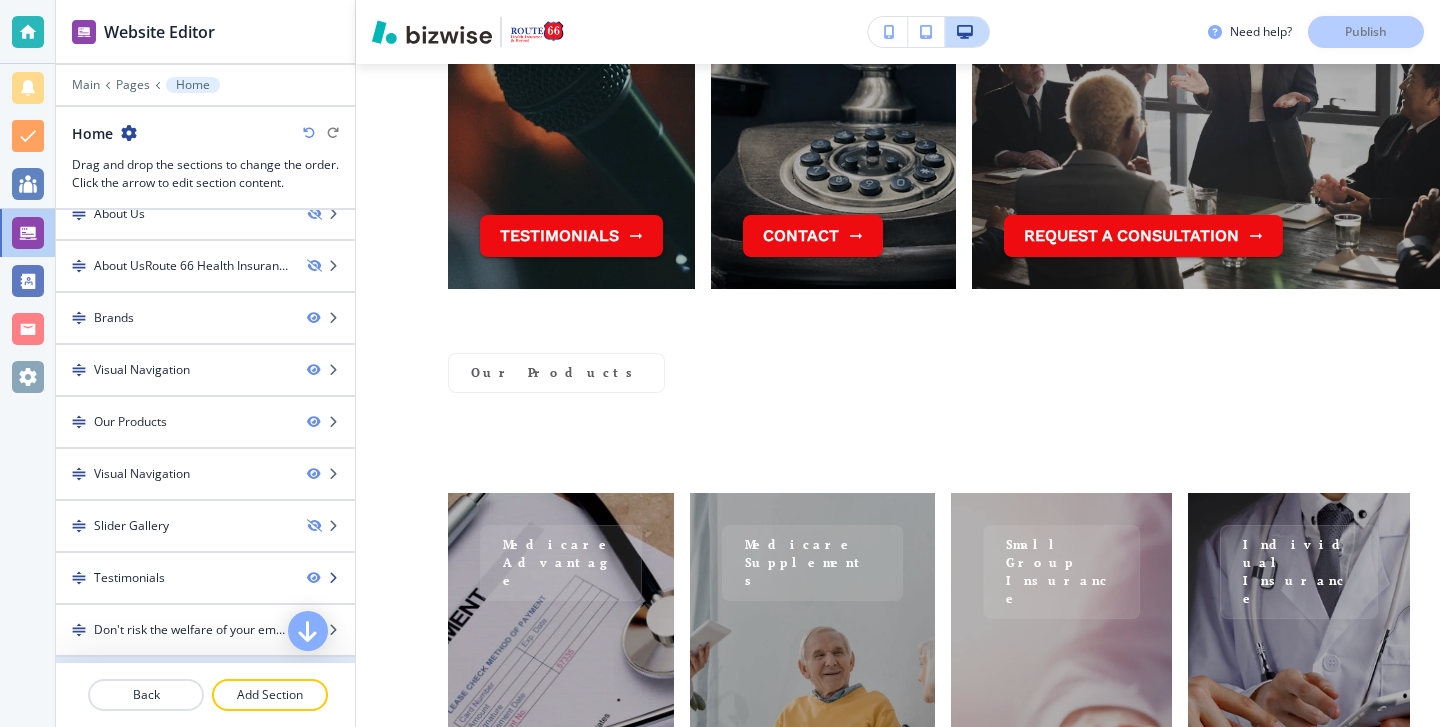 scroll, scrollTop: 117, scrollLeft: 0, axis: vertical 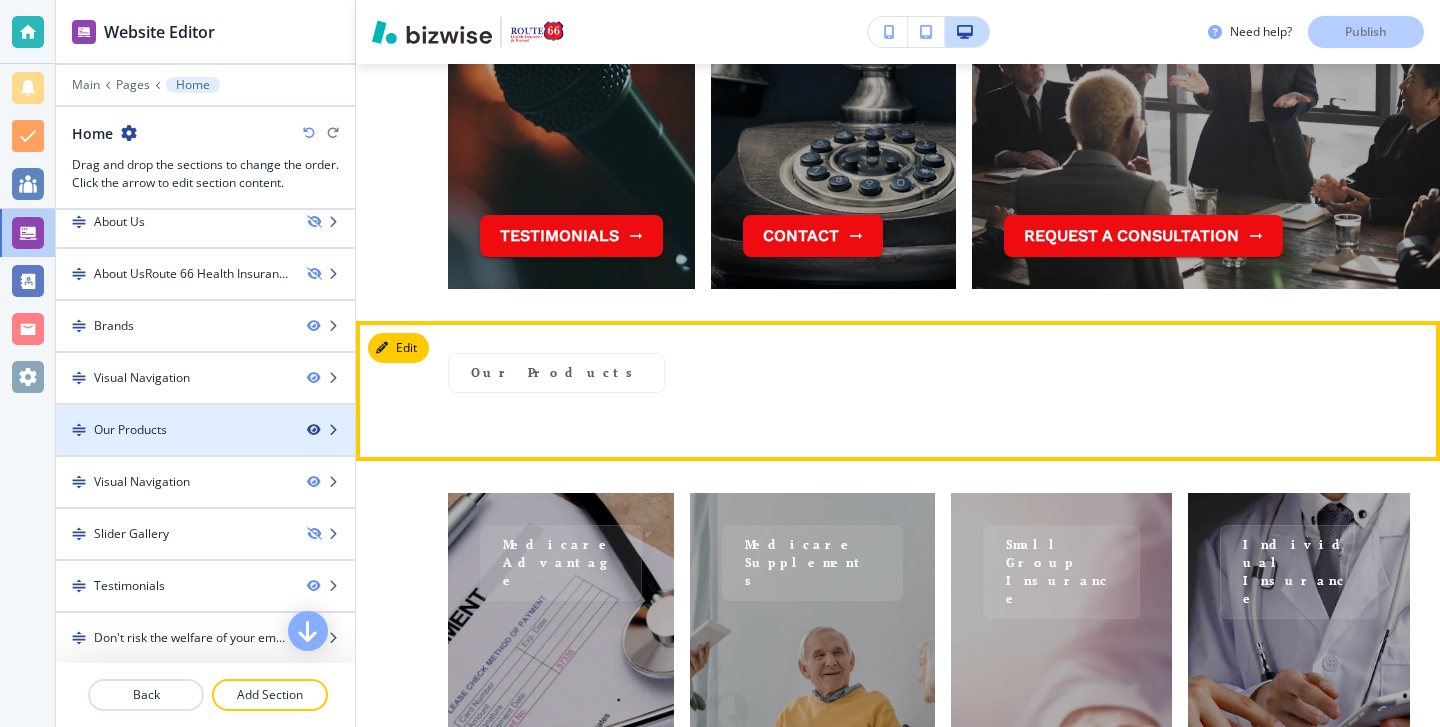 click at bounding box center [313, 430] 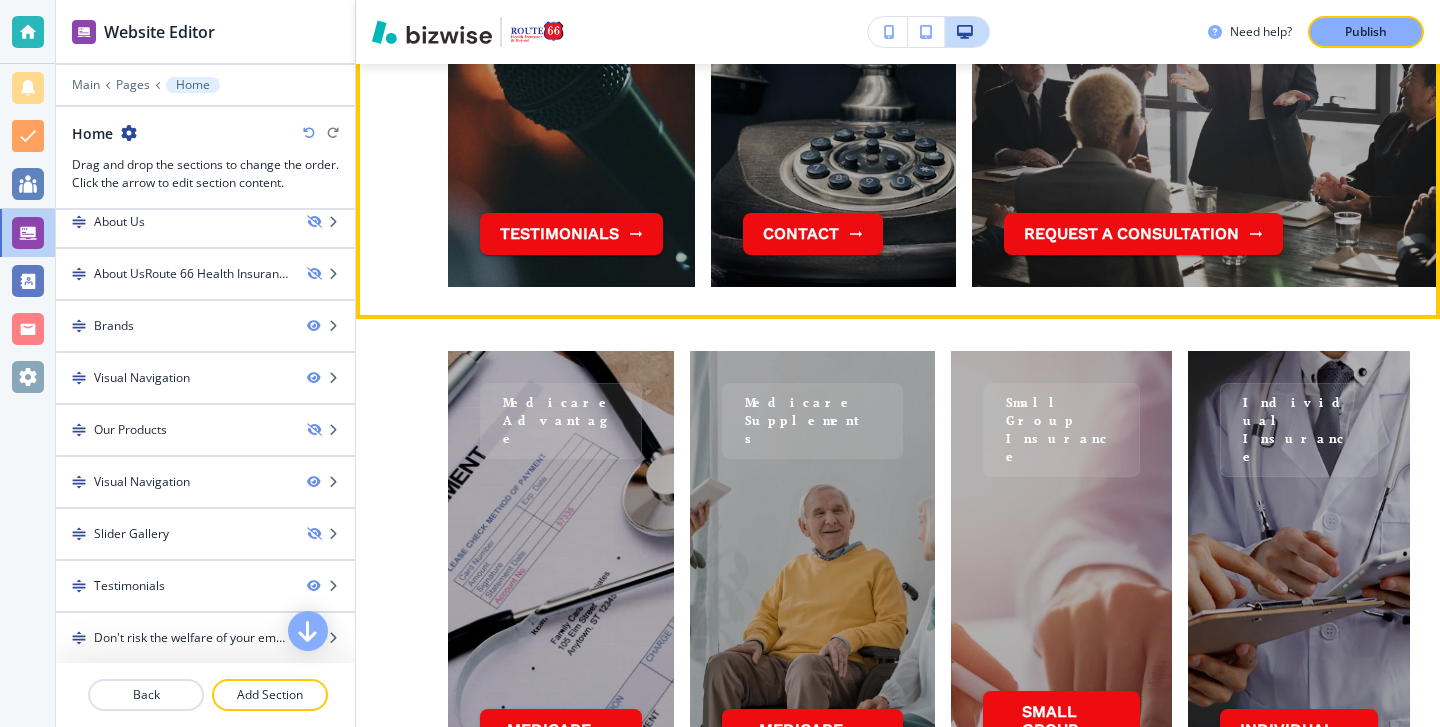 scroll, scrollTop: 3213, scrollLeft: 0, axis: vertical 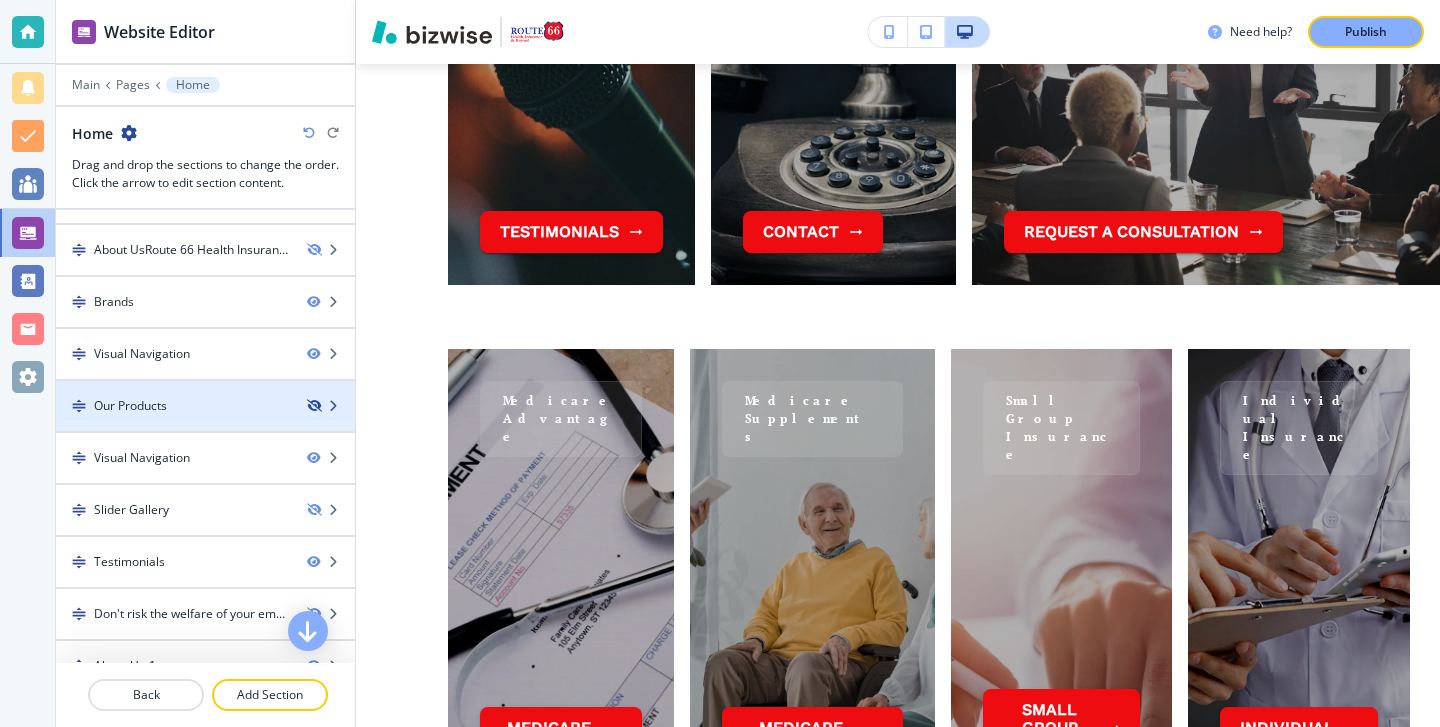 click at bounding box center [313, 406] 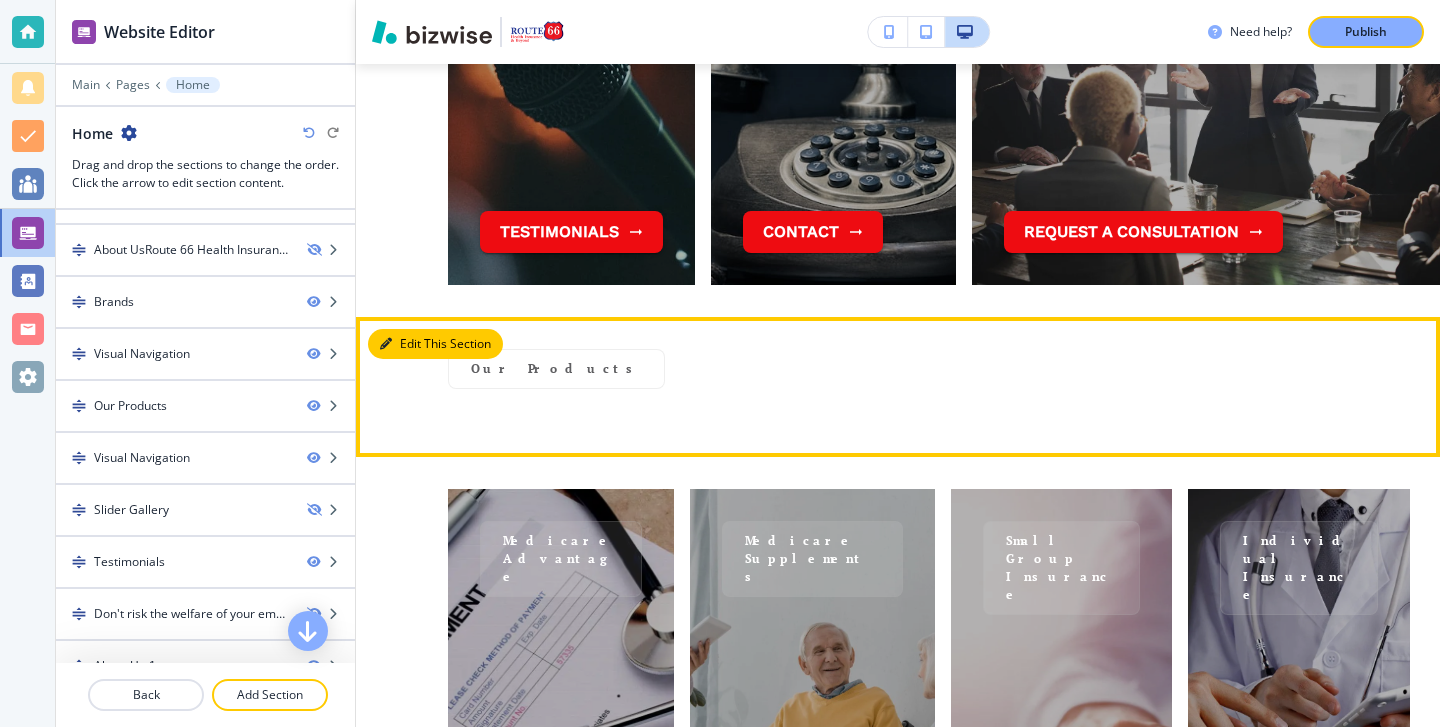 click on "Edit This Section" at bounding box center (435, 344) 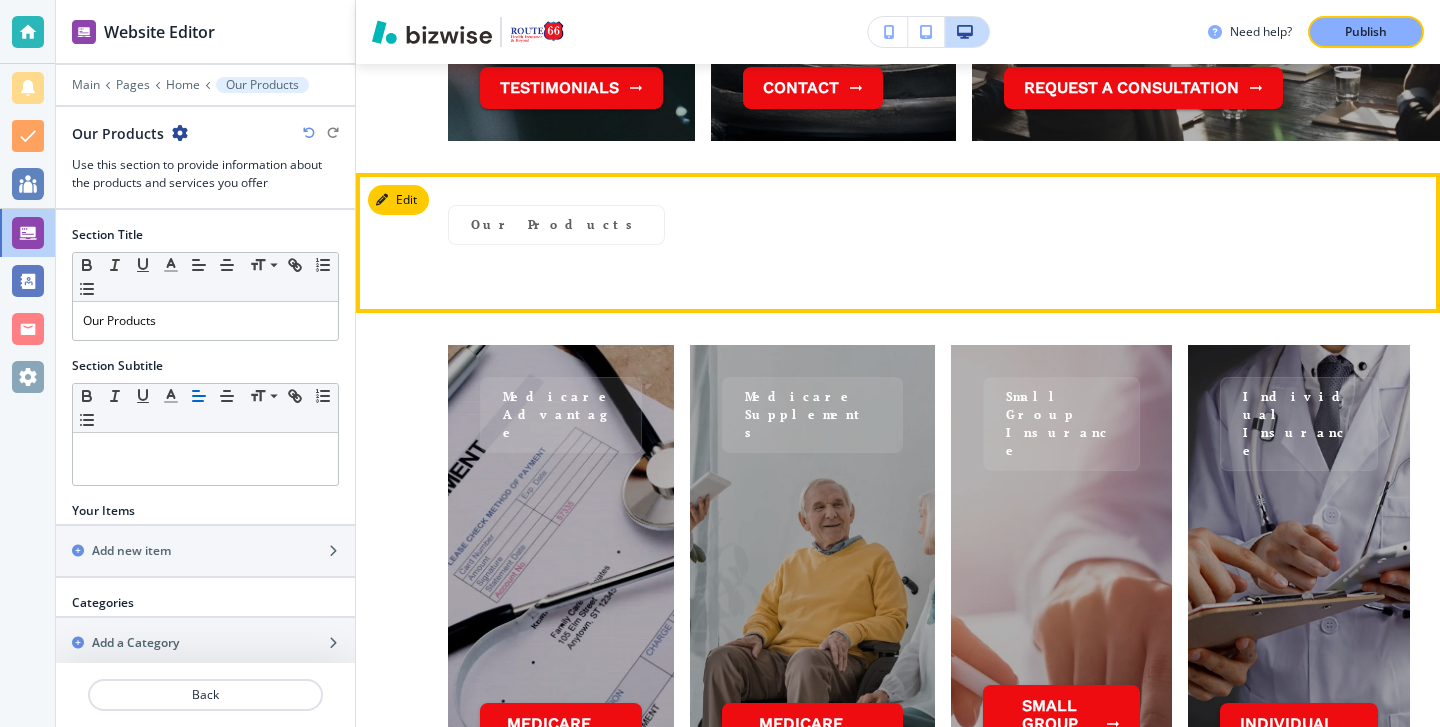 scroll, scrollTop: 3279, scrollLeft: 0, axis: vertical 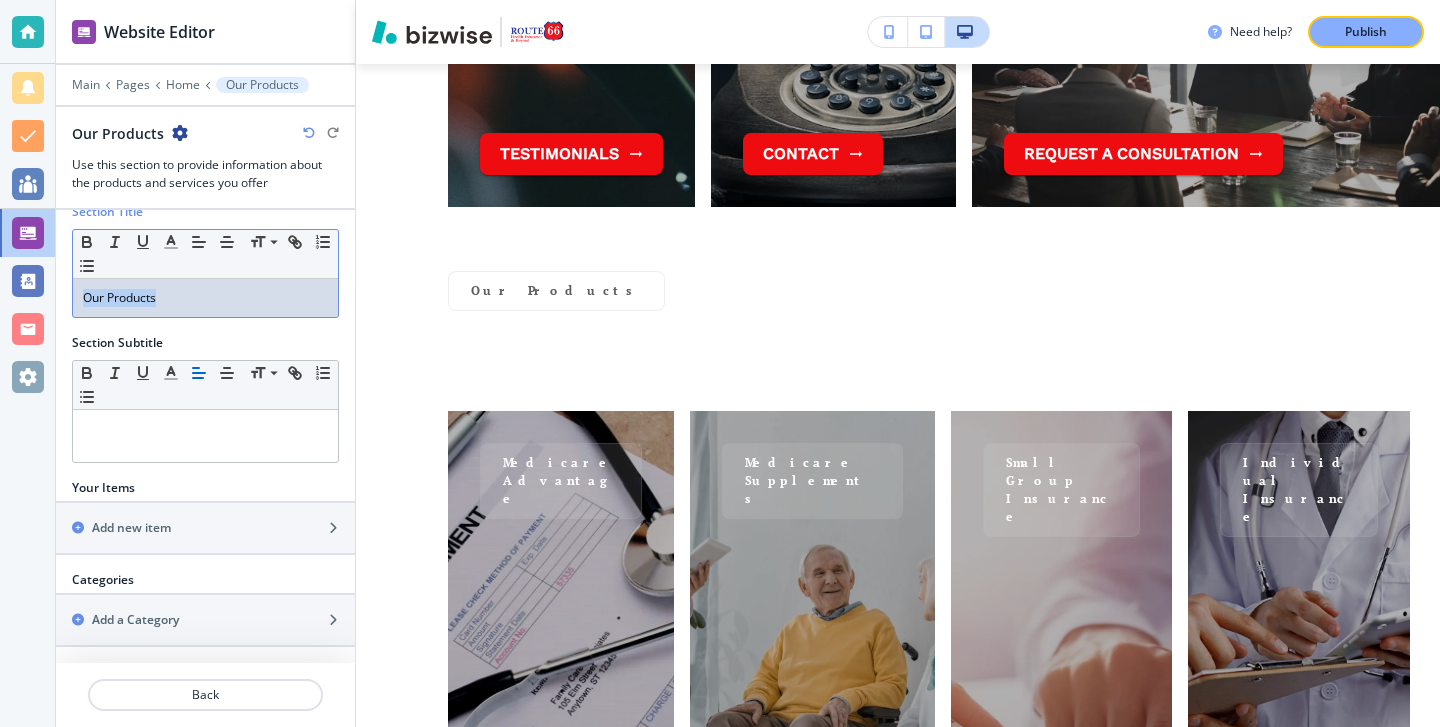drag, startPoint x: 187, startPoint y: 295, endPoint x: 26, endPoint y: 292, distance: 161.02795 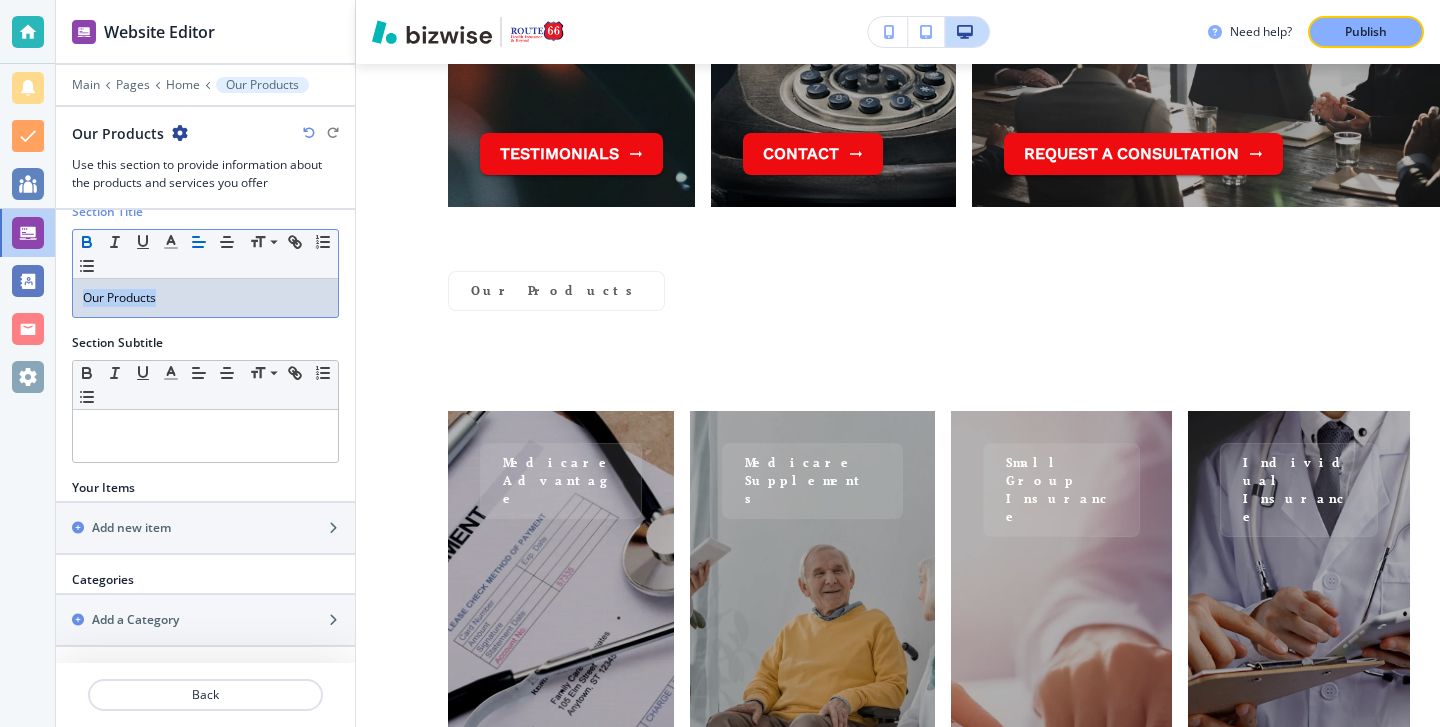 click 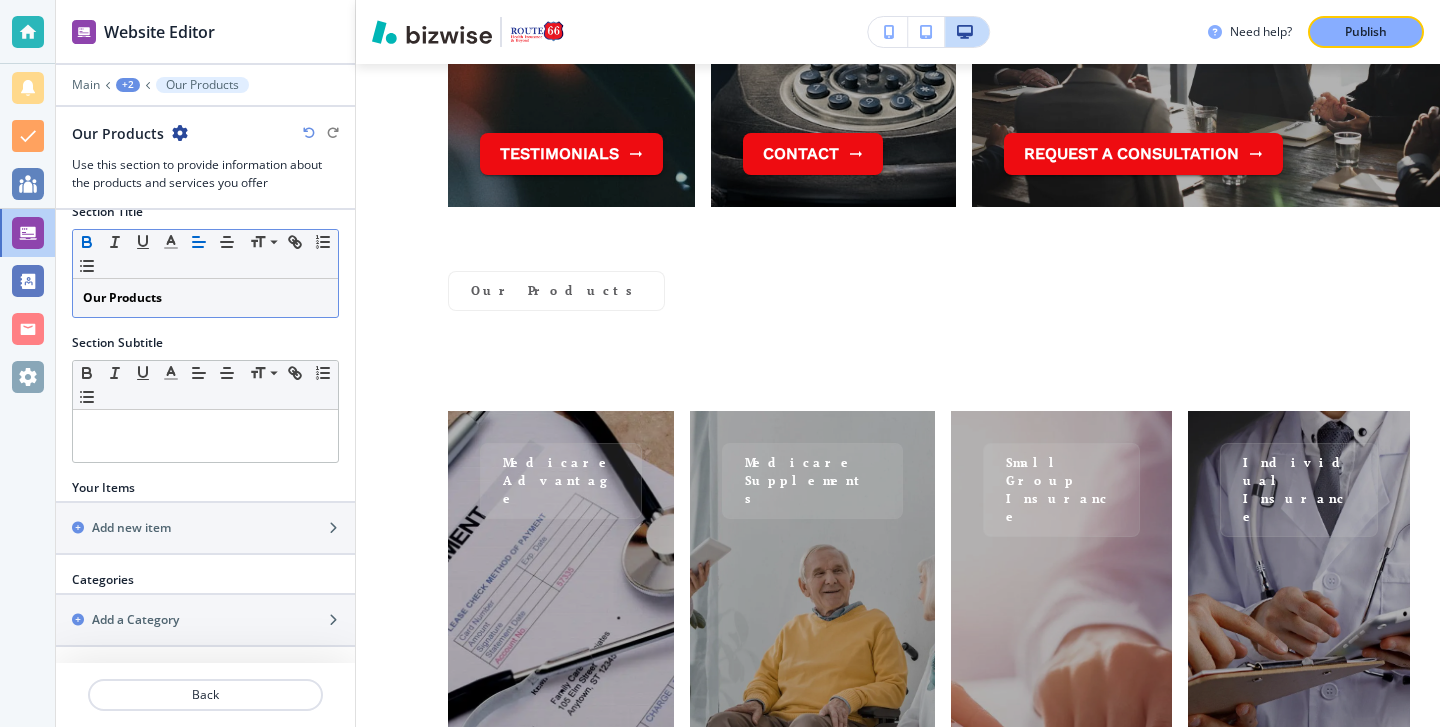 click 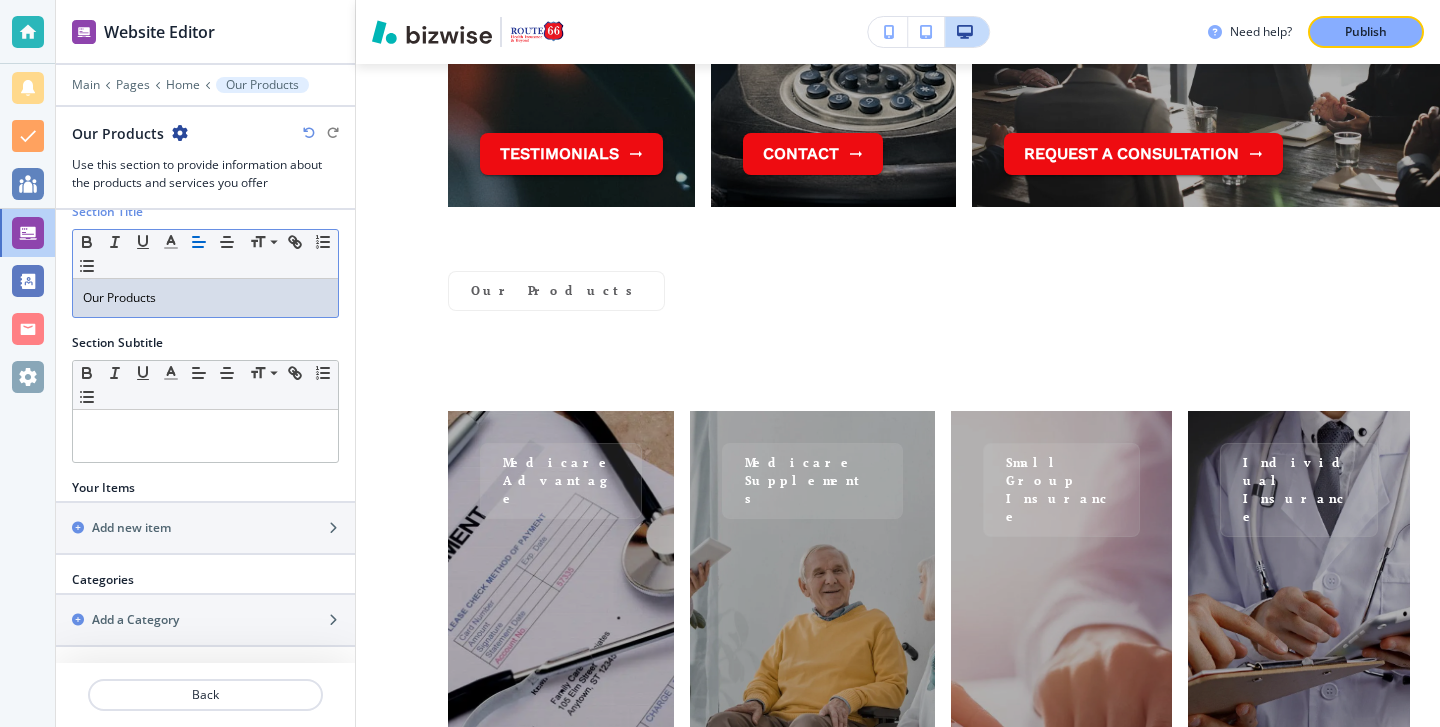 click on "Our Products" at bounding box center [205, 298] 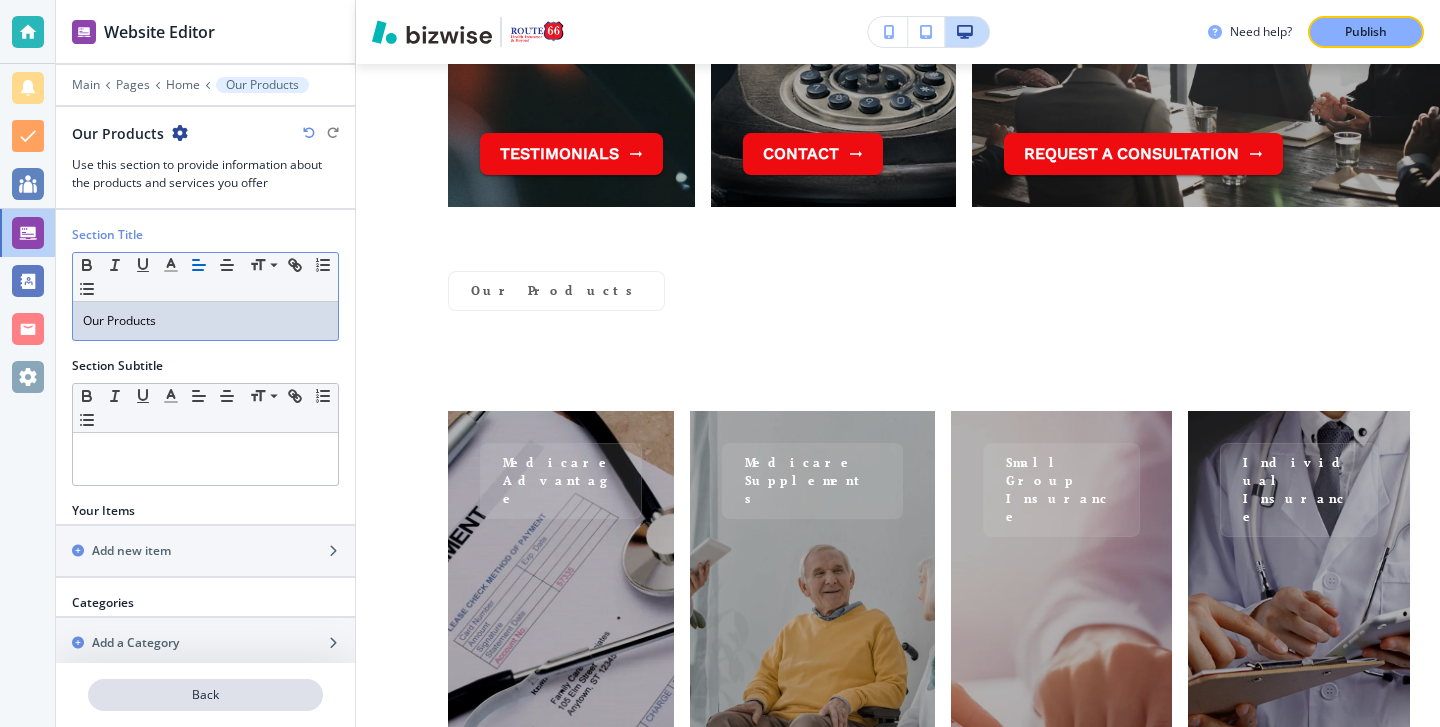 click on "Back" at bounding box center [205, 695] 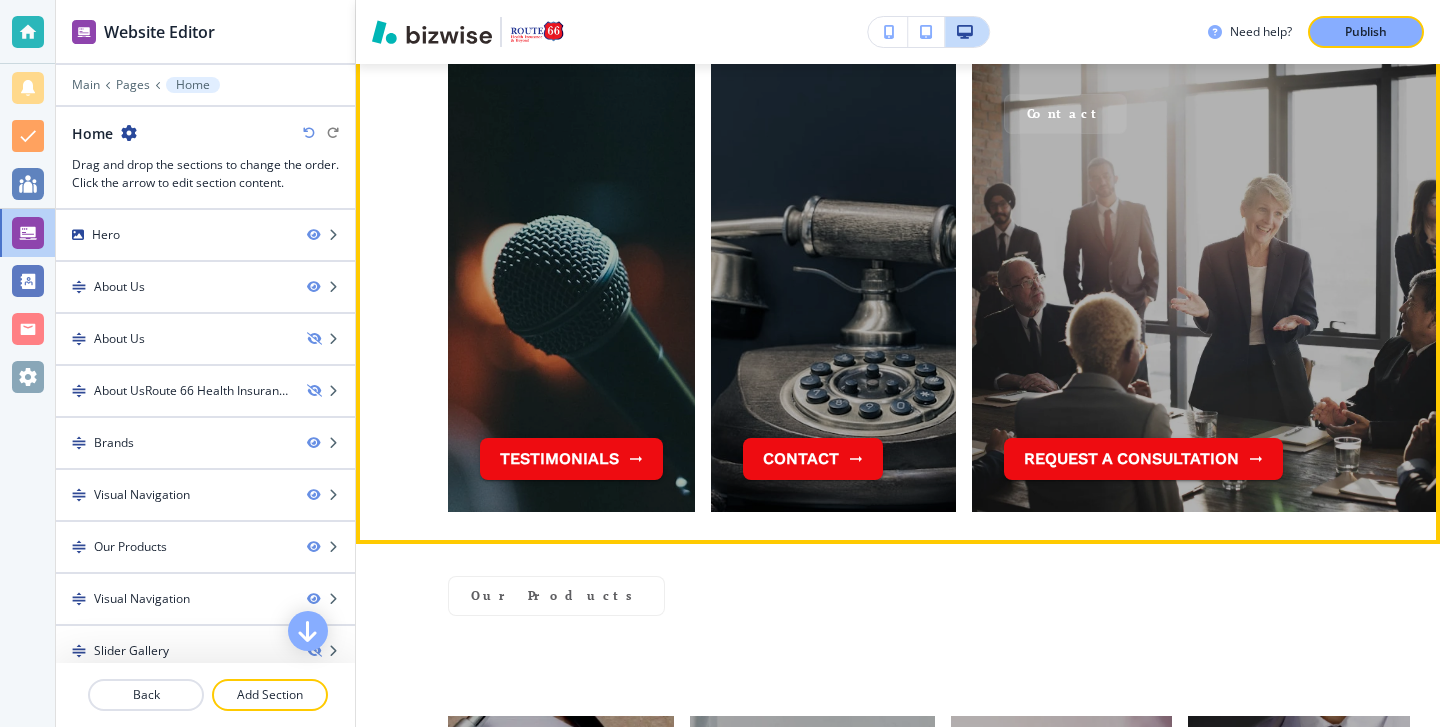 scroll, scrollTop: 2985, scrollLeft: 0, axis: vertical 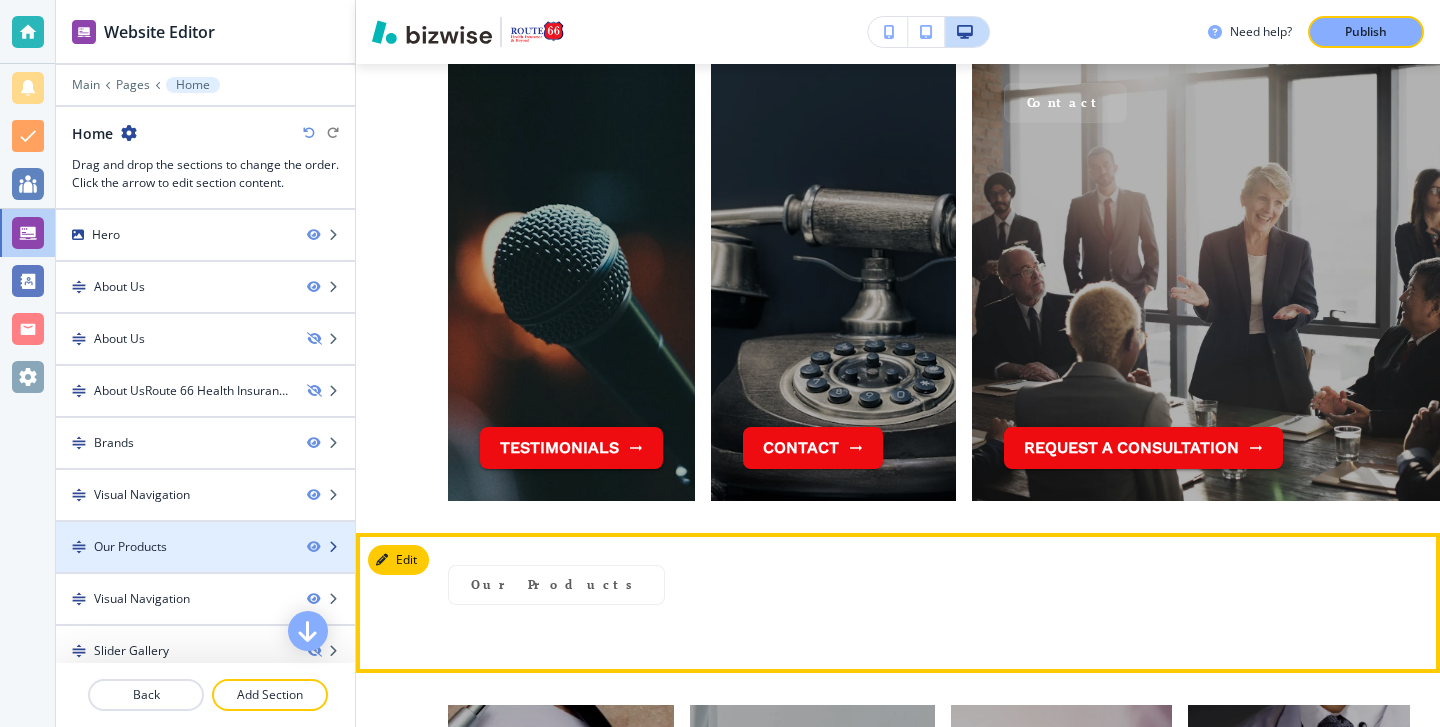click on "Our Products" at bounding box center [205, 547] 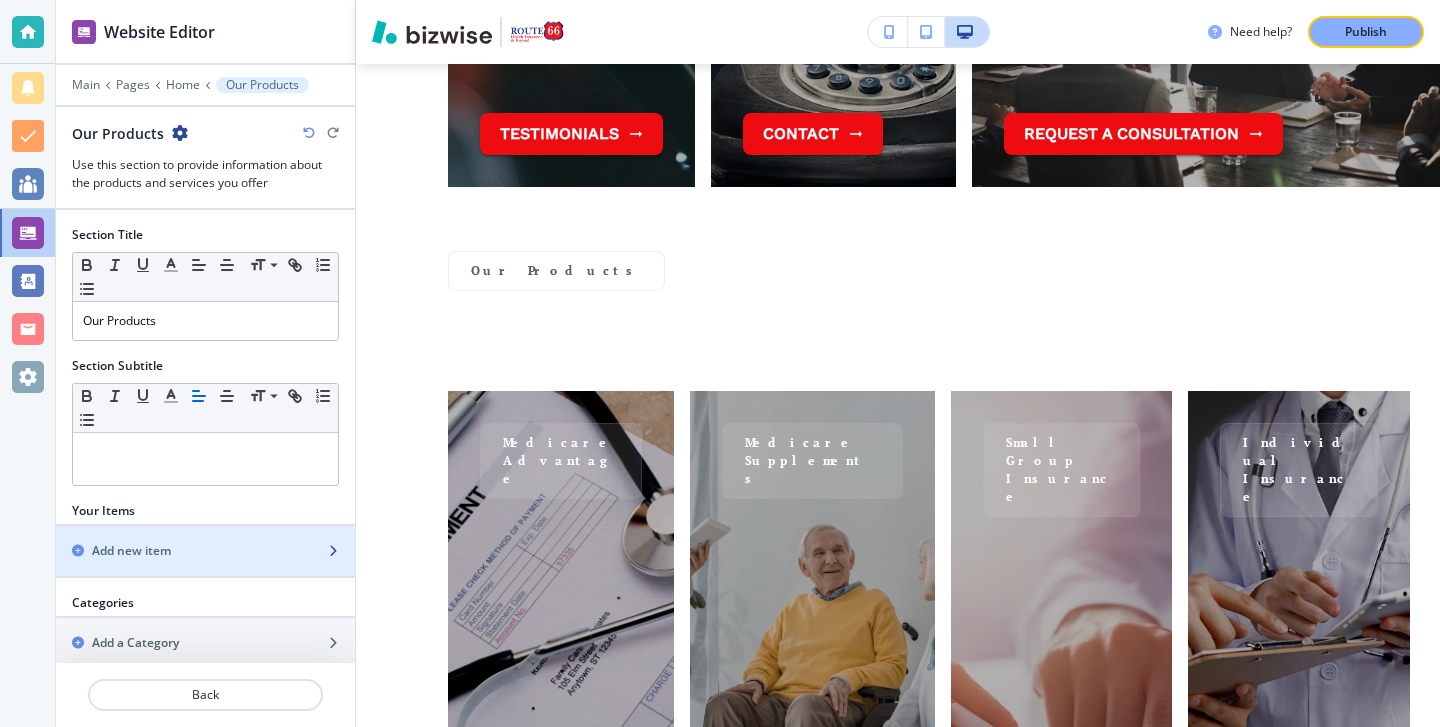 scroll, scrollTop: 3396, scrollLeft: 0, axis: vertical 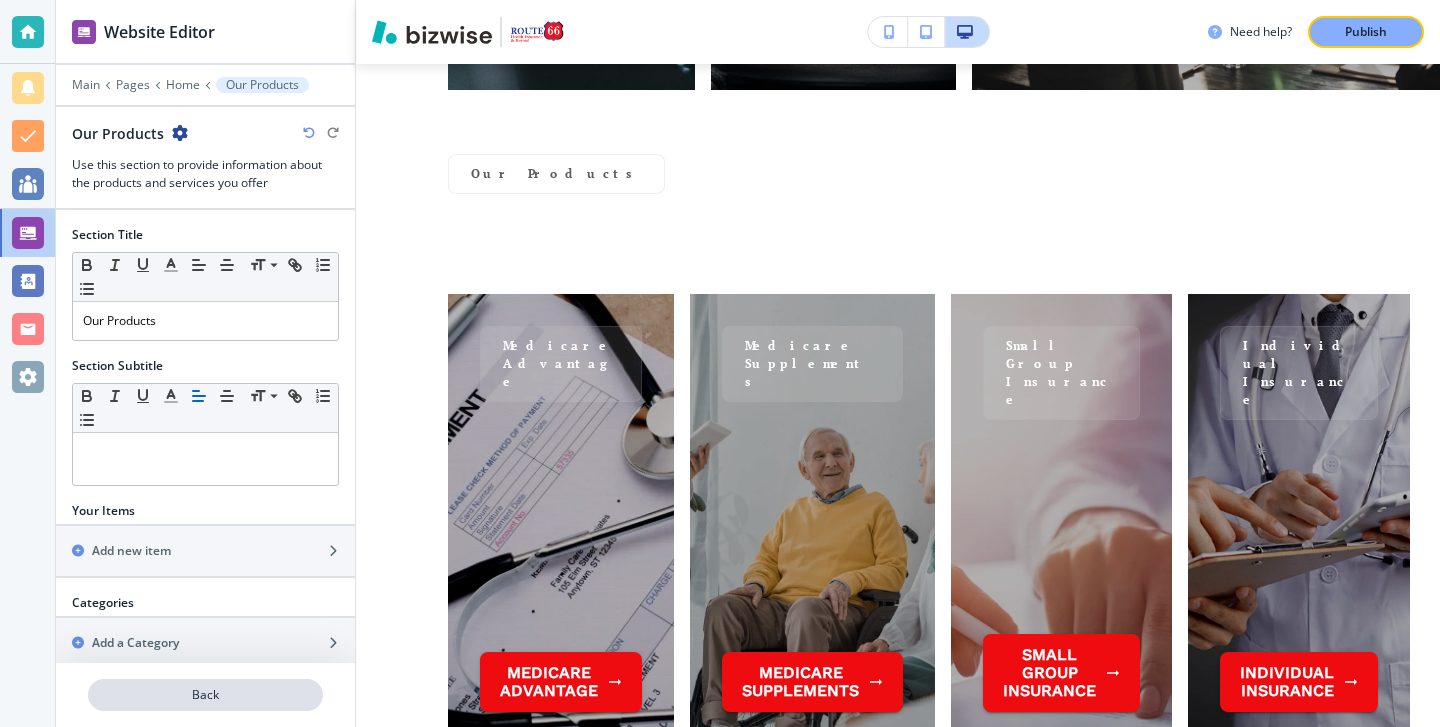 click on "Back" at bounding box center (205, 695) 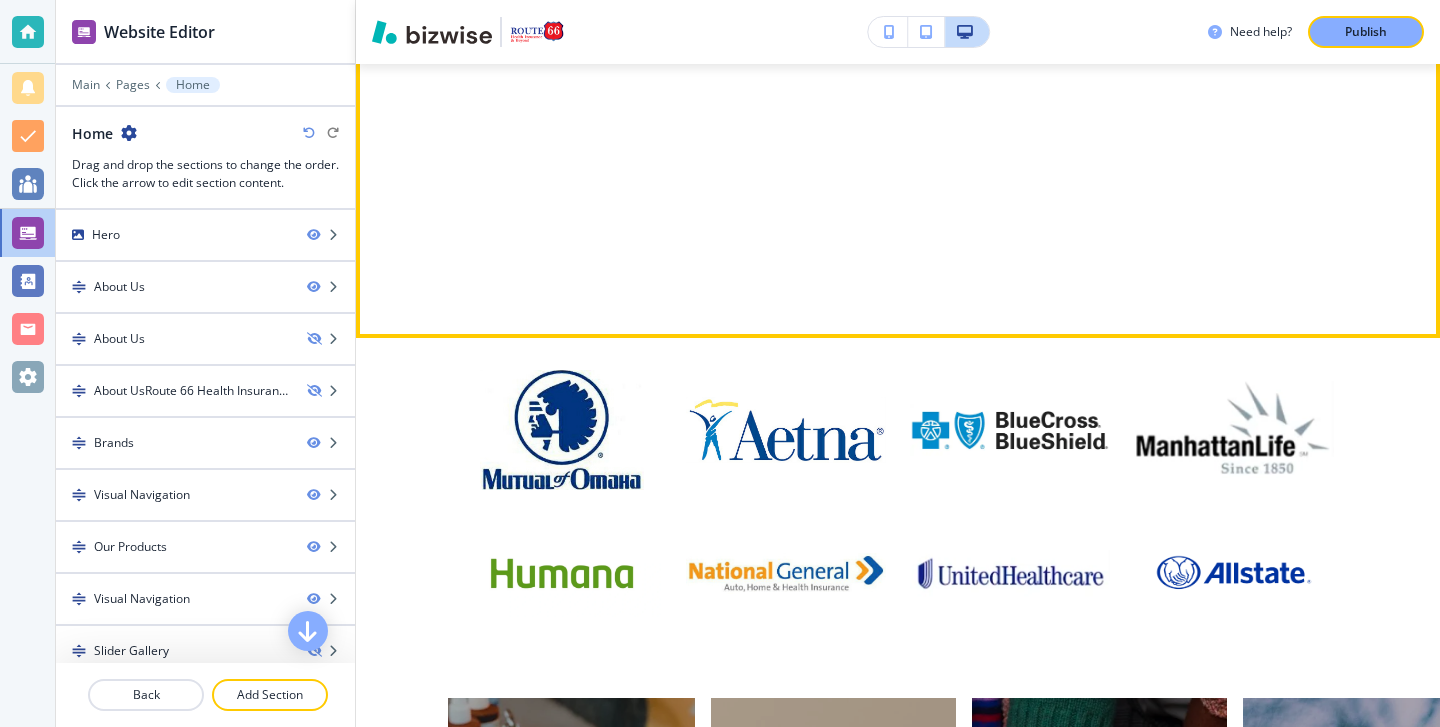 scroll, scrollTop: 2072, scrollLeft: 0, axis: vertical 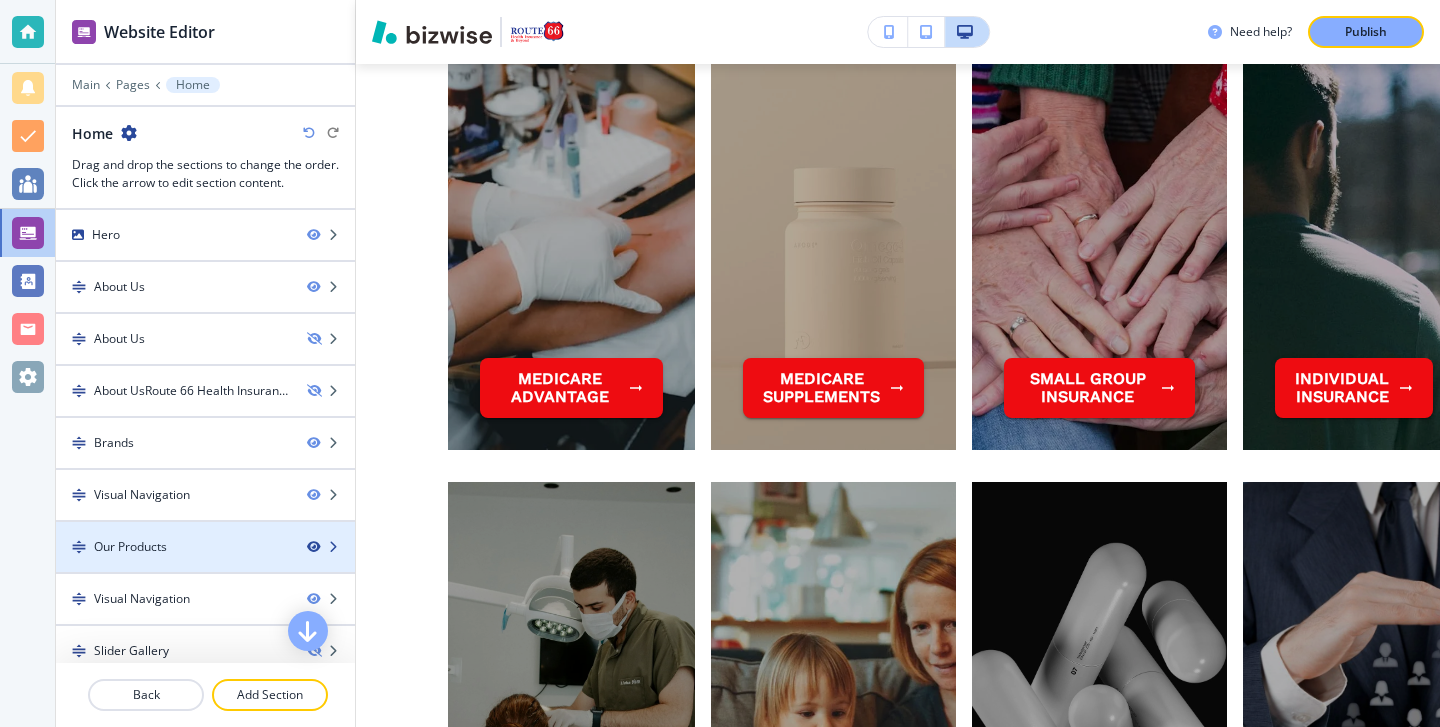 click at bounding box center [313, 547] 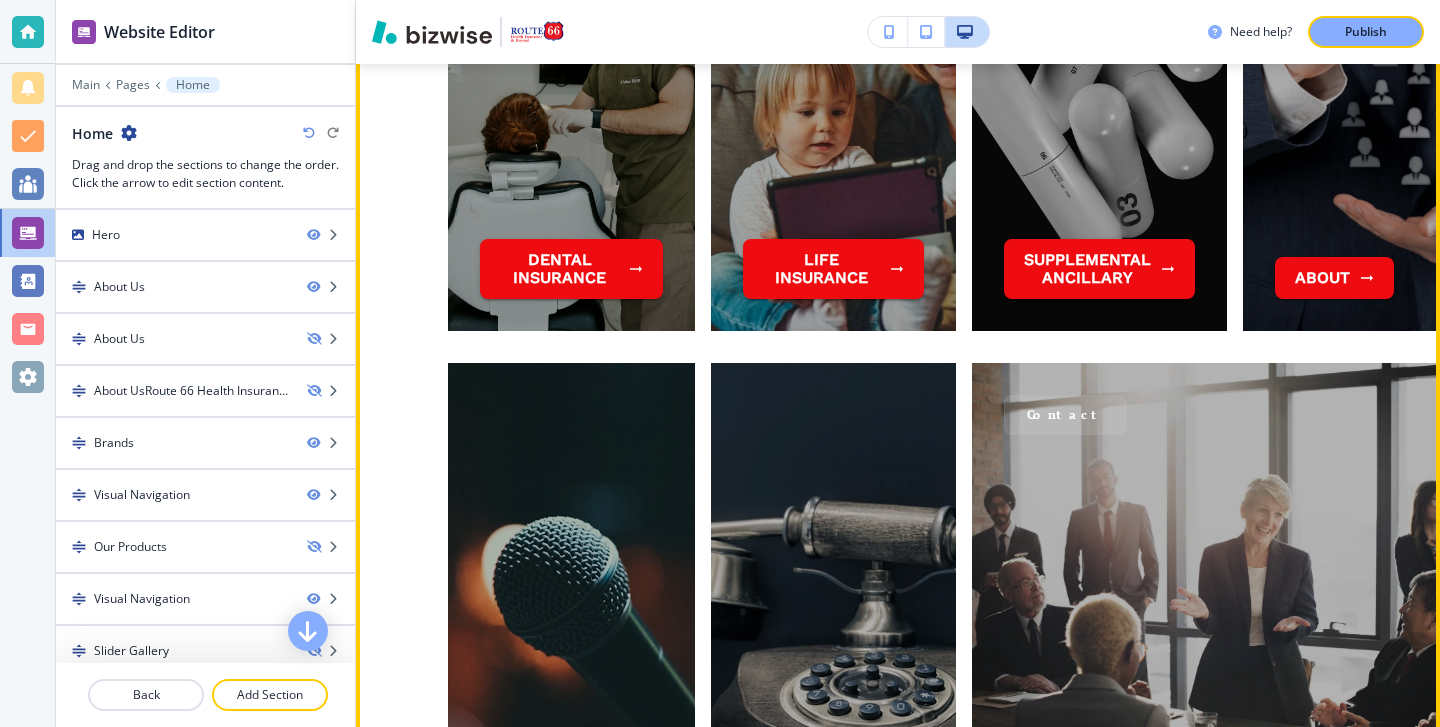 scroll, scrollTop: 2746, scrollLeft: 0, axis: vertical 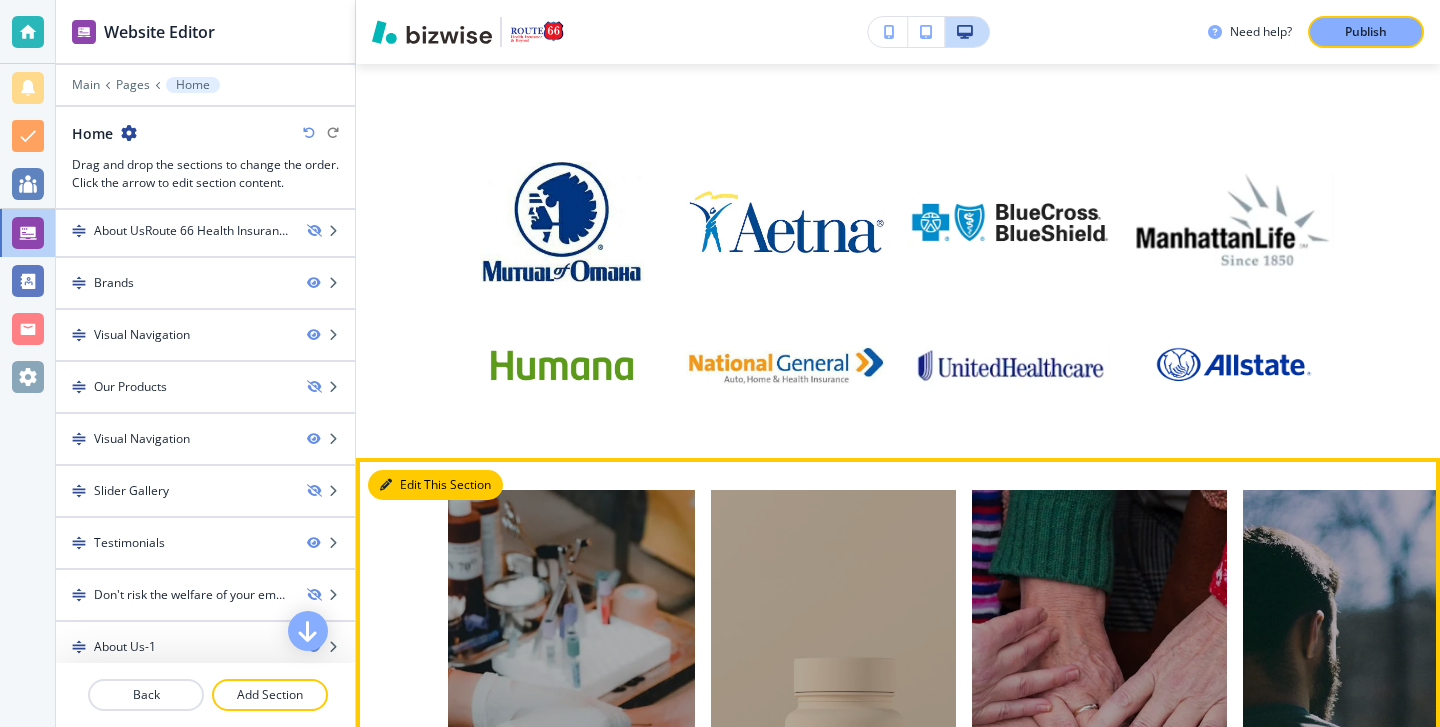 click on "Edit This Section" at bounding box center [435, 485] 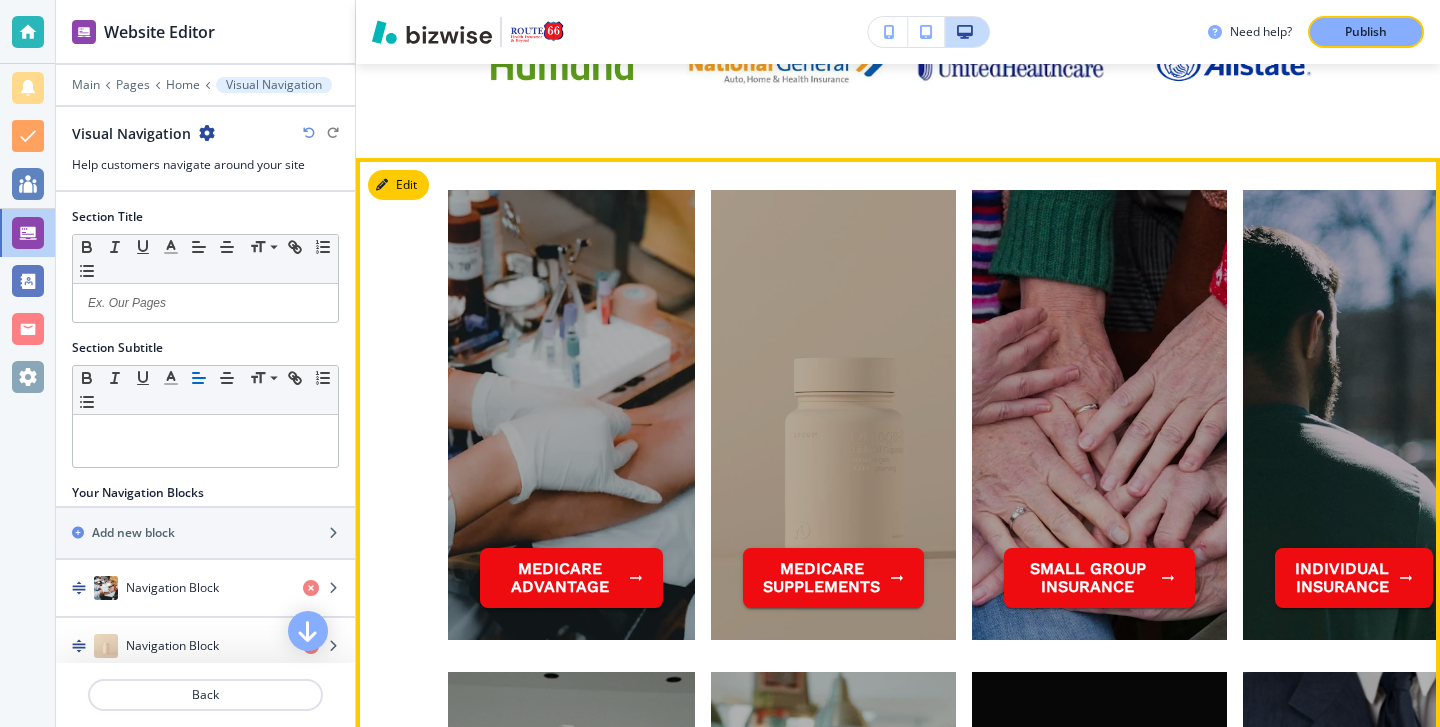 scroll, scrollTop: 1918, scrollLeft: 0, axis: vertical 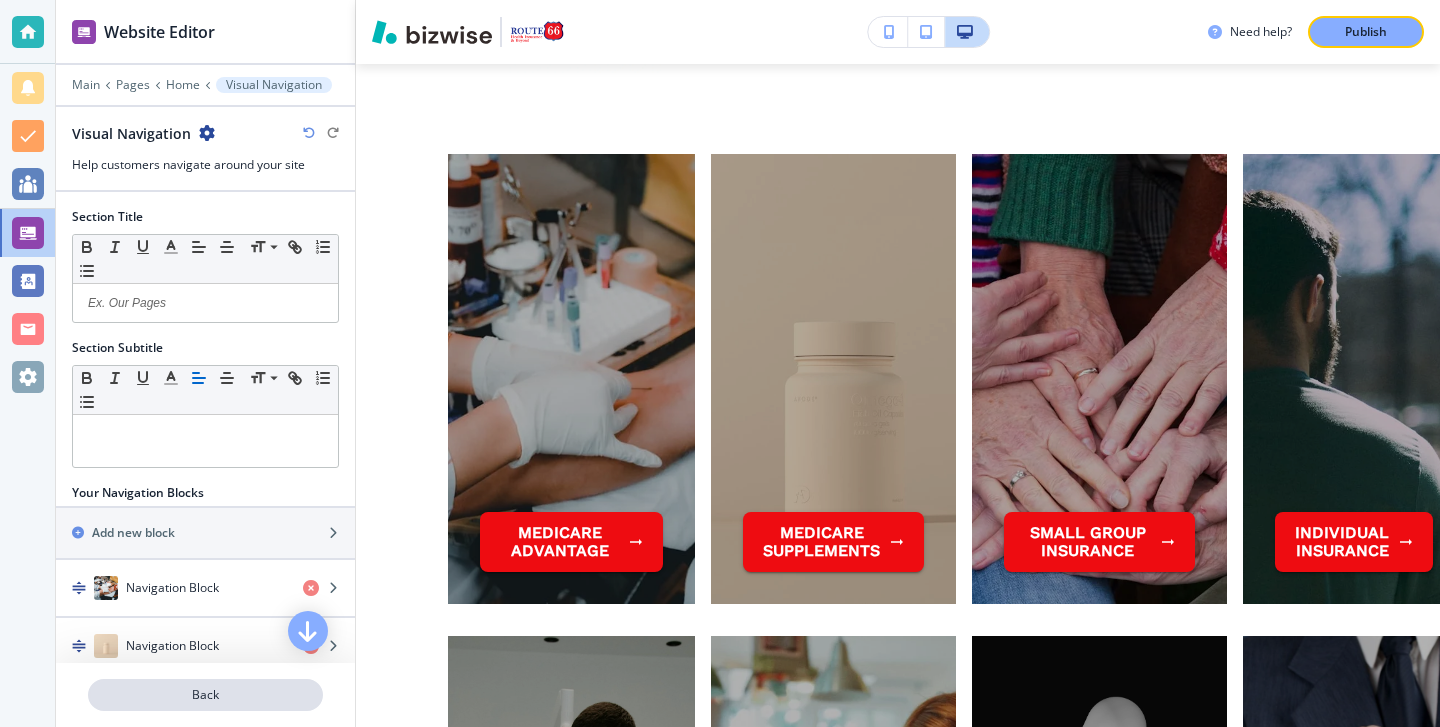 click on "Back" at bounding box center (205, 695) 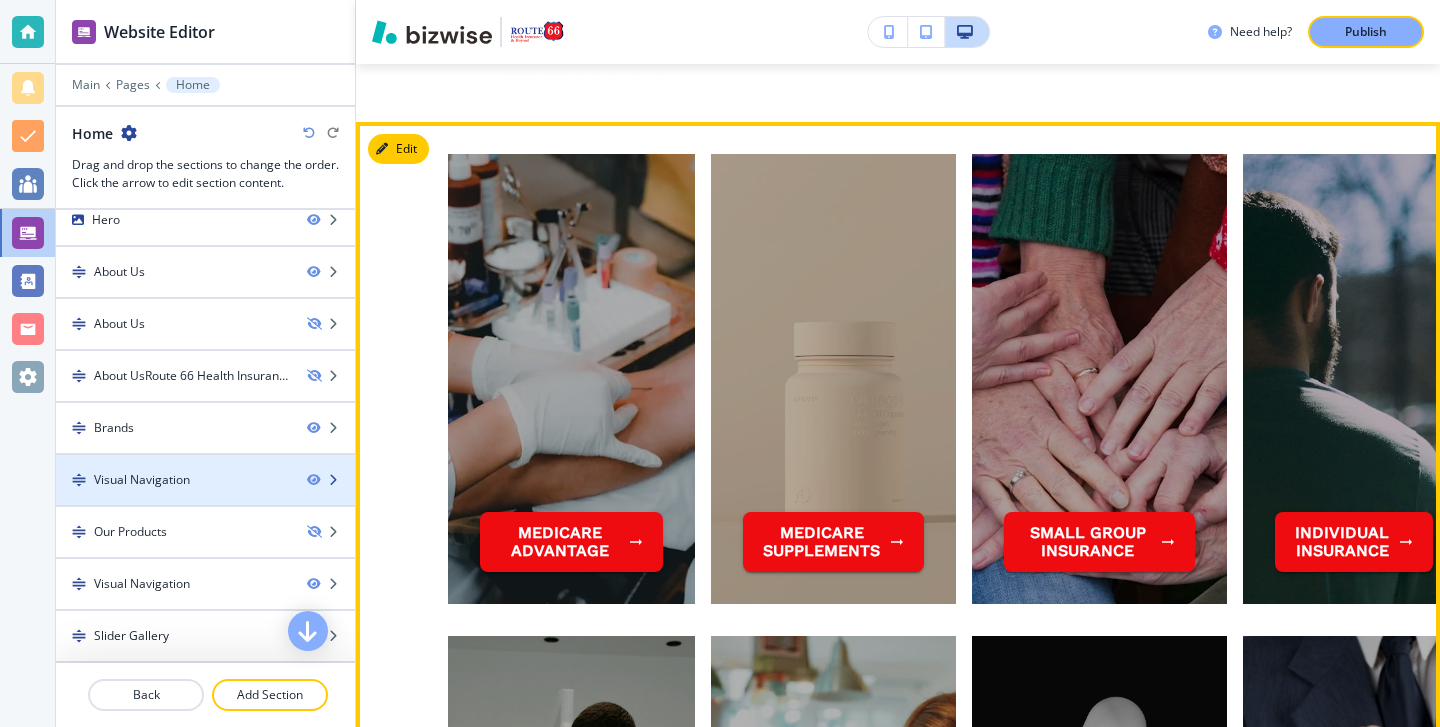 scroll, scrollTop: 19, scrollLeft: 0, axis: vertical 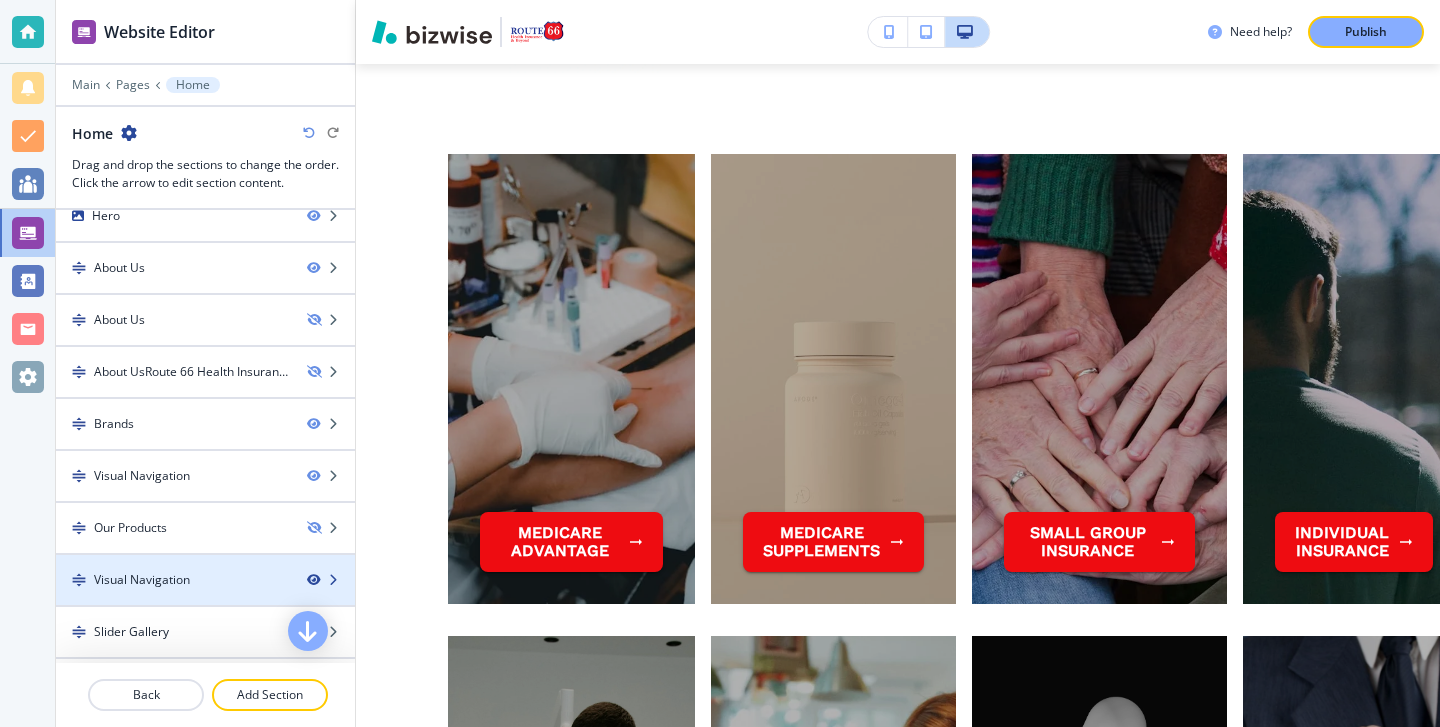 click at bounding box center (313, 580) 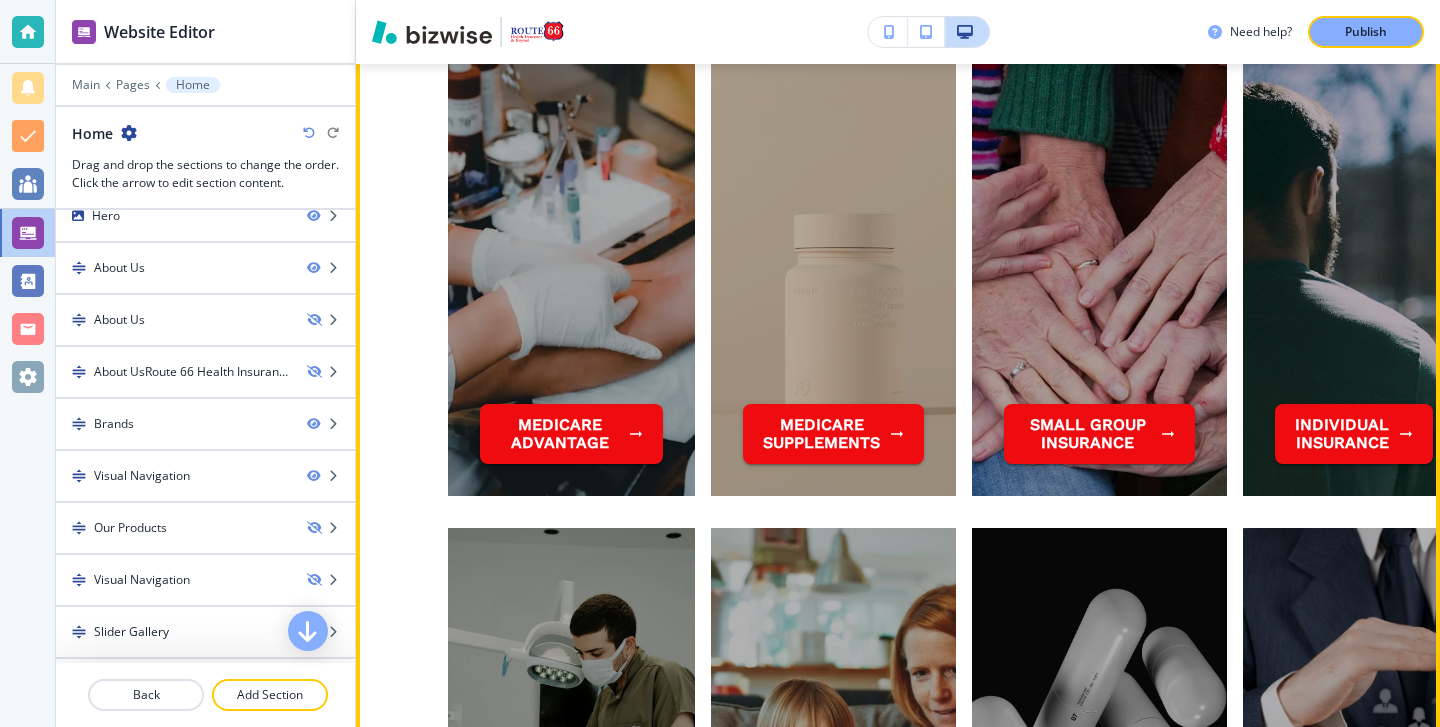 scroll, scrollTop: 2087, scrollLeft: 0, axis: vertical 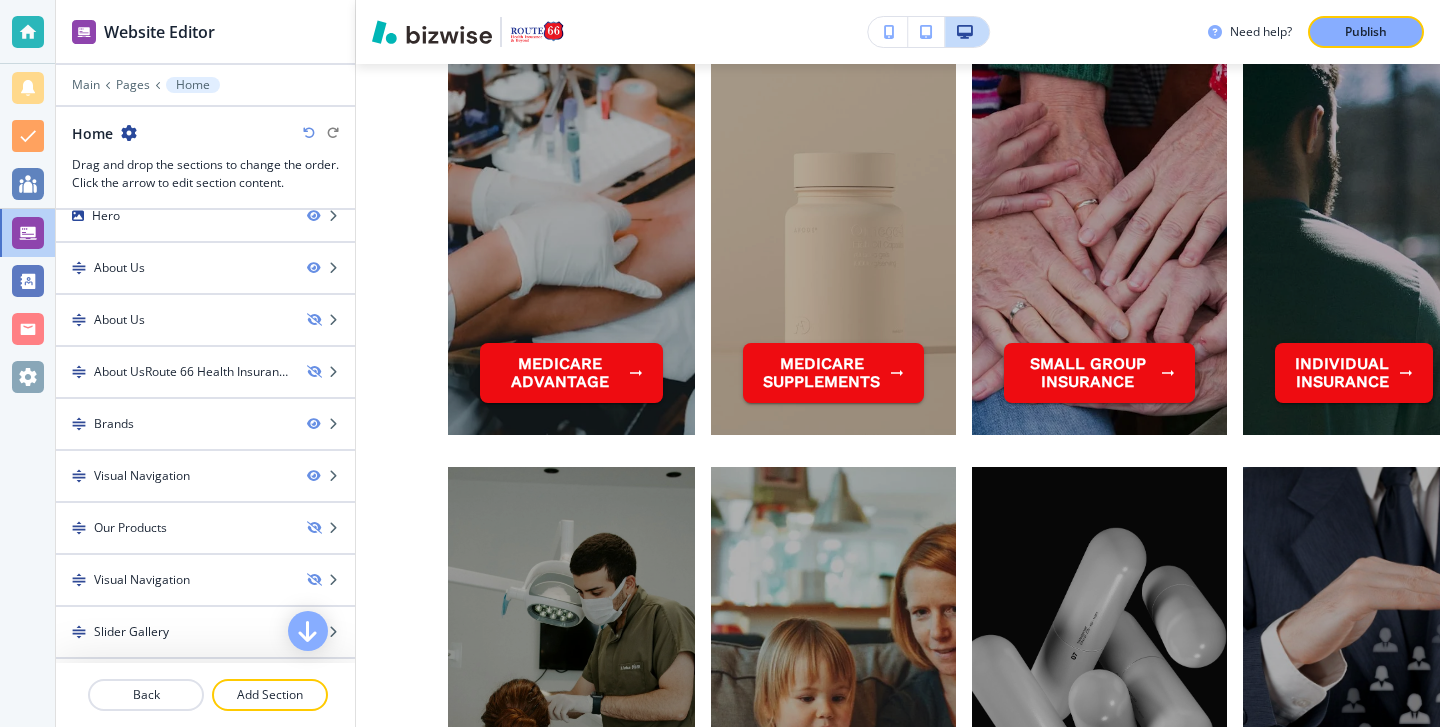 click on "Publish" at bounding box center [1366, 32] 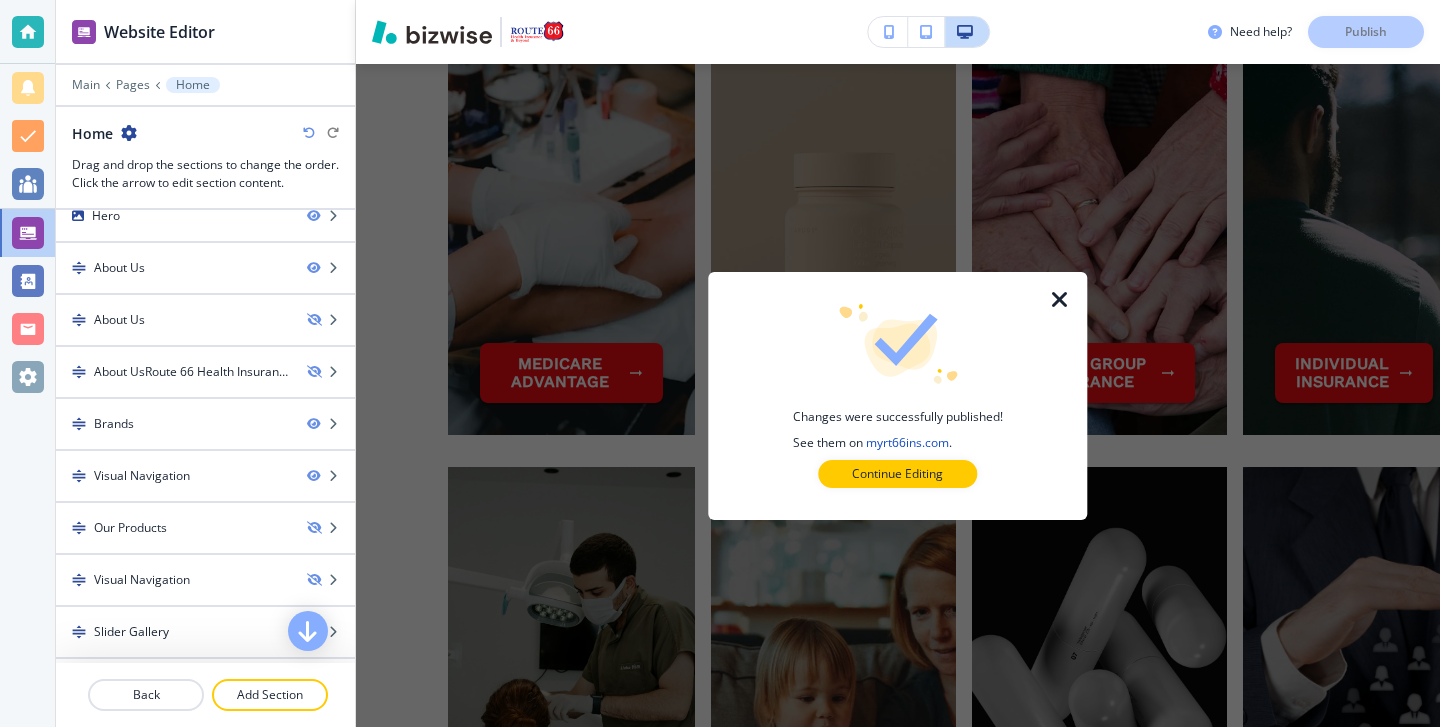click at bounding box center (1060, 300) 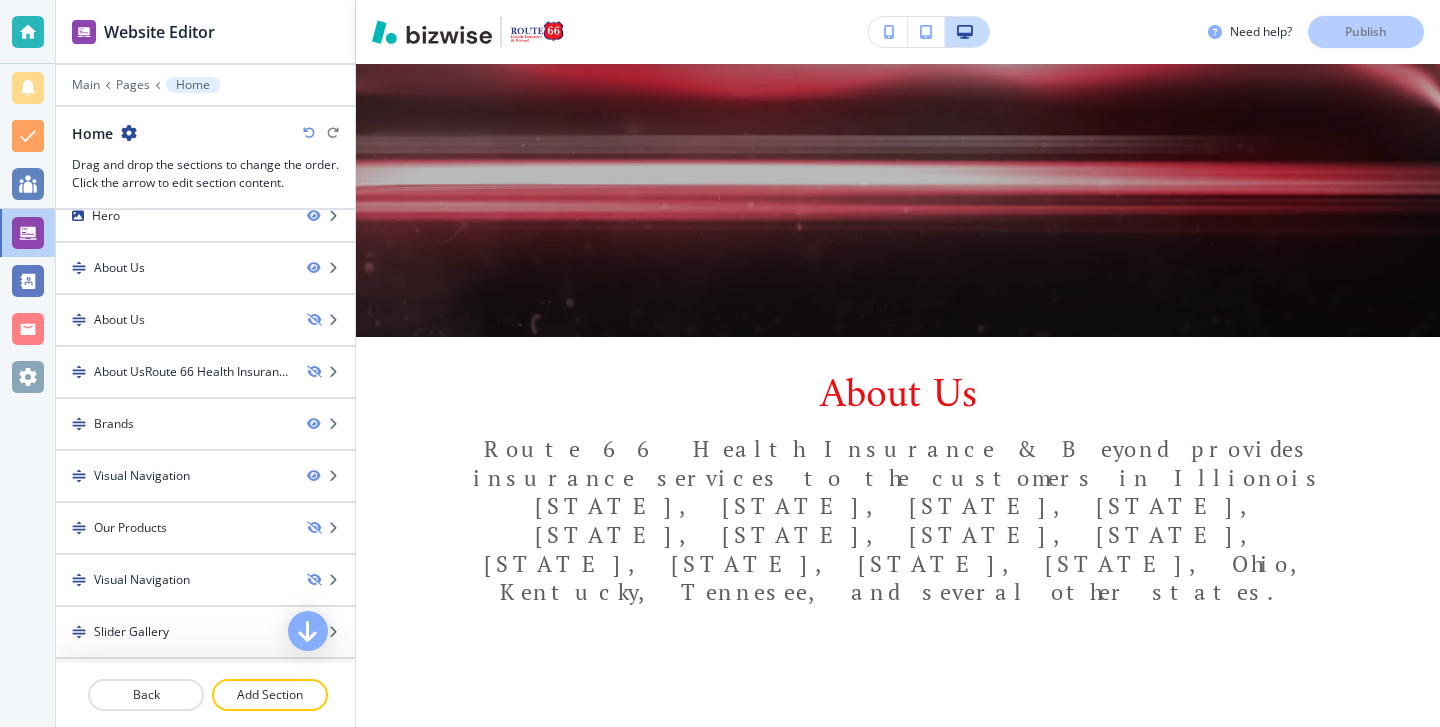 scroll, scrollTop: 0, scrollLeft: 0, axis: both 